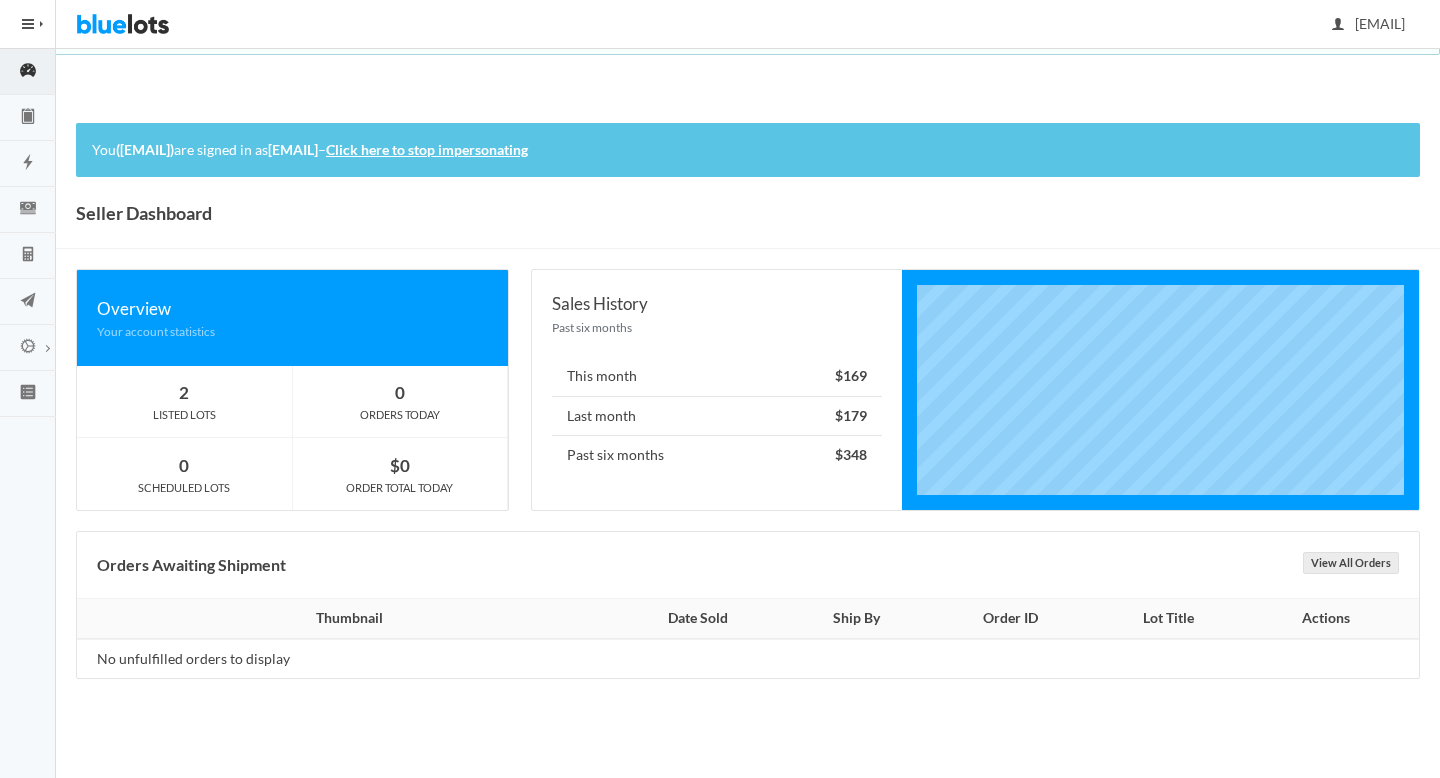 scroll, scrollTop: 0, scrollLeft: 0, axis: both 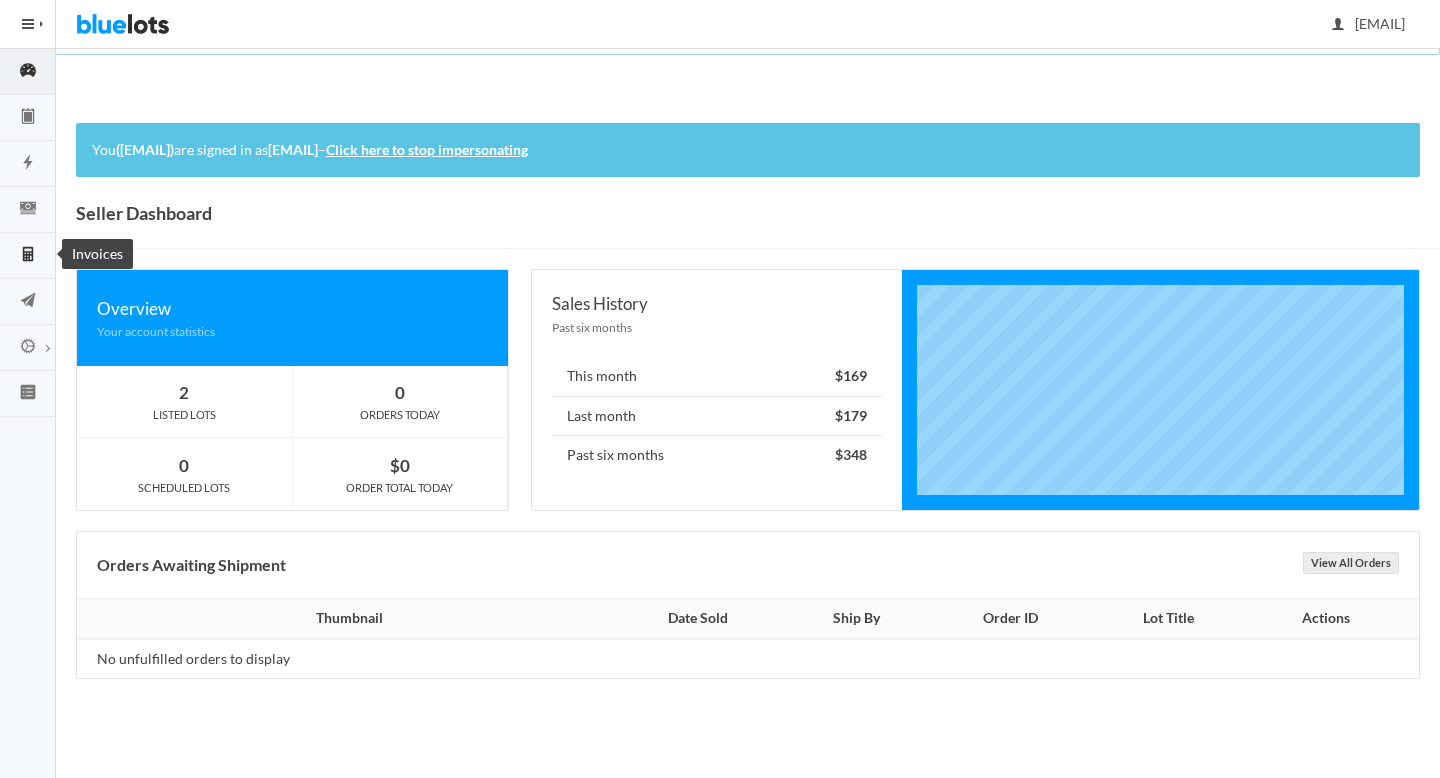 click 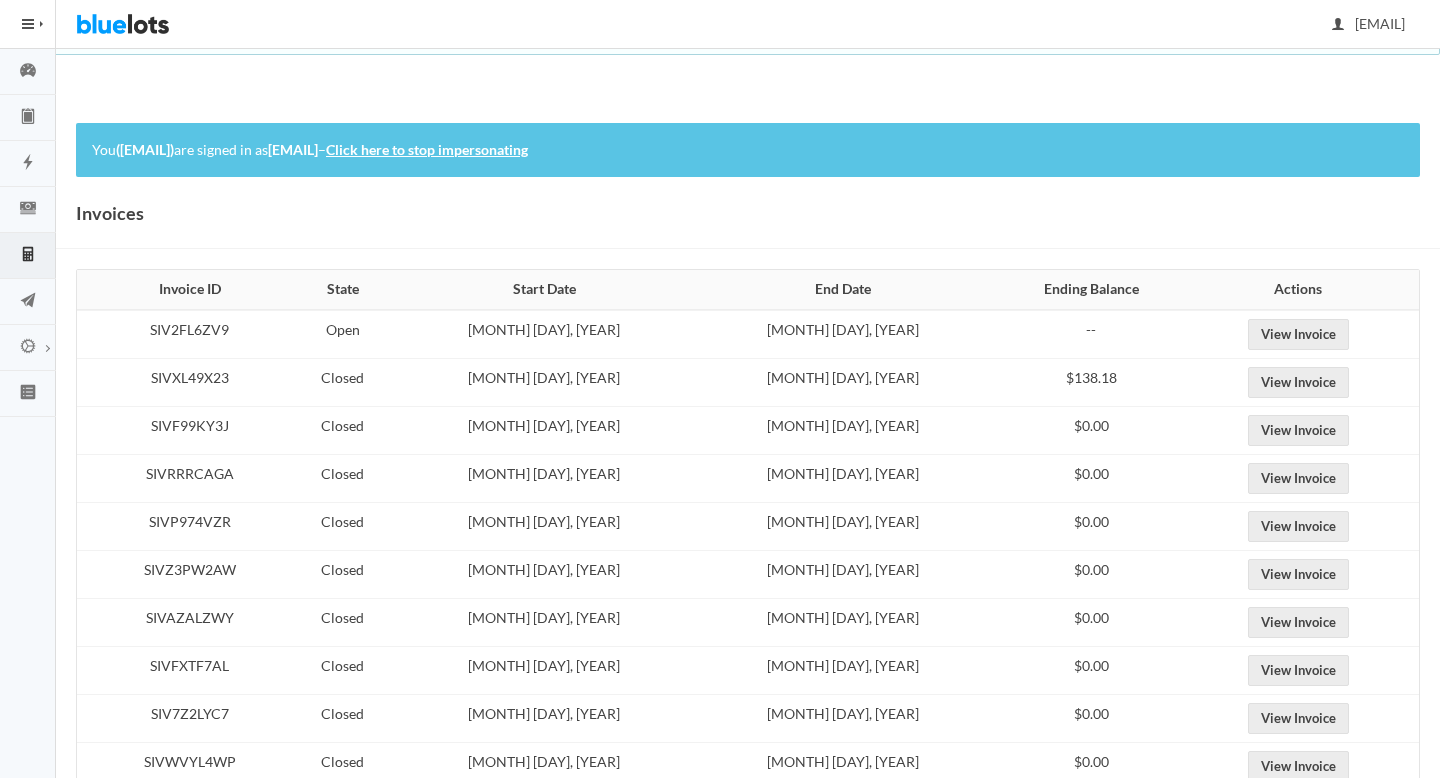 scroll, scrollTop: 0, scrollLeft: 0, axis: both 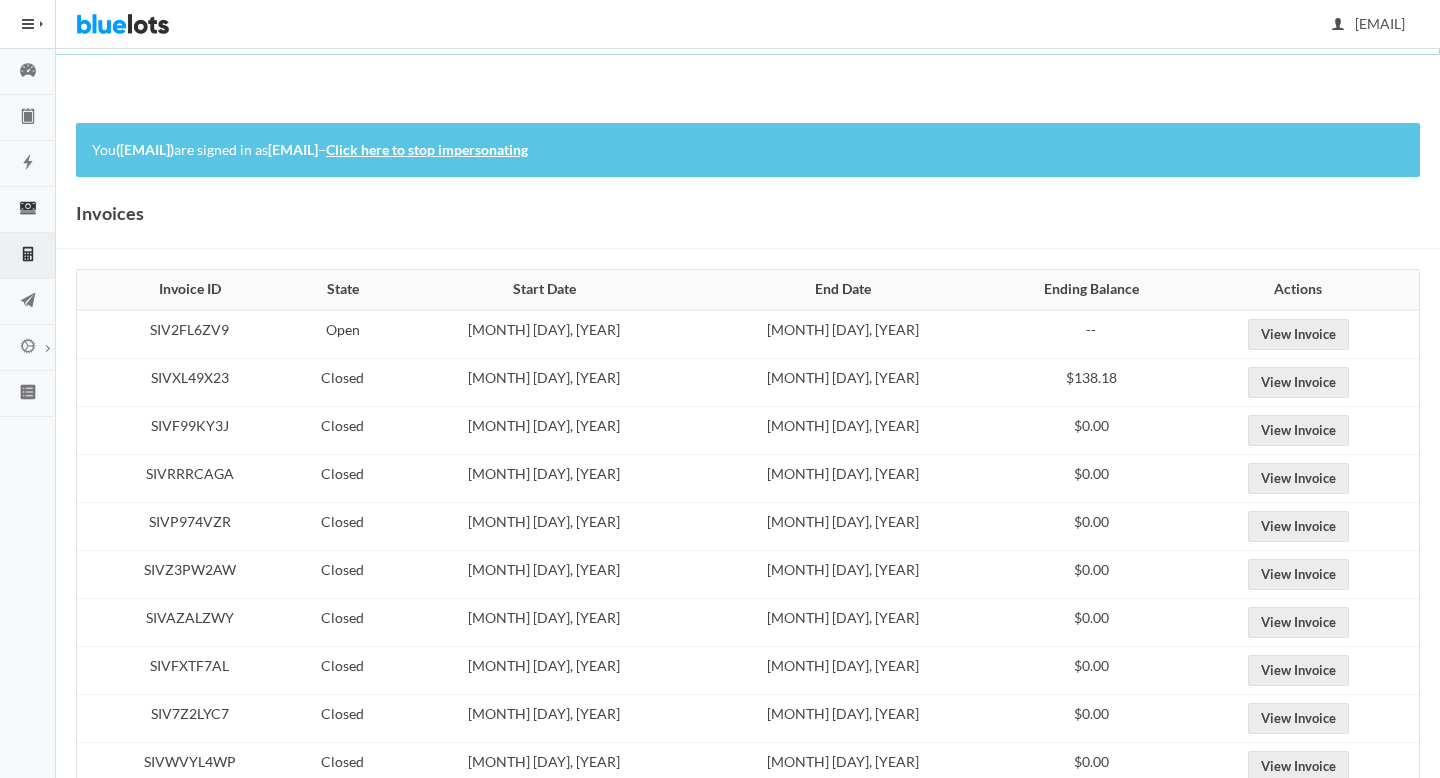 click 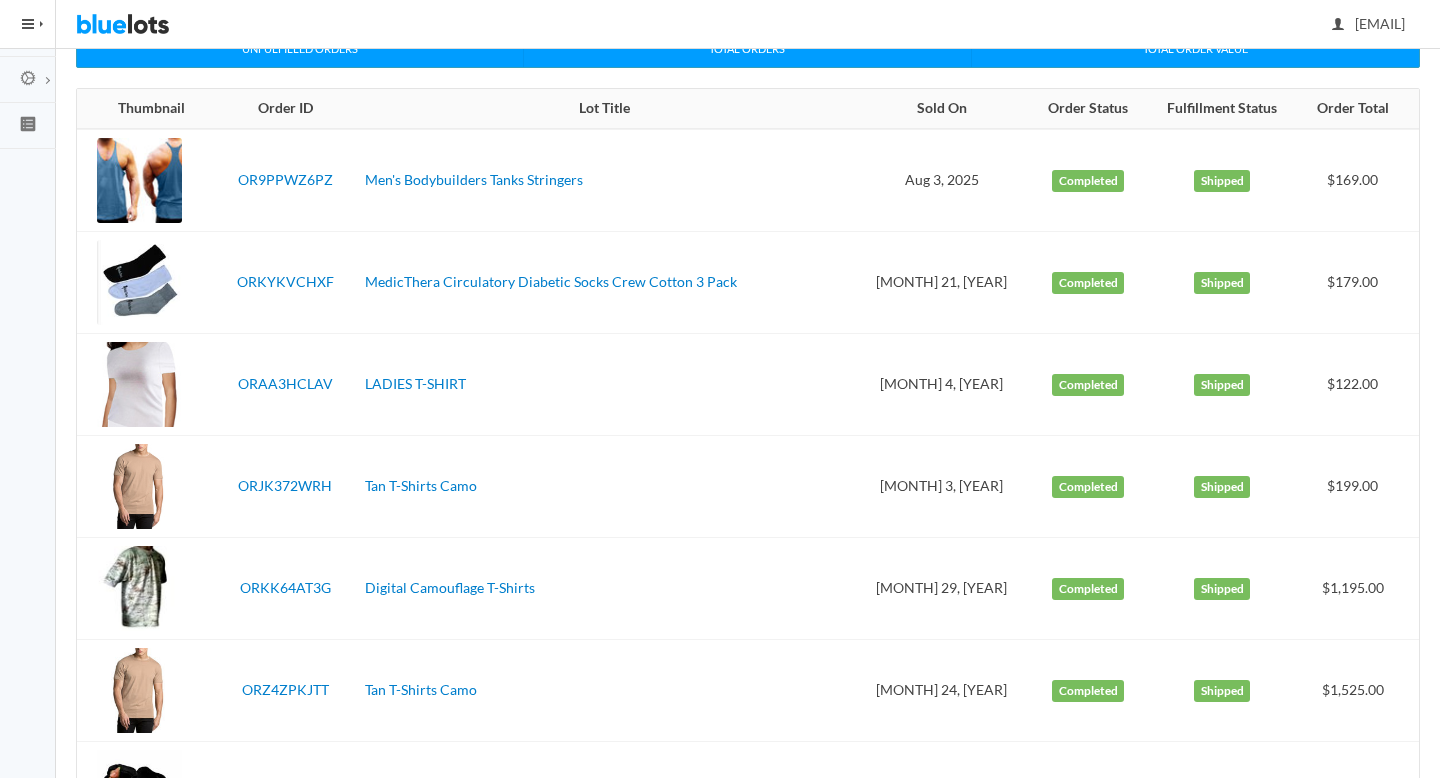 scroll, scrollTop: 270, scrollLeft: 0, axis: vertical 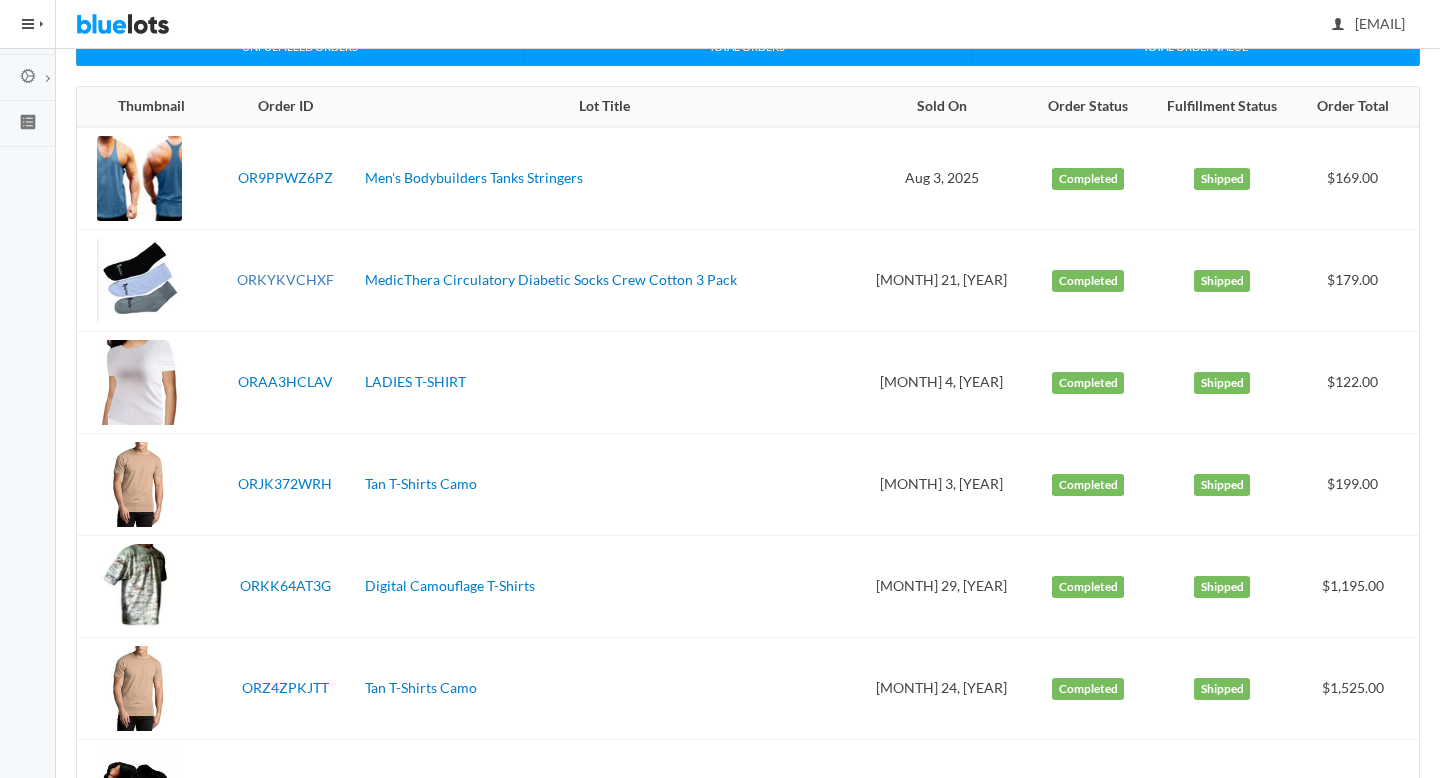 click on "ORKYKVCHXF" at bounding box center [285, 279] 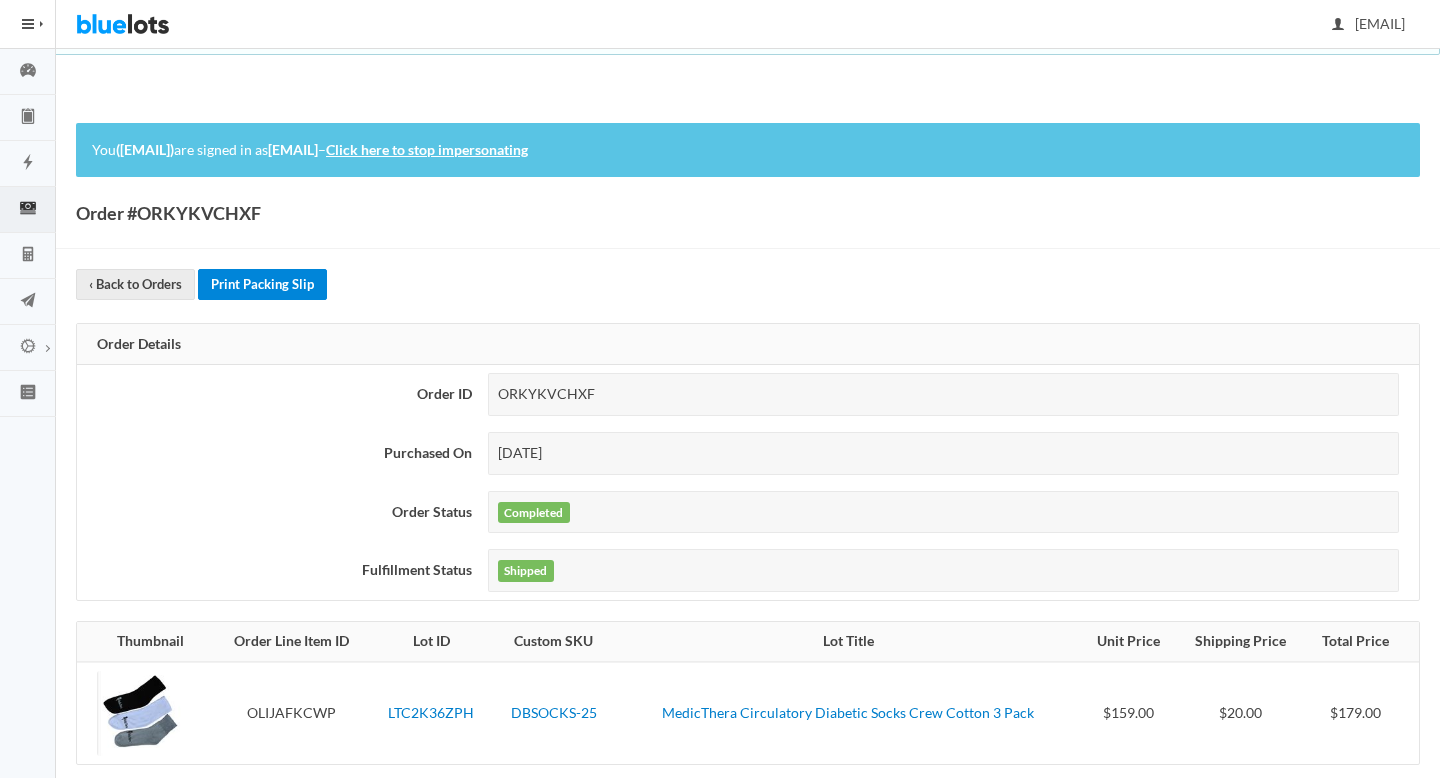 scroll, scrollTop: 177, scrollLeft: 0, axis: vertical 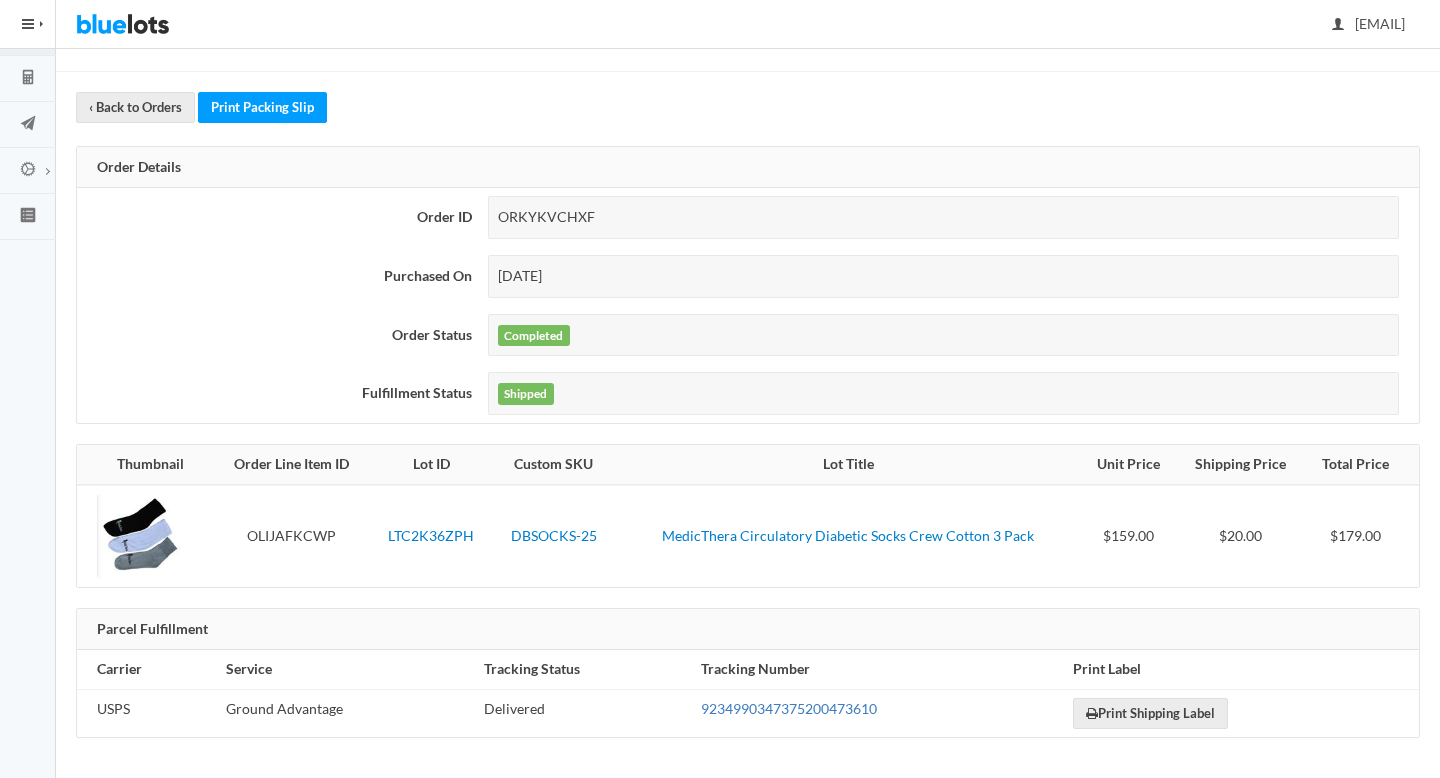 click on "9234990347375200473610" at bounding box center [789, 708] 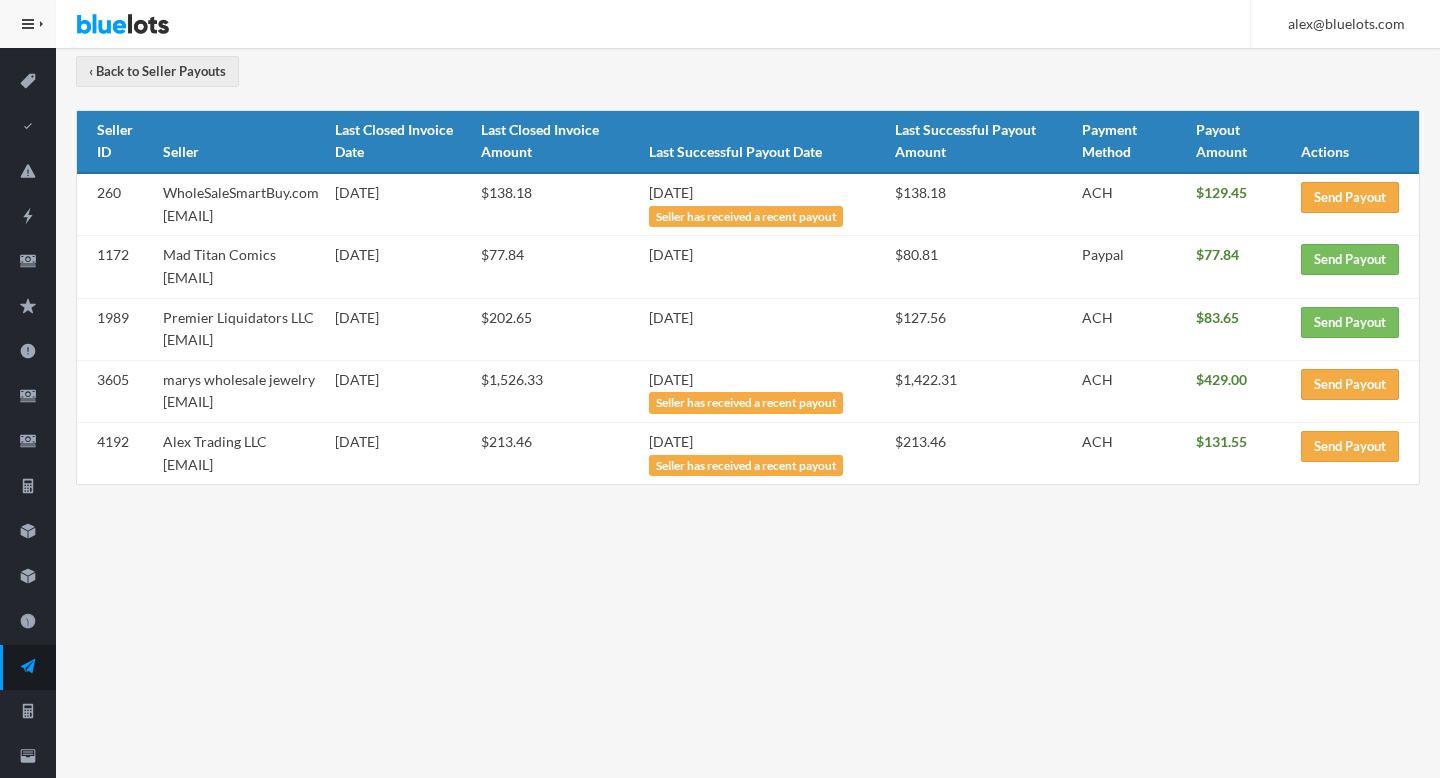 scroll, scrollTop: 305, scrollLeft: 0, axis: vertical 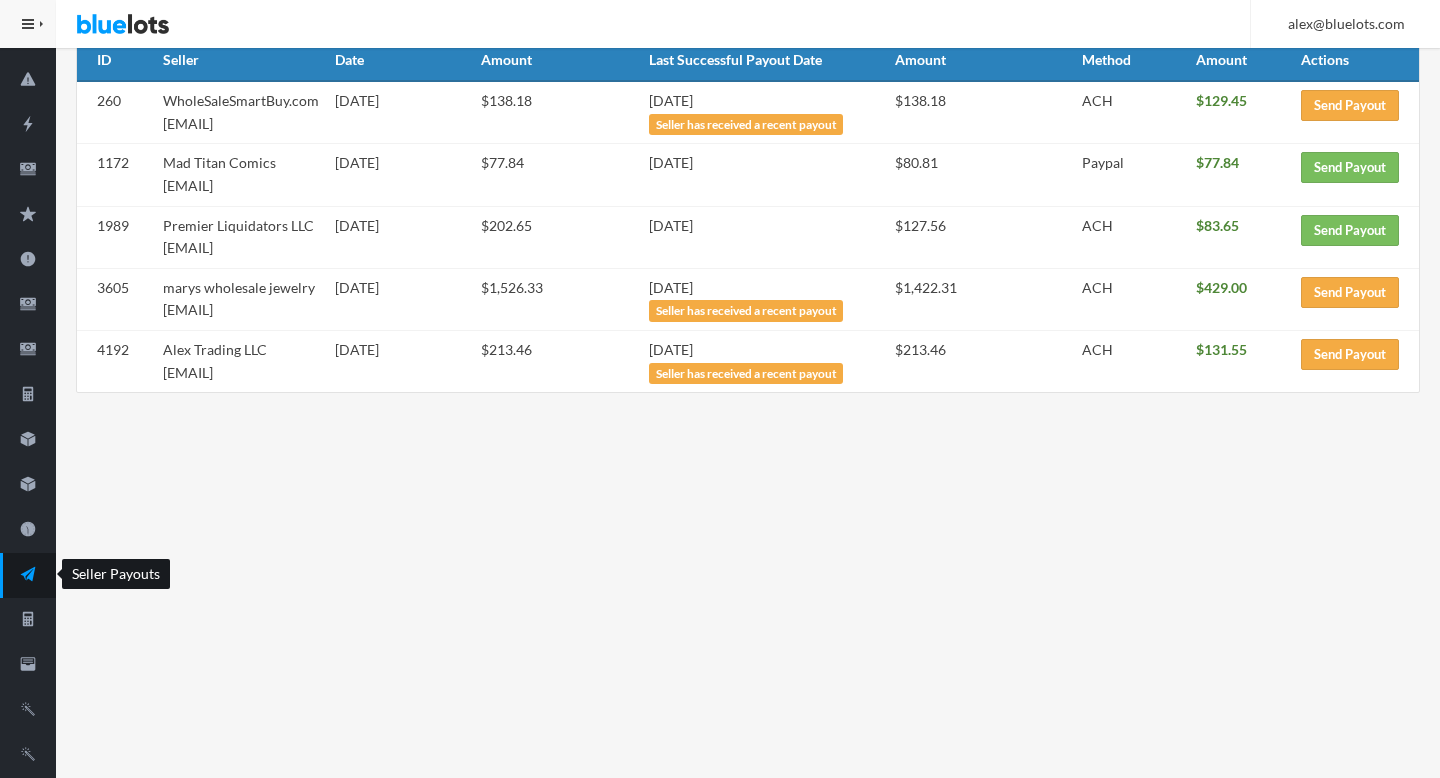 click 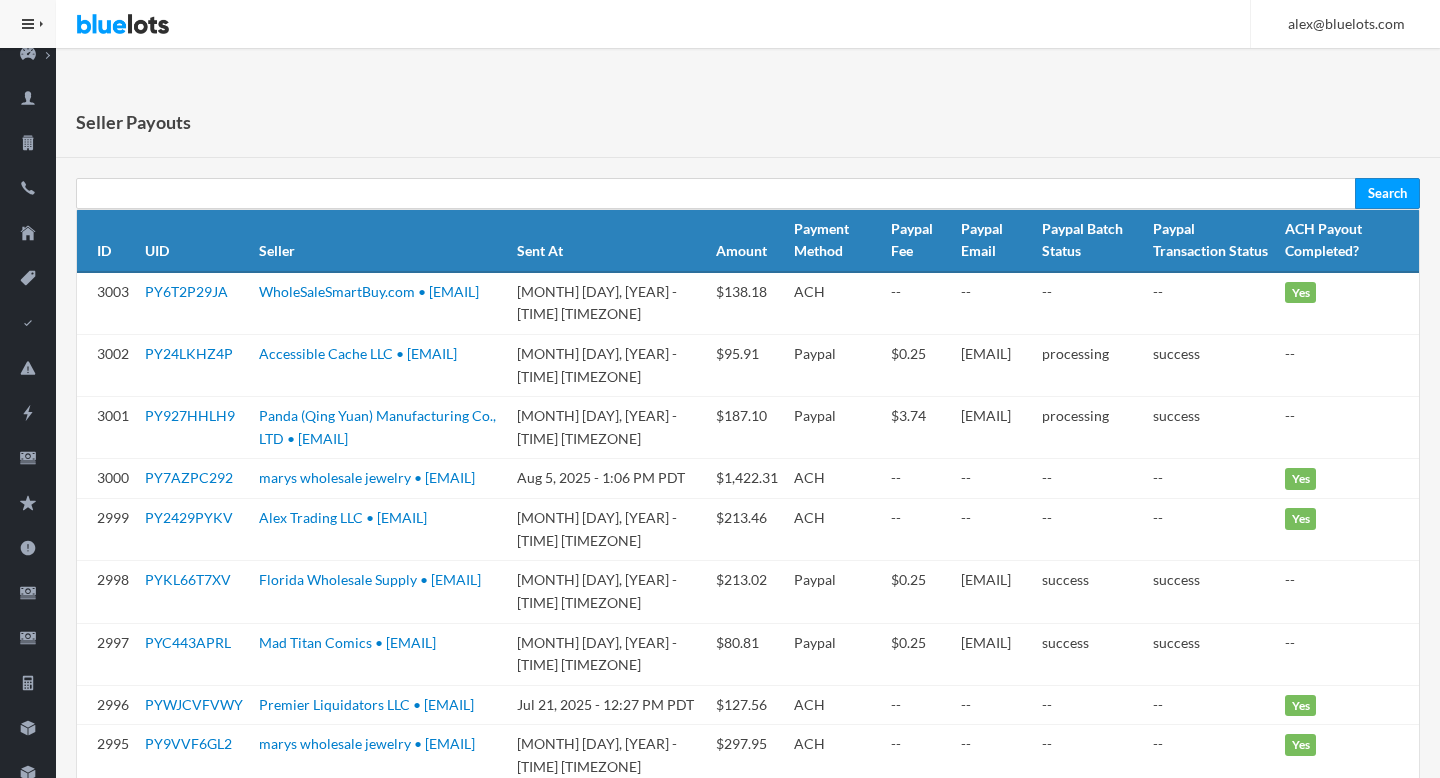 scroll, scrollTop: 0, scrollLeft: 0, axis: both 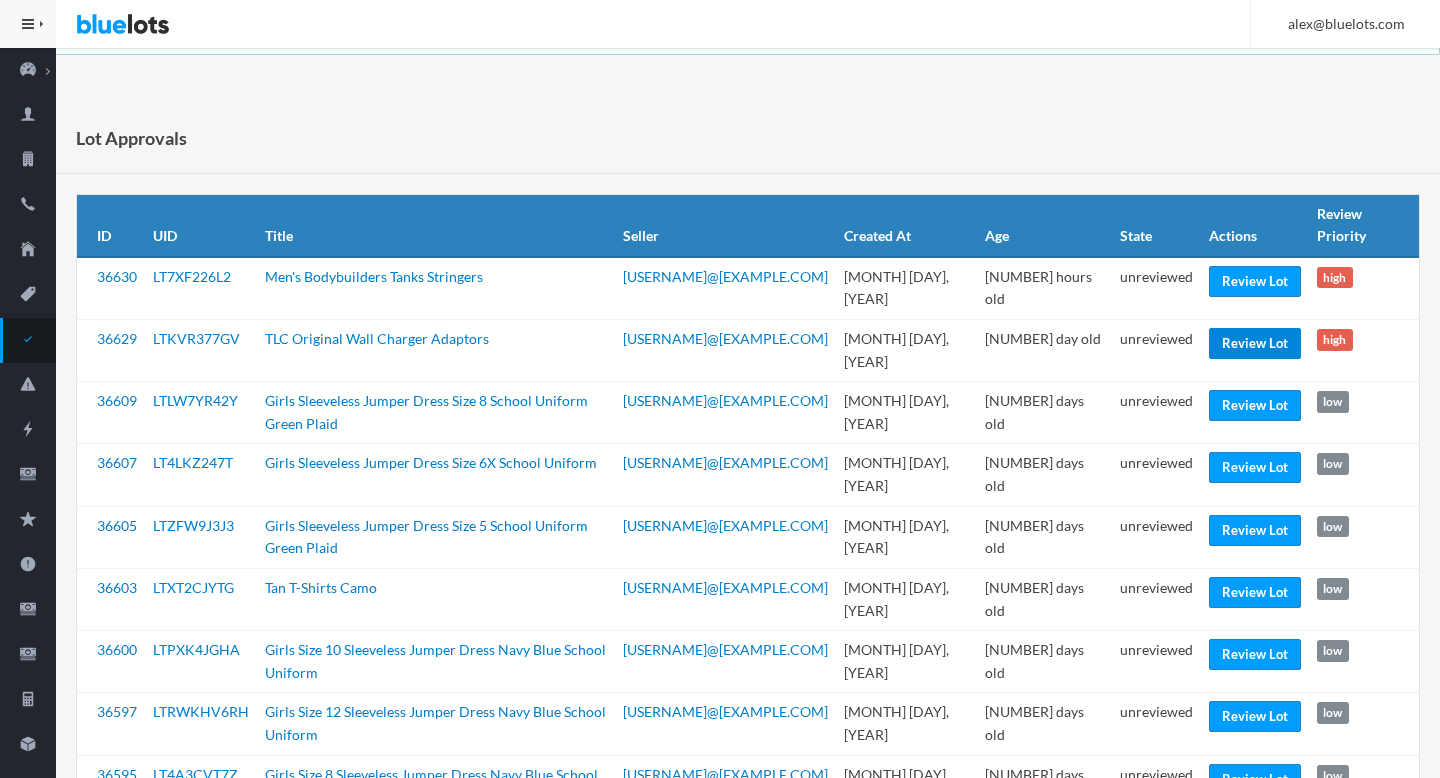 click on "Review Lot" at bounding box center [1255, 343] 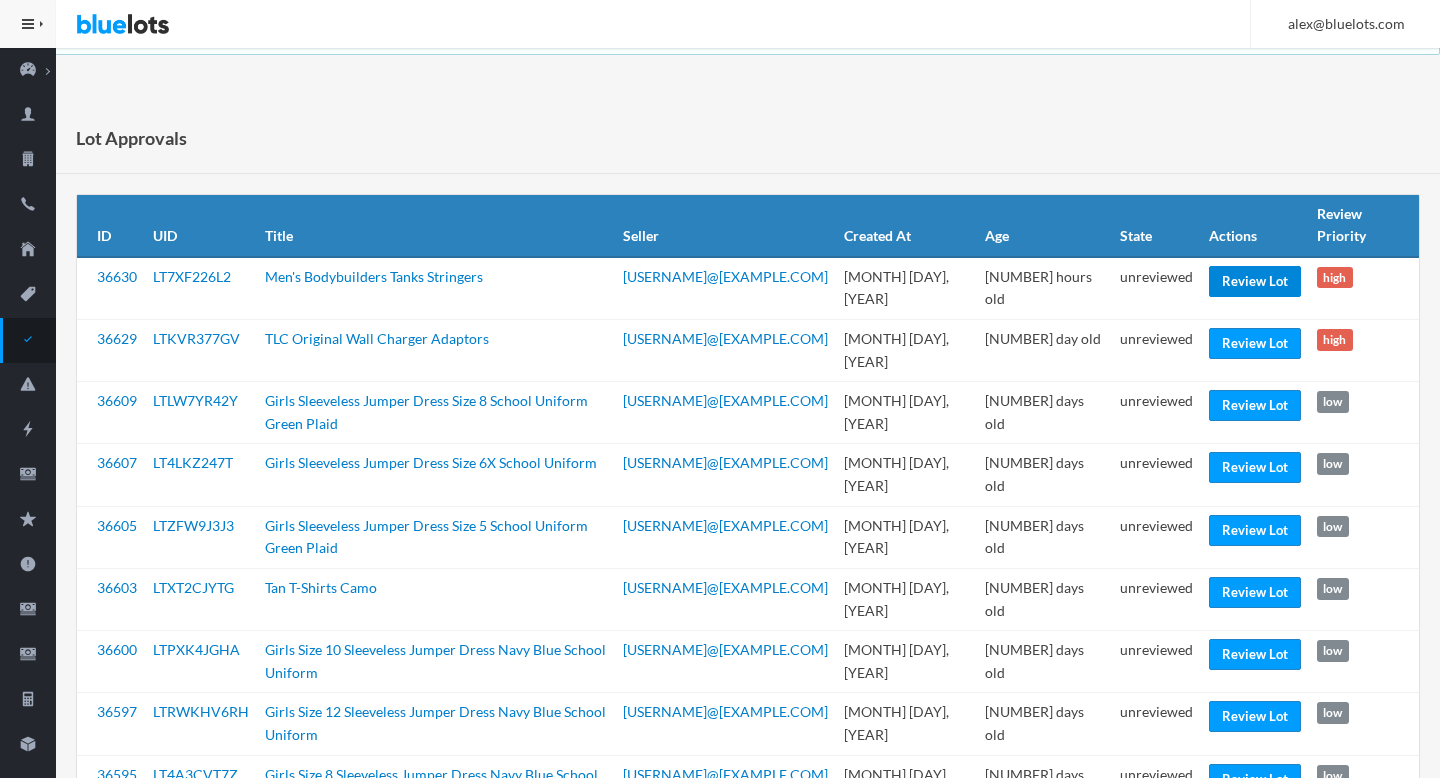 click on "Review Lot" at bounding box center (1255, 281) 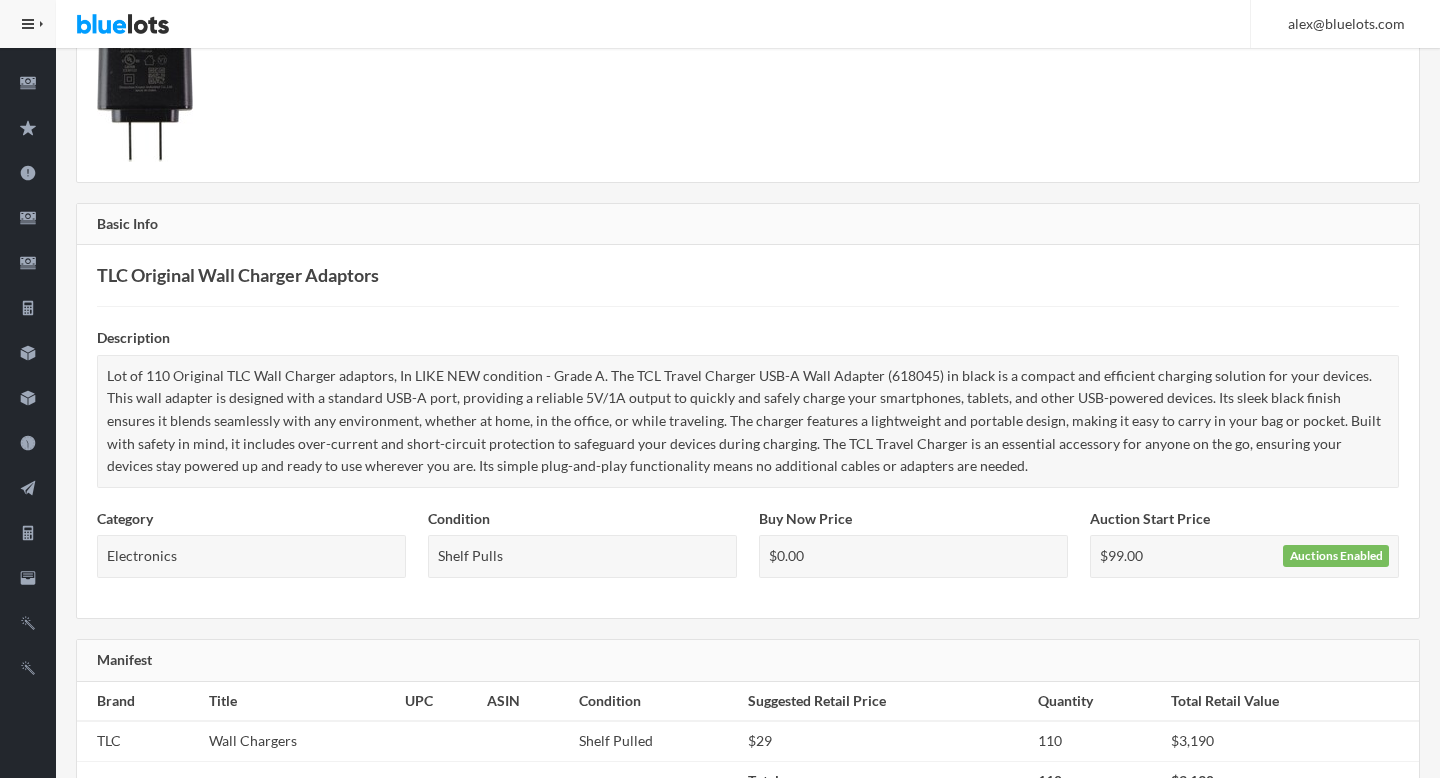 scroll, scrollTop: 387, scrollLeft: 0, axis: vertical 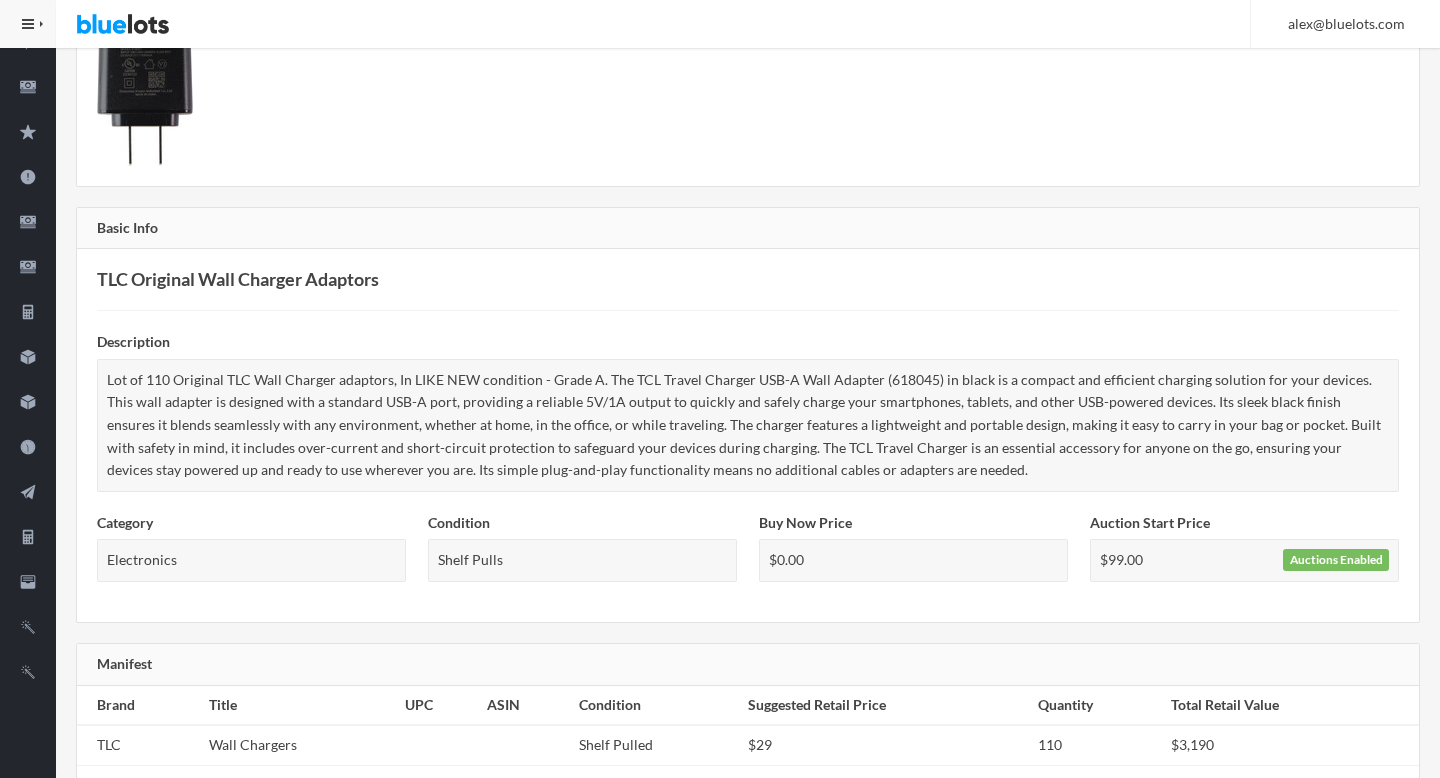 click at bounding box center (145, 91) 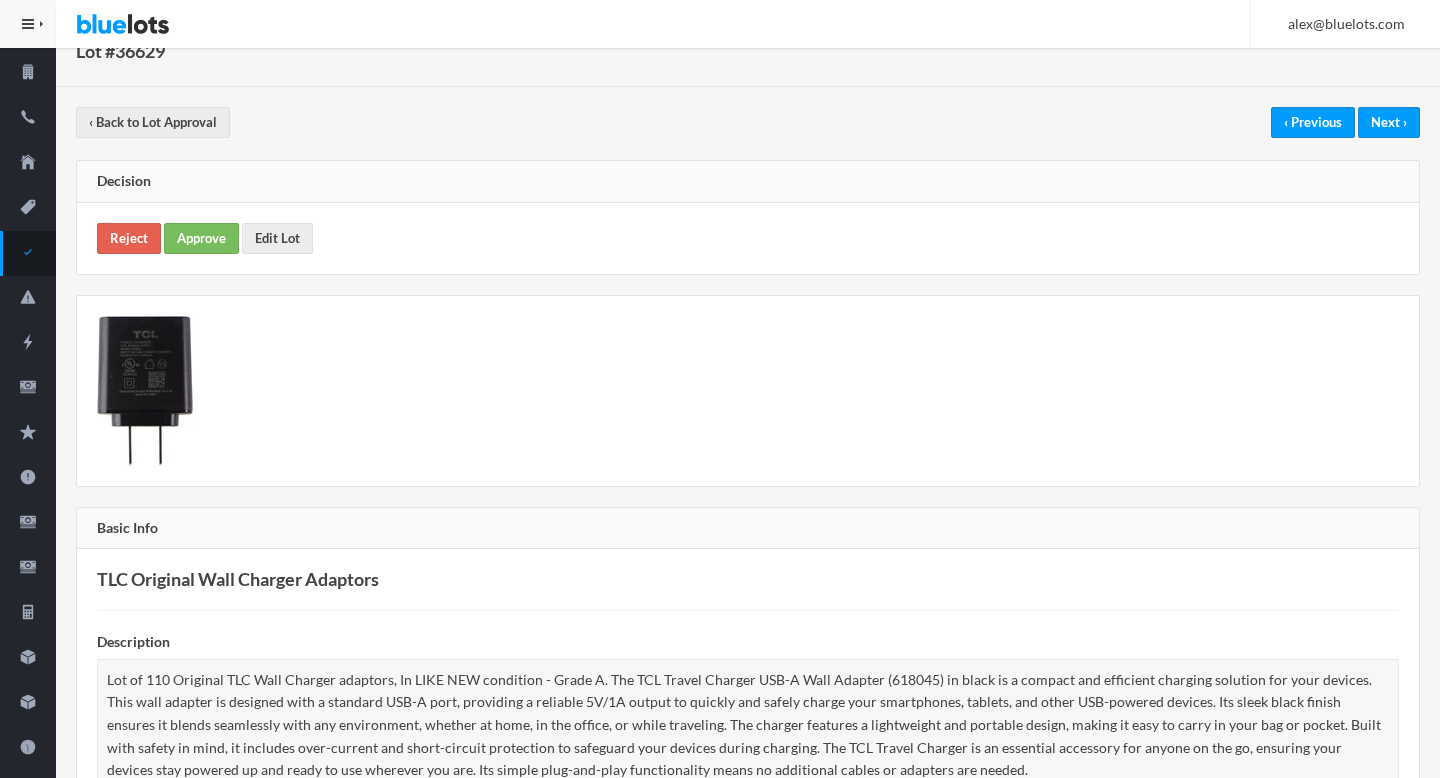 scroll, scrollTop: 0, scrollLeft: 0, axis: both 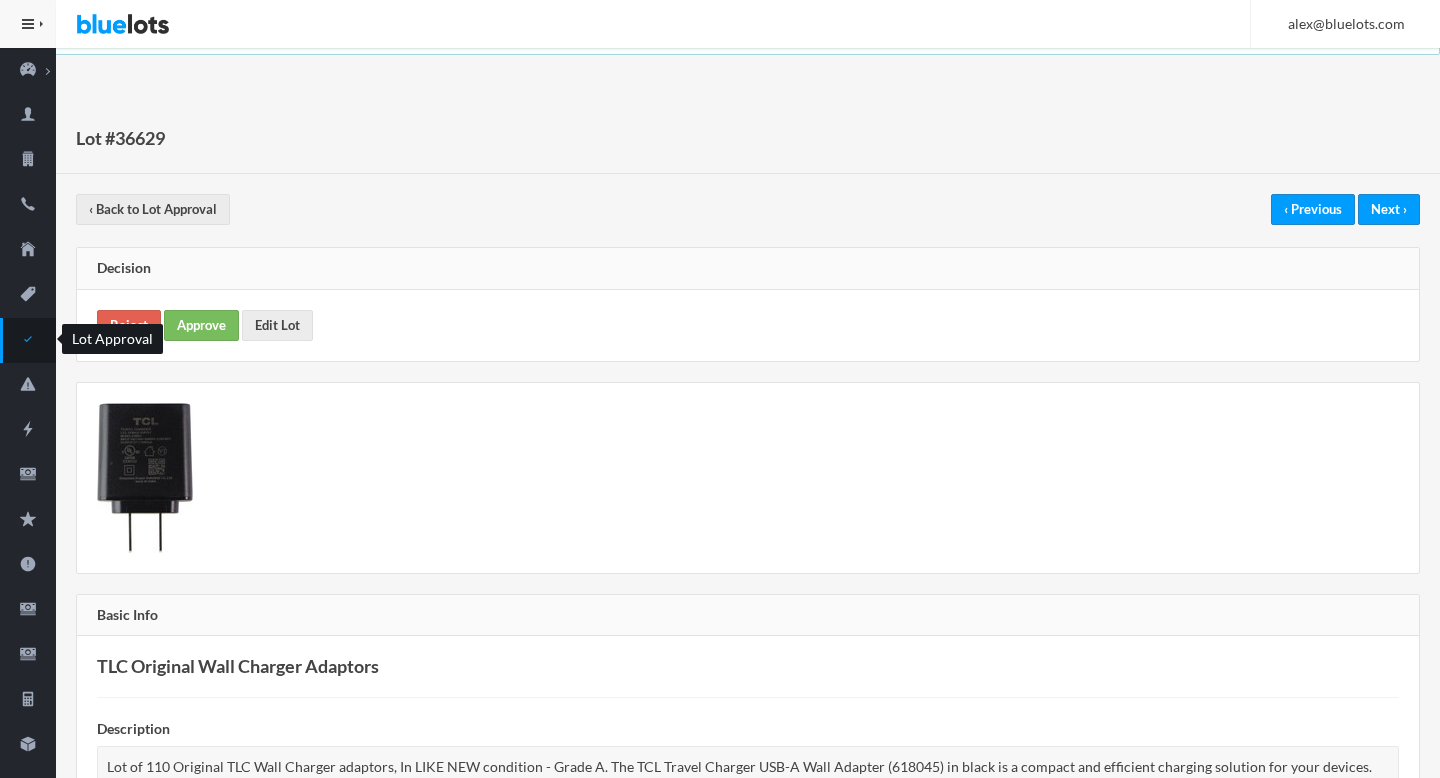 click 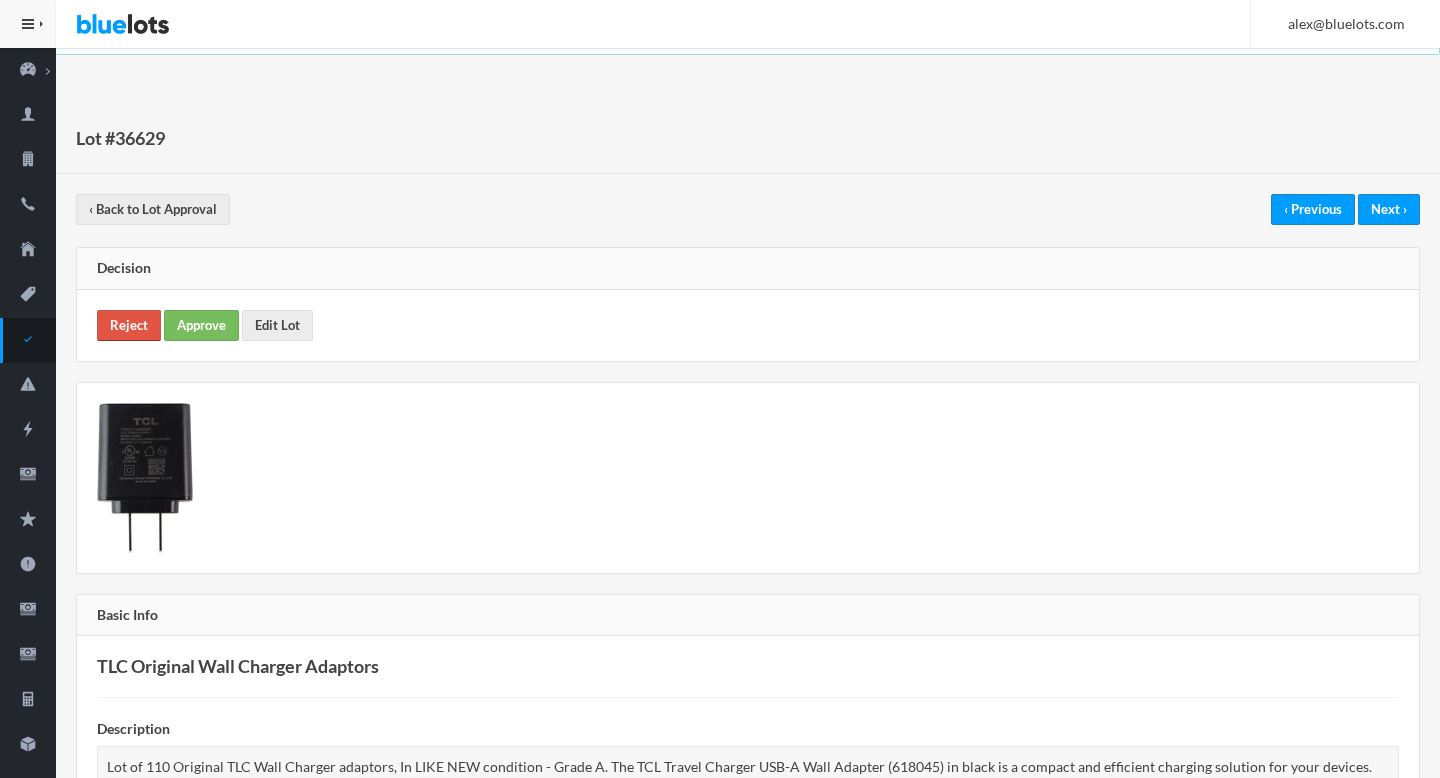 click on "Reject" at bounding box center [129, 325] 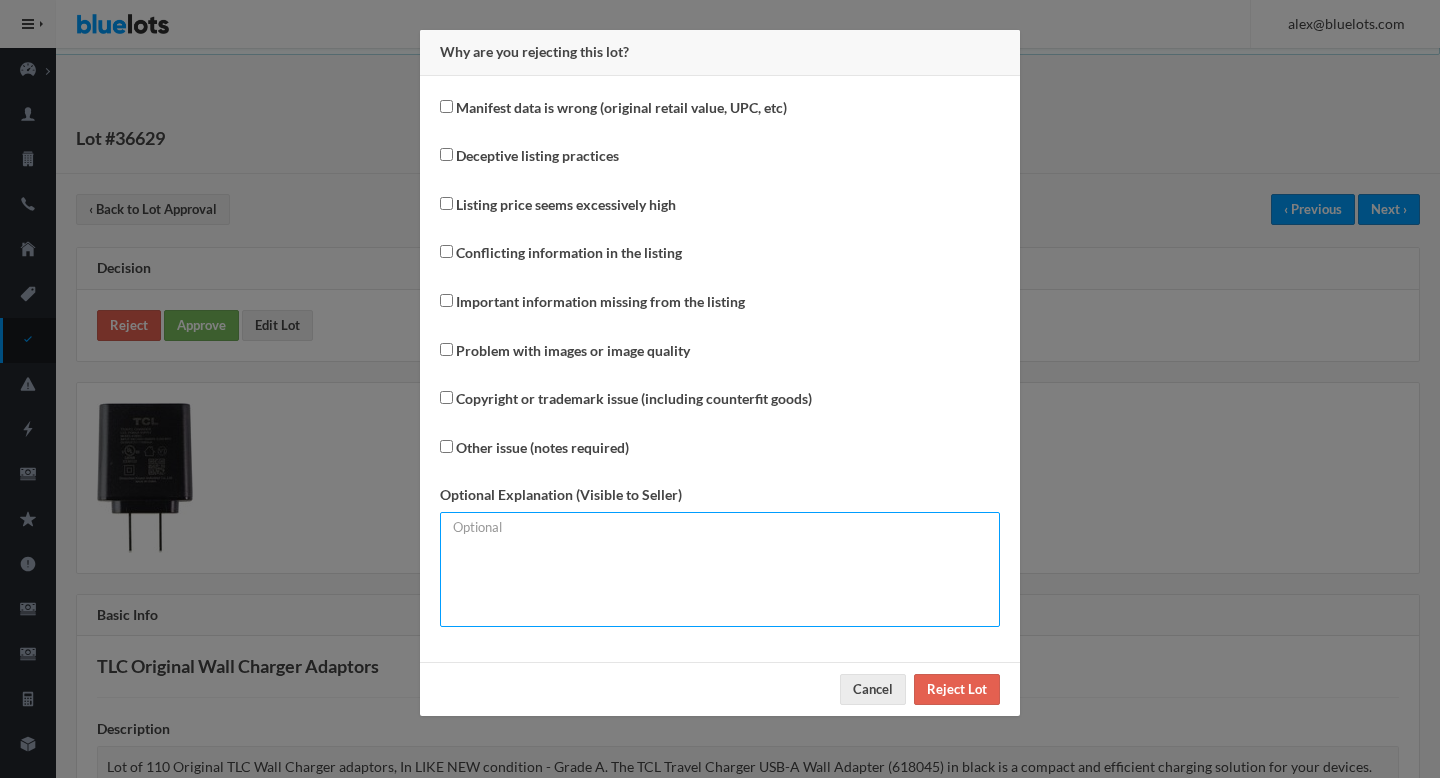 click at bounding box center [720, 569] 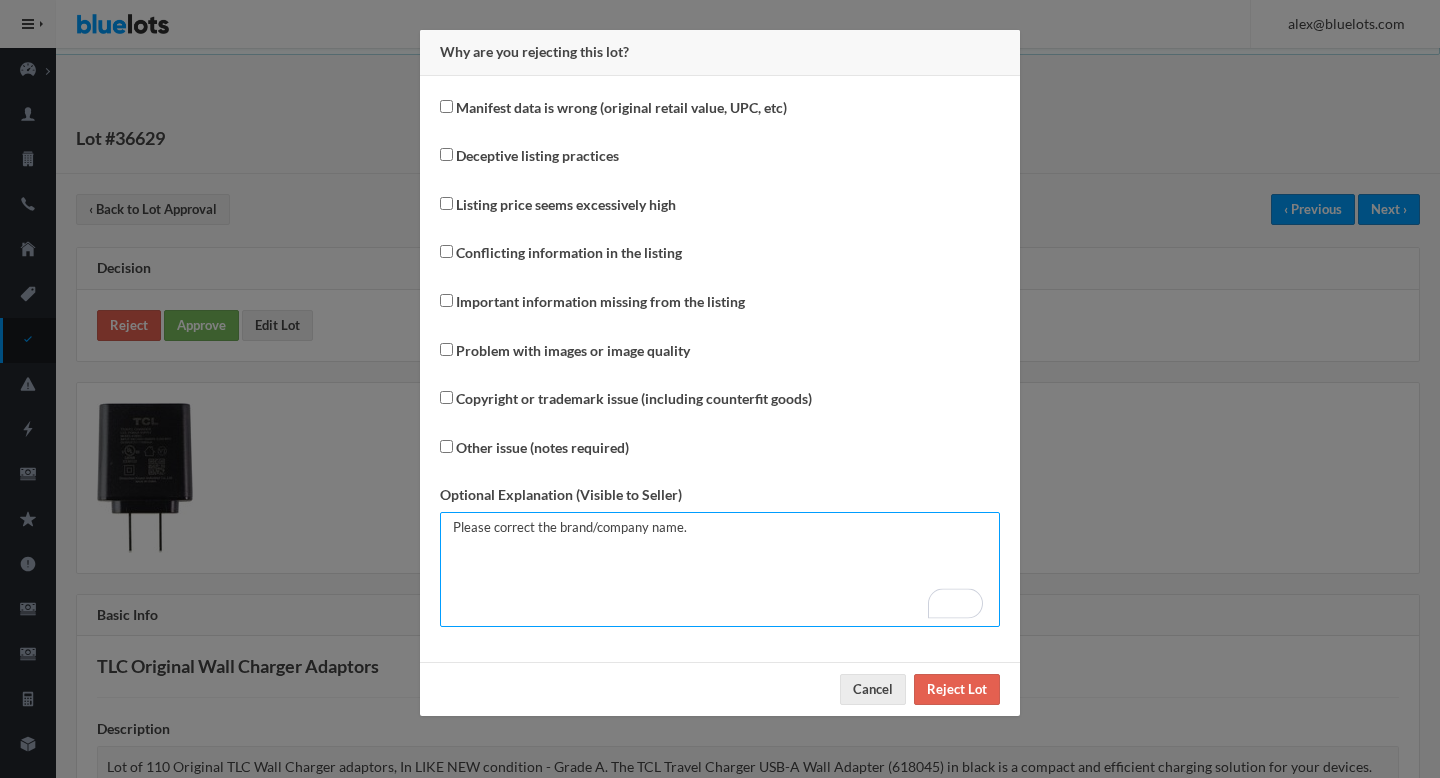 type on "Please correct the brand/company name." 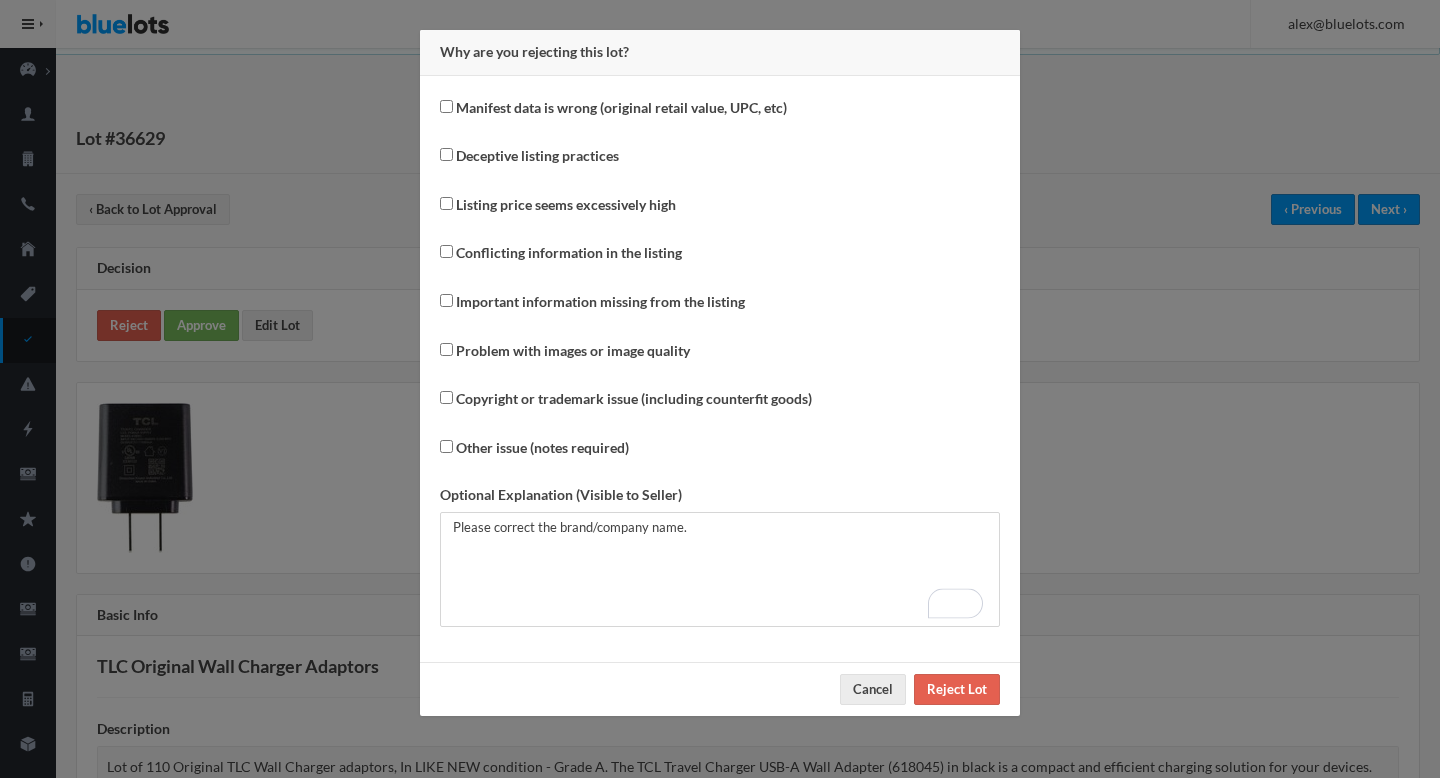 click on "Manifest data is wrong (original retail value, UPC, etc)" at bounding box center (621, 108) 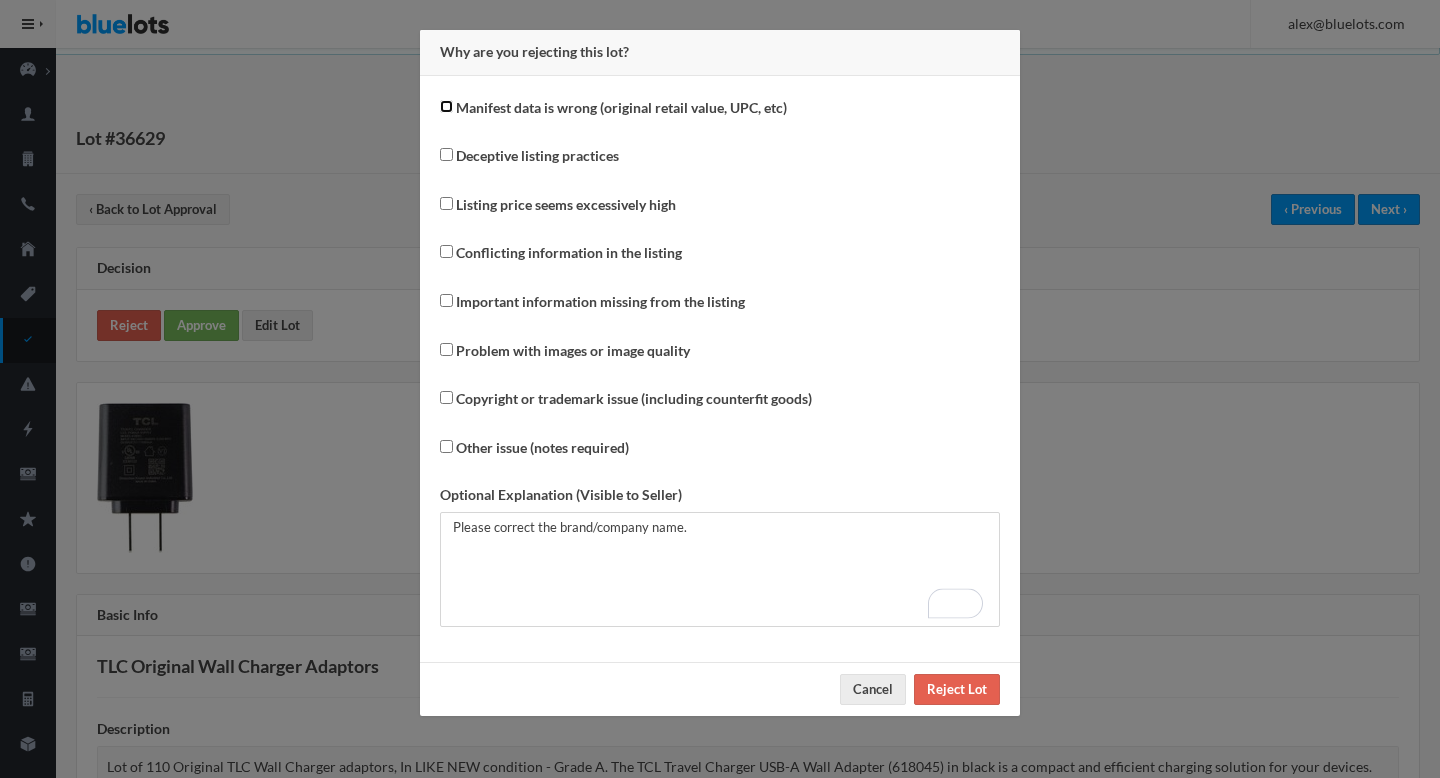 click on "Manifest data is wrong (original retail value, UPC, etc)" at bounding box center [446, 106] 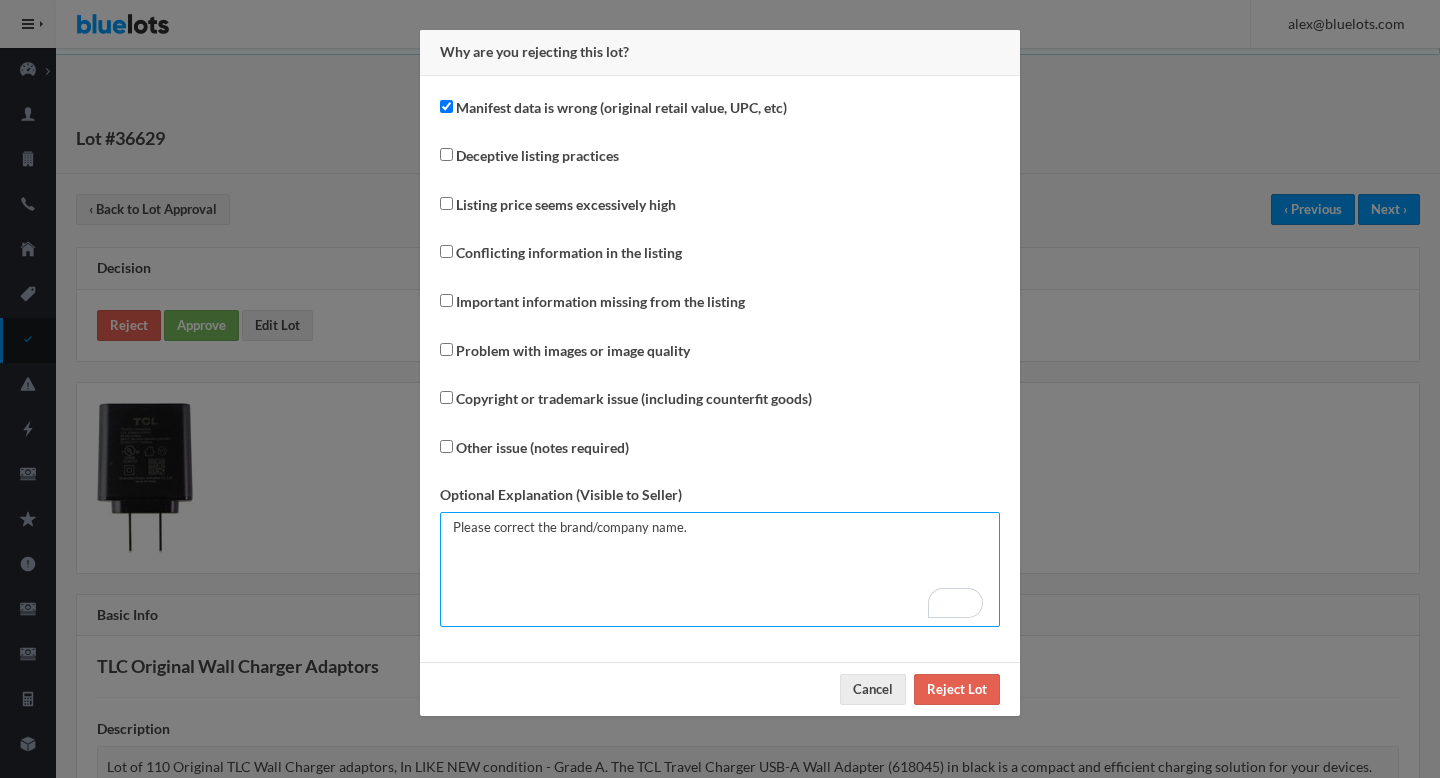 click on "Please correct the brand/company name." at bounding box center [720, 569] 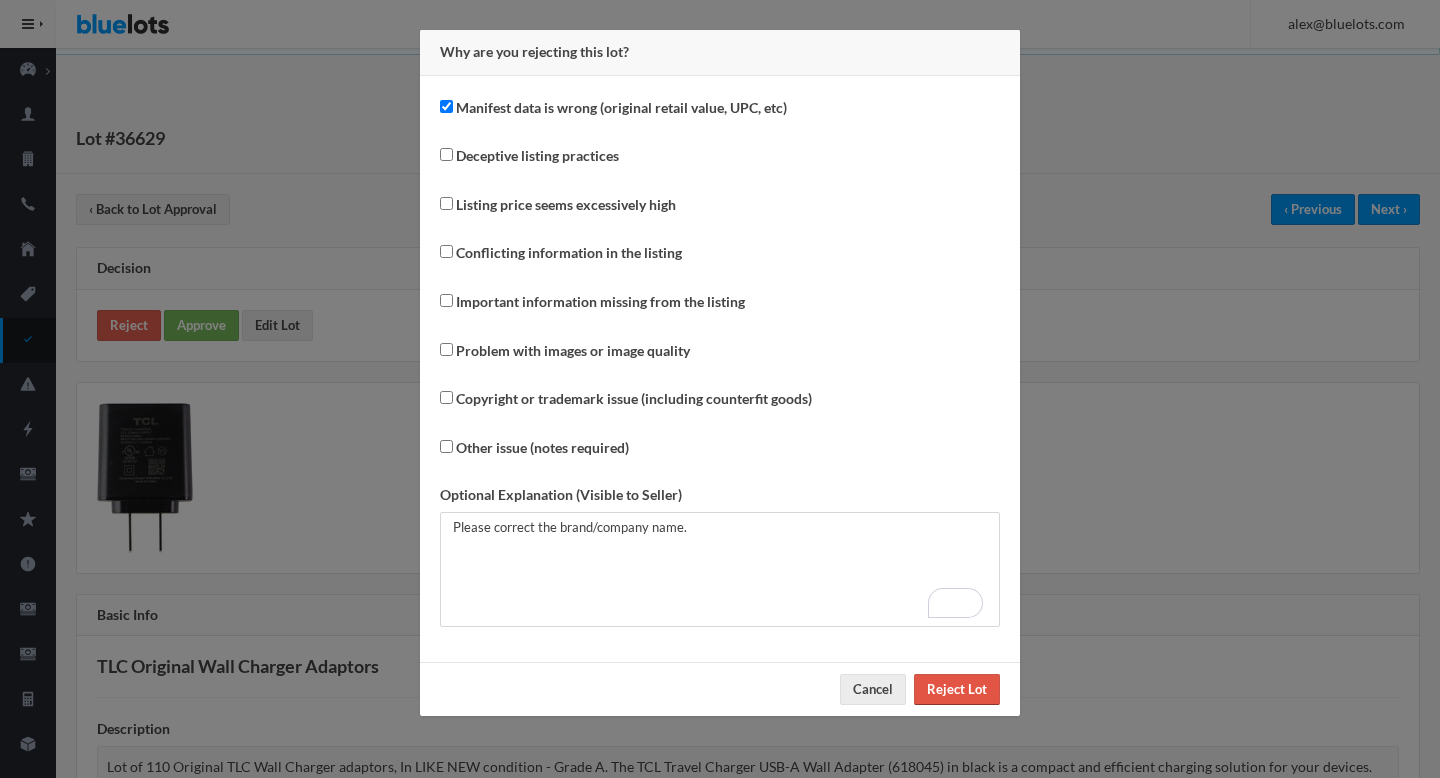 click on "Reject Lot" at bounding box center [957, 689] 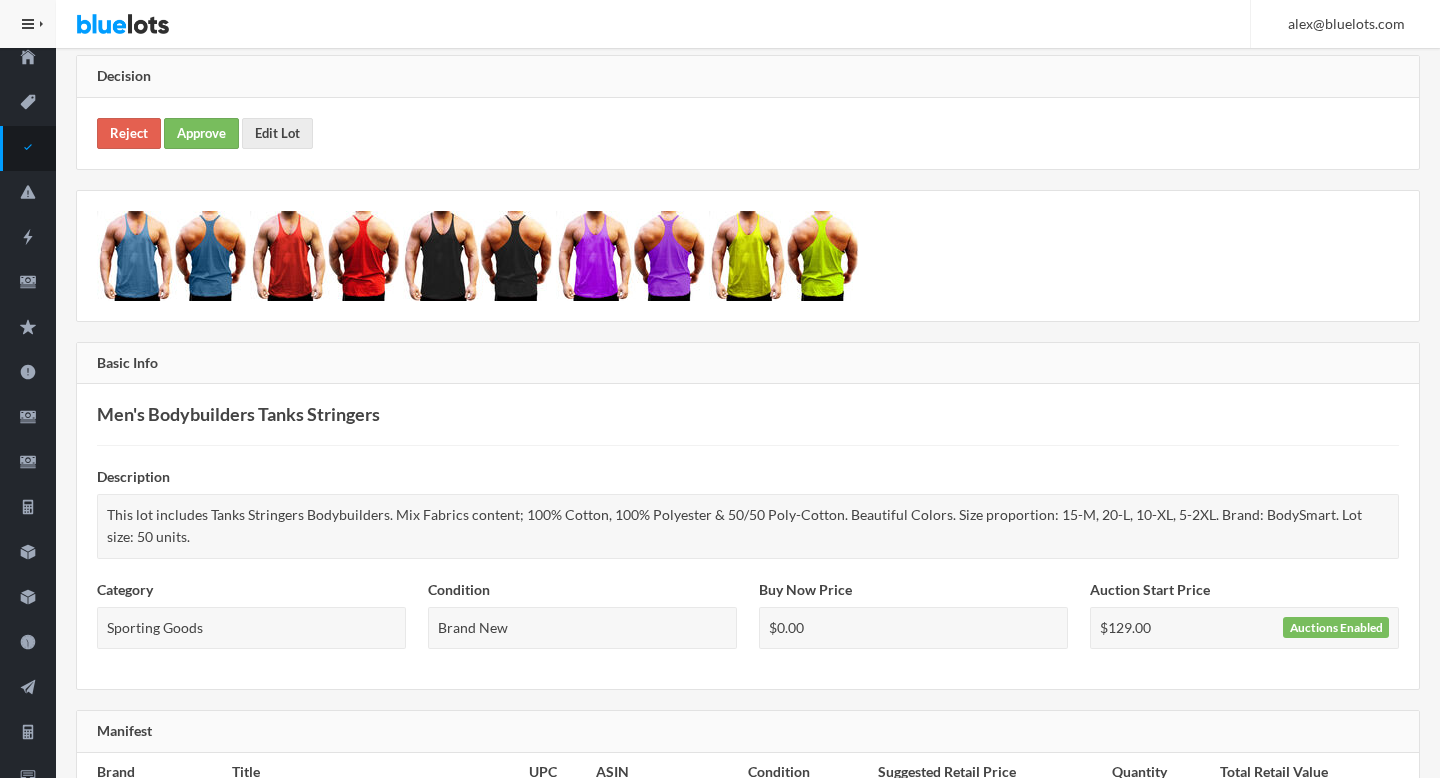 scroll, scrollTop: 0, scrollLeft: 0, axis: both 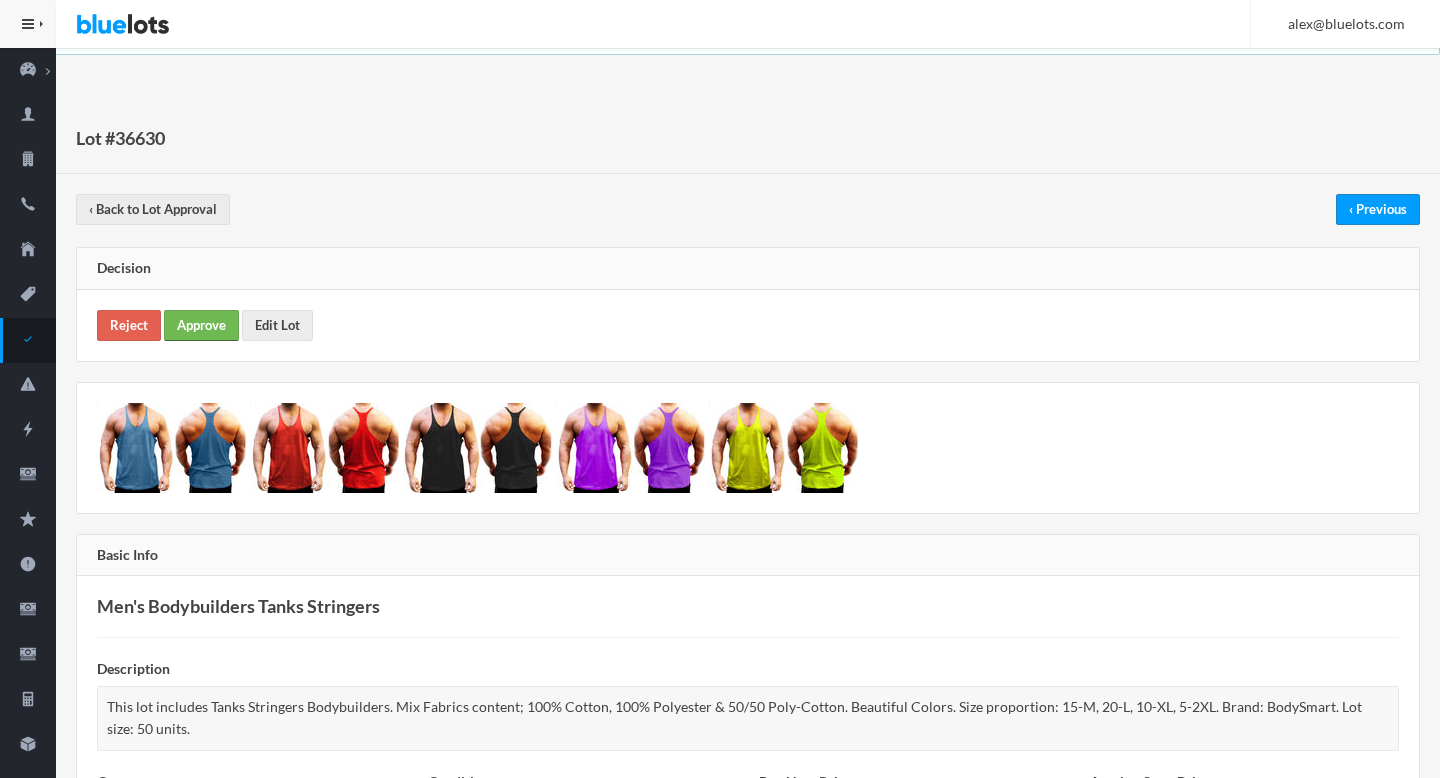 click on "Approve" at bounding box center (201, 325) 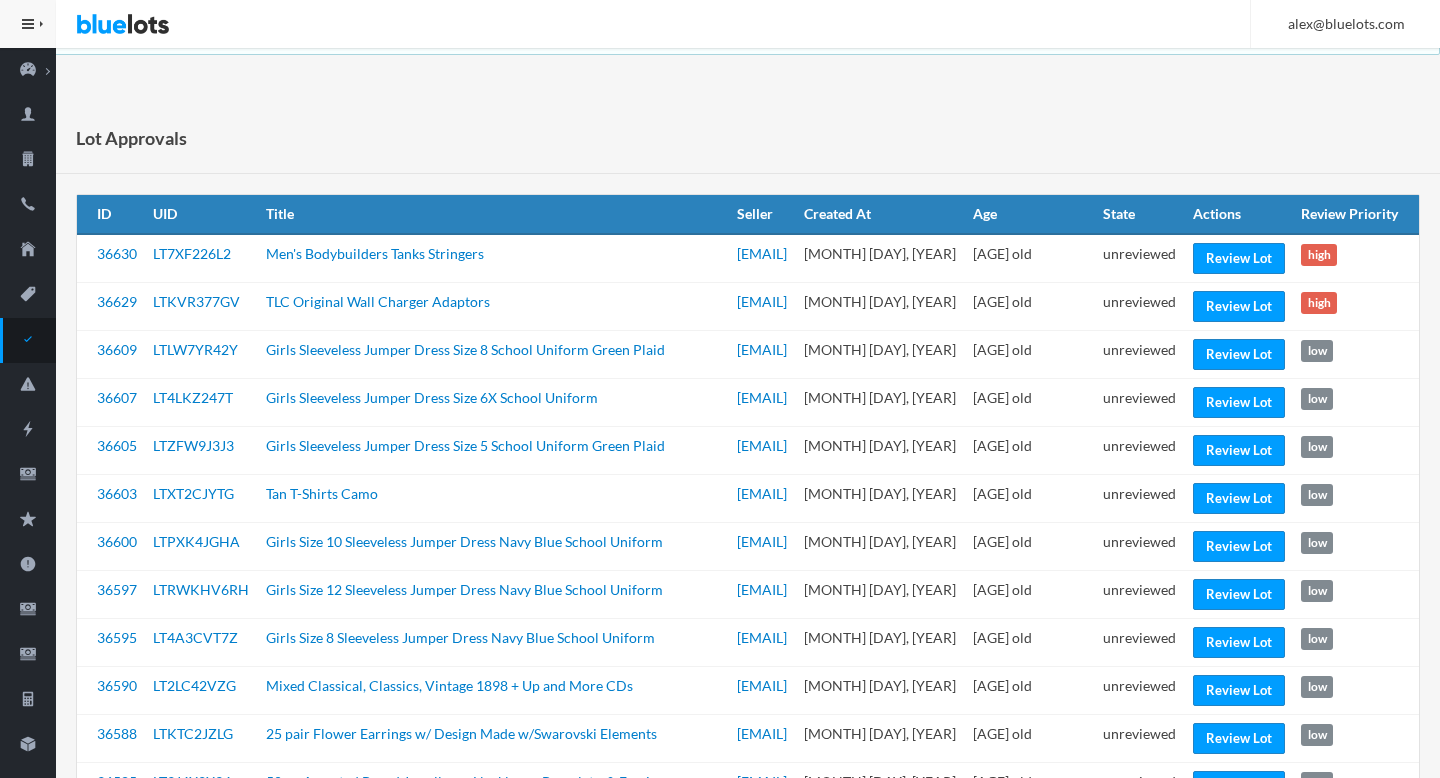 scroll, scrollTop: 0, scrollLeft: 0, axis: both 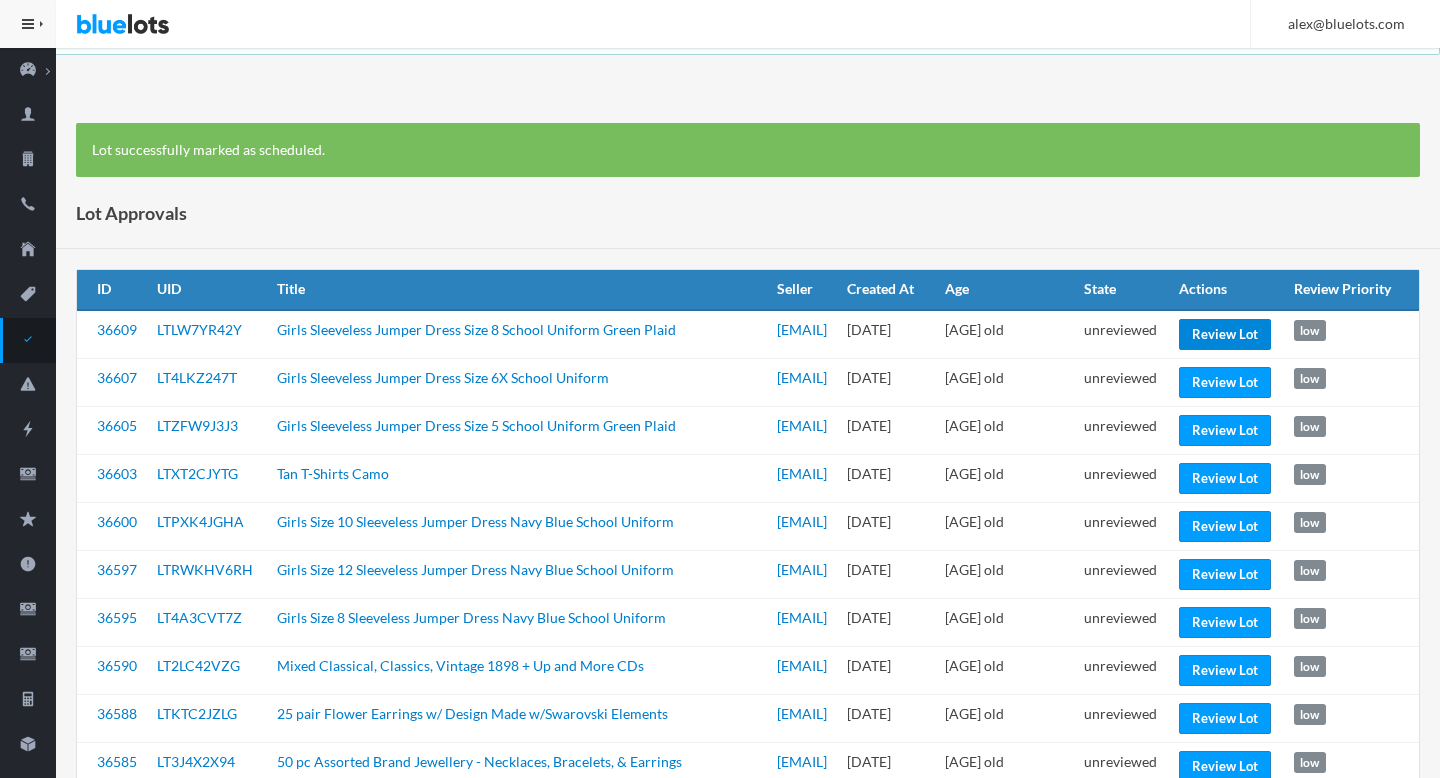 click on "Review Lot" at bounding box center [1225, 334] 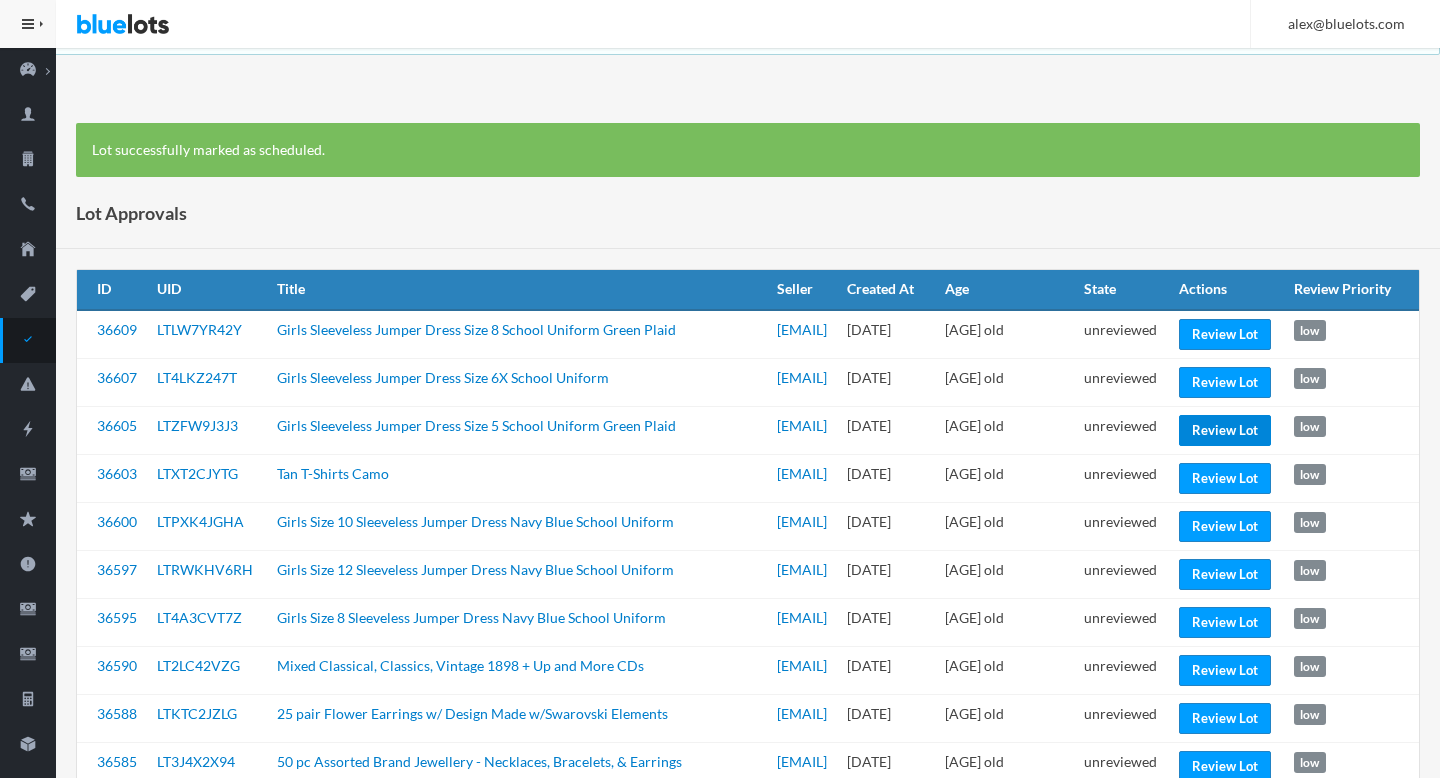 click on "Review Lot" at bounding box center [1225, 430] 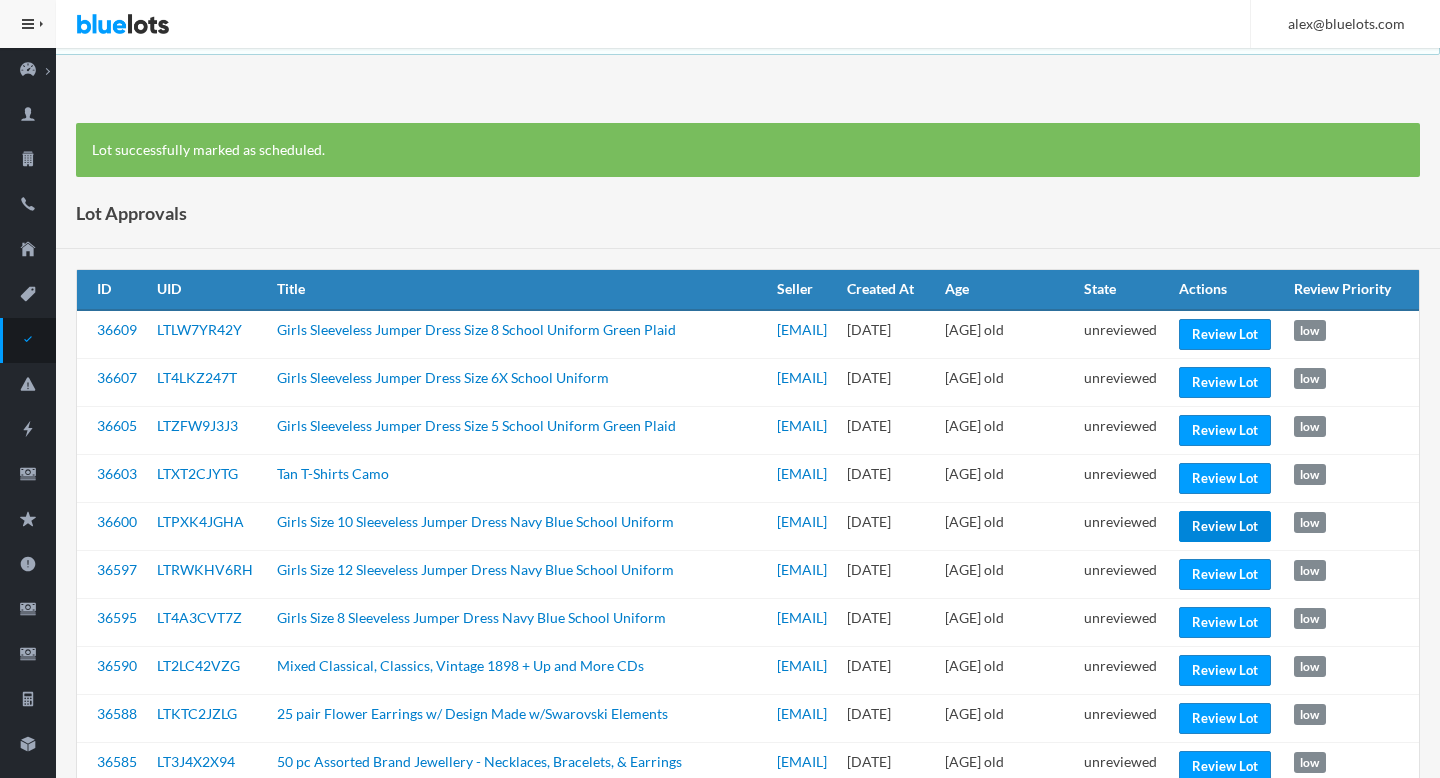 click on "Review Lot" at bounding box center [1225, 526] 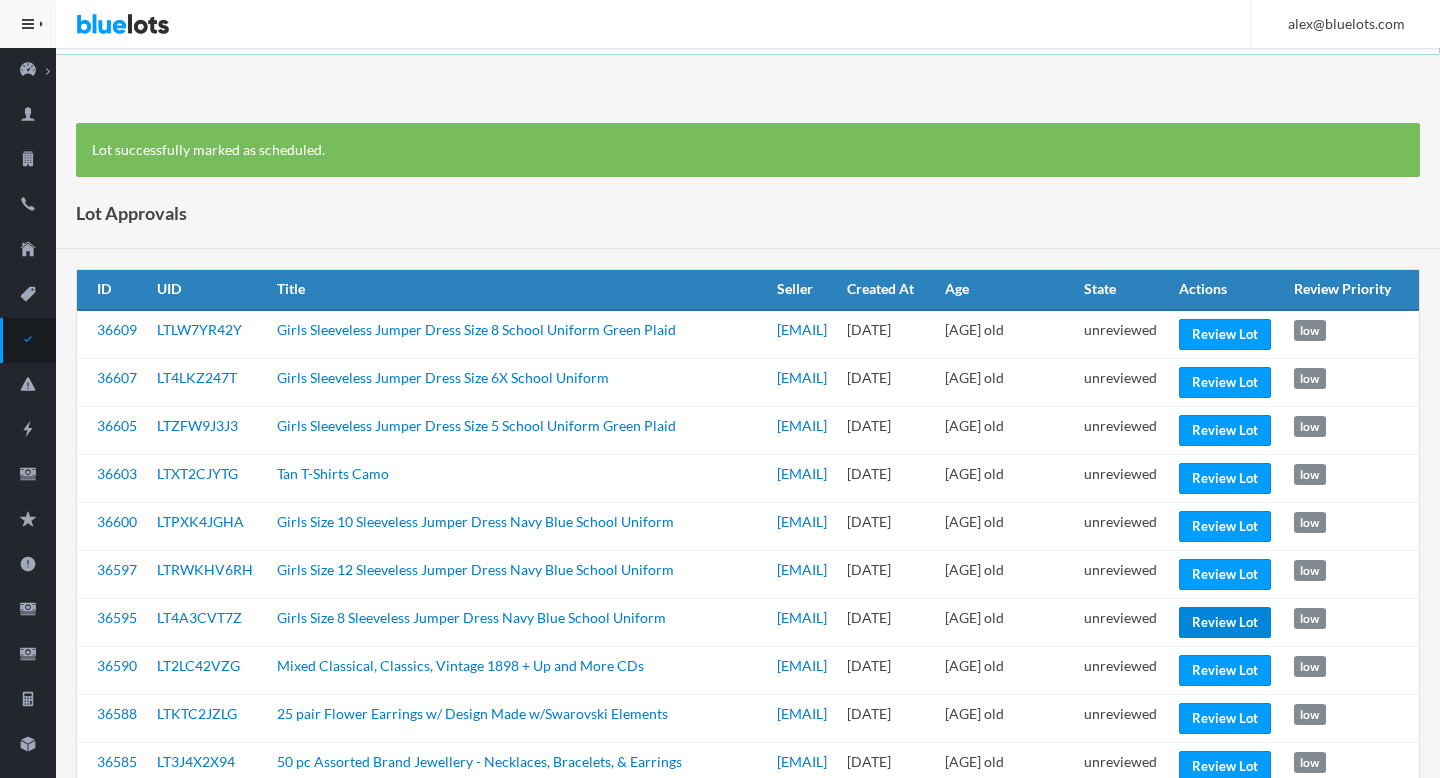 click on "Review Lot" at bounding box center (1225, 622) 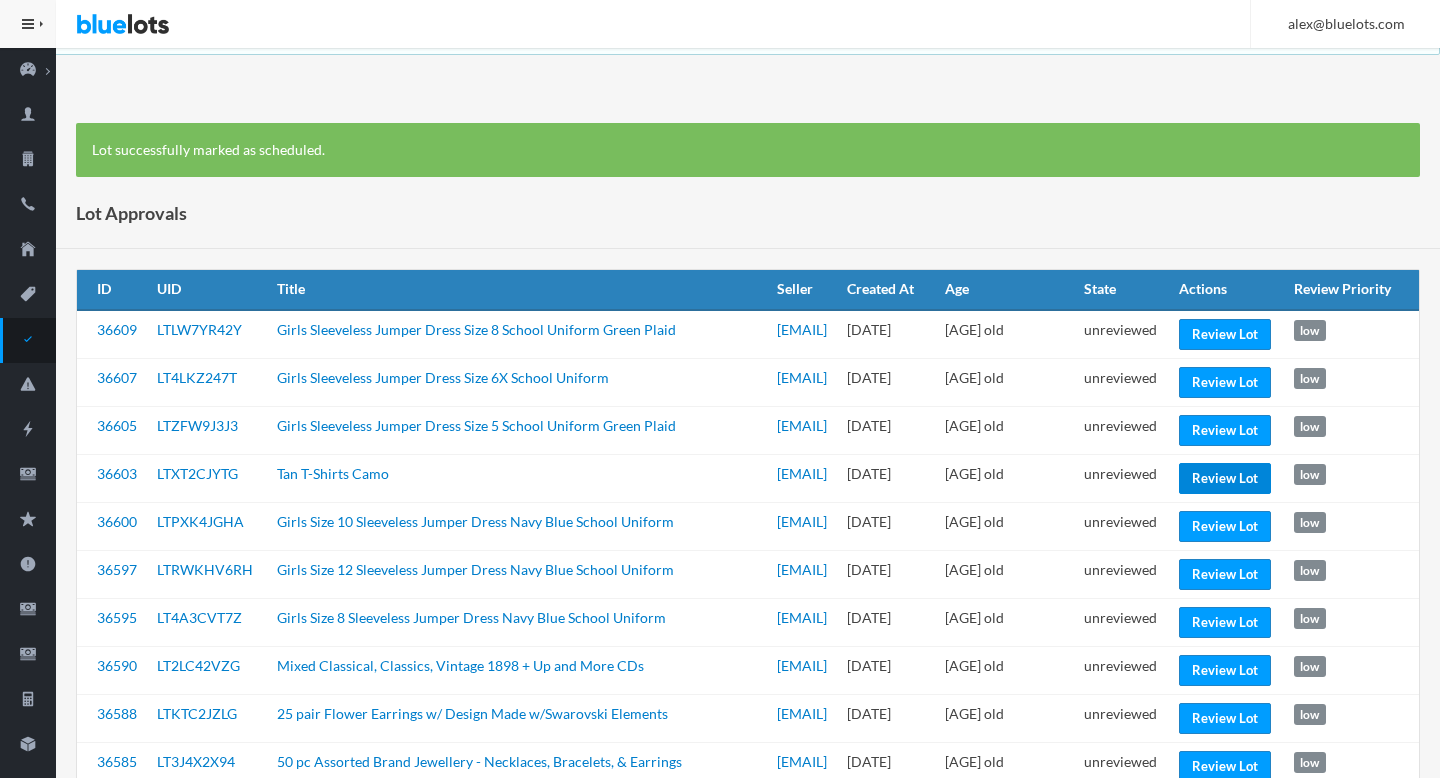 click on "Review Lot" at bounding box center (1225, 478) 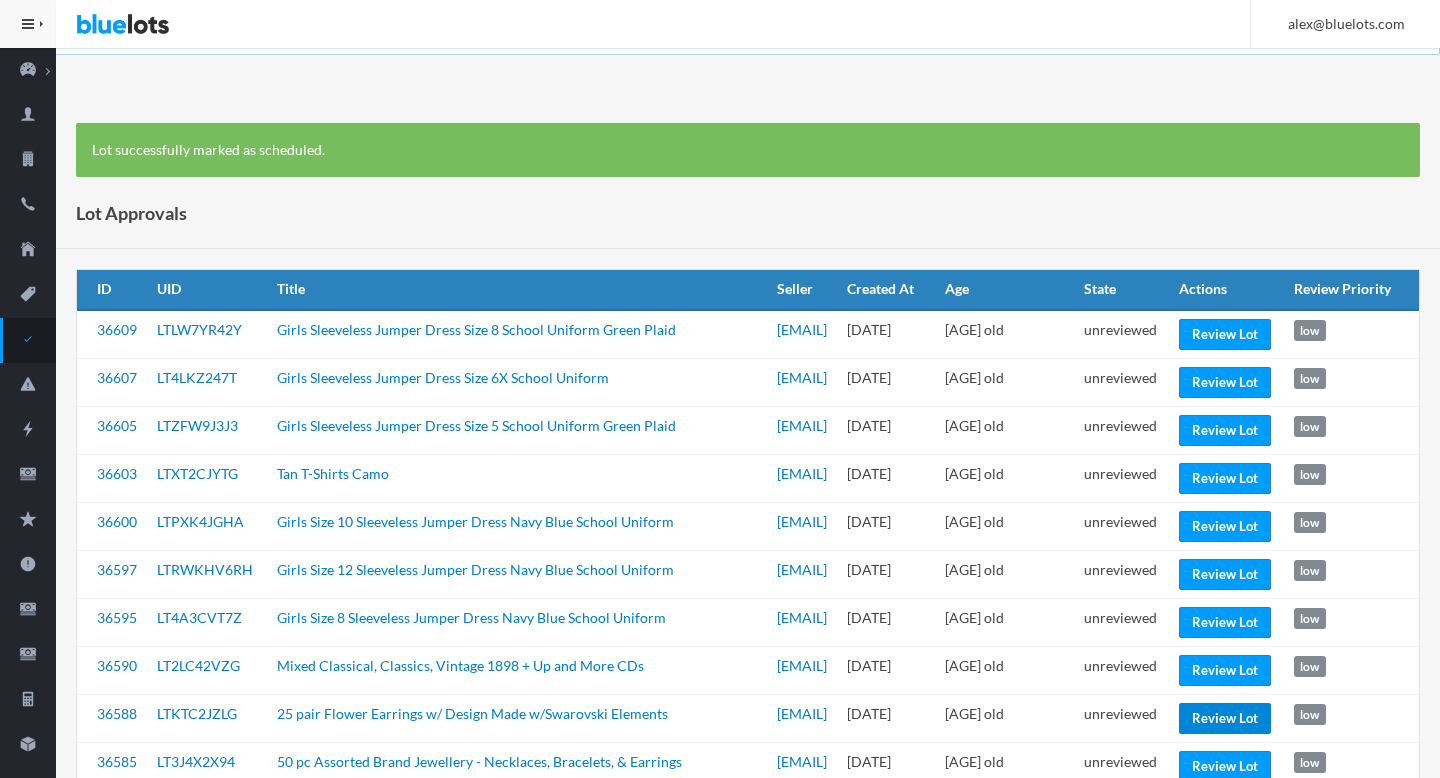 click on "Review Lot" at bounding box center (1225, 718) 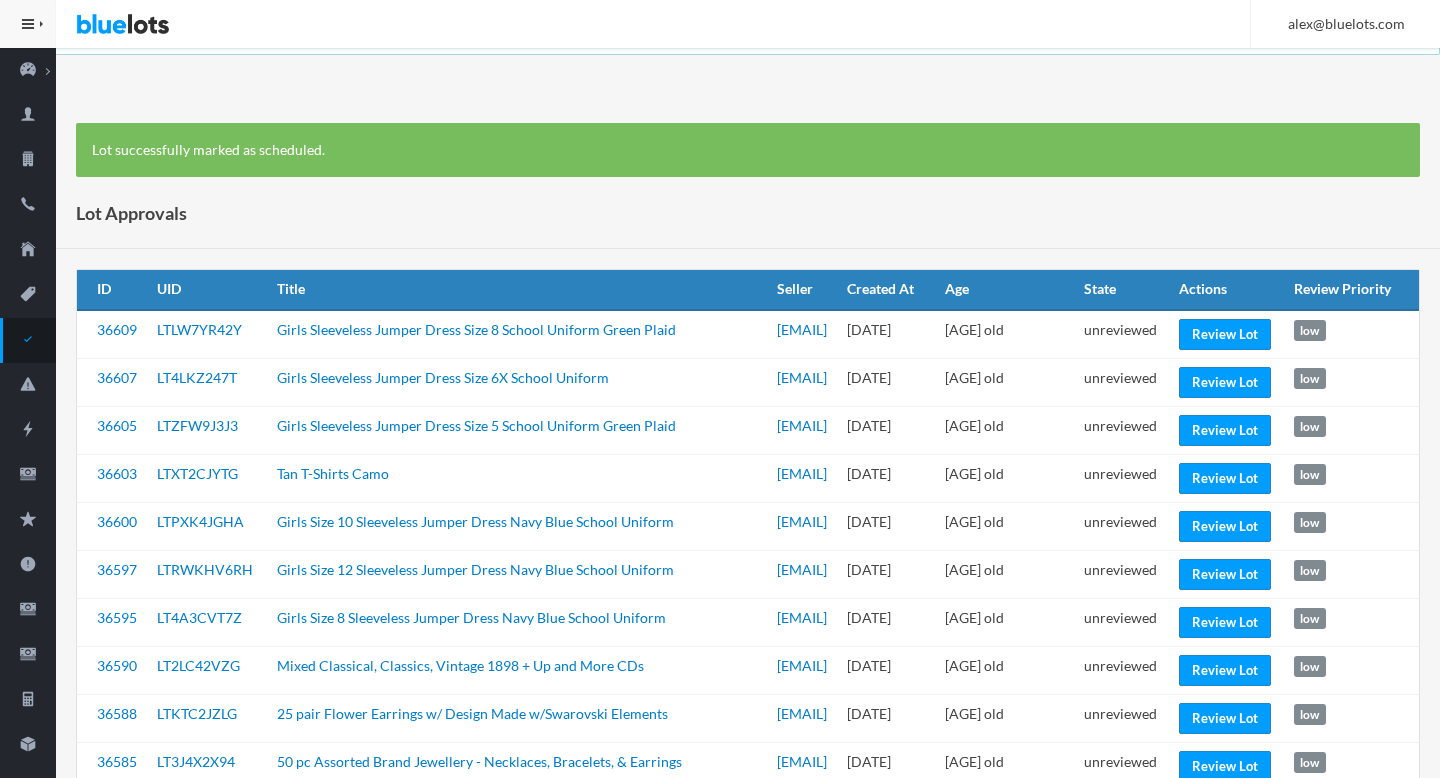 click on "unreviewed" at bounding box center (1123, 718) 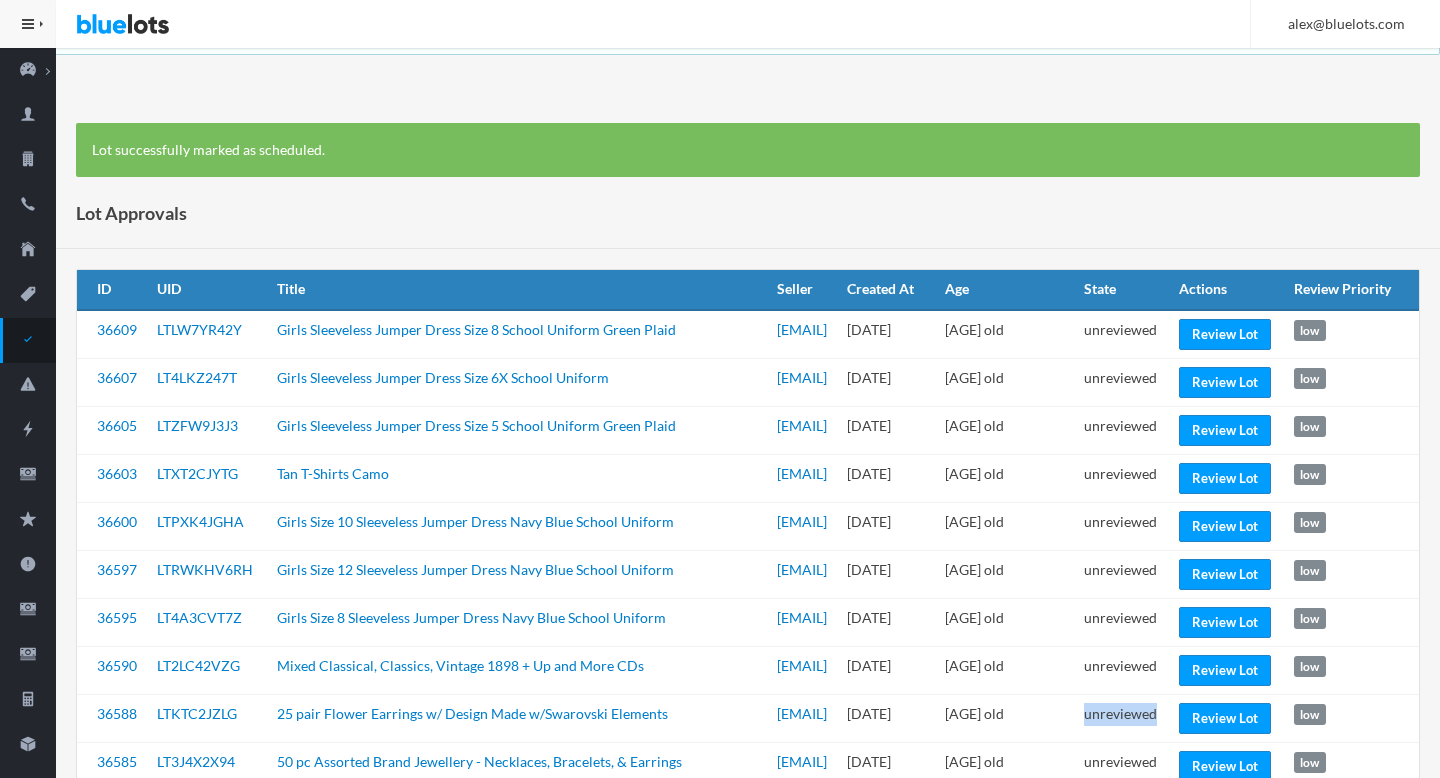 click on "unreviewed" at bounding box center (1123, 718) 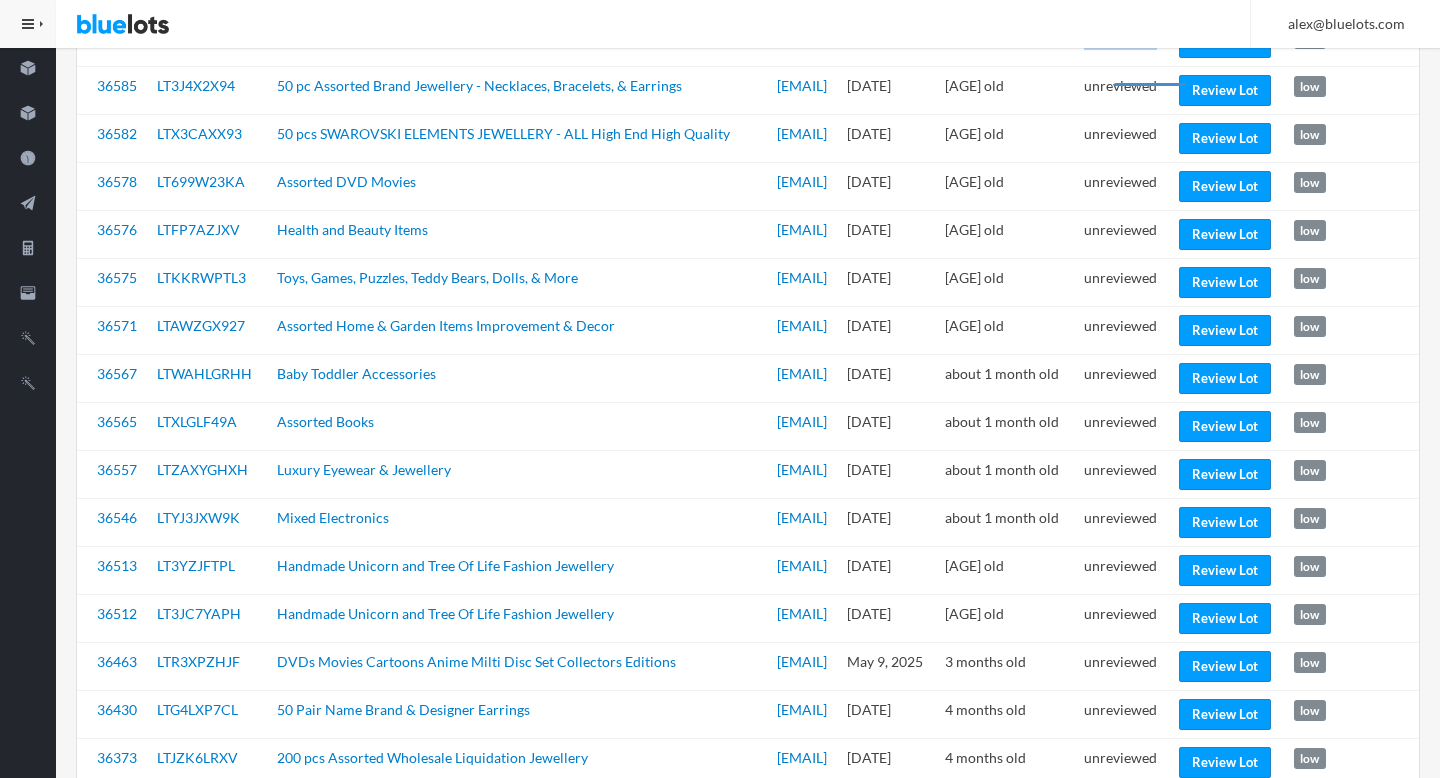 scroll, scrollTop: 695, scrollLeft: 0, axis: vertical 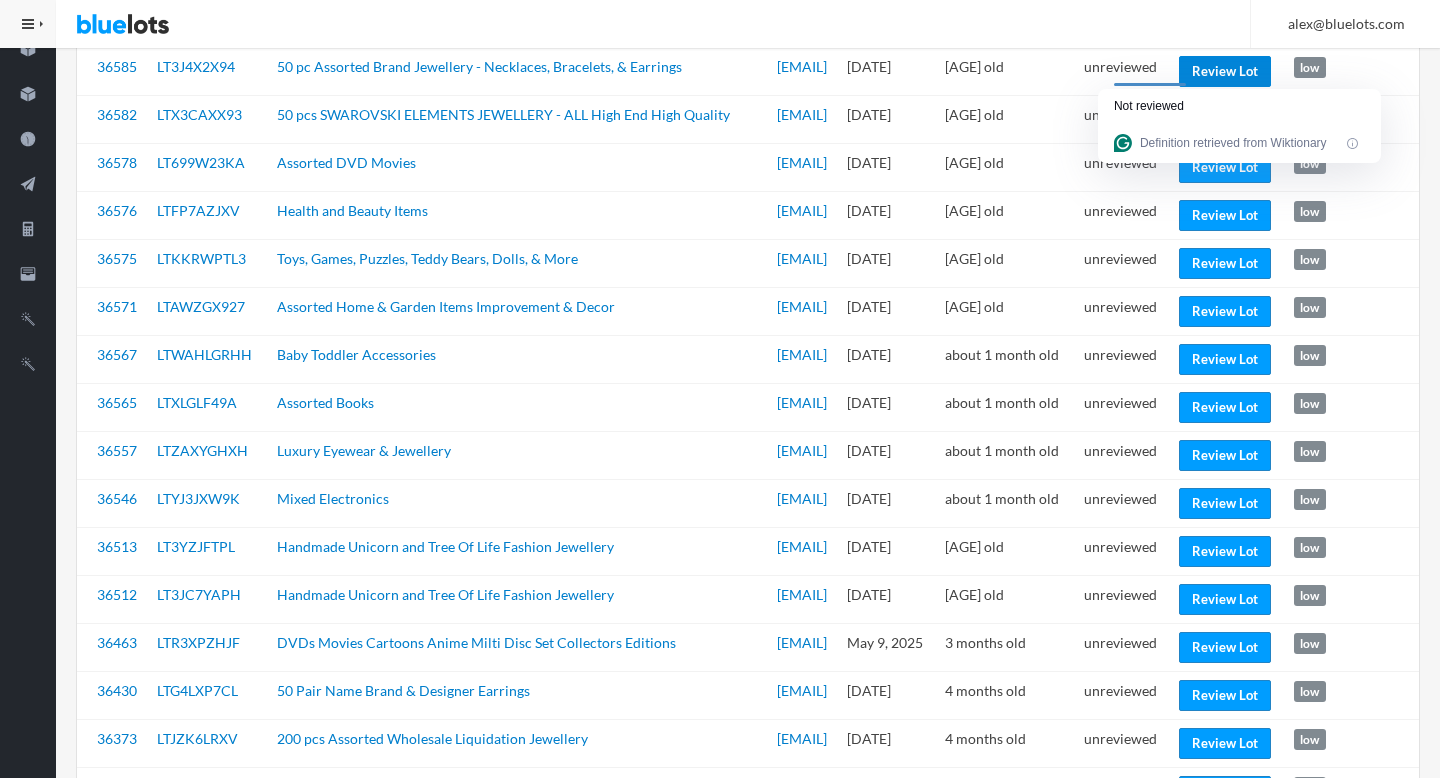 click on "Review Lot" at bounding box center (1225, 71) 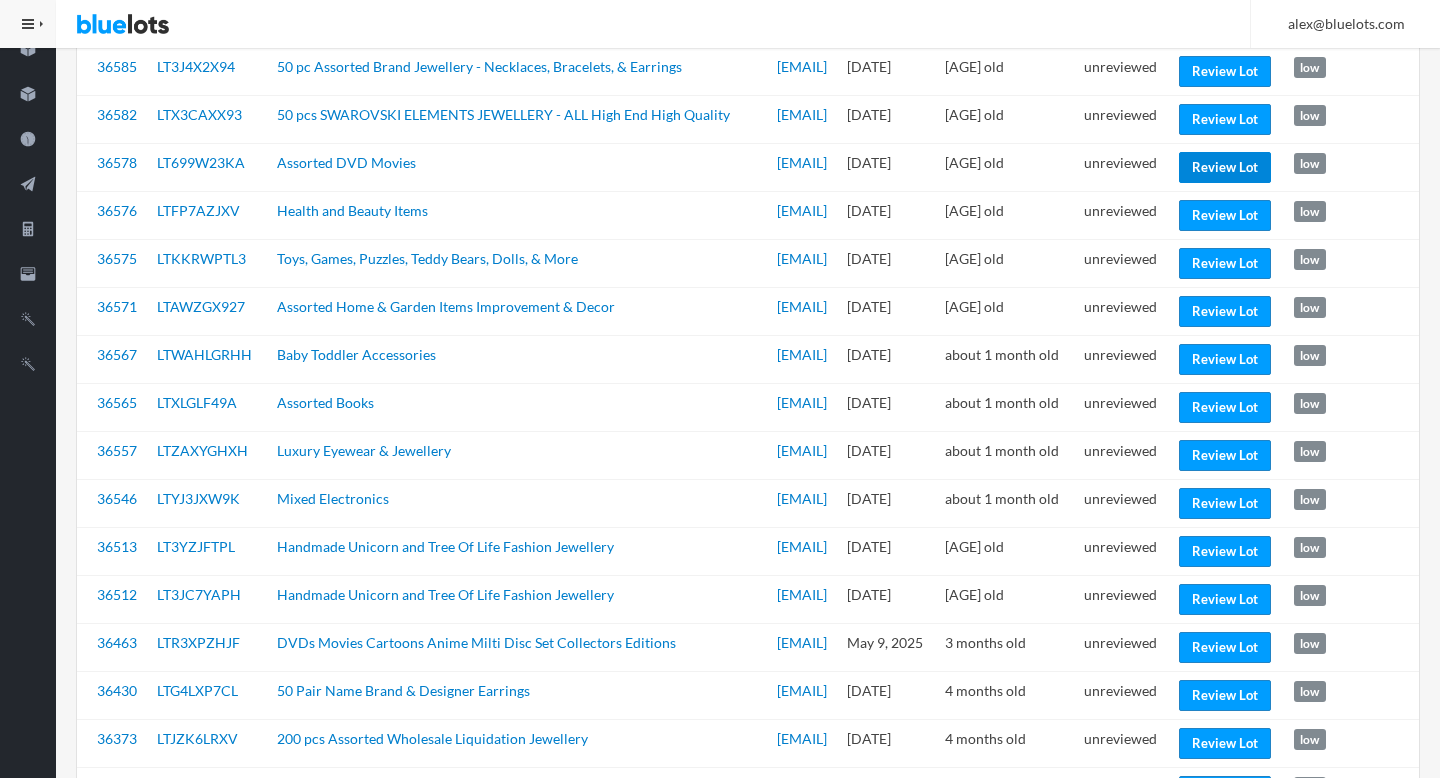 click on "Review Lot" at bounding box center [1225, 167] 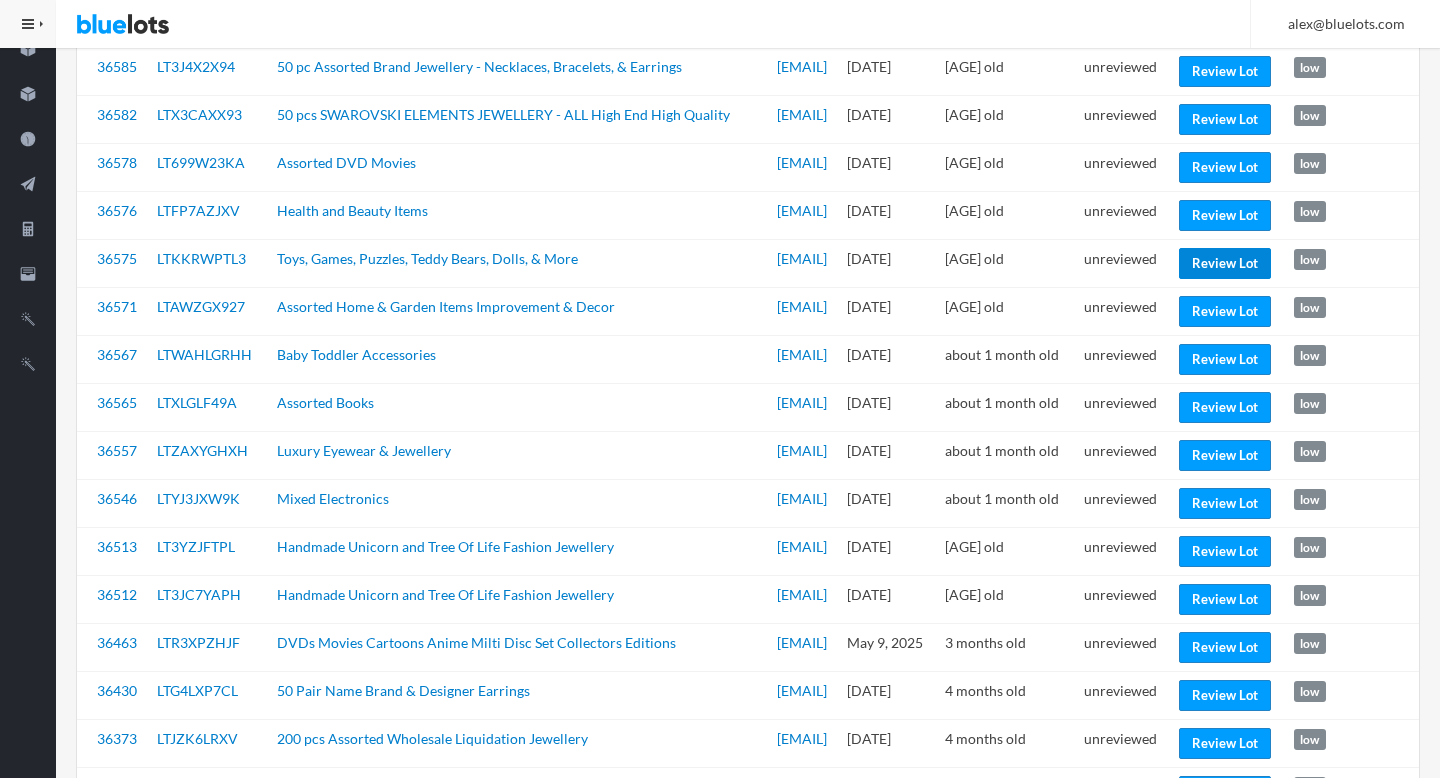 click on "Review Lot" at bounding box center [1225, 263] 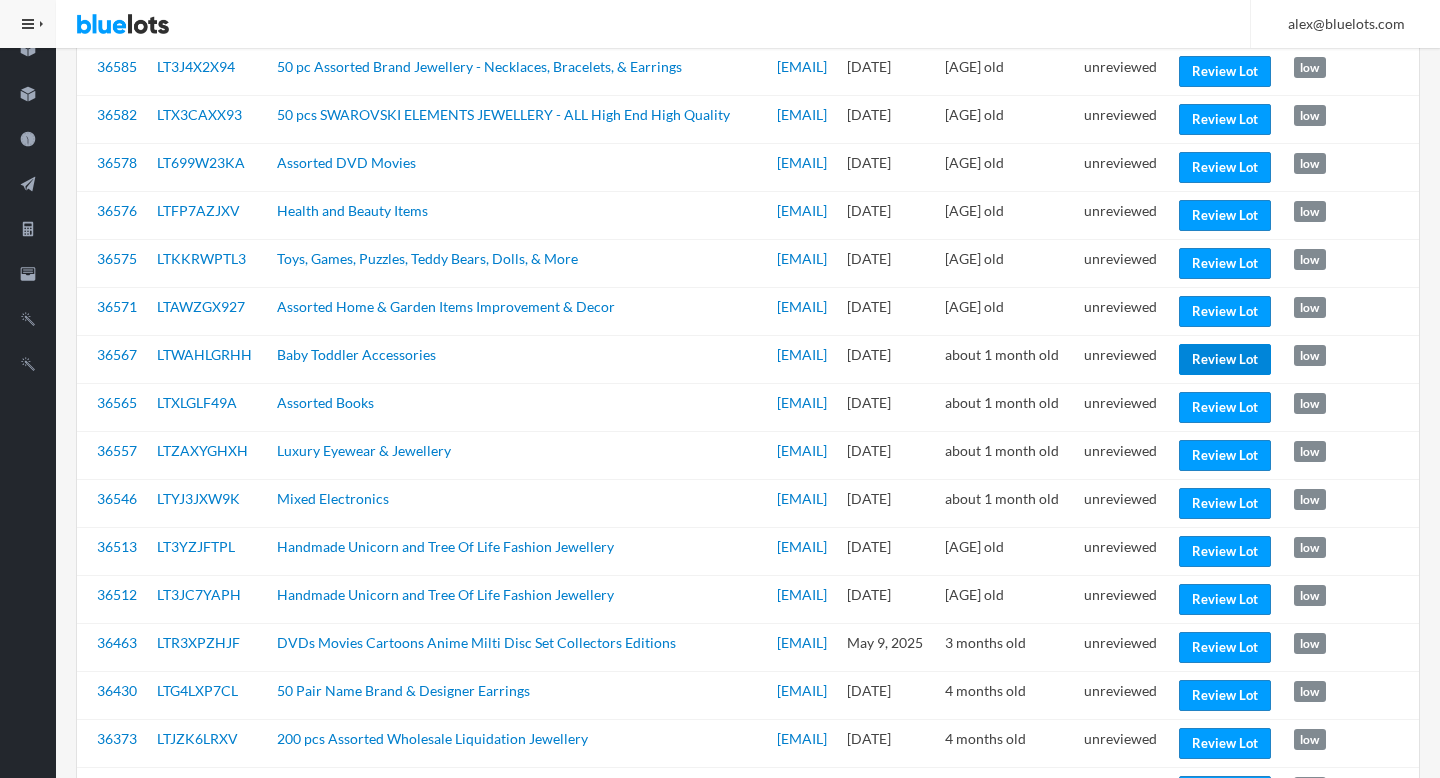 click on "Review Lot" at bounding box center (1225, 359) 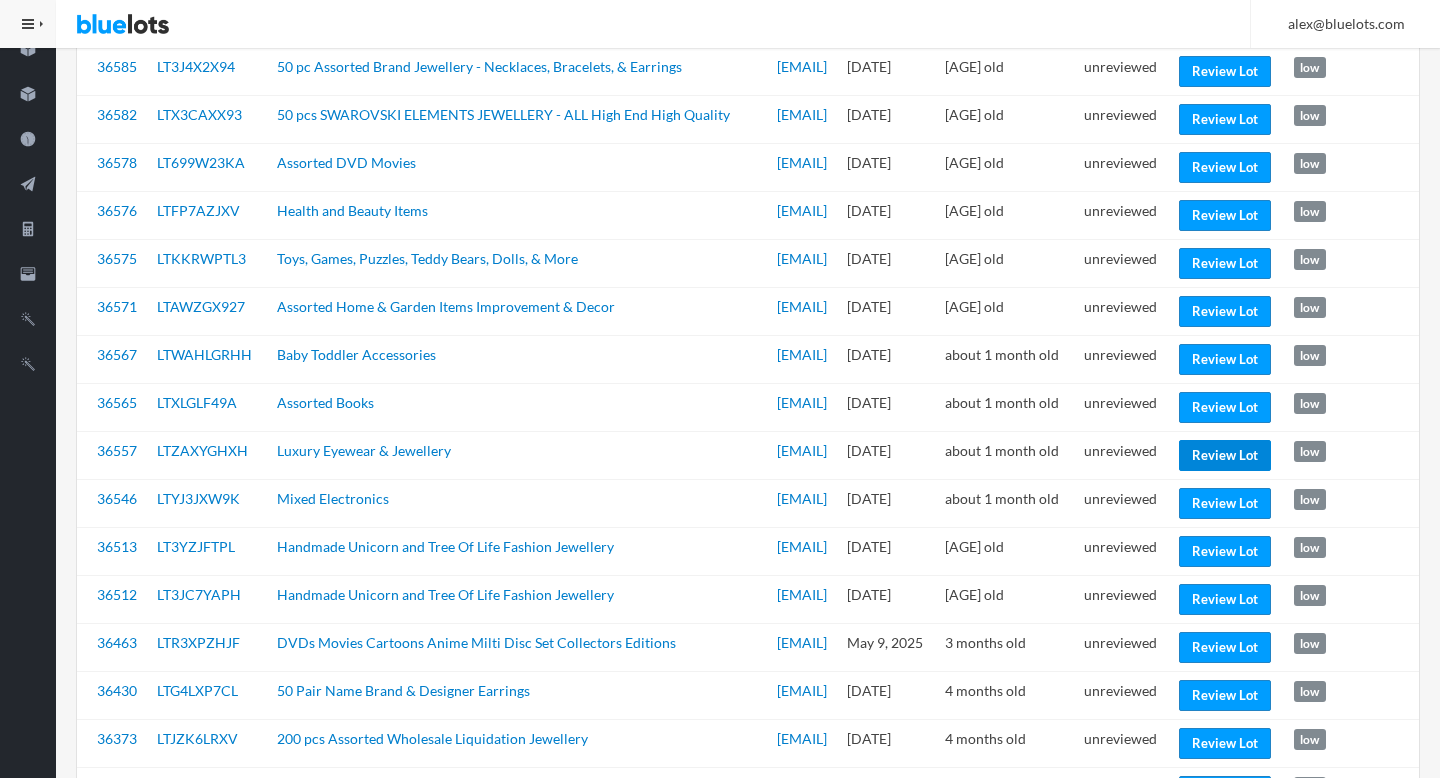 click on "Review Lot" at bounding box center [1225, 455] 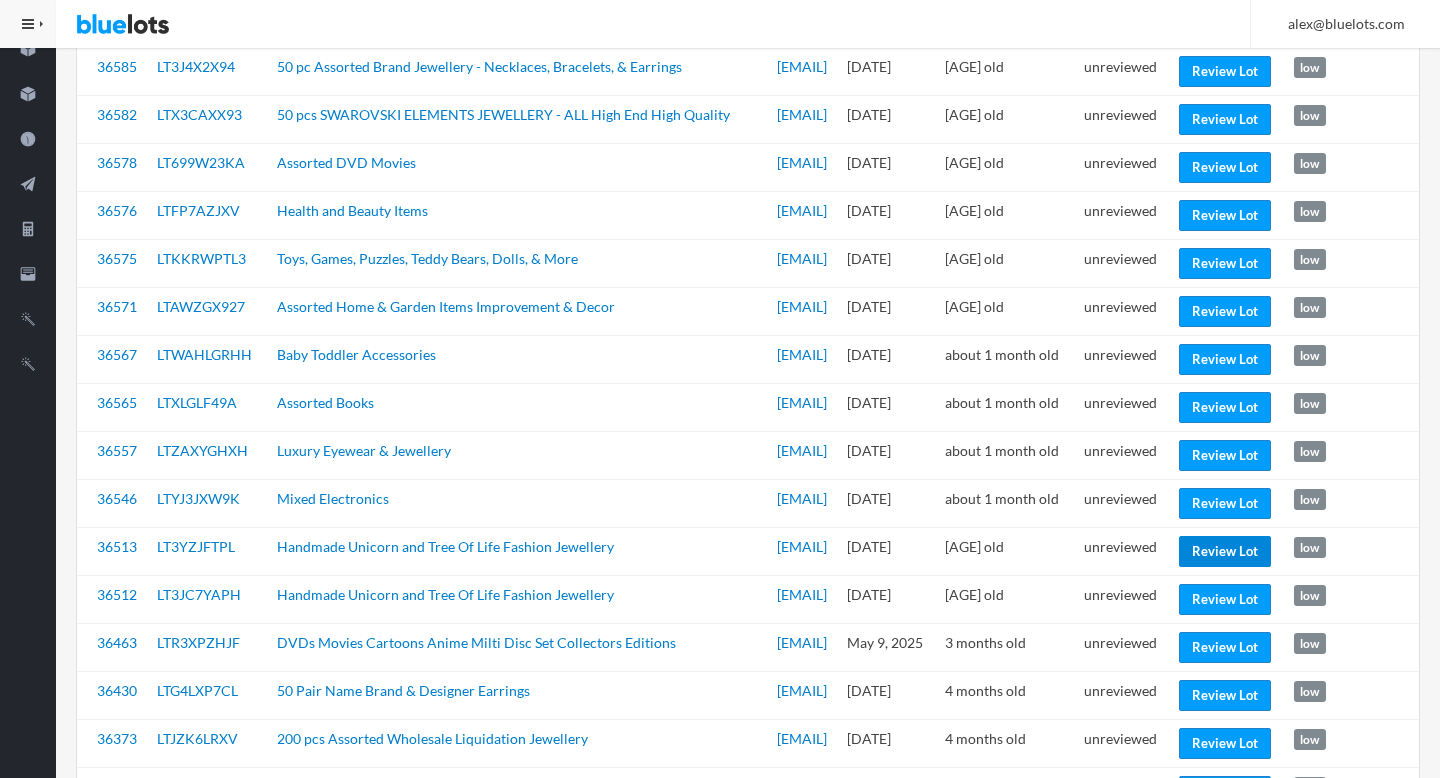 click on "Review Lot" at bounding box center [1225, 551] 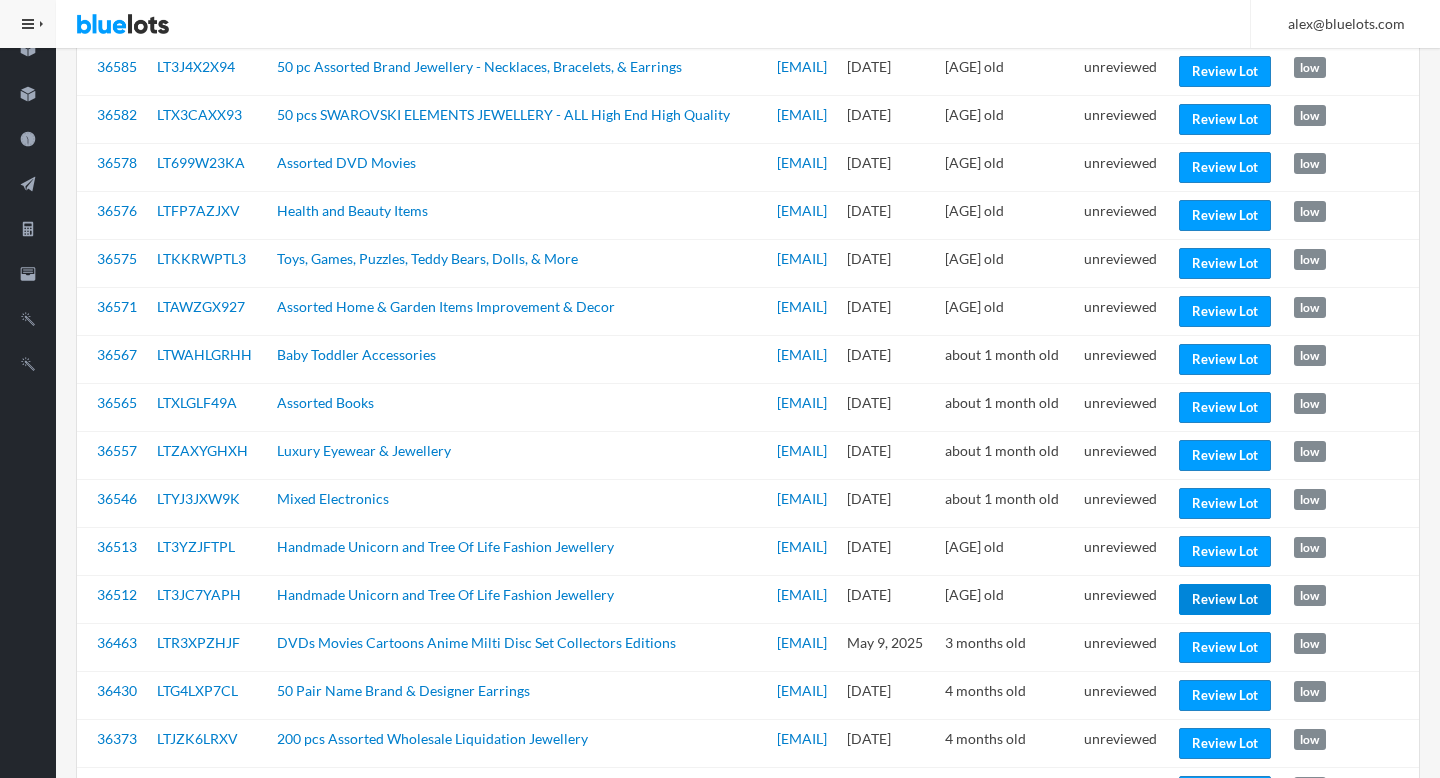 click on "Review Lot" at bounding box center [1225, 599] 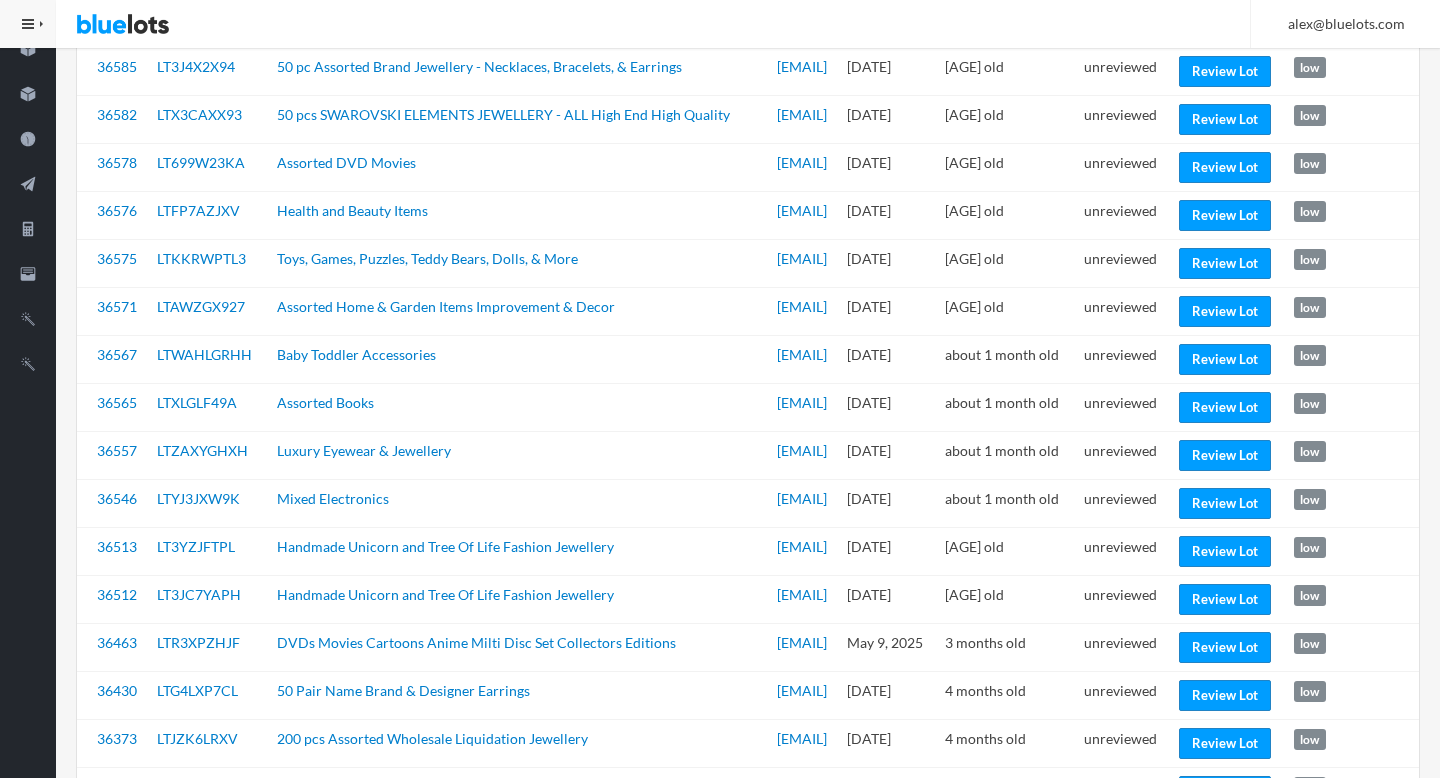 click on "unreviewed" at bounding box center (1123, 599) 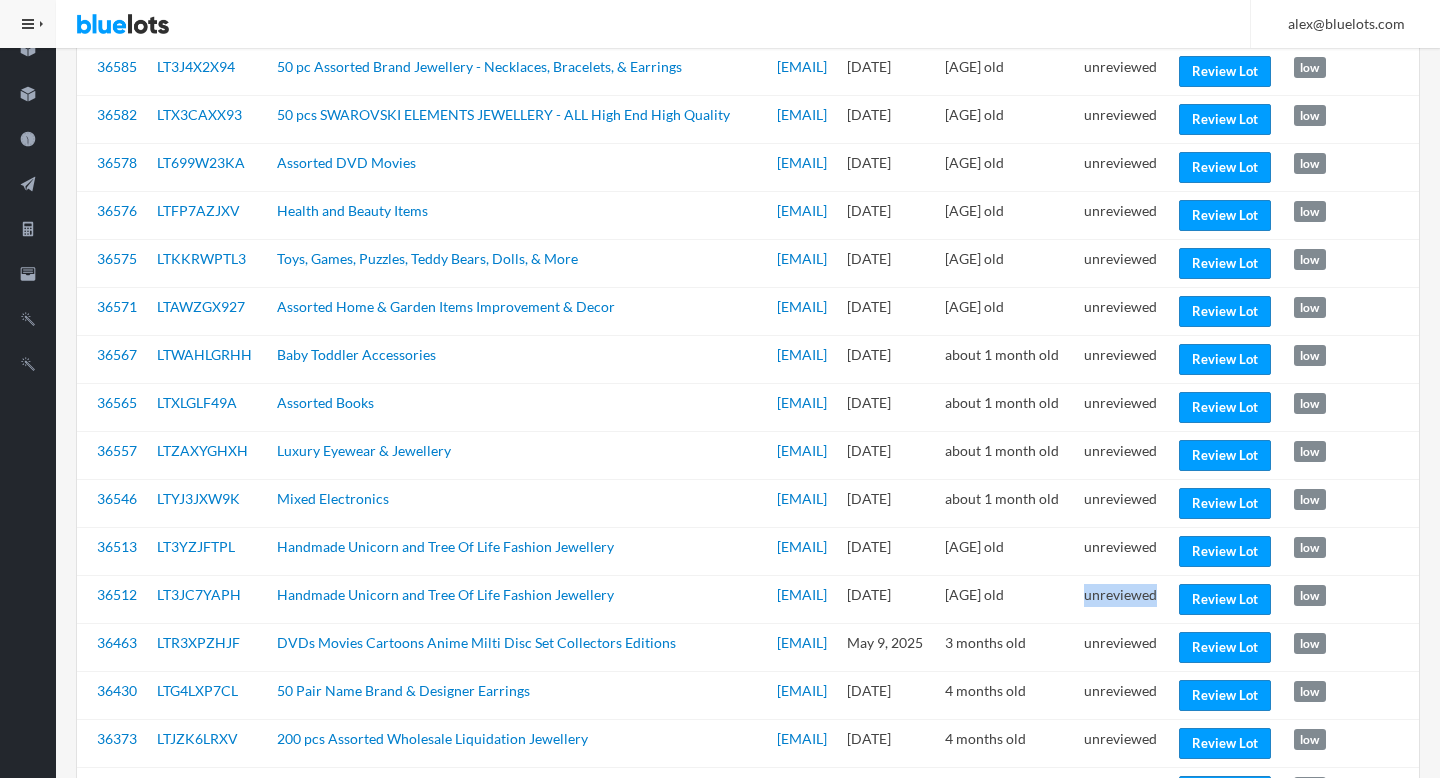 click on "unreviewed" at bounding box center [1123, 599] 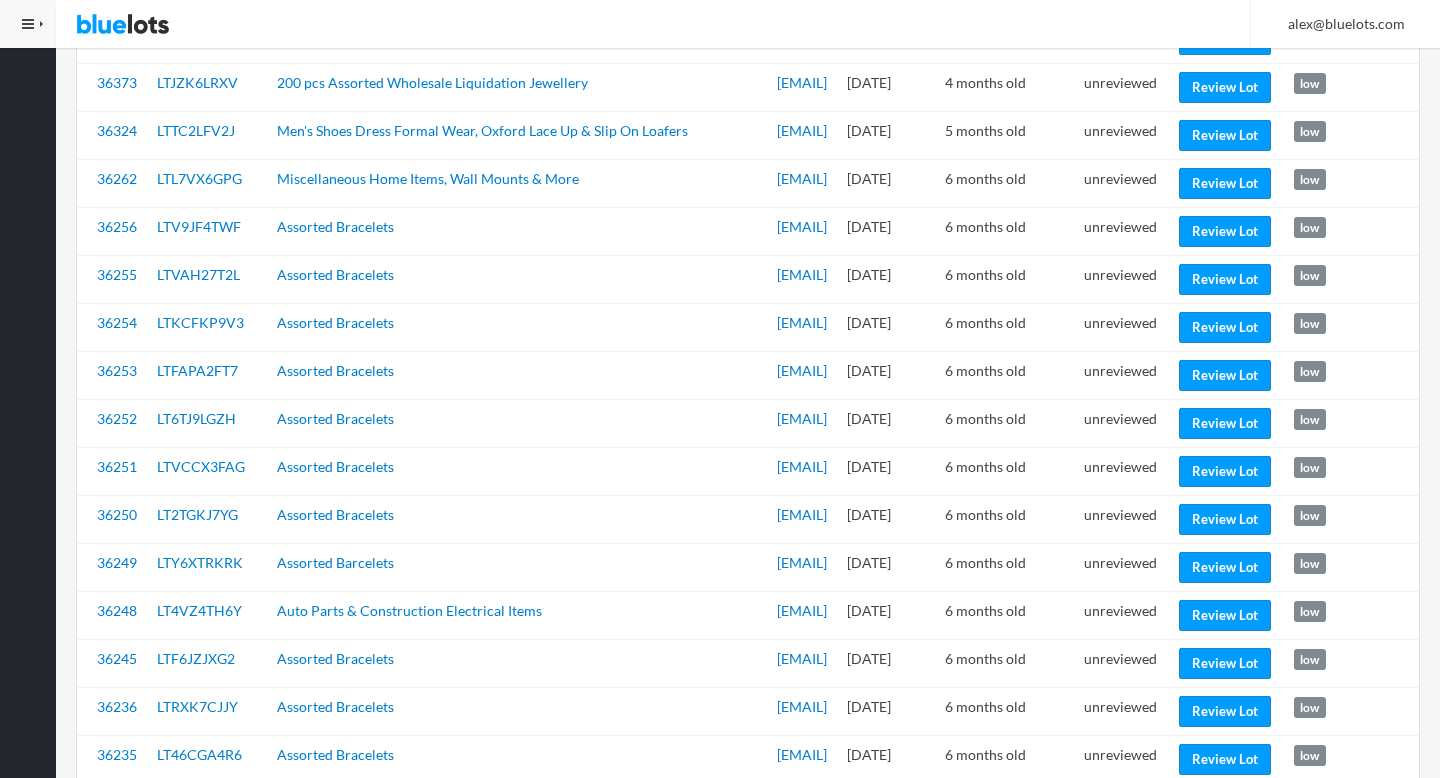 scroll, scrollTop: 1354, scrollLeft: 0, axis: vertical 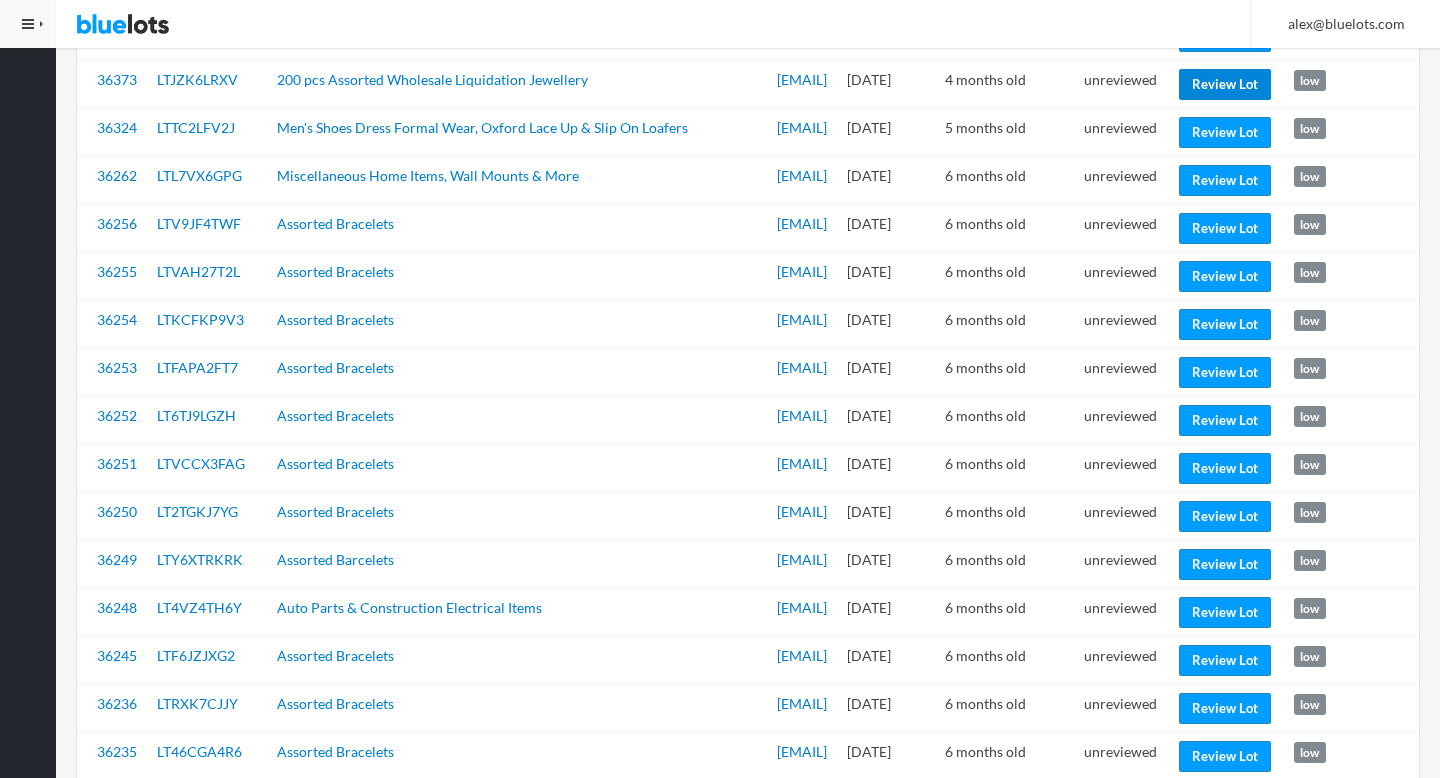 click on "Review Lot" at bounding box center [1225, 84] 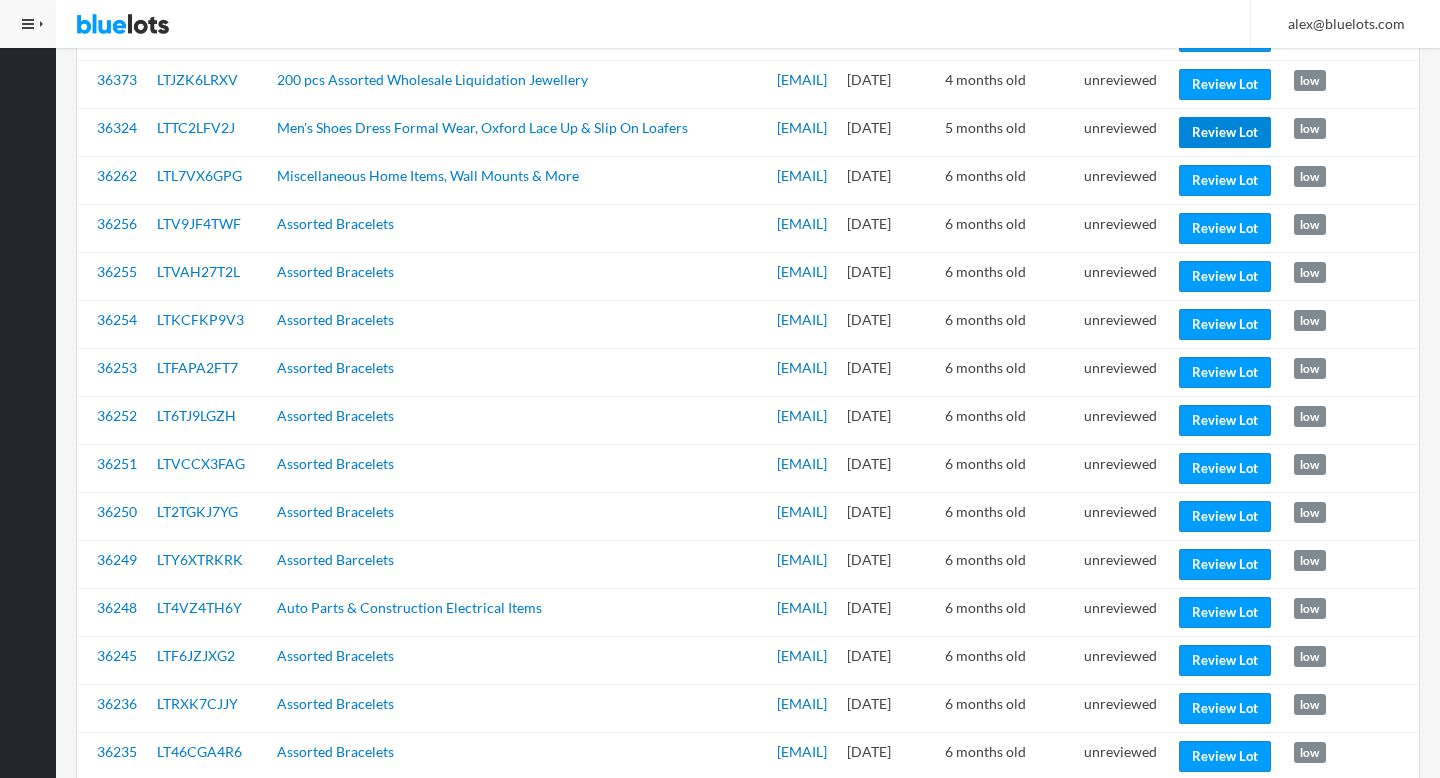 click on "Review Lot" at bounding box center (1225, 132) 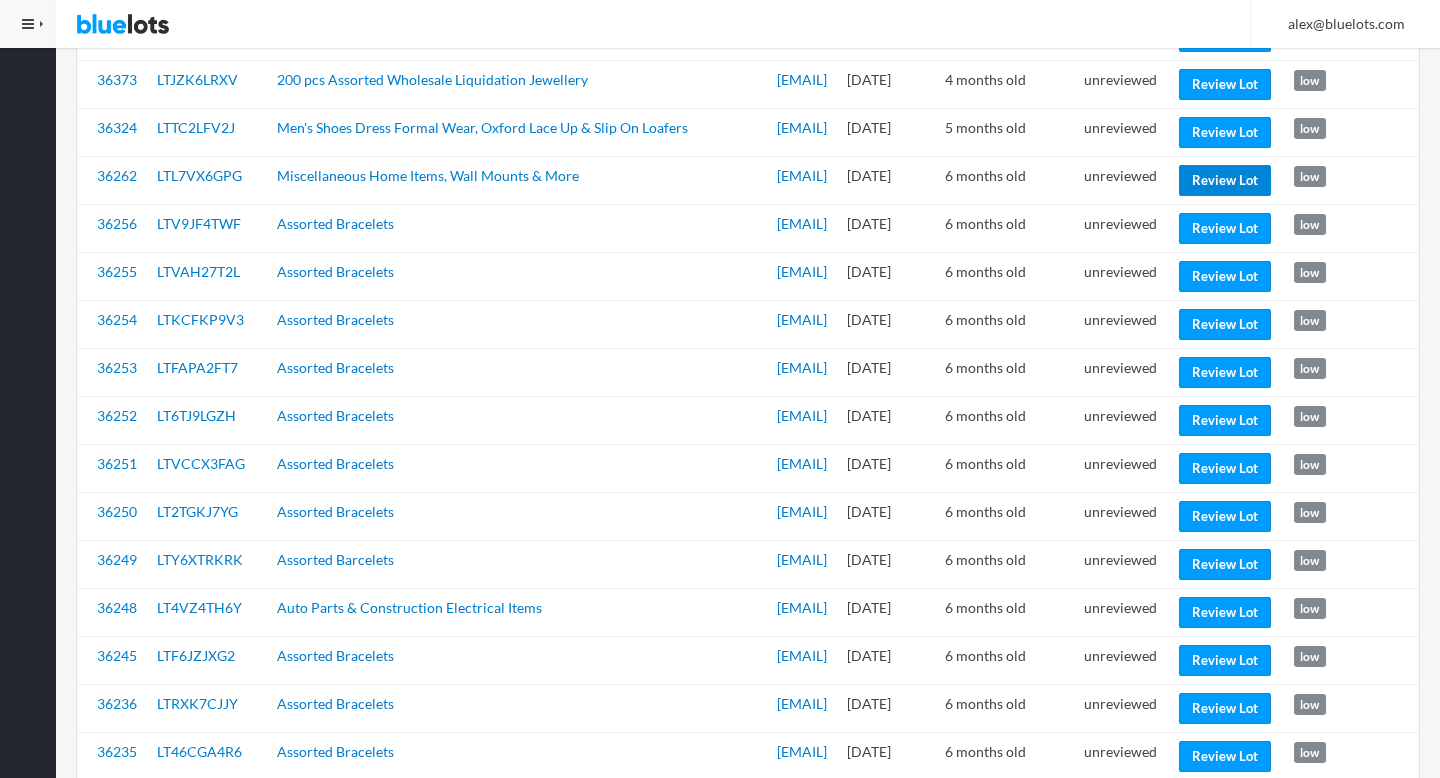 click on "Review Lot" at bounding box center [1225, 180] 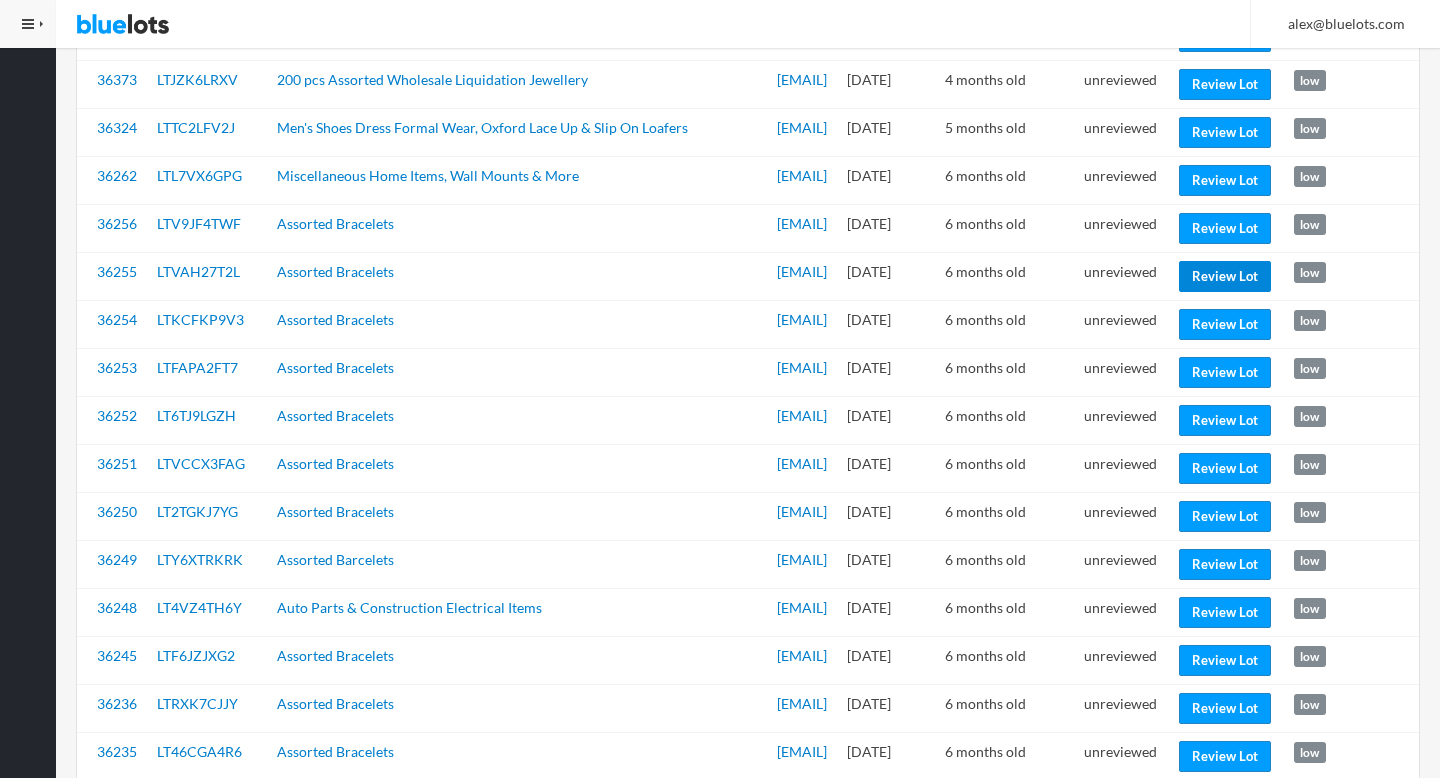 click on "Review Lot" at bounding box center [1225, 276] 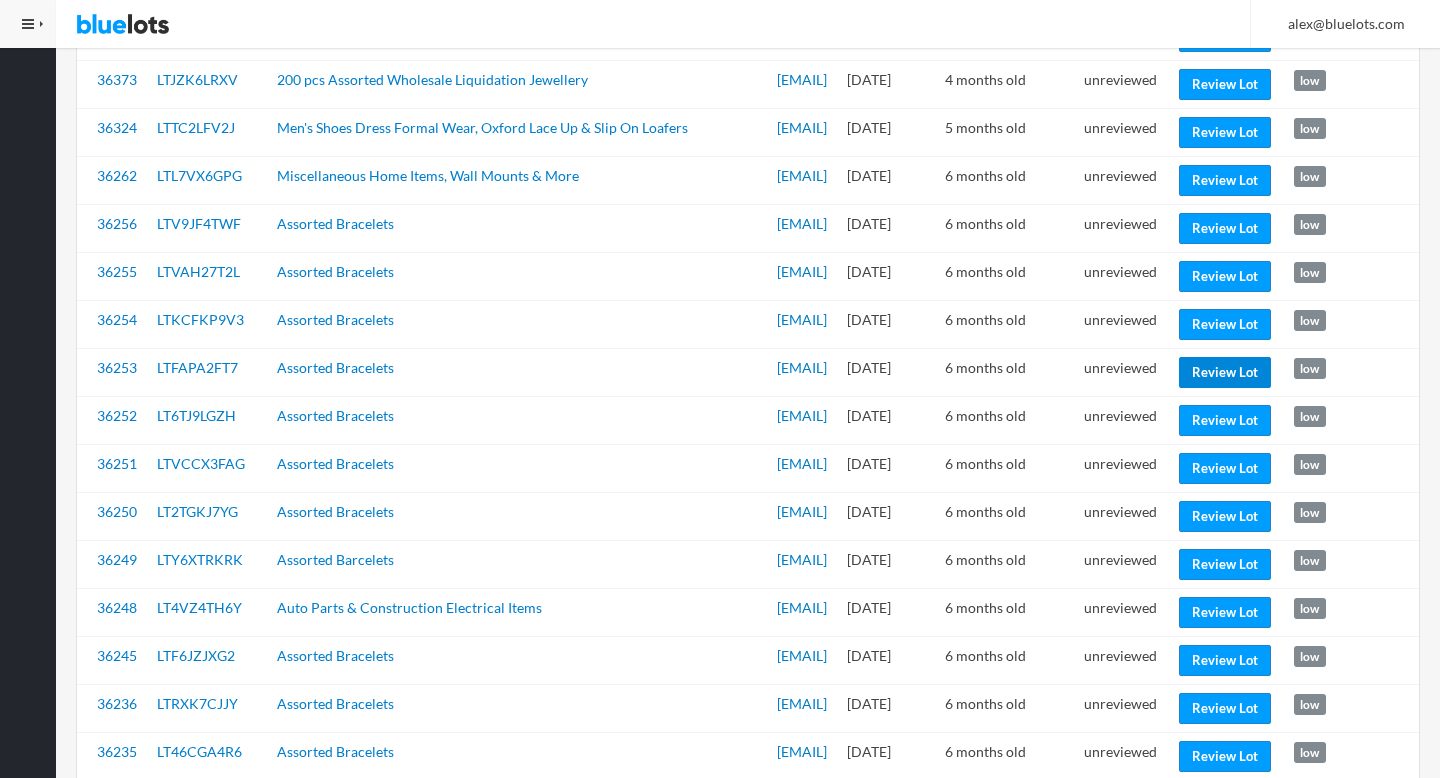click on "Review Lot" at bounding box center (1225, 372) 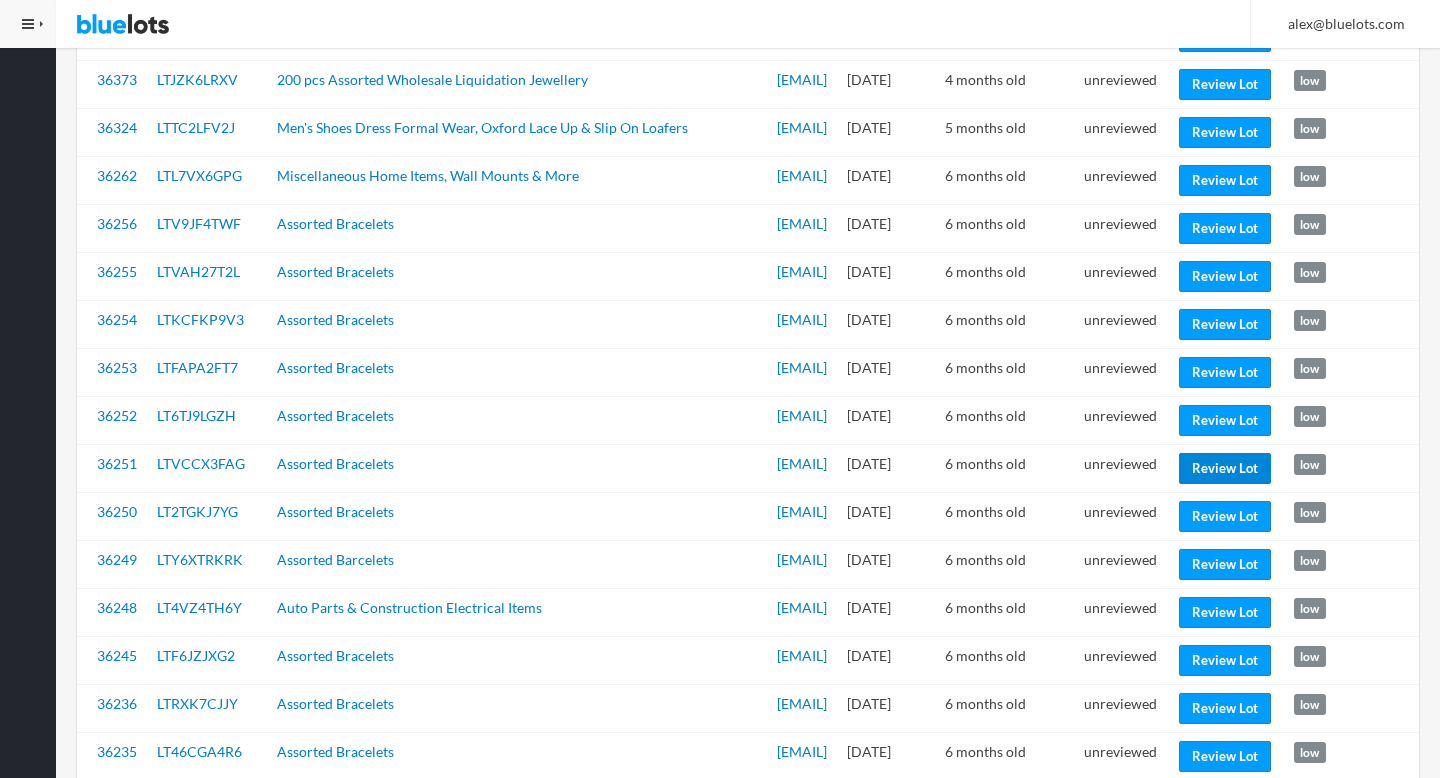 click on "Review Lot" at bounding box center [1225, 468] 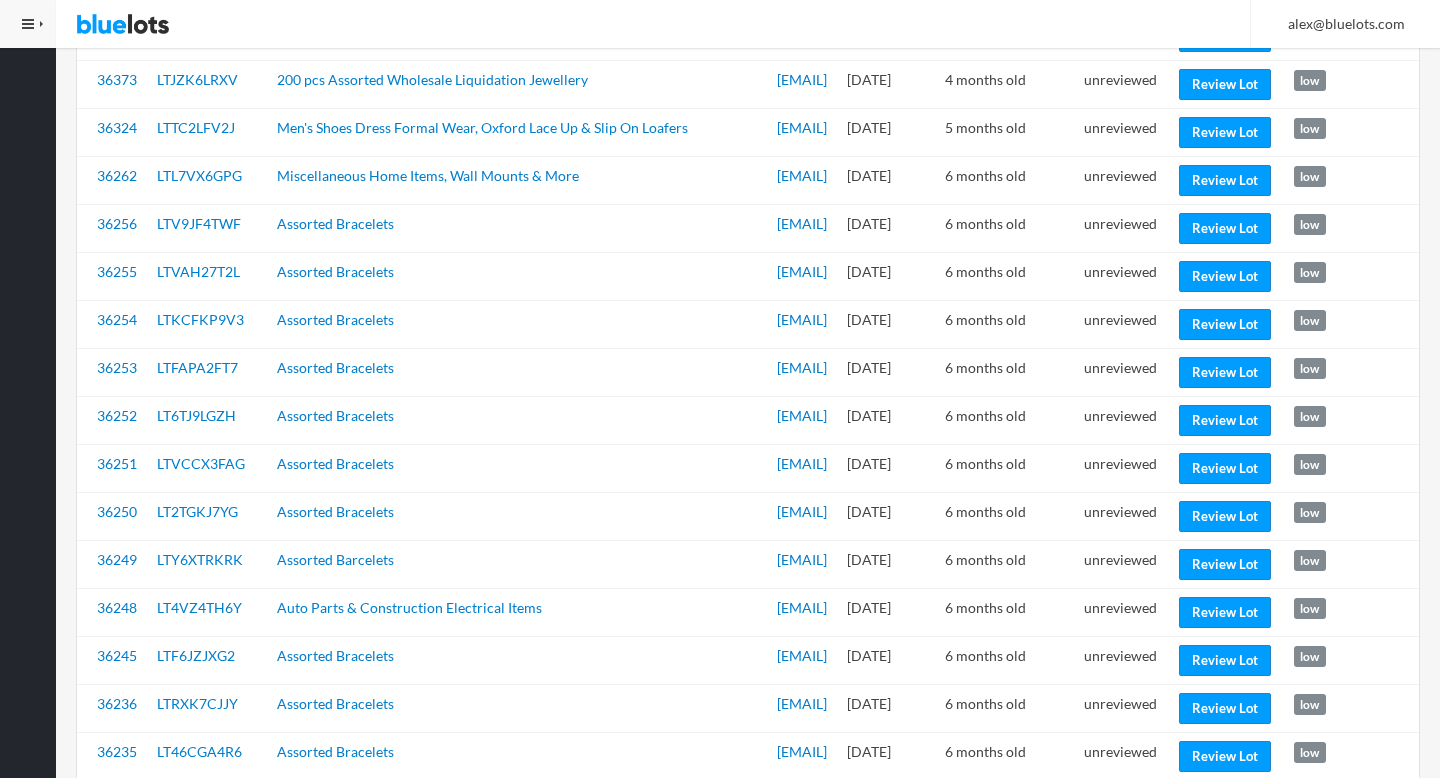 click on "unreviewed" at bounding box center (1123, 468) 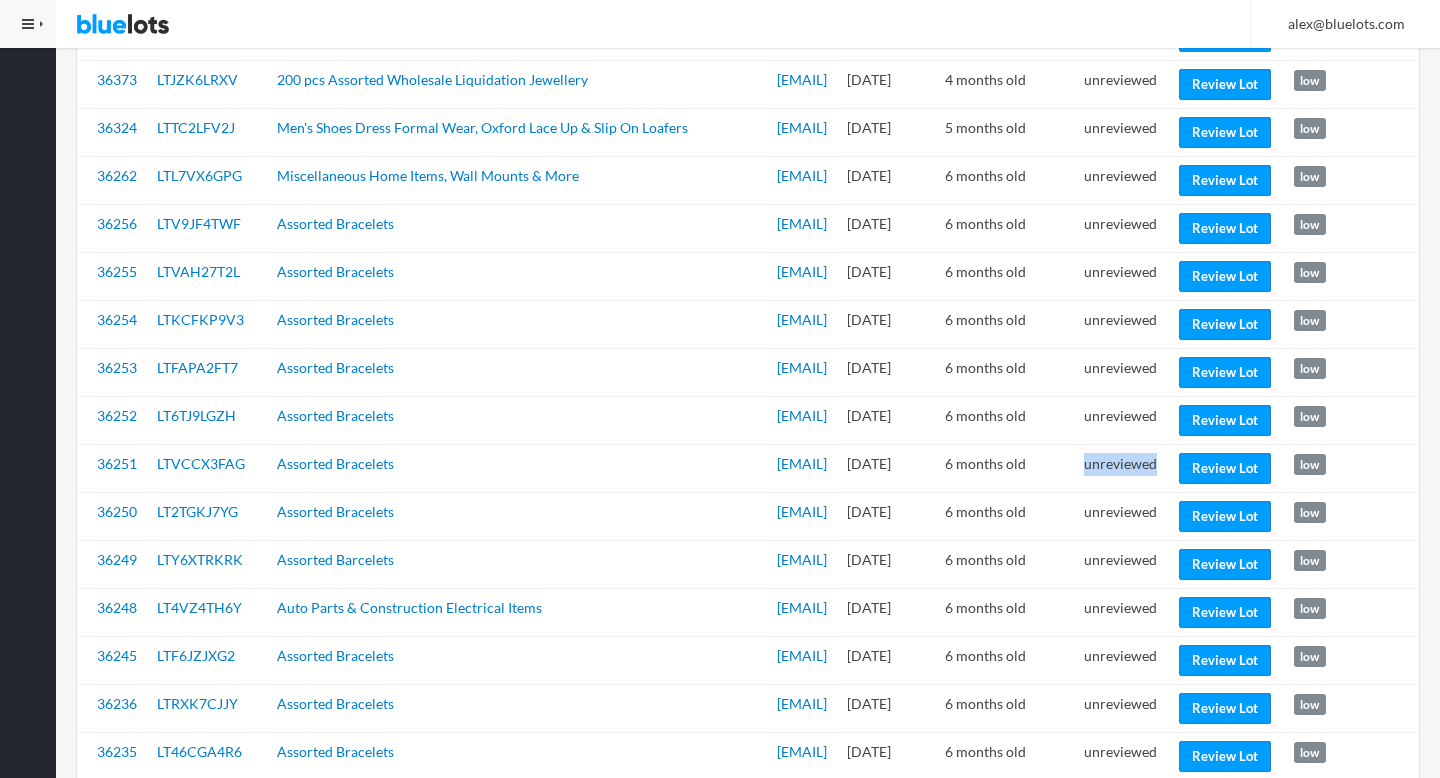 click on "unreviewed" at bounding box center (1123, 468) 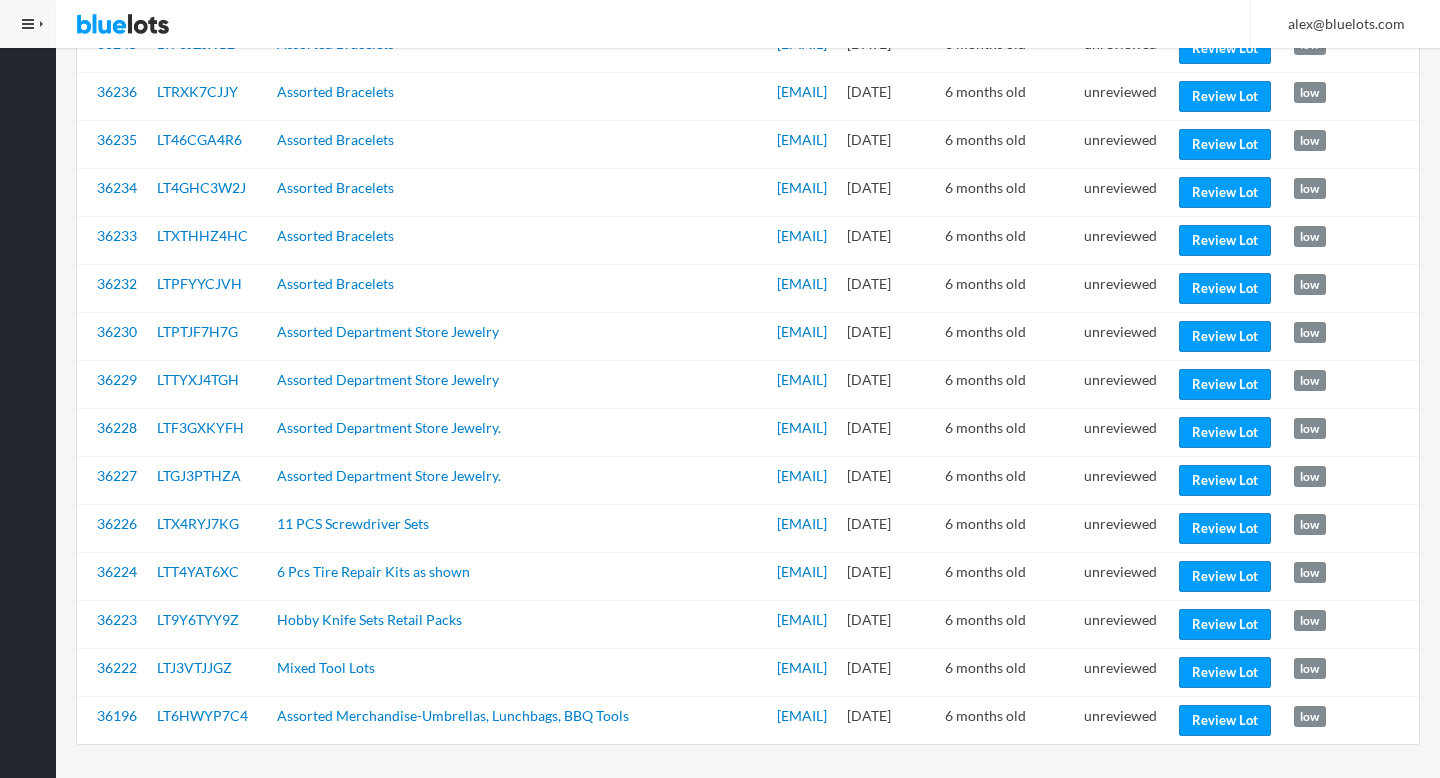 scroll, scrollTop: 1971, scrollLeft: 0, axis: vertical 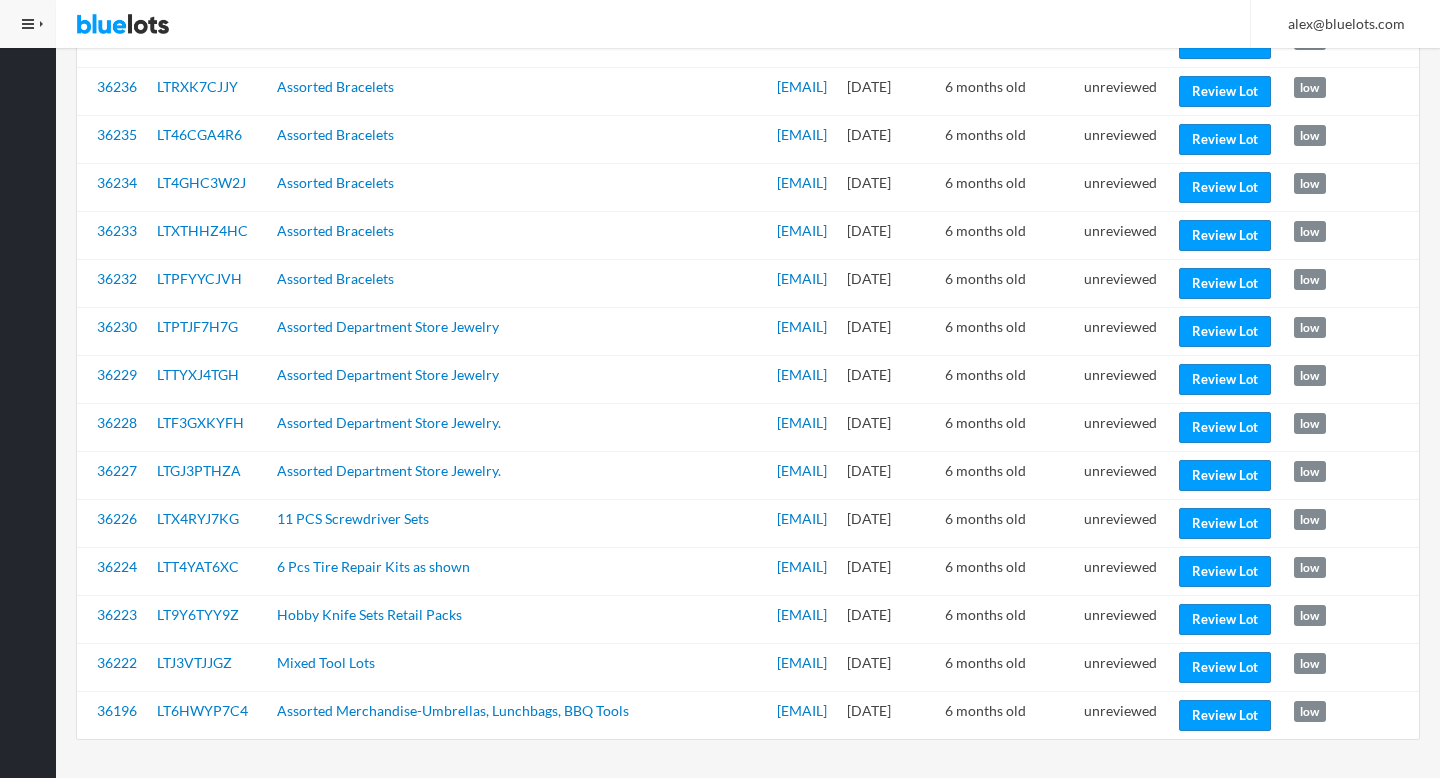 click on "Review Lot" at bounding box center [1225, -53] 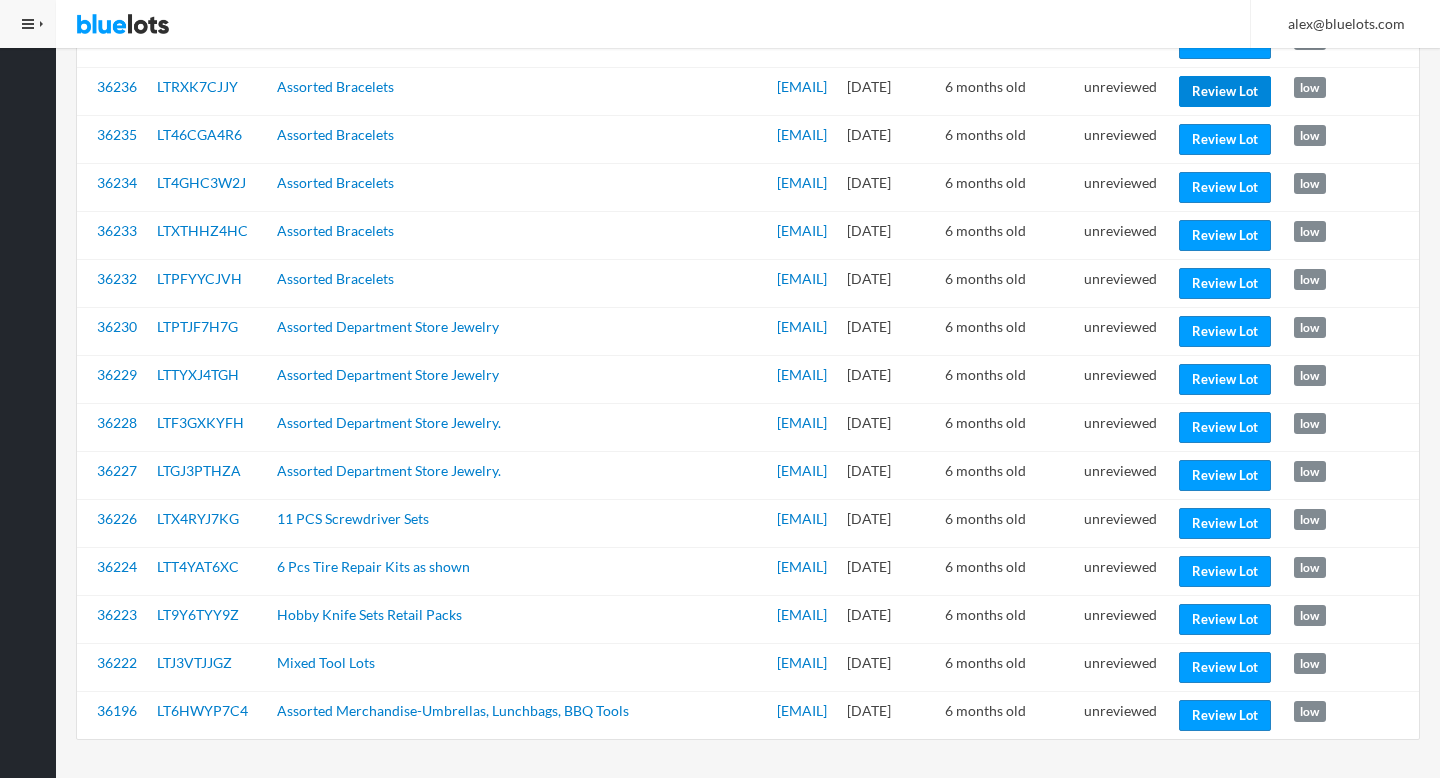 click on "Review Lot" at bounding box center [1225, 91] 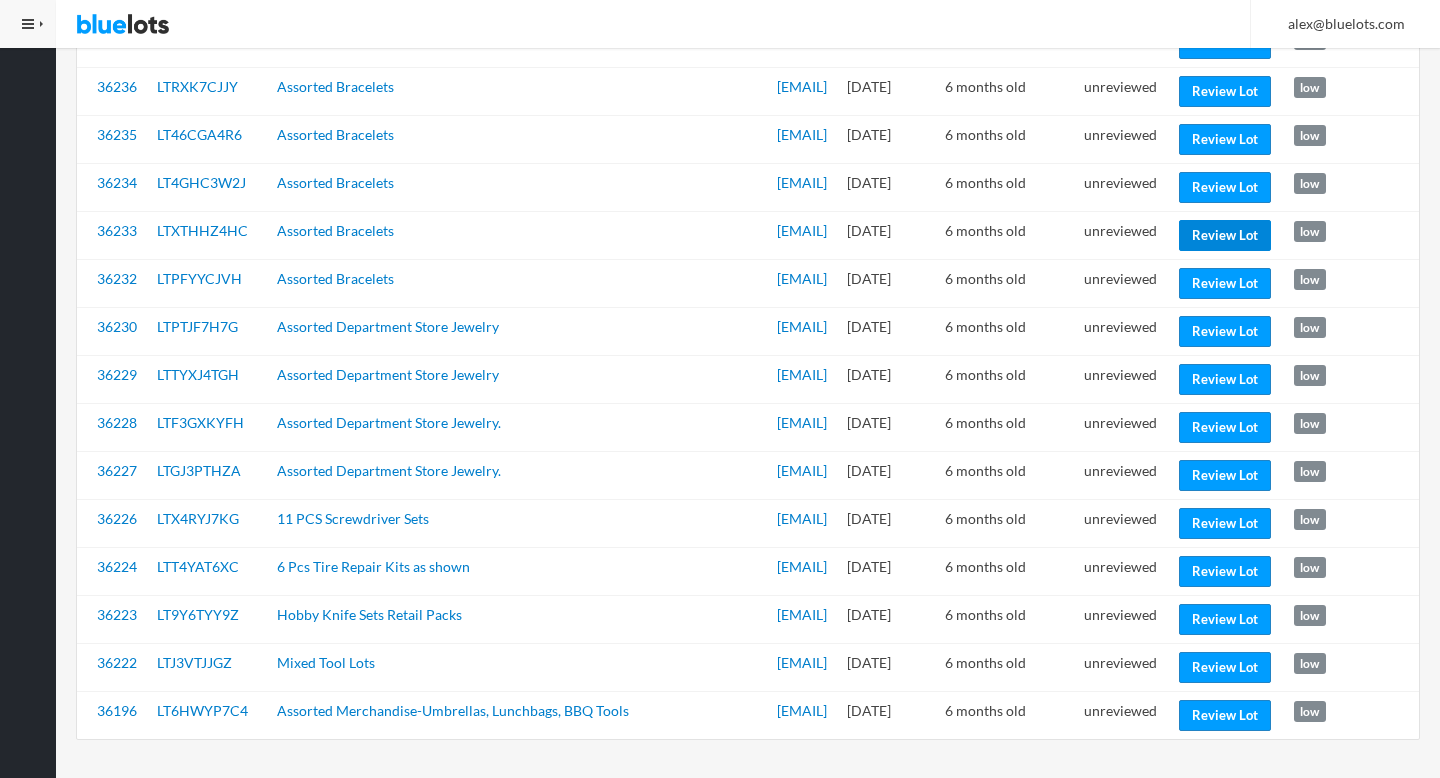 click on "Review Lot" at bounding box center (1225, 235) 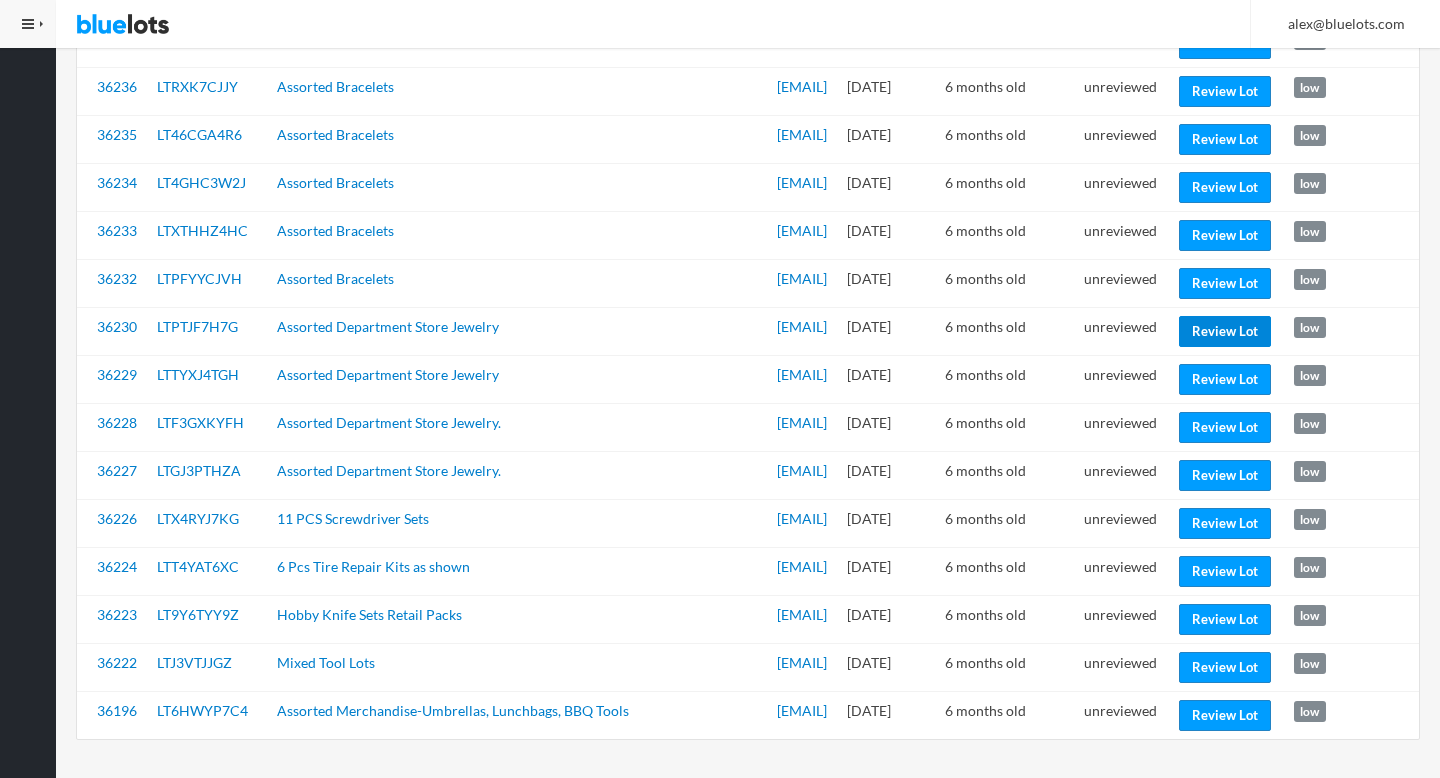 click on "Review Lot" at bounding box center [1225, 331] 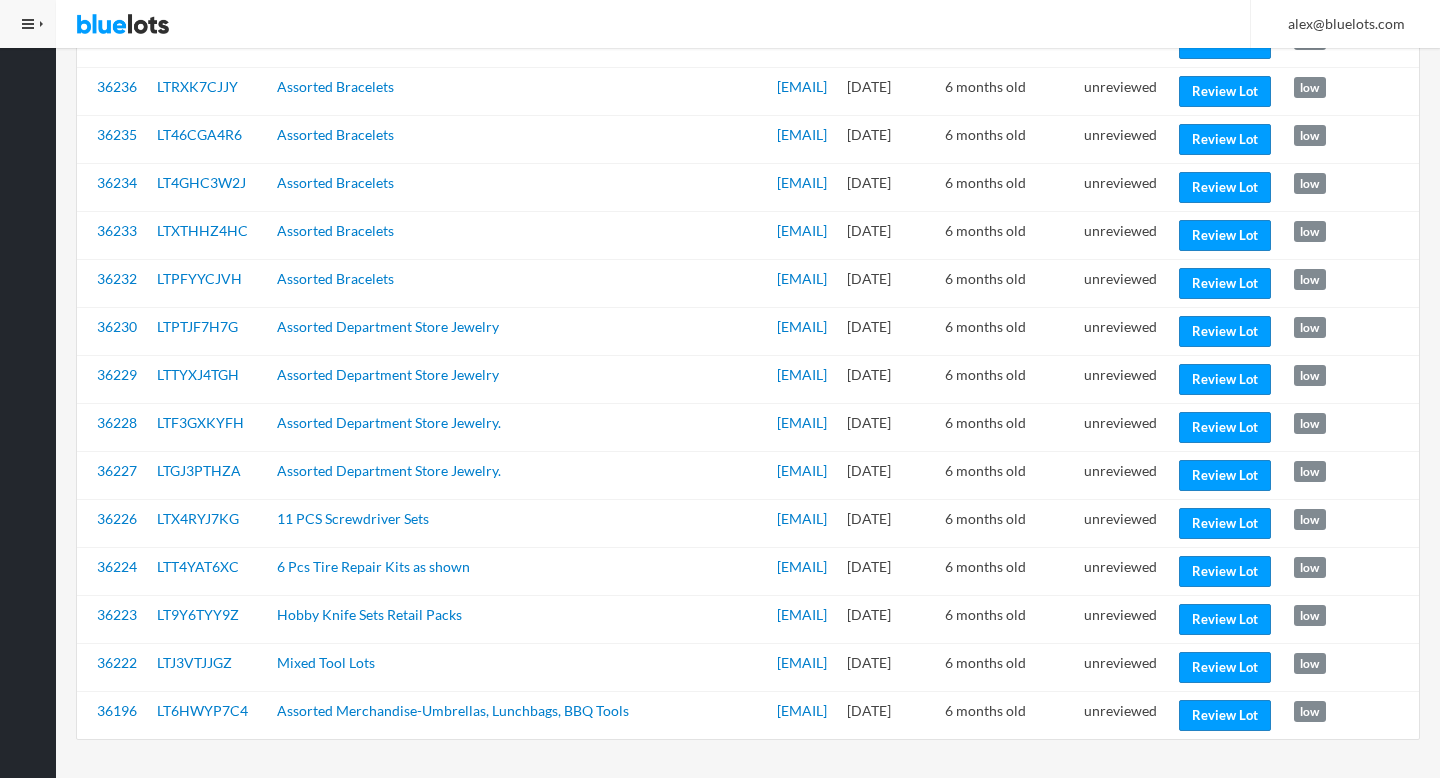 click on "unreviewed" at bounding box center [1123, 331] 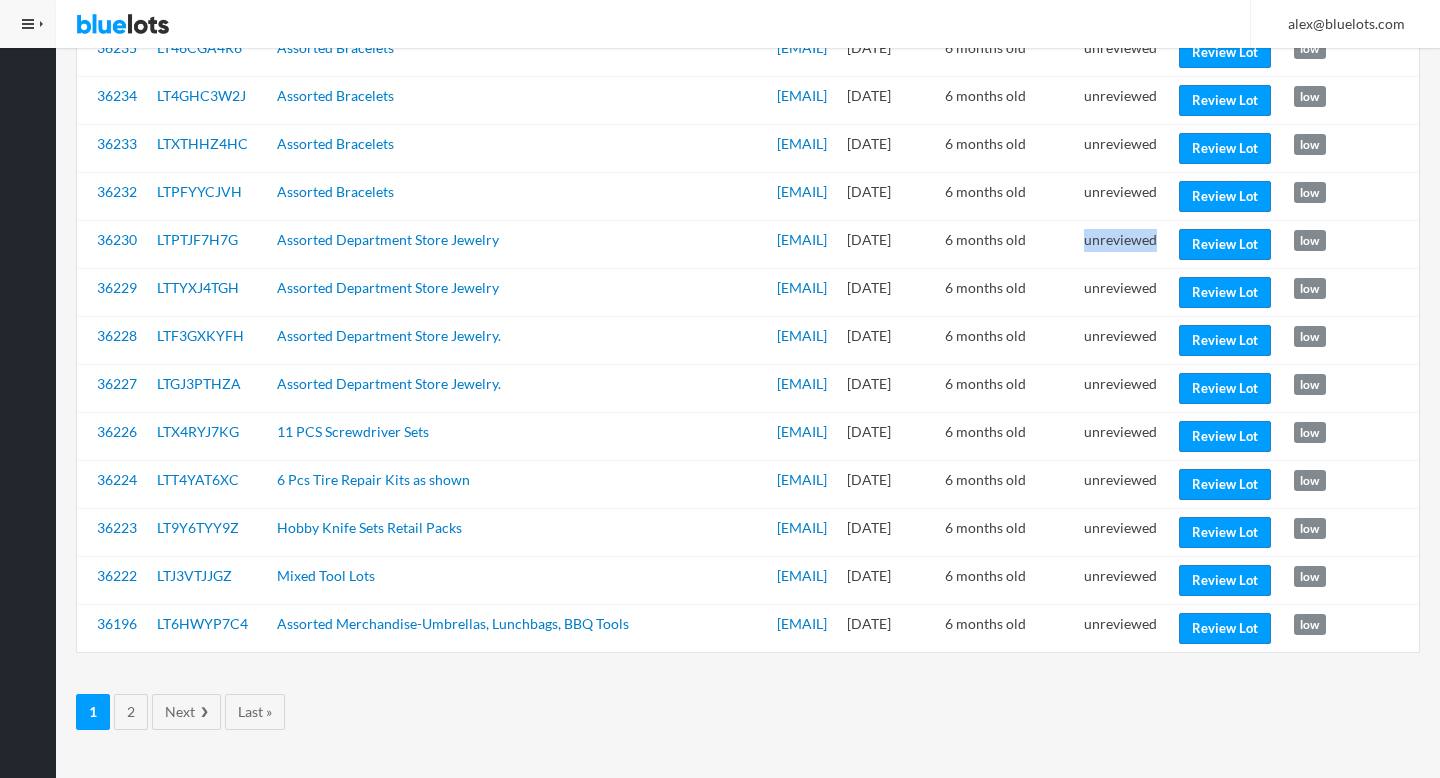 scroll, scrollTop: 2536, scrollLeft: 0, axis: vertical 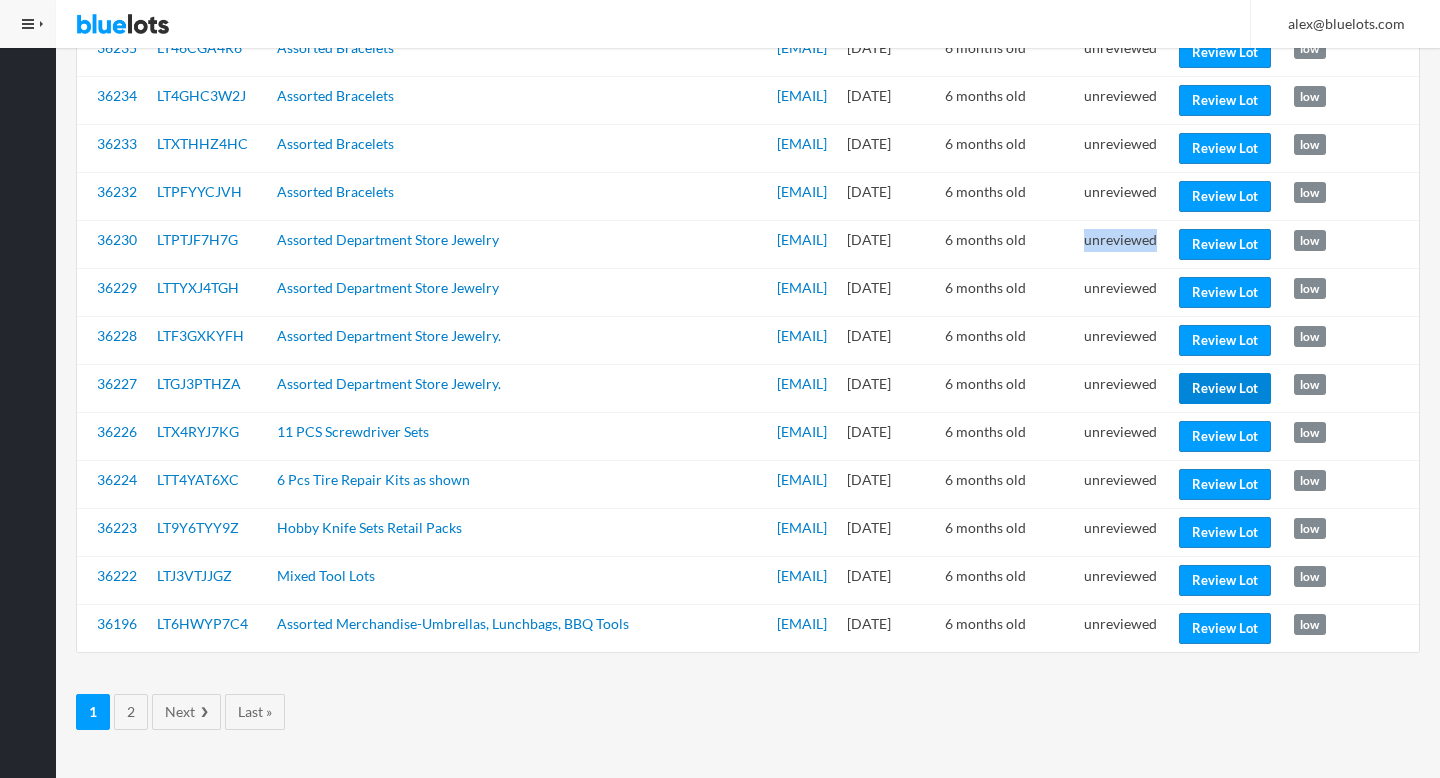 click on "Review Lot" at bounding box center [1225, 388] 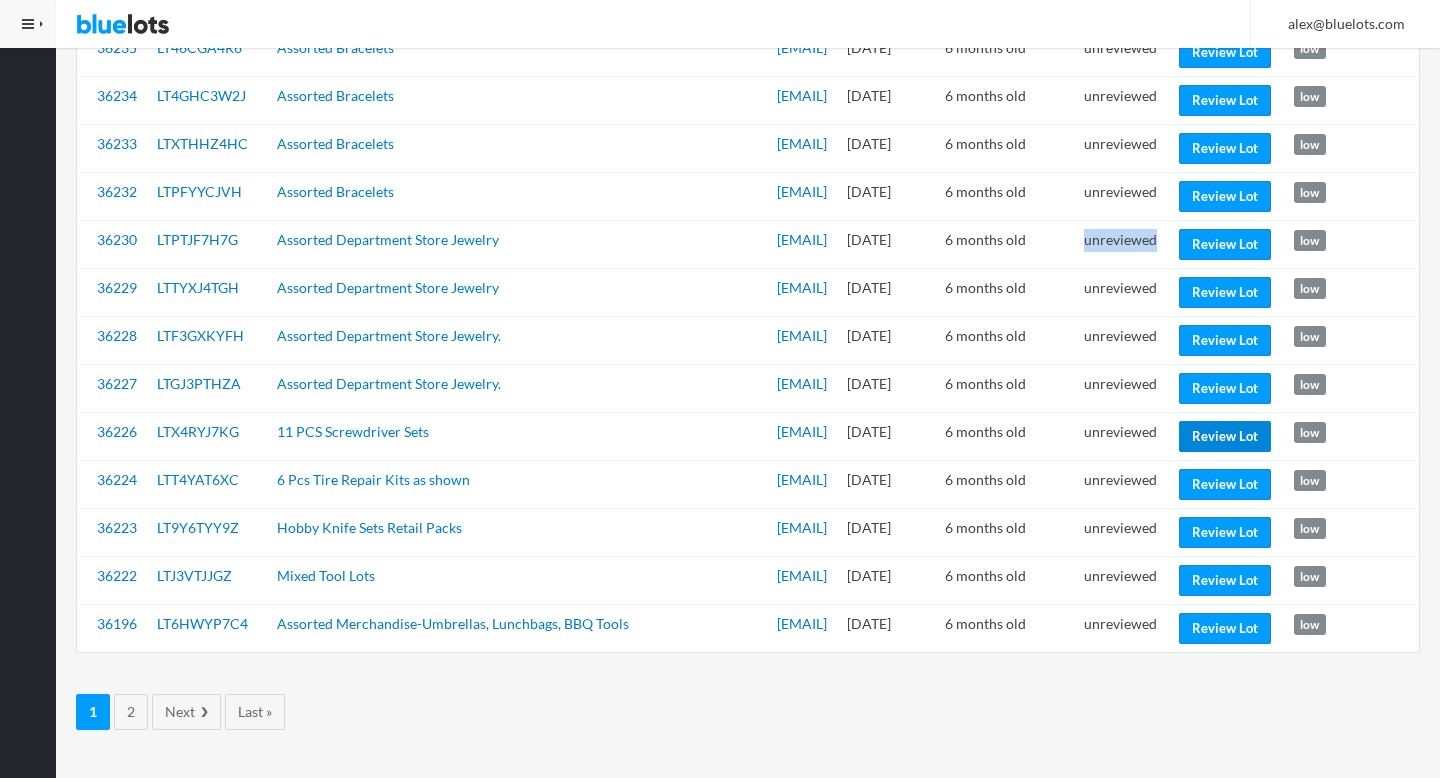 click on "Review Lot" at bounding box center (1225, 436) 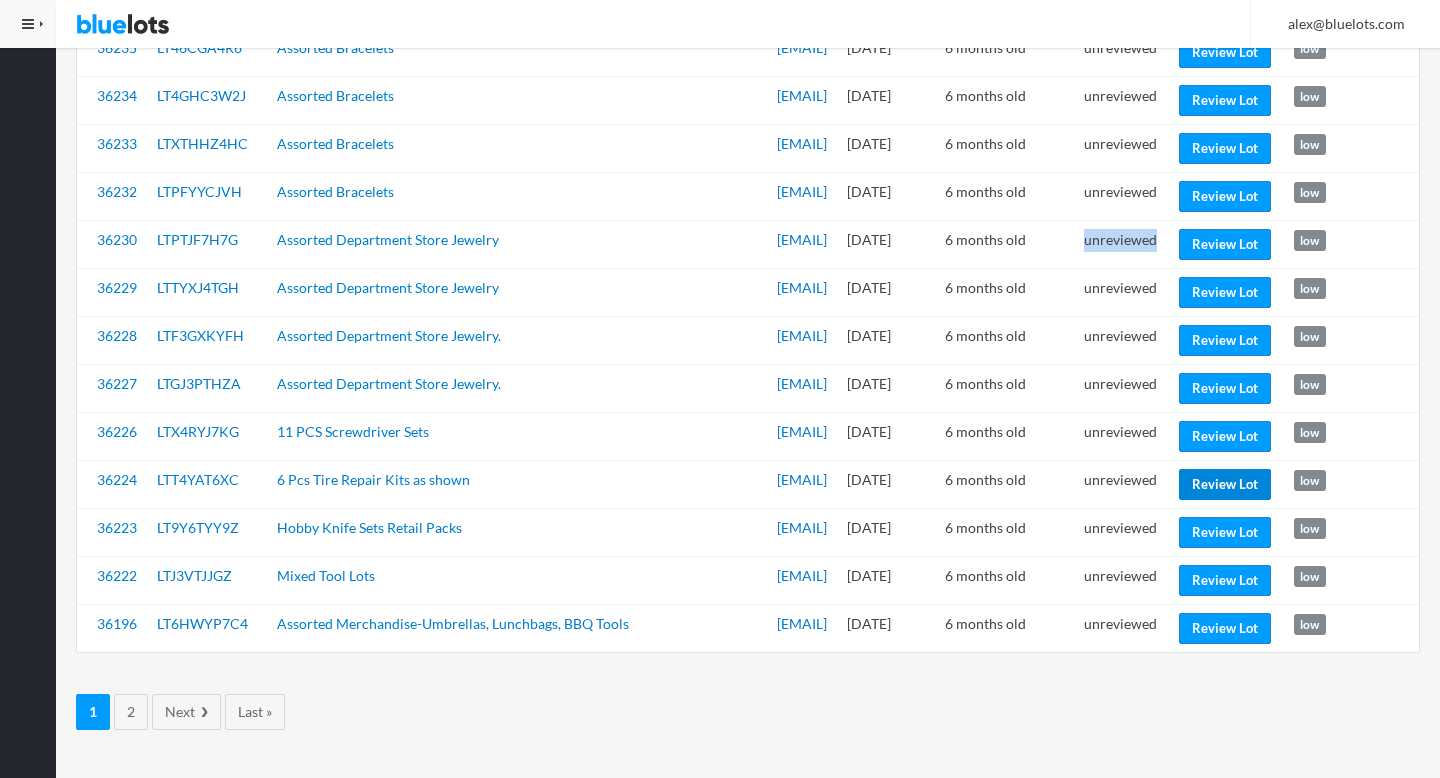 click on "Review Lot" at bounding box center [1225, 484] 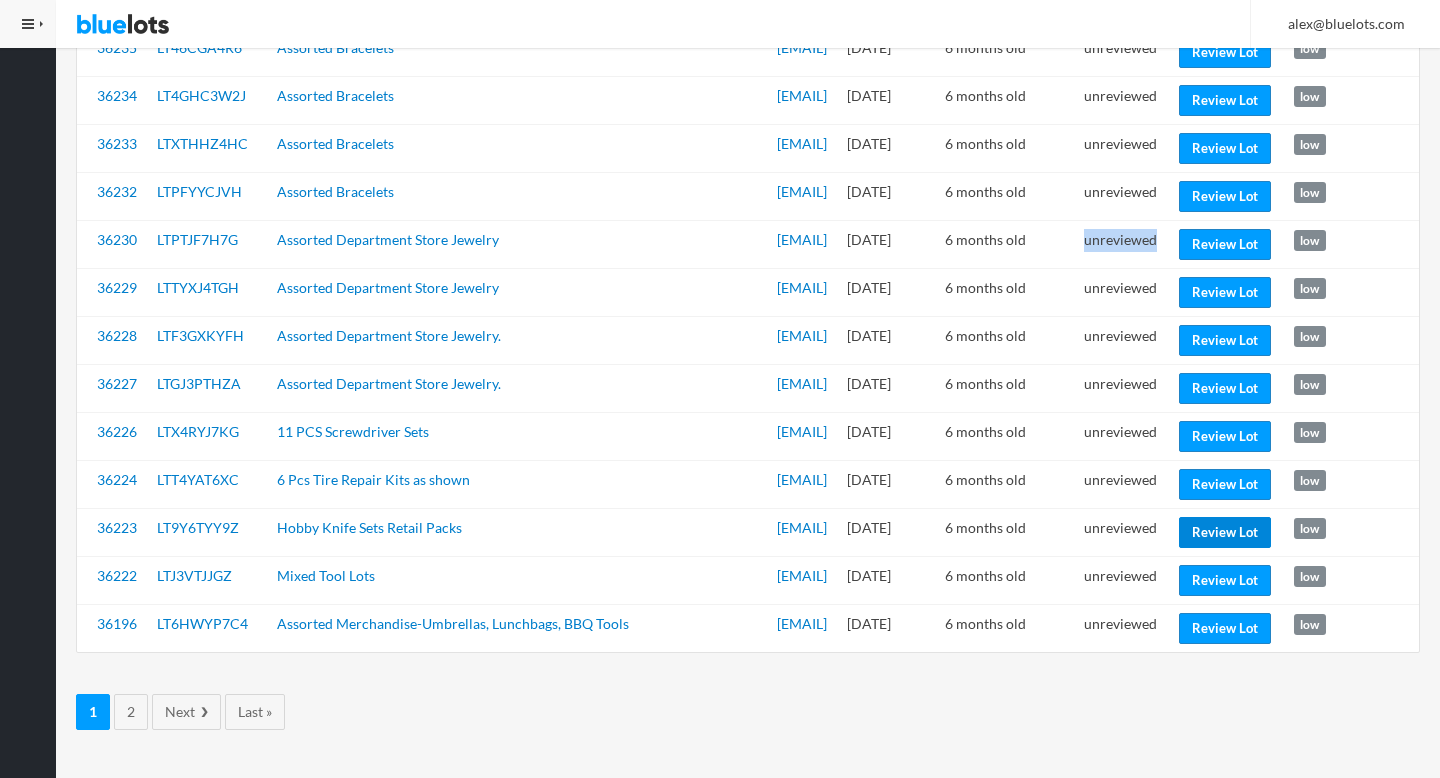 click on "Review Lot" at bounding box center [1225, 532] 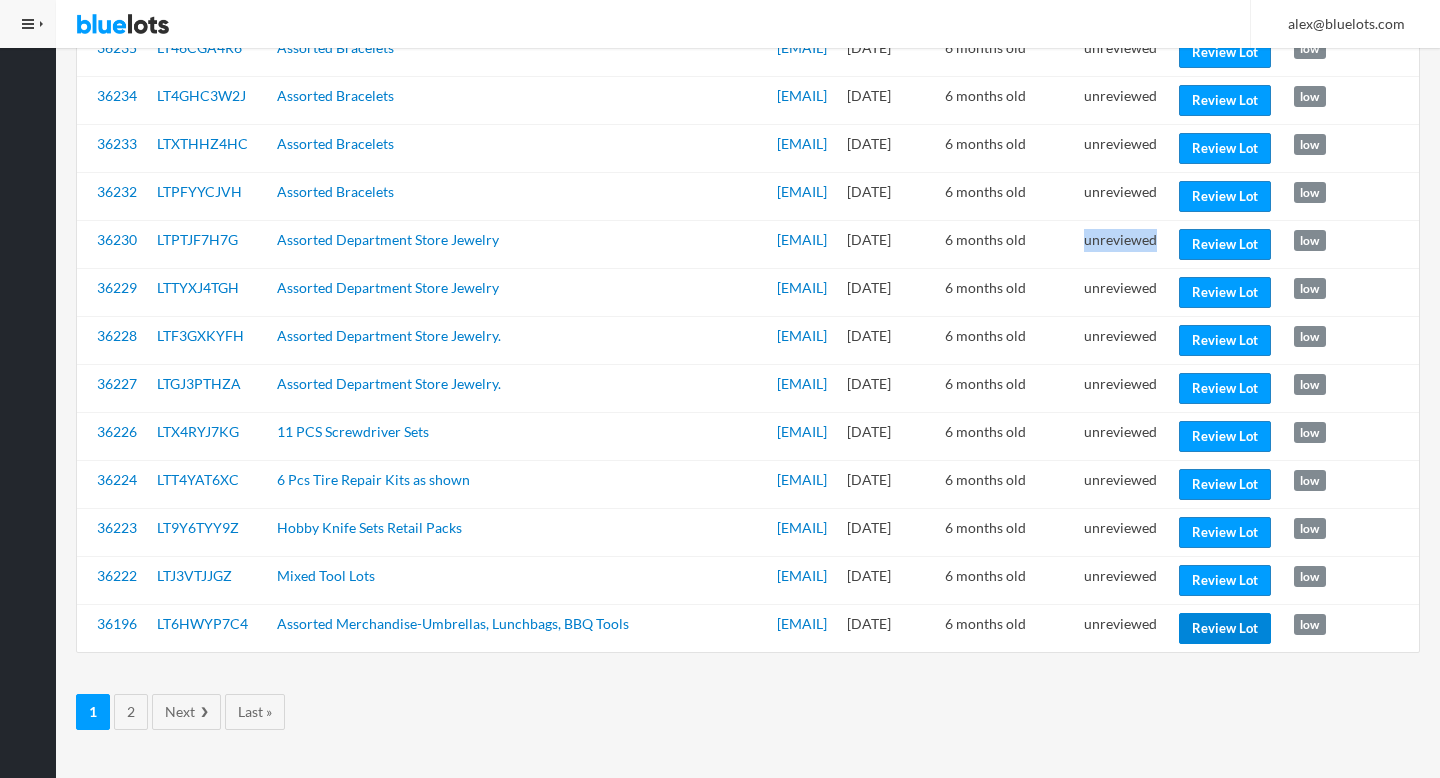 click on "Review Lot" at bounding box center (1225, 628) 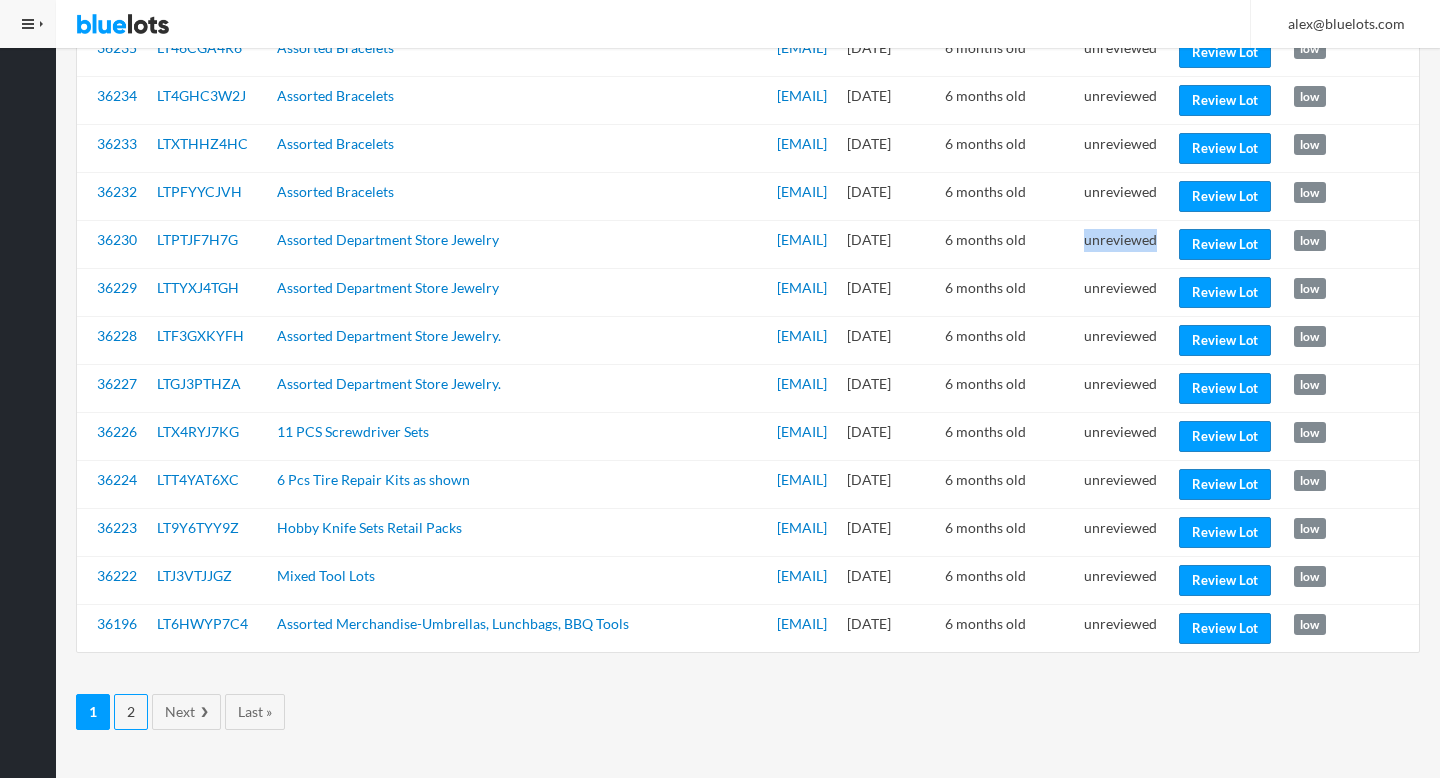 click on "2" at bounding box center (131, 712) 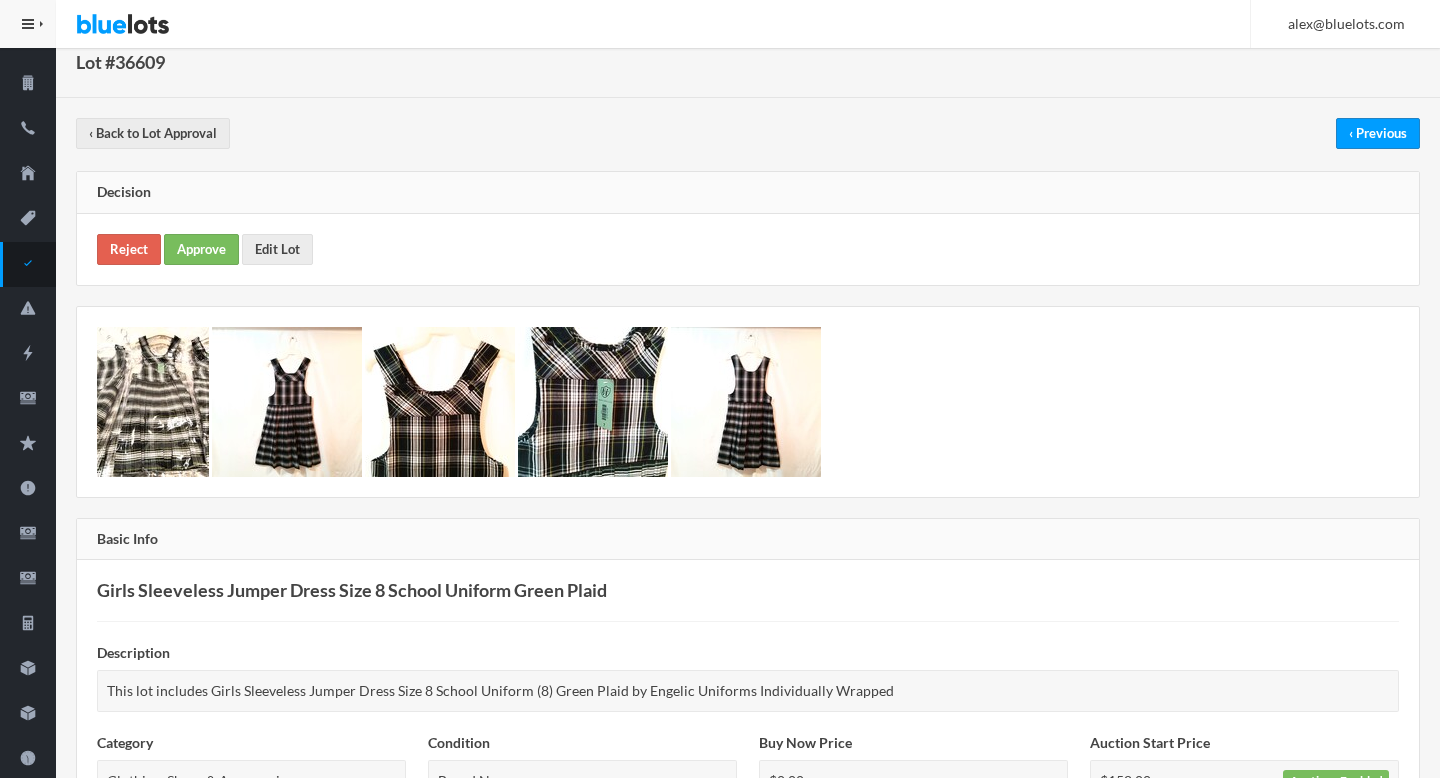 scroll, scrollTop: 0, scrollLeft: 0, axis: both 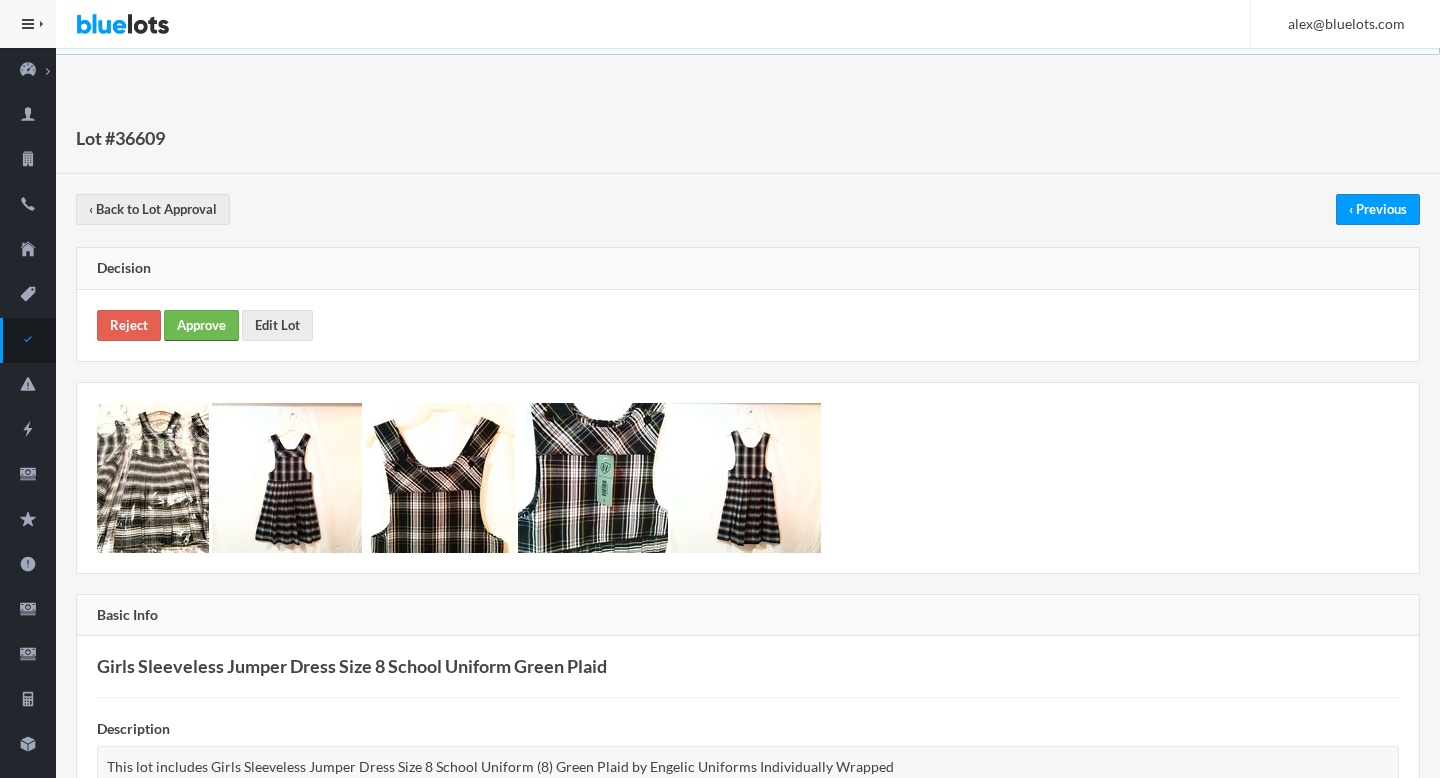 click on "Approve" at bounding box center [201, 325] 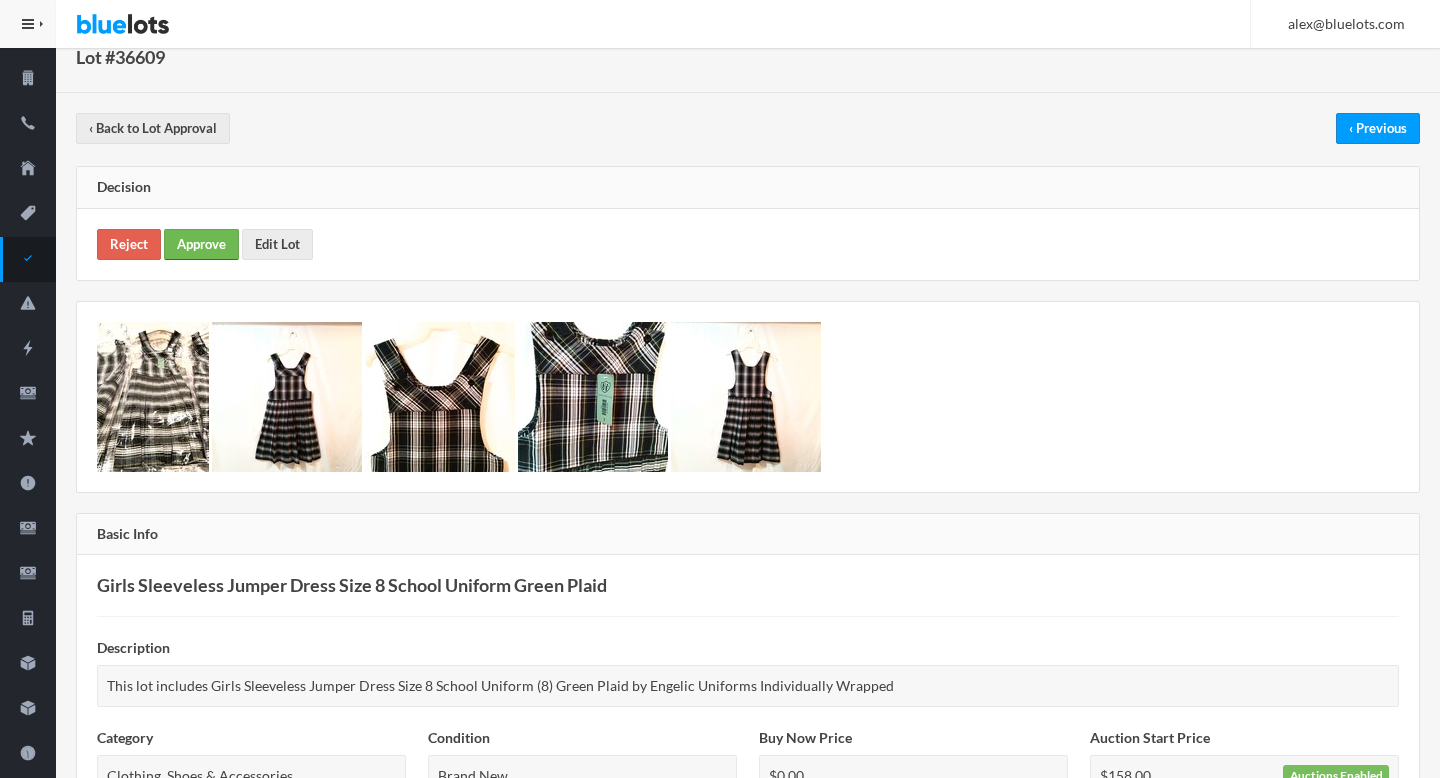 scroll, scrollTop: 0, scrollLeft: 0, axis: both 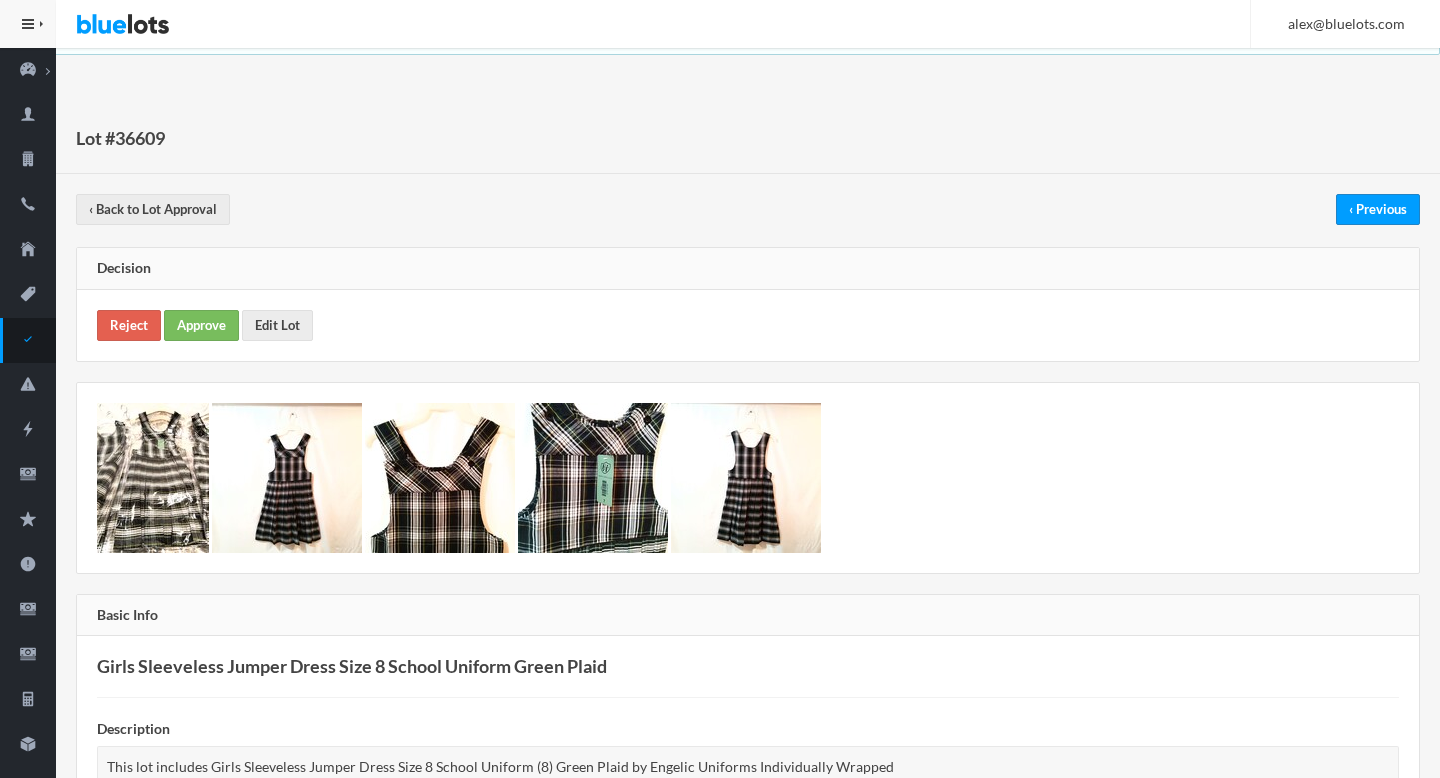 click on "Reject
Approve
Edit Lot" at bounding box center [748, 325] 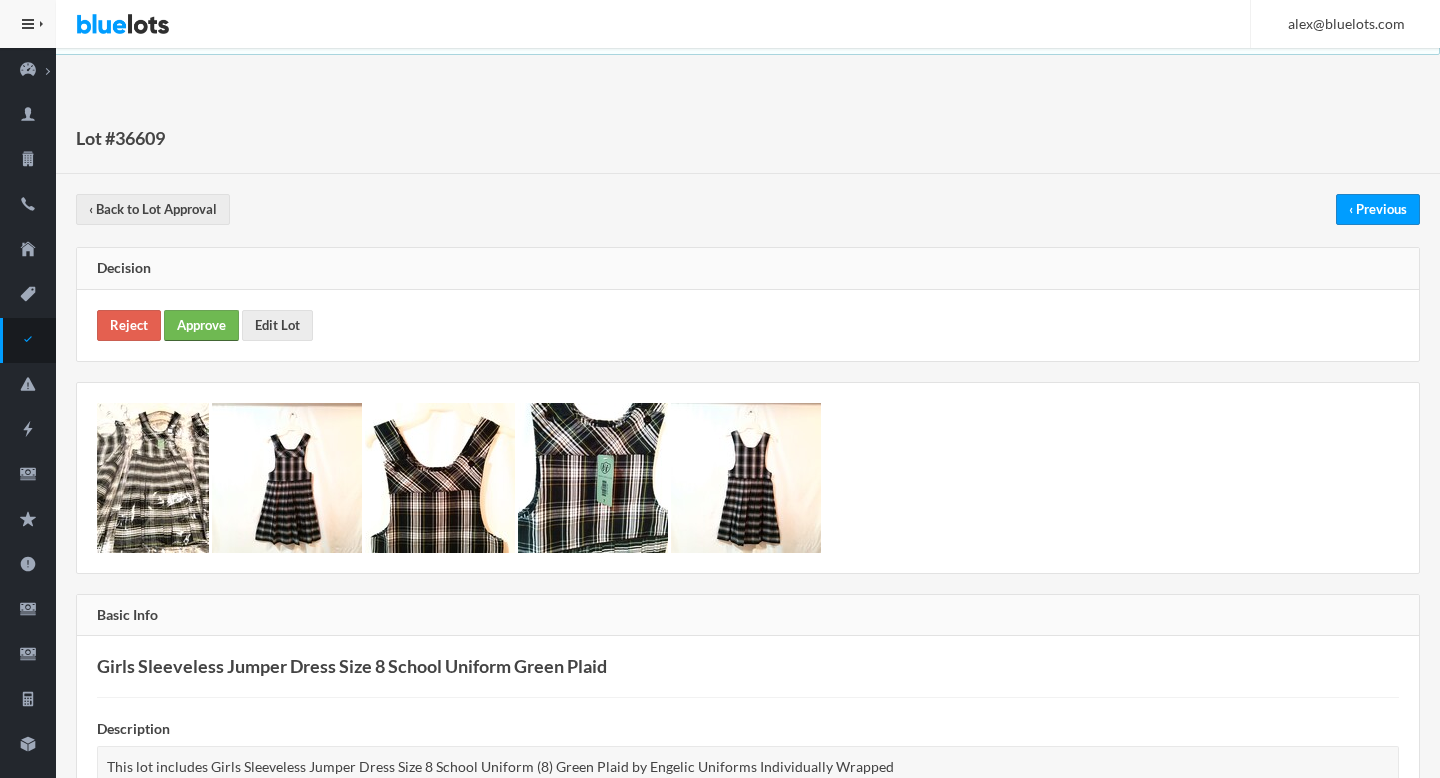 click on "Approve" at bounding box center (201, 325) 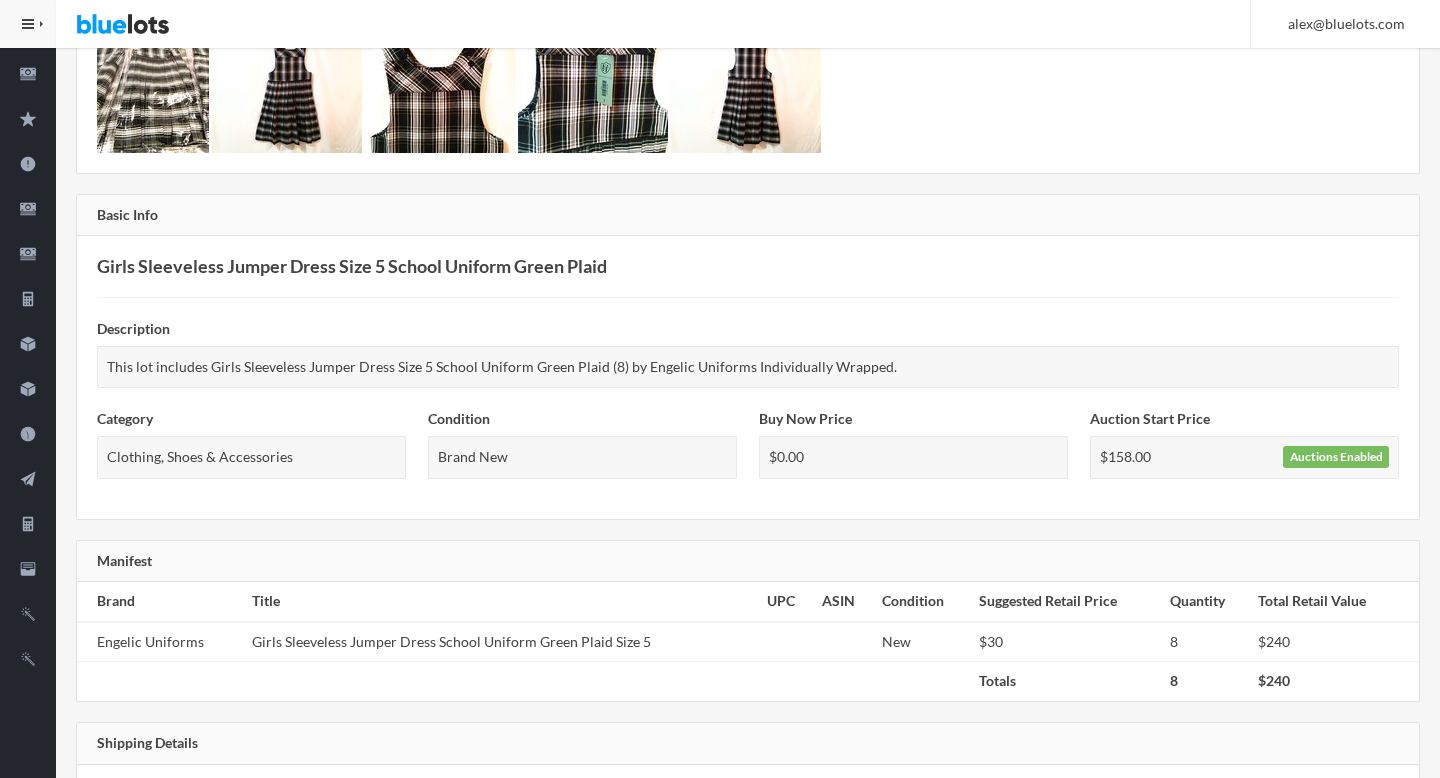 scroll, scrollTop: 0, scrollLeft: 0, axis: both 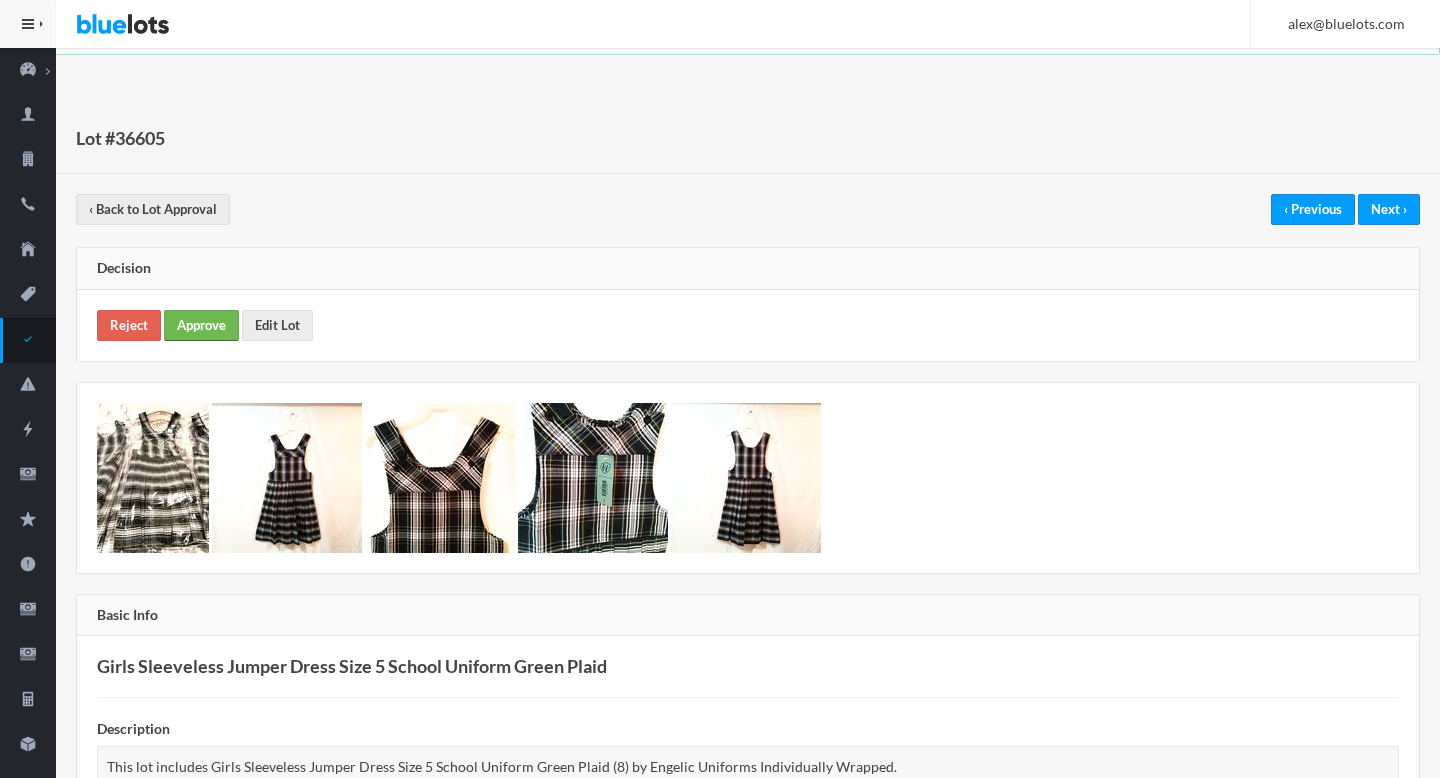 click on "Approve" at bounding box center (201, 325) 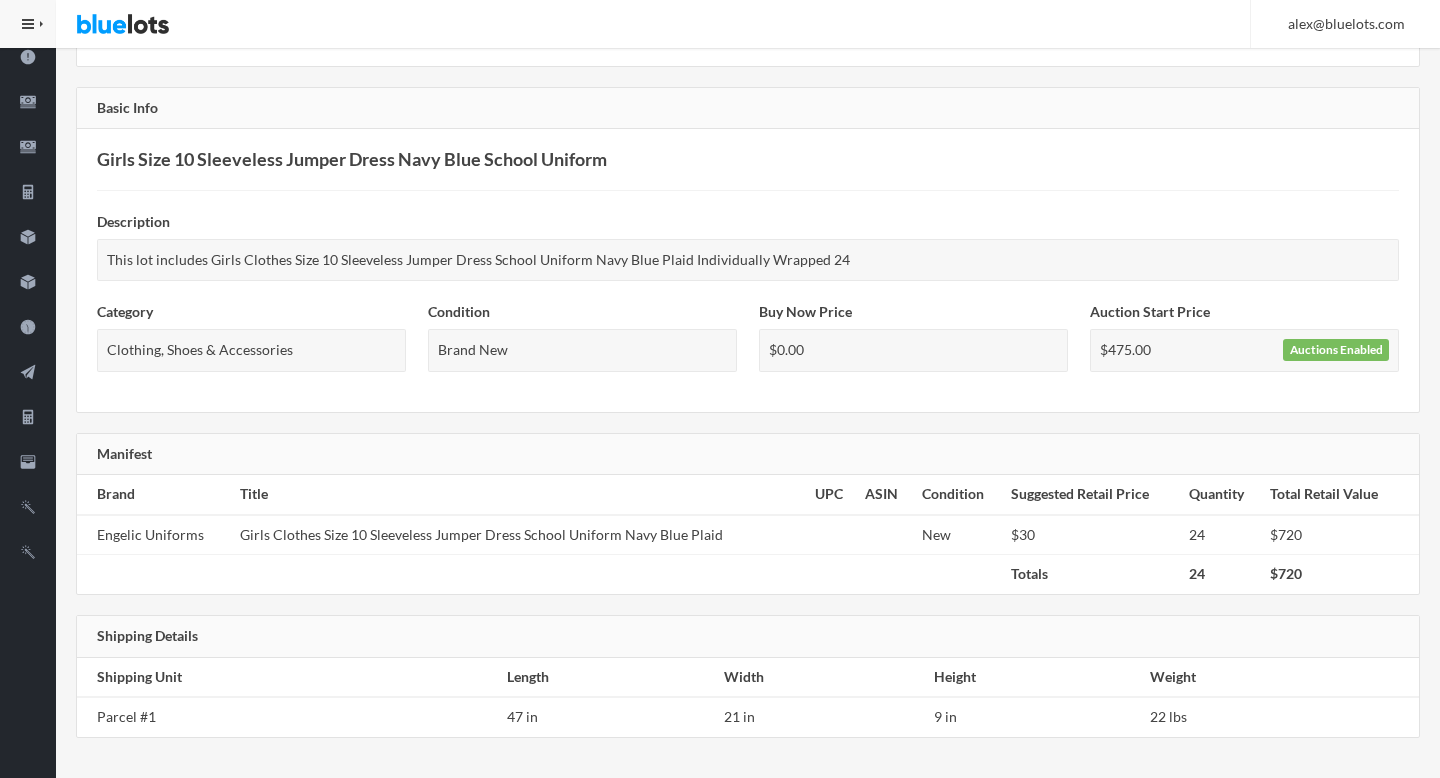 scroll, scrollTop: 0, scrollLeft: 0, axis: both 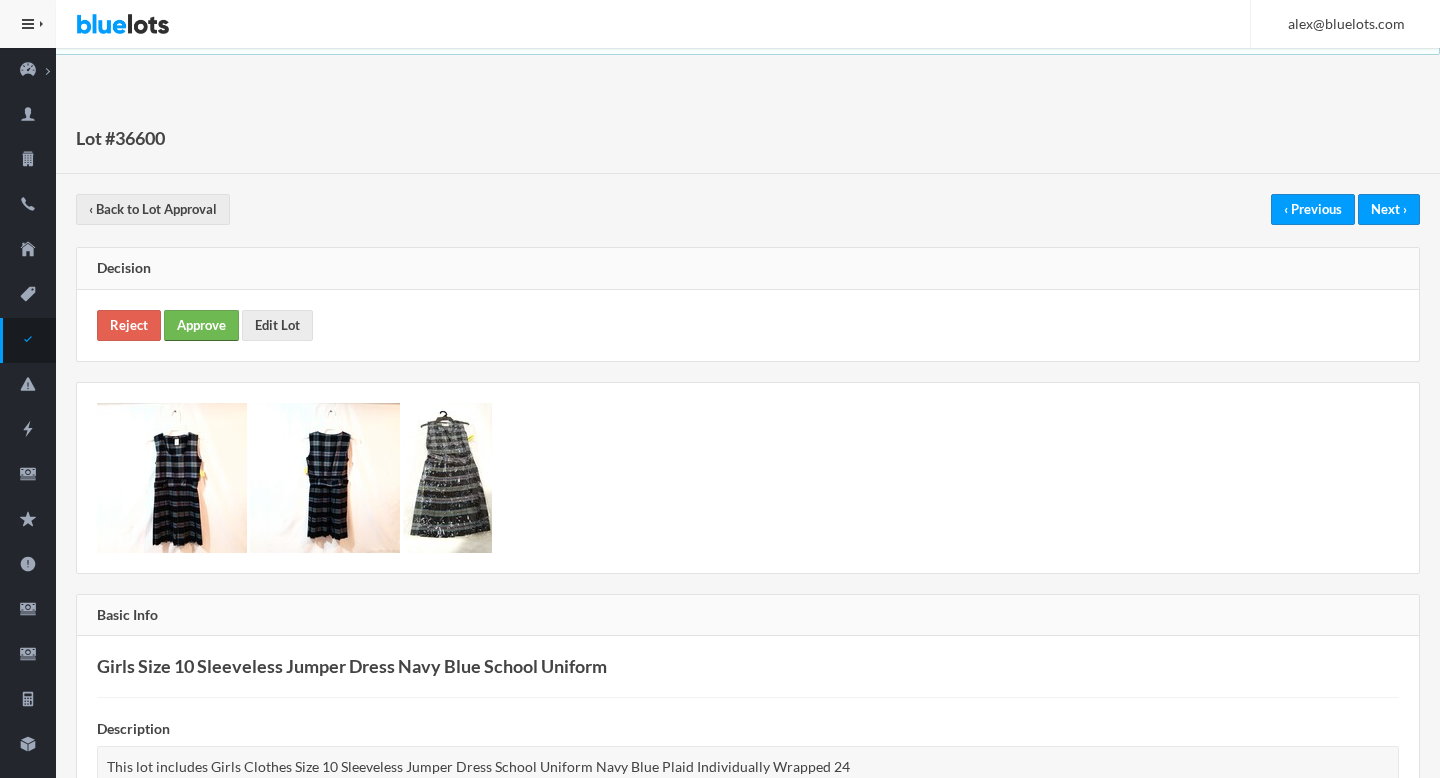 click on "Approve" at bounding box center (201, 325) 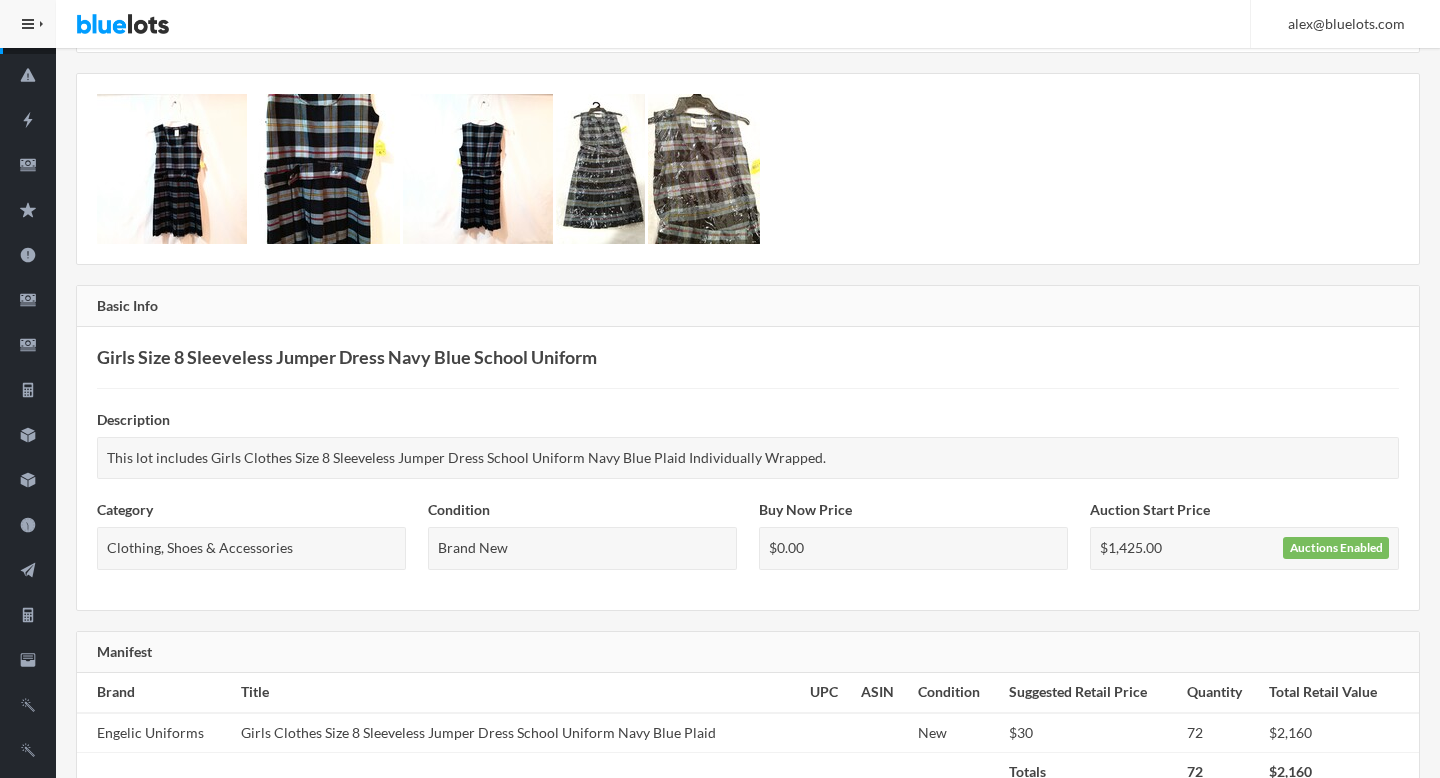 scroll, scrollTop: 0, scrollLeft: 0, axis: both 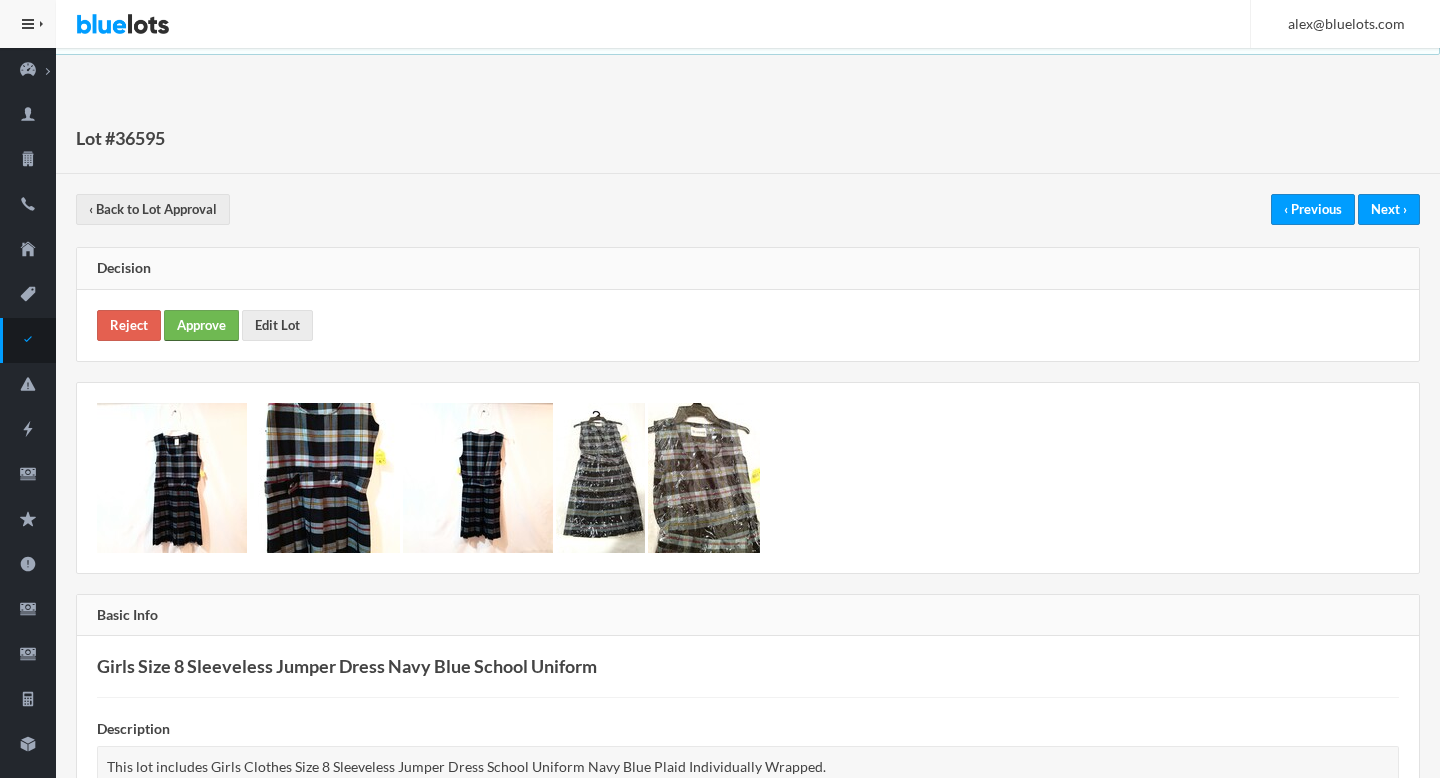 click on "Approve" at bounding box center (201, 325) 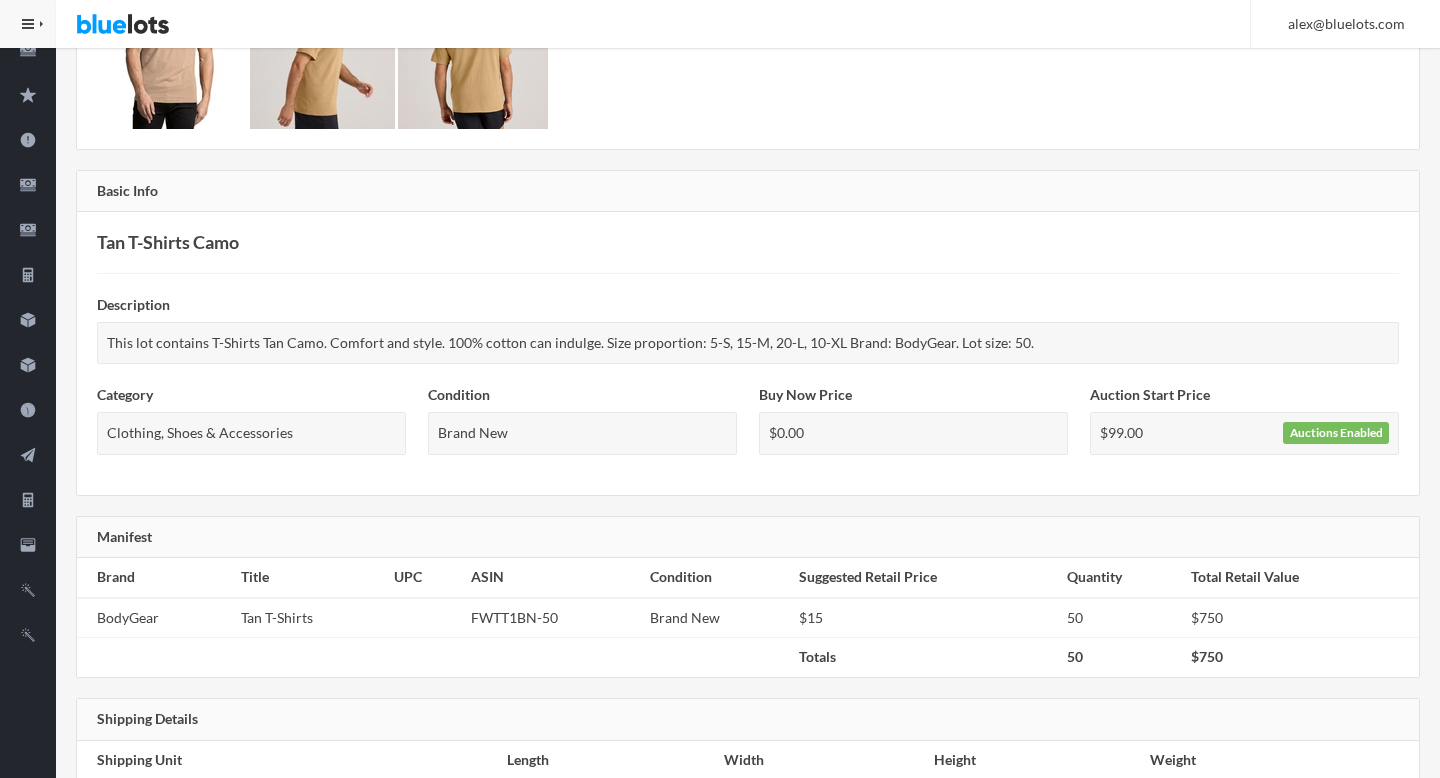 scroll, scrollTop: 0, scrollLeft: 0, axis: both 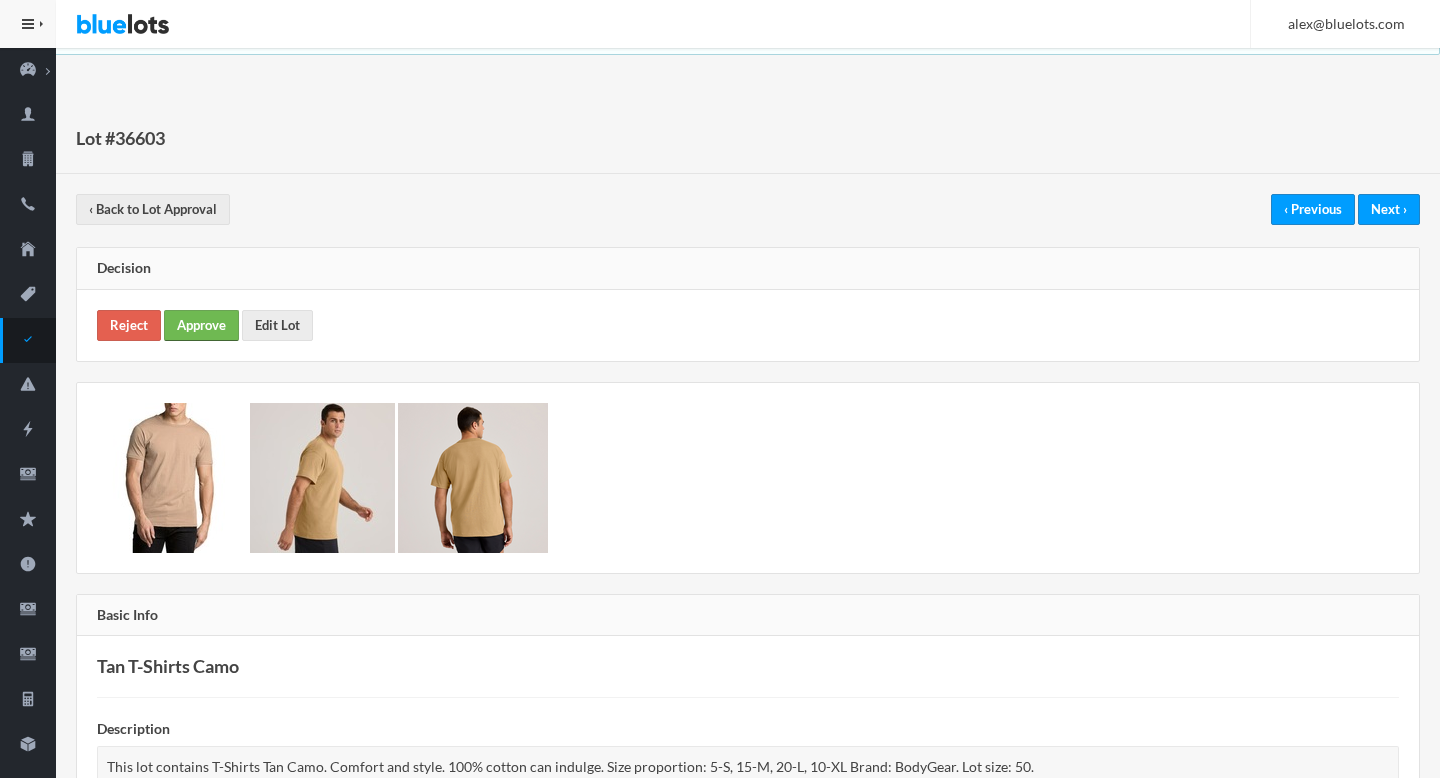 click on "Approve" at bounding box center [201, 325] 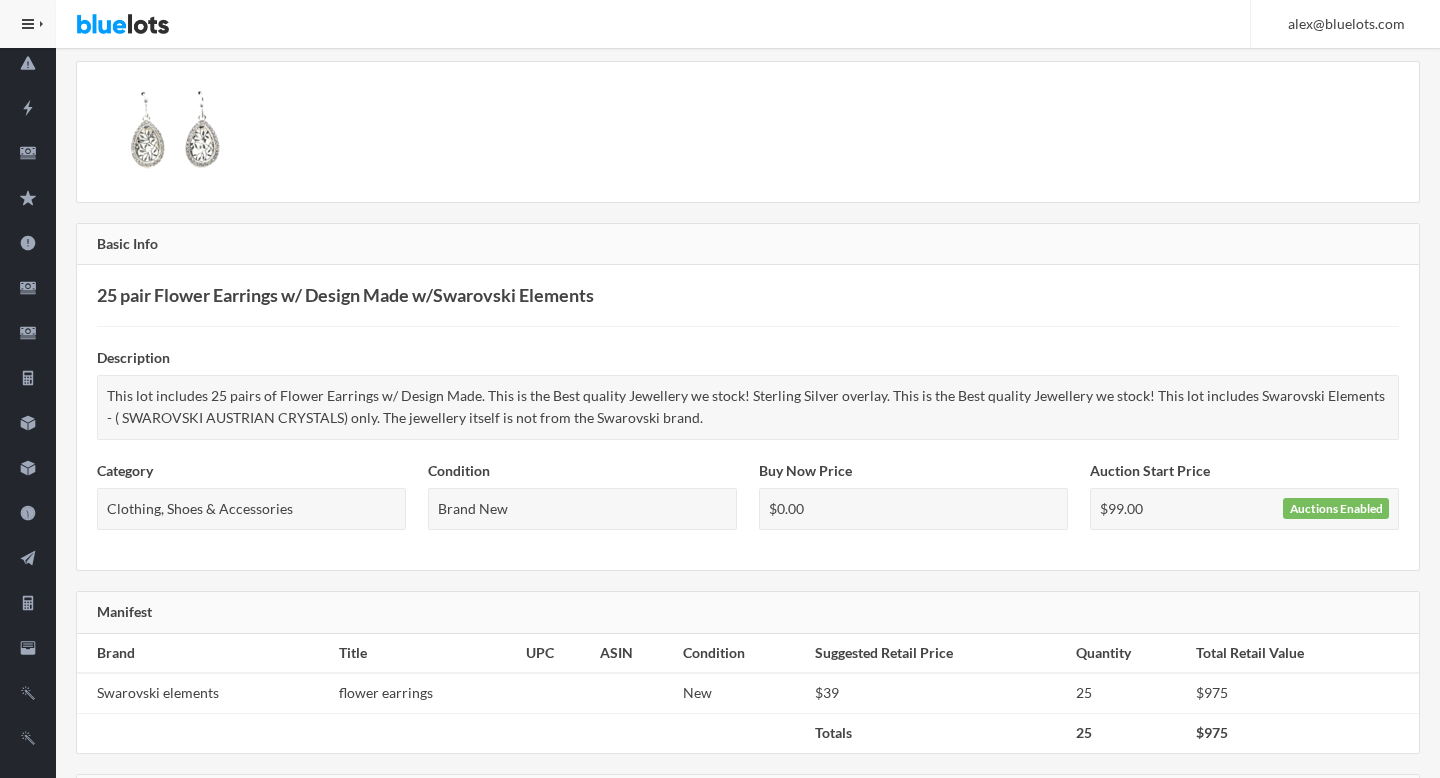 scroll, scrollTop: 0, scrollLeft: 0, axis: both 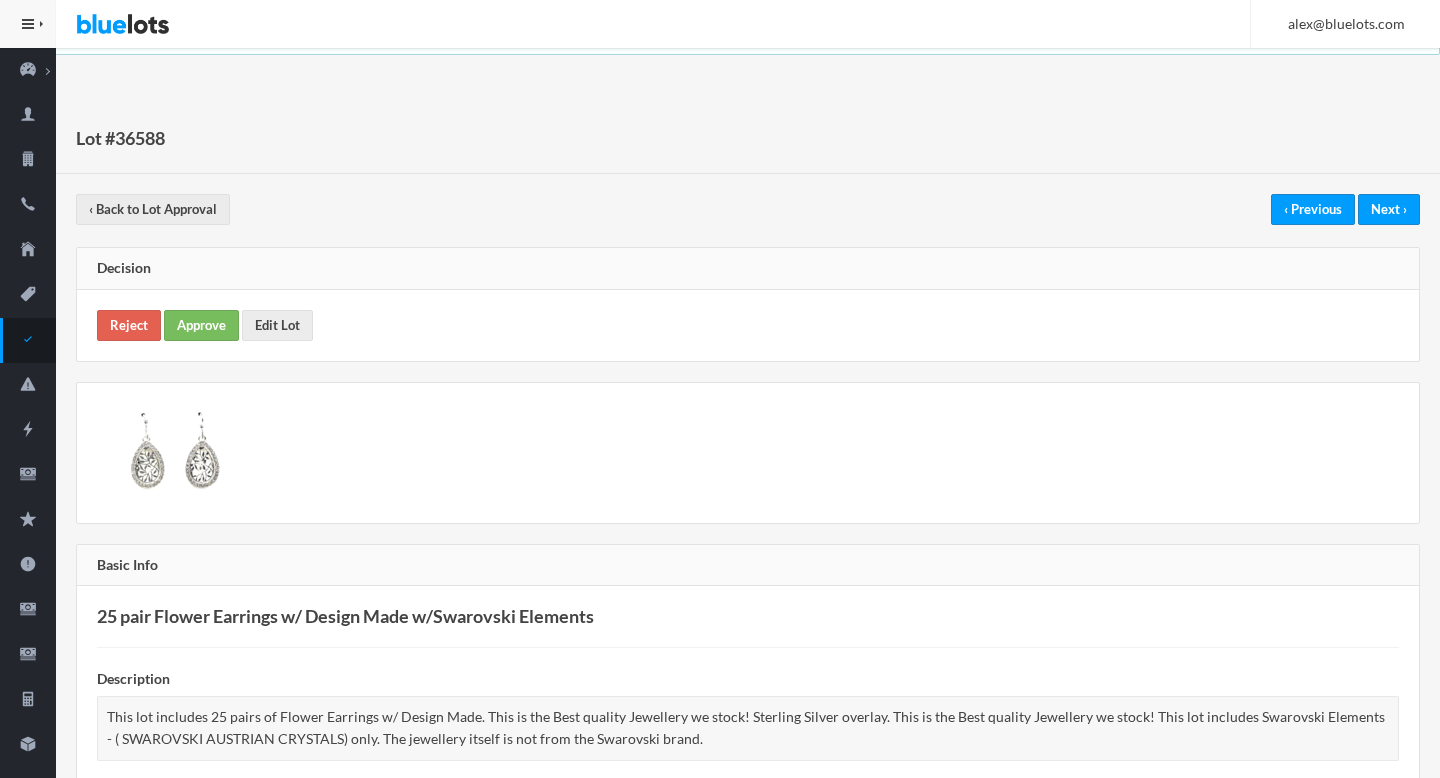 click on "Reject
Approve
Edit Lot" at bounding box center (748, 325) 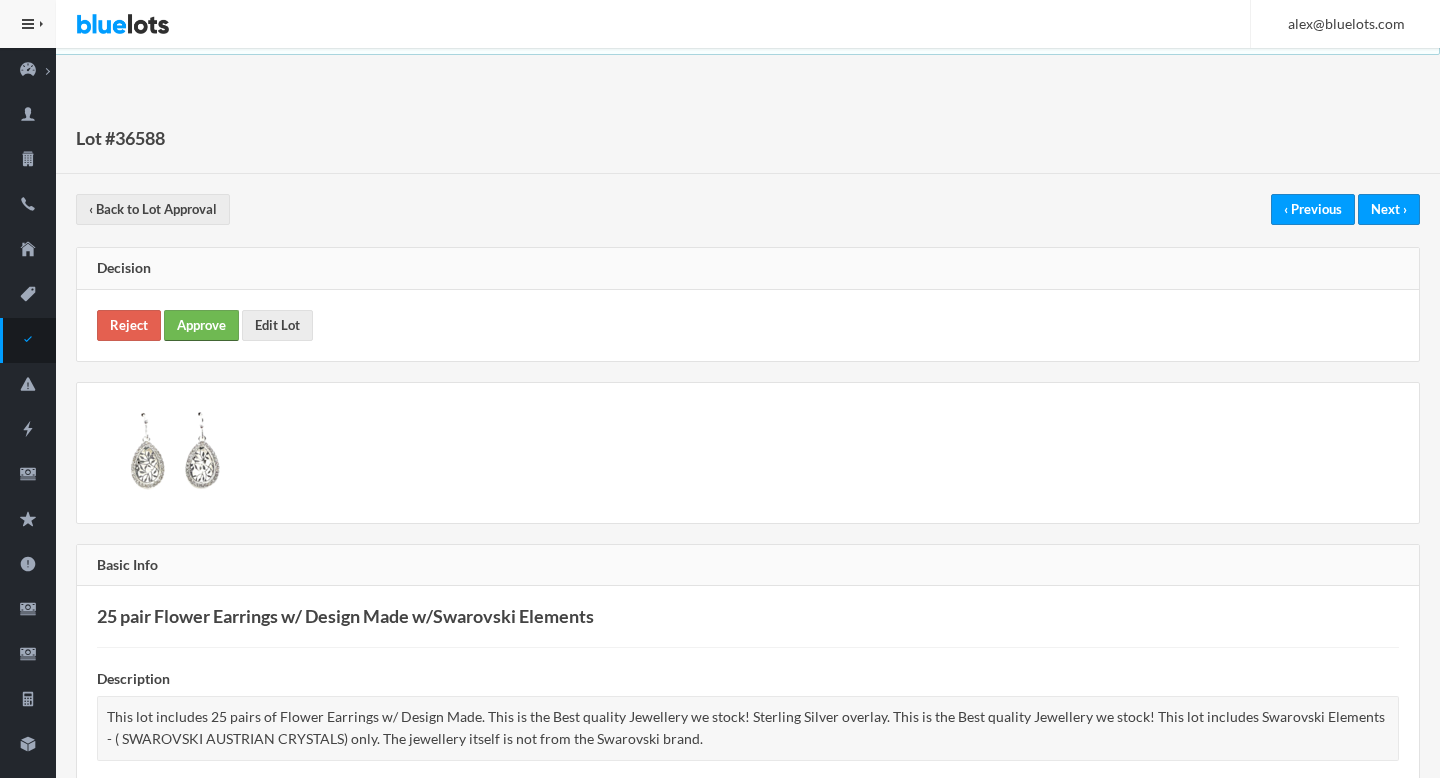 click on "Approve" at bounding box center [201, 325] 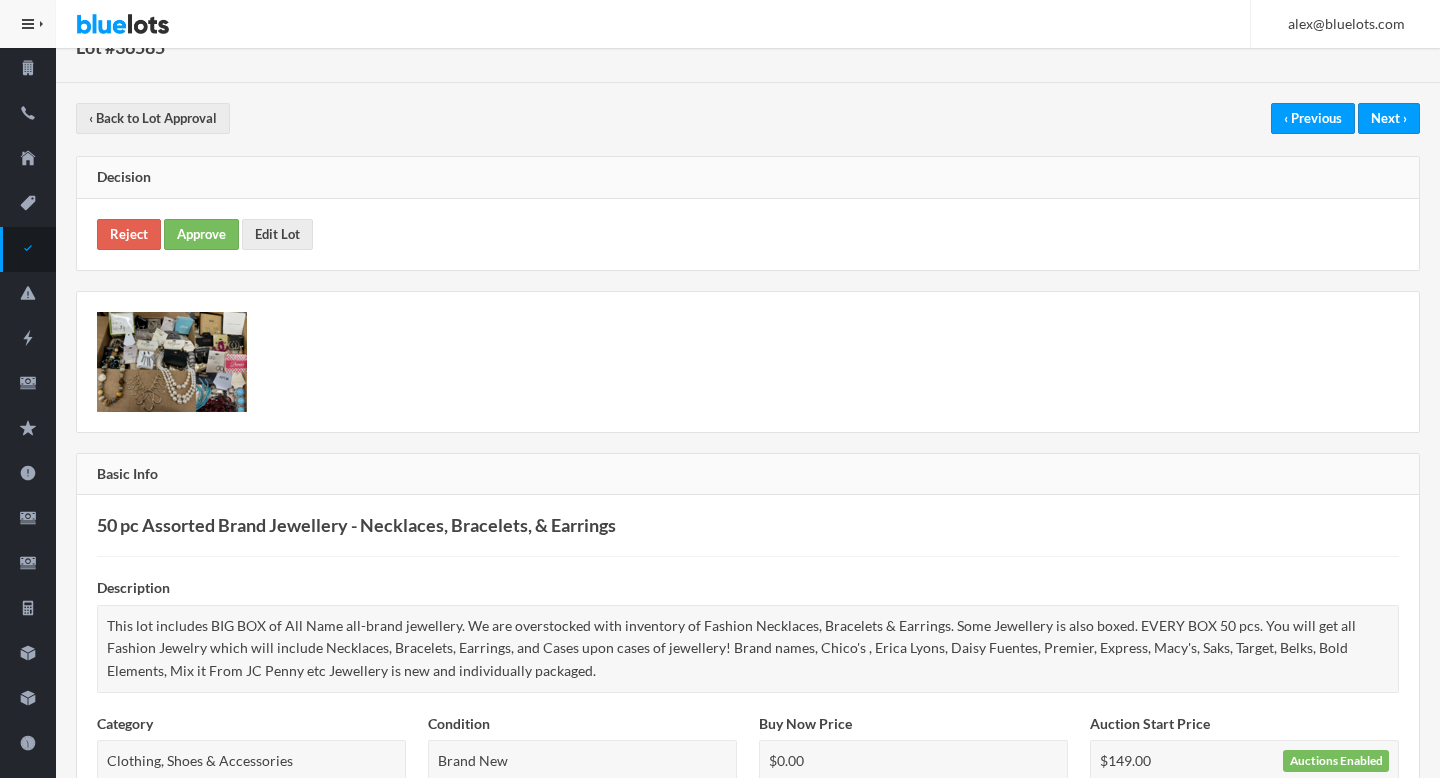 scroll, scrollTop: 0, scrollLeft: 0, axis: both 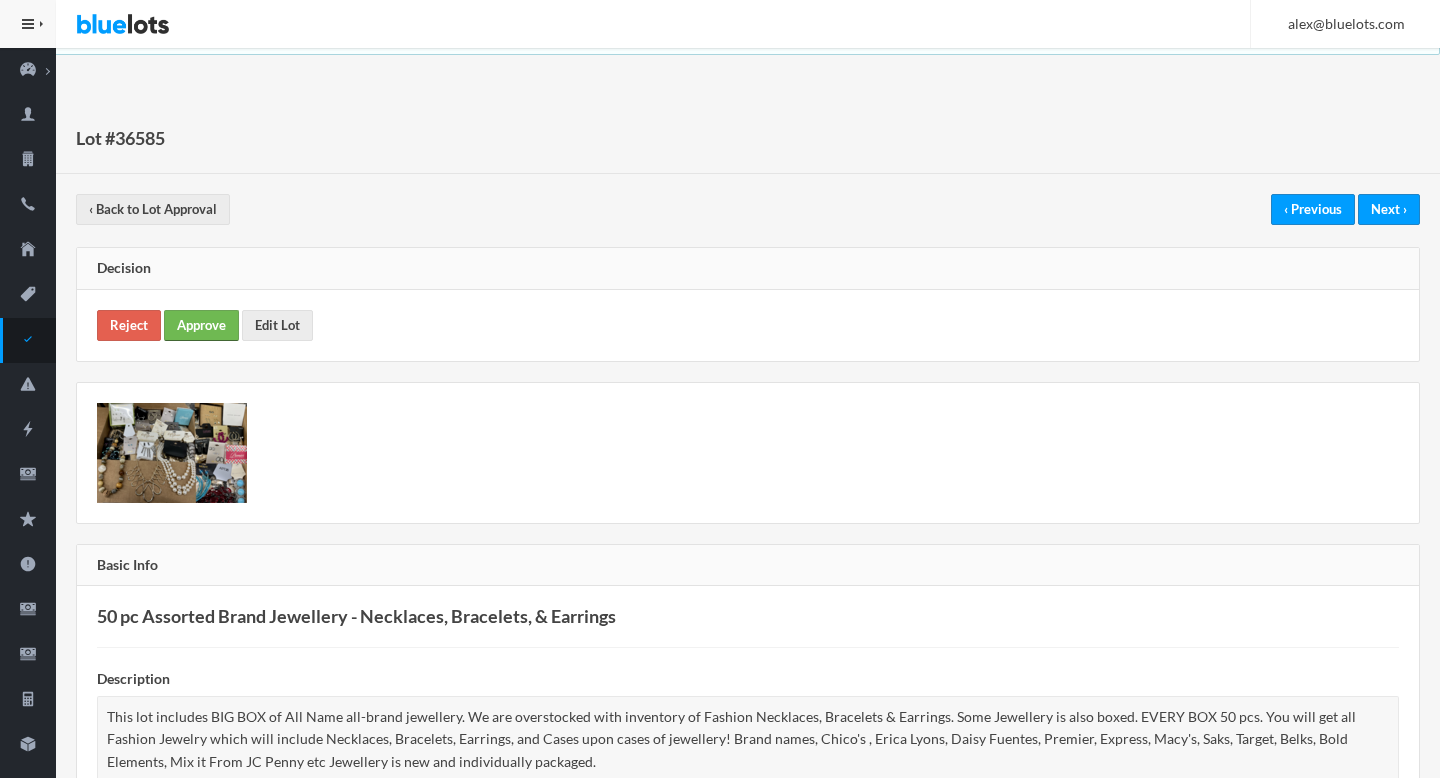 click on "Approve" at bounding box center (201, 325) 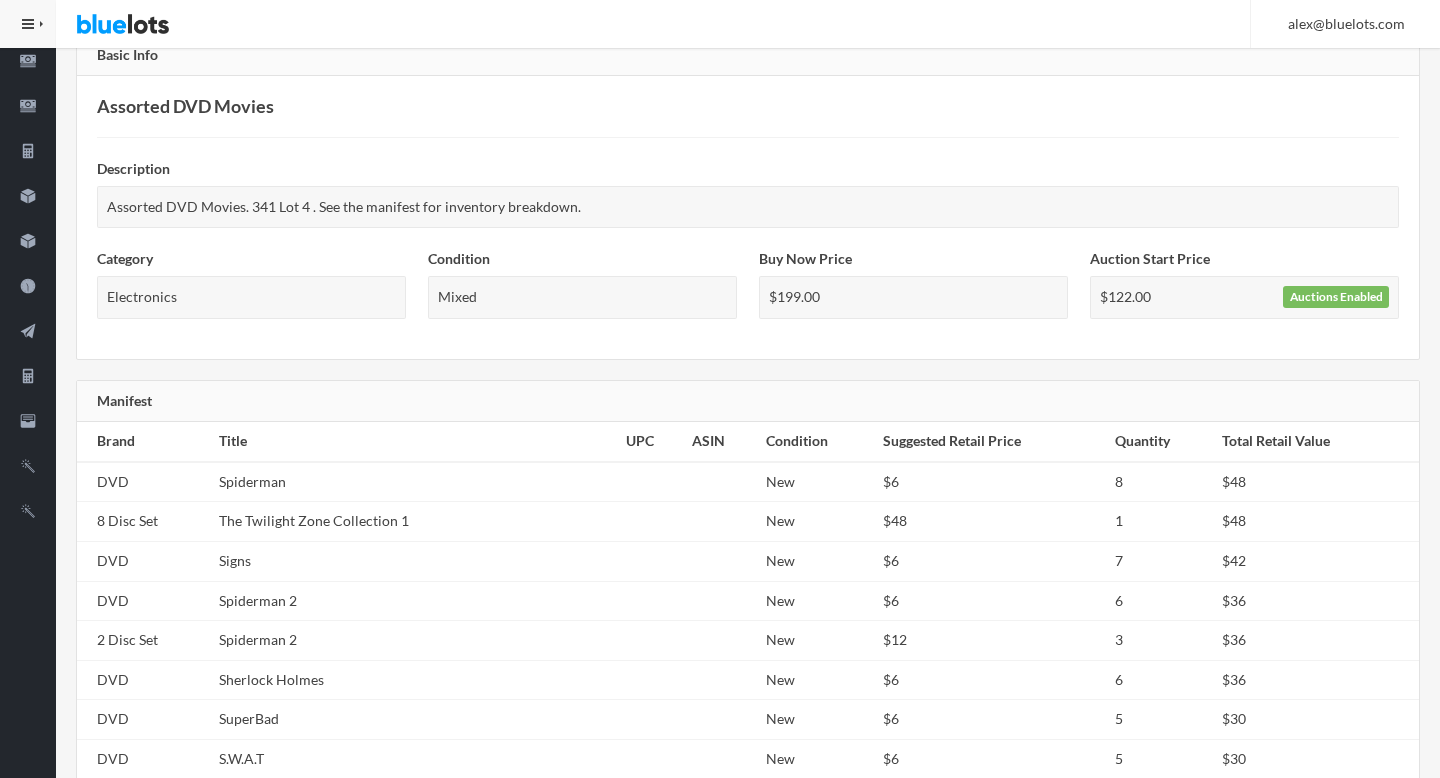 scroll, scrollTop: 0, scrollLeft: 0, axis: both 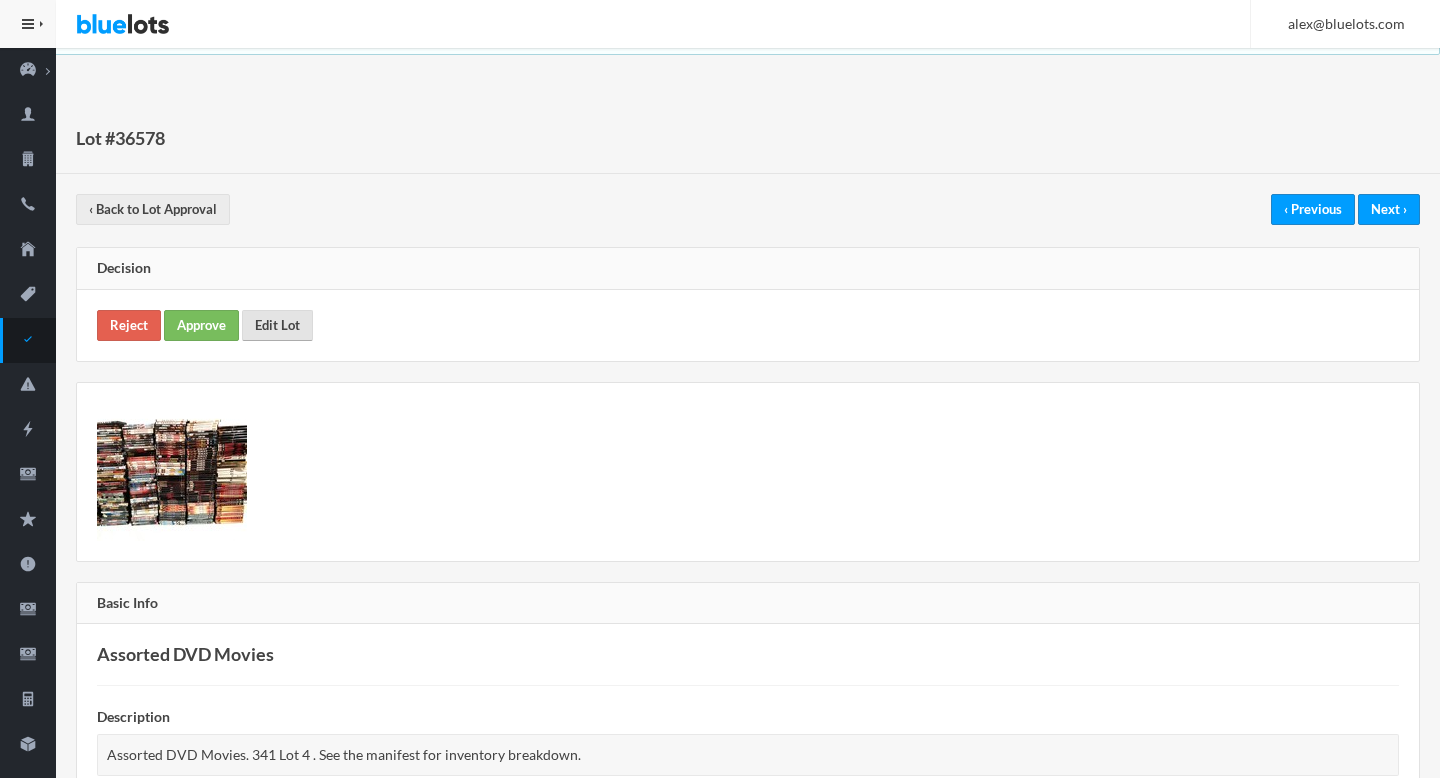 click on "Edit Lot" at bounding box center [277, 325] 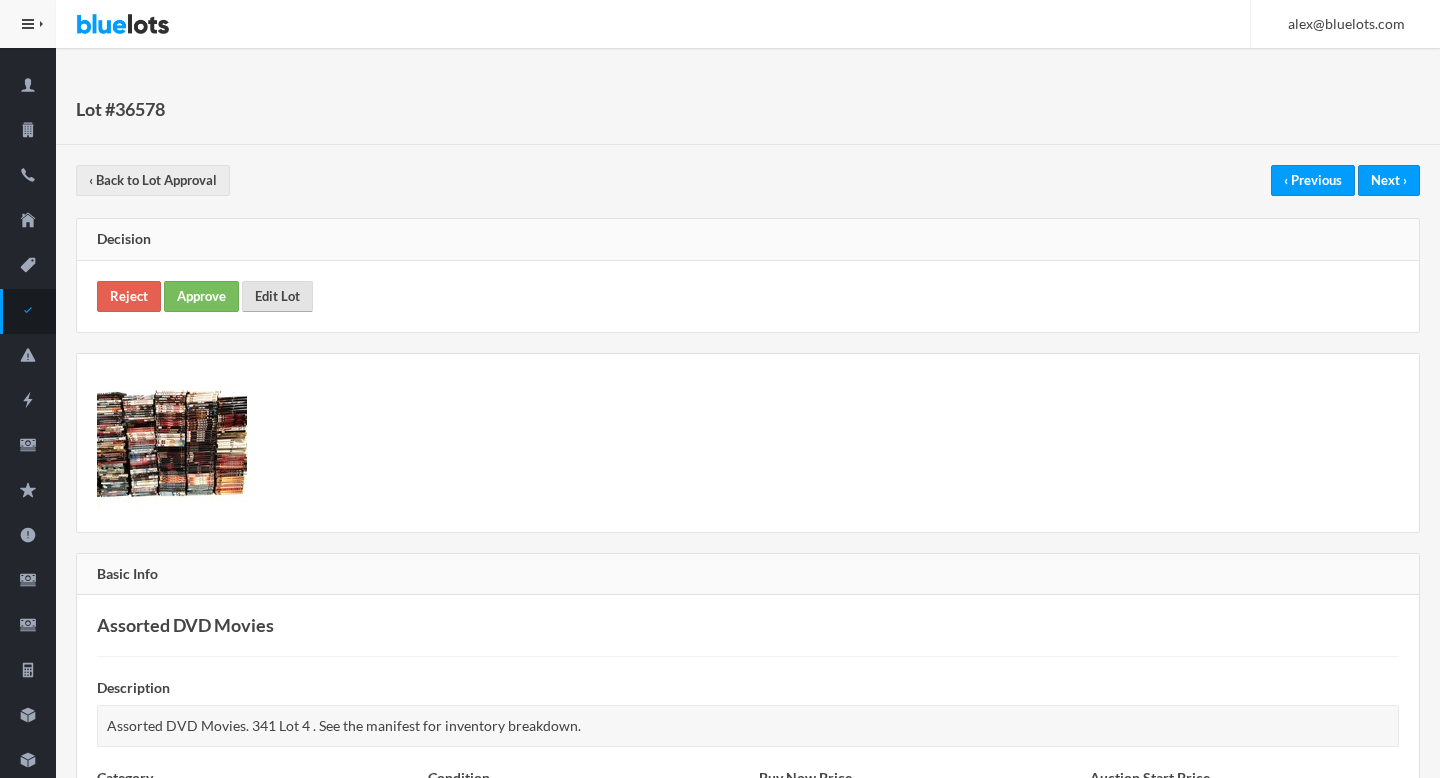 scroll, scrollTop: 0, scrollLeft: 0, axis: both 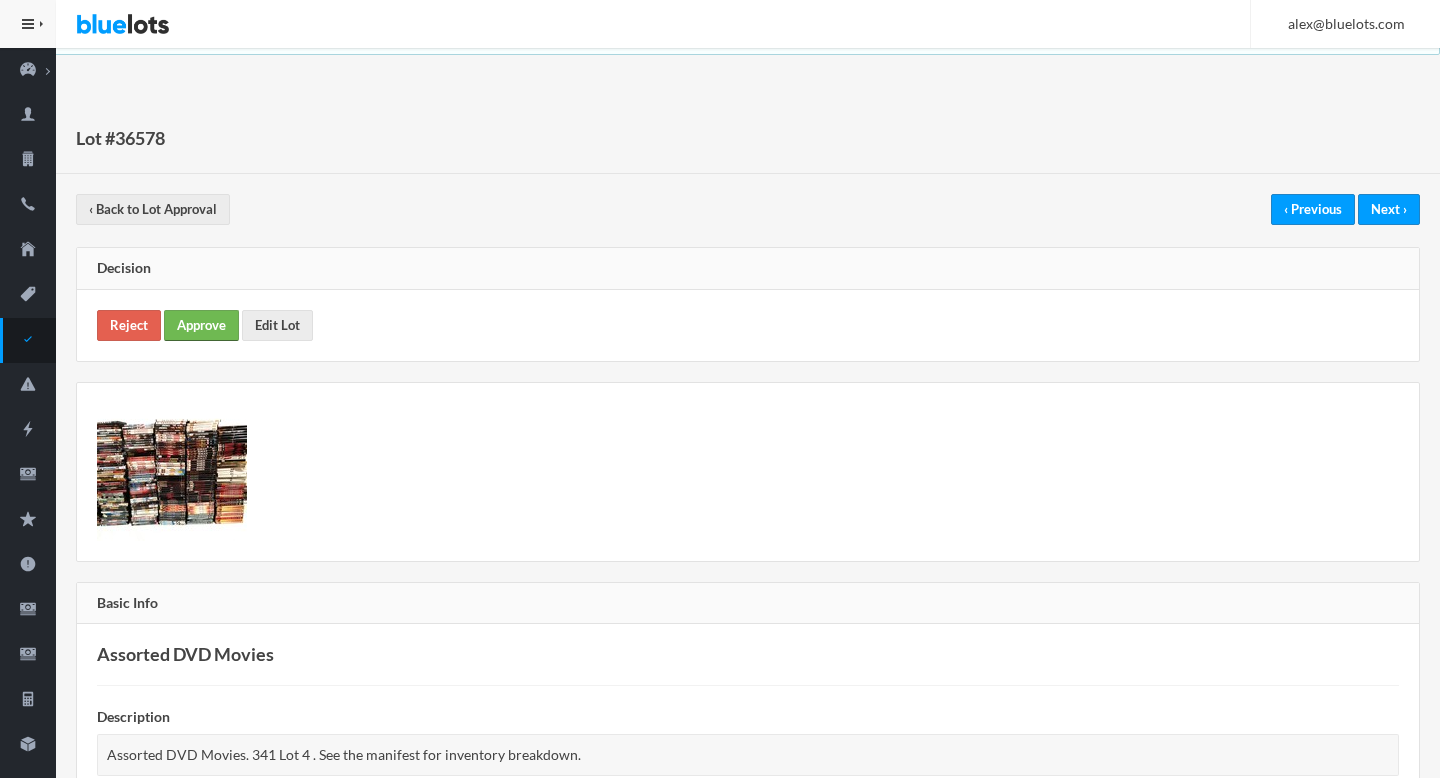 click on "Approve" at bounding box center [201, 325] 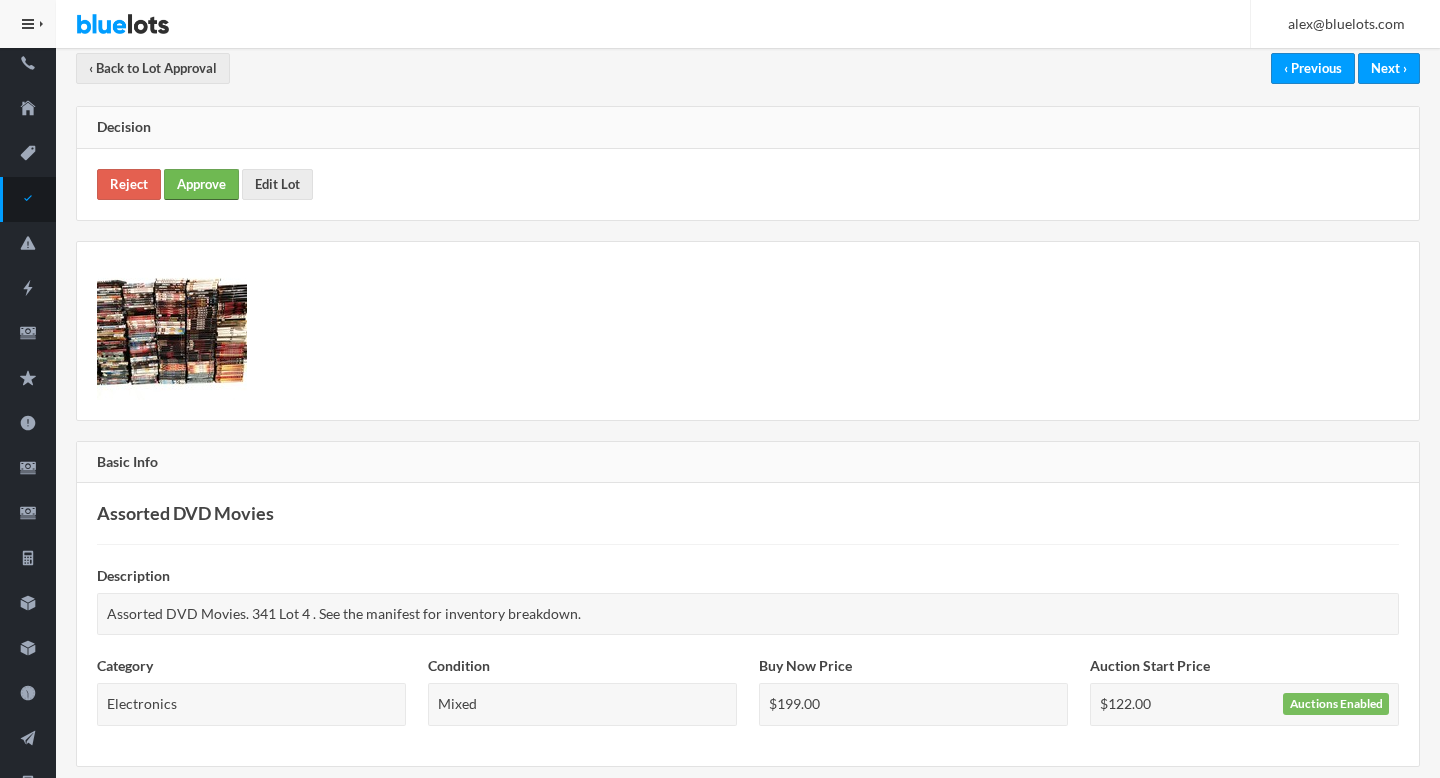 scroll, scrollTop: 143, scrollLeft: 0, axis: vertical 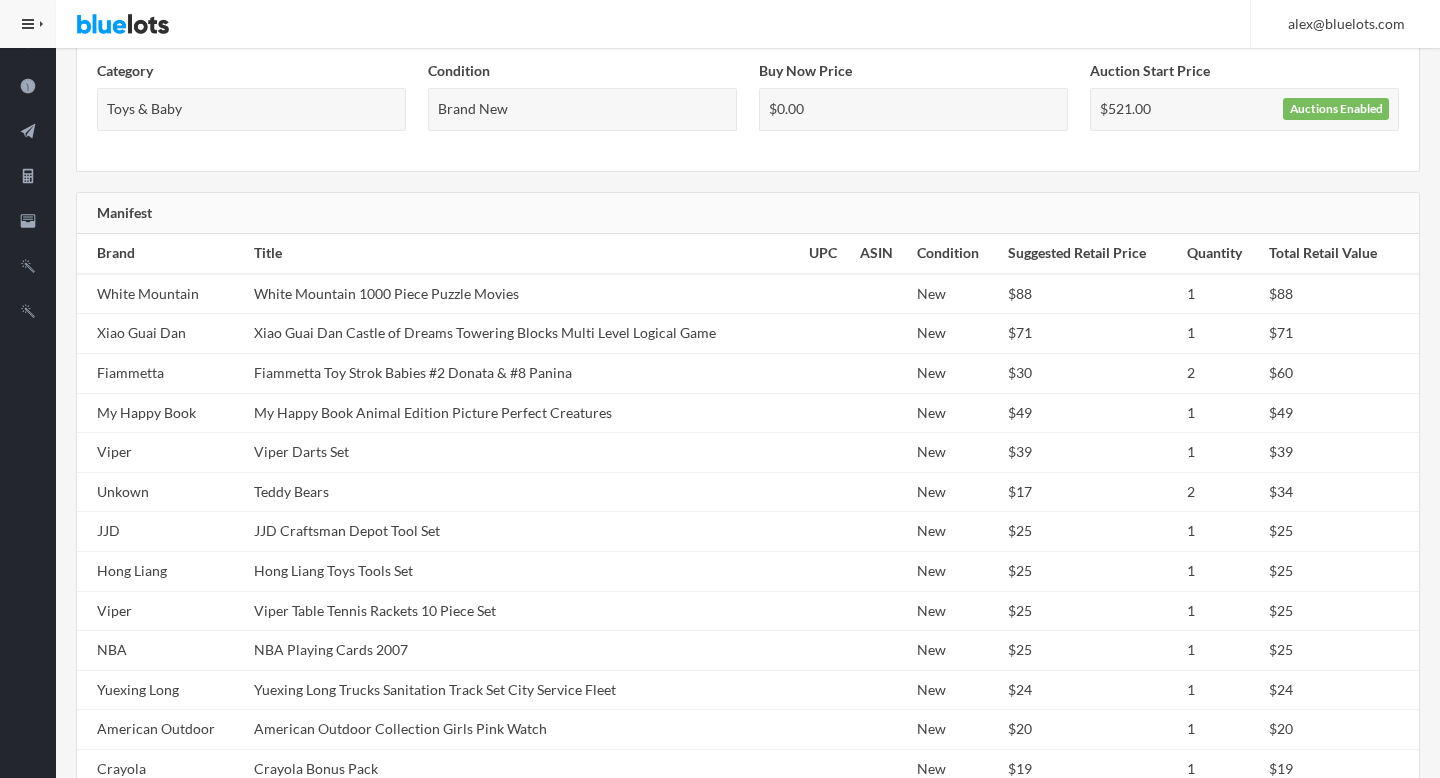 click on "Xiao Guai Dan Castle of Dreams Towering Blocks Multi Level Logical Game" at bounding box center [523, 334] 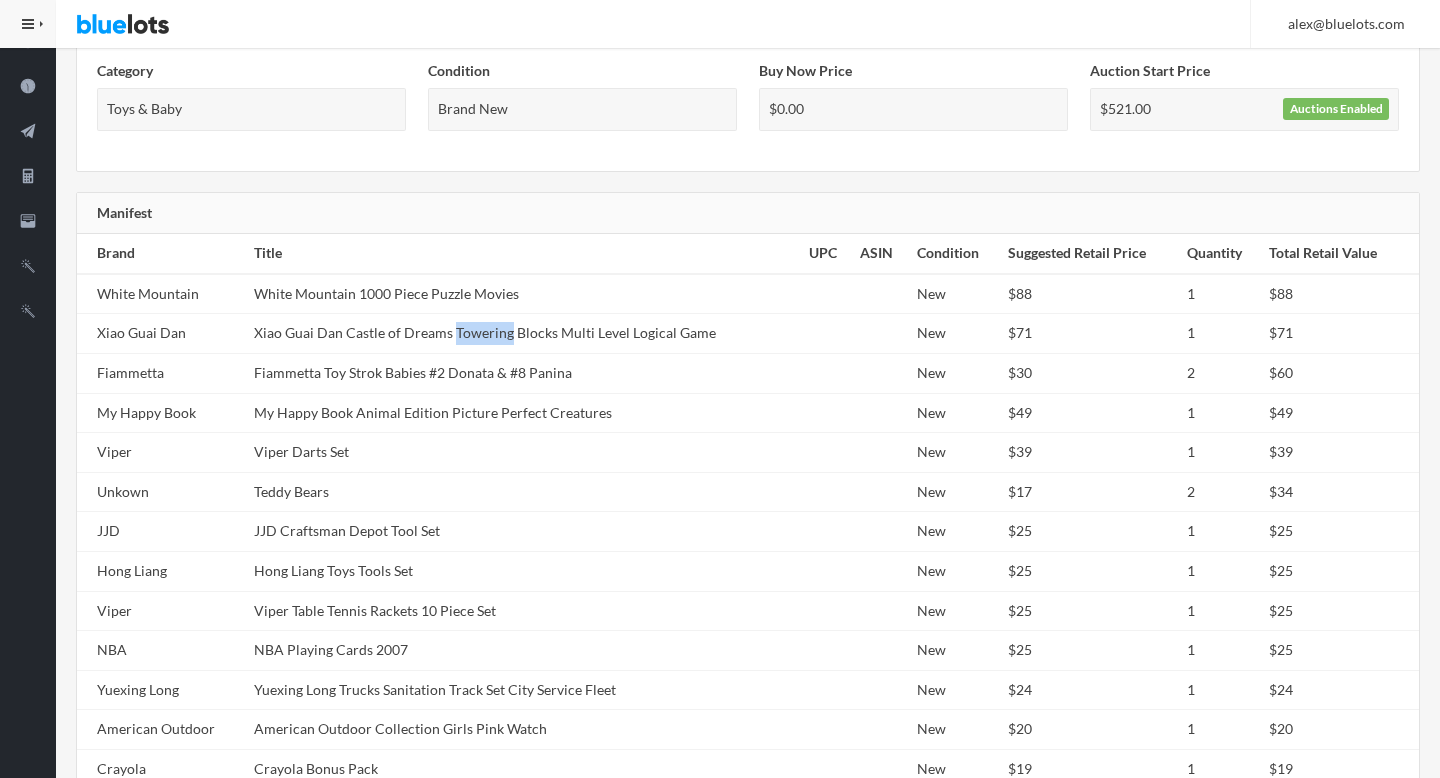 click on "Xiao Guai Dan Castle of Dreams Towering Blocks Multi Level Logical Game" at bounding box center (523, 334) 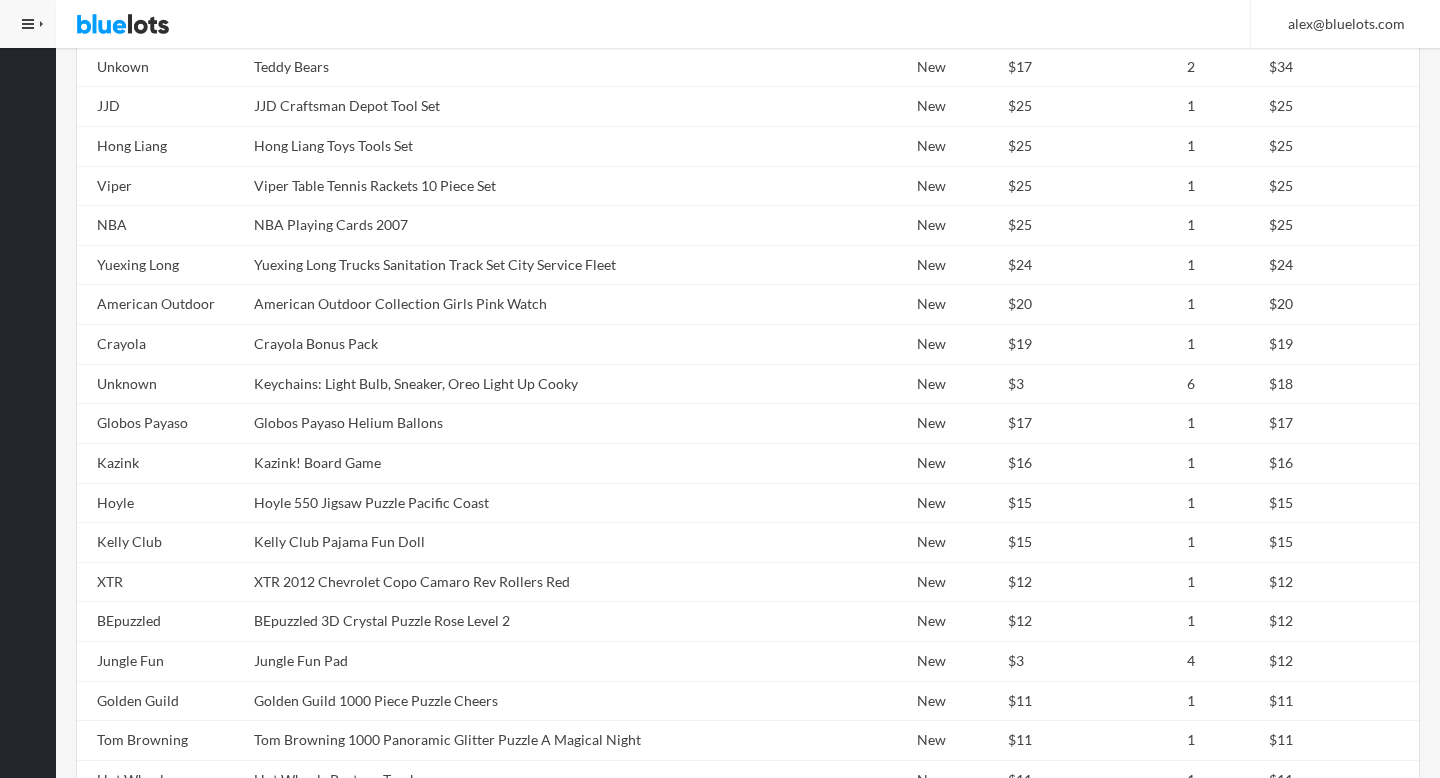 scroll, scrollTop: 1509, scrollLeft: 0, axis: vertical 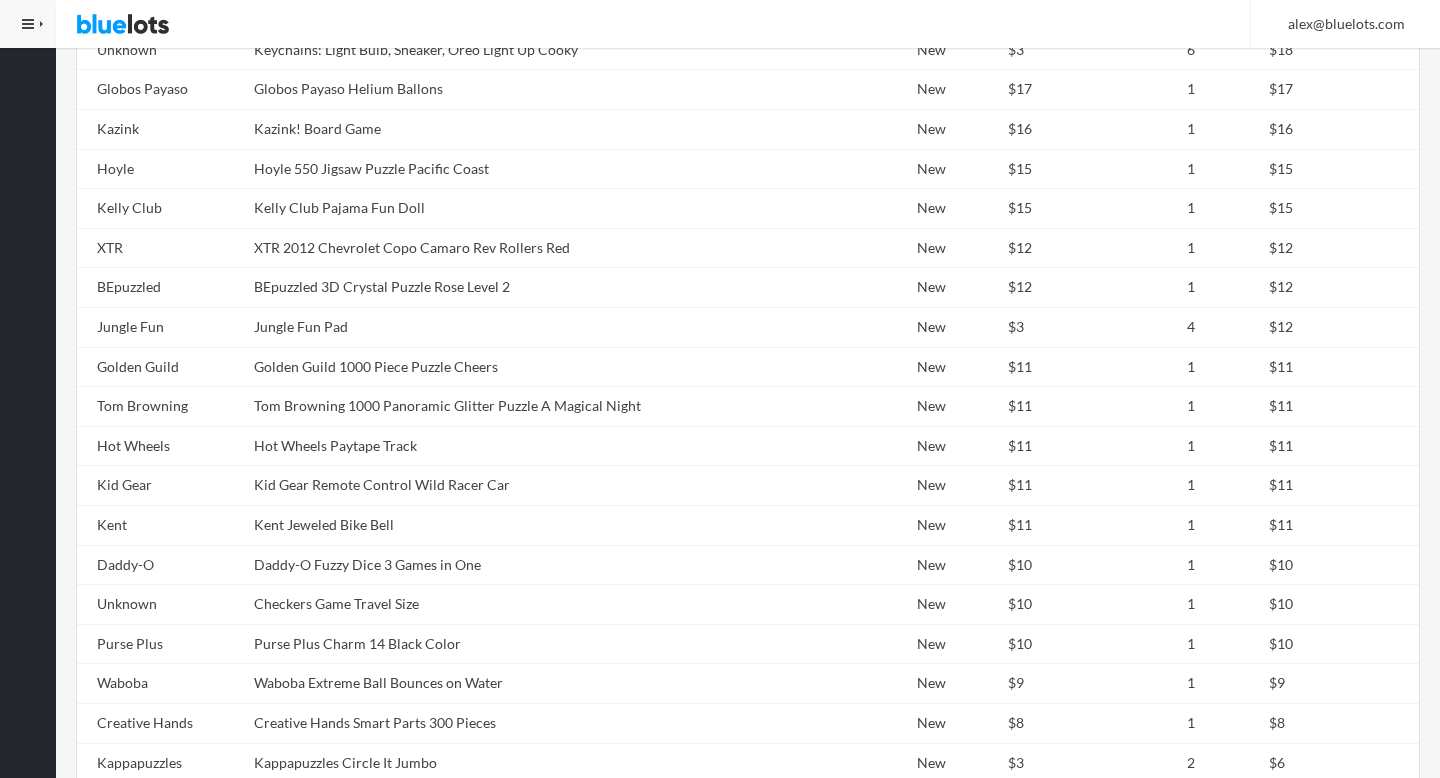click on "Jungle Fun Pad" at bounding box center (523, 327) 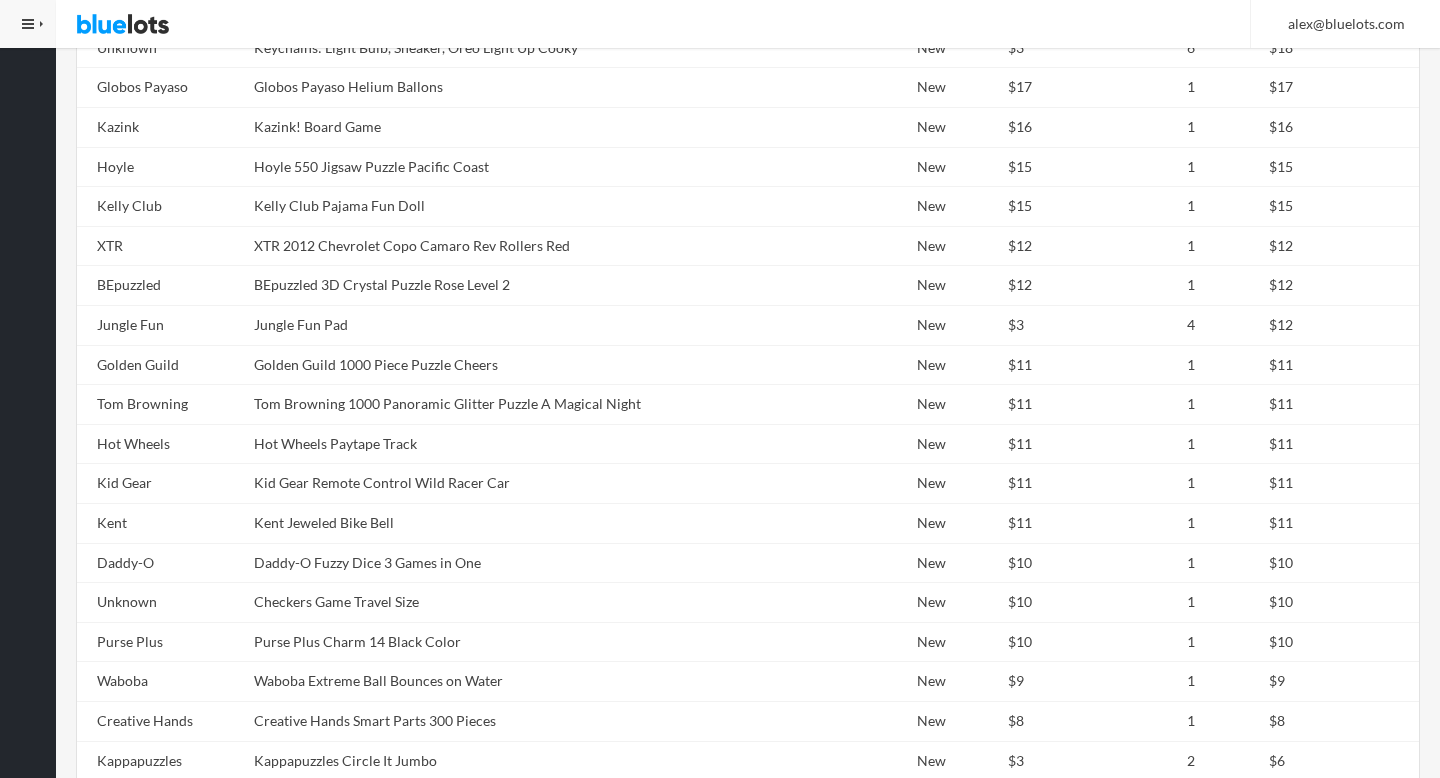 click on "Jungle Fun Pad" at bounding box center (523, 325) 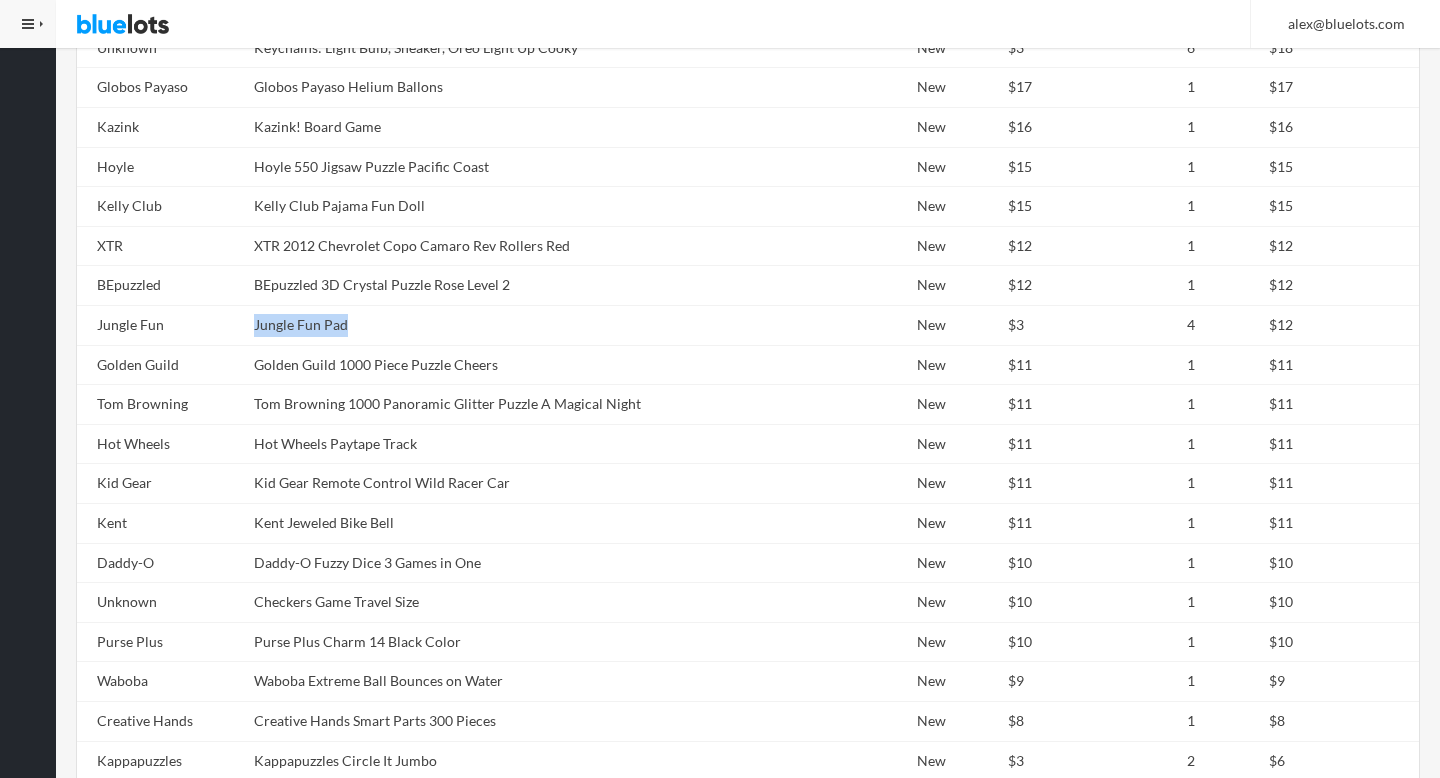 click on "Jungle Fun Pad" at bounding box center [523, 325] 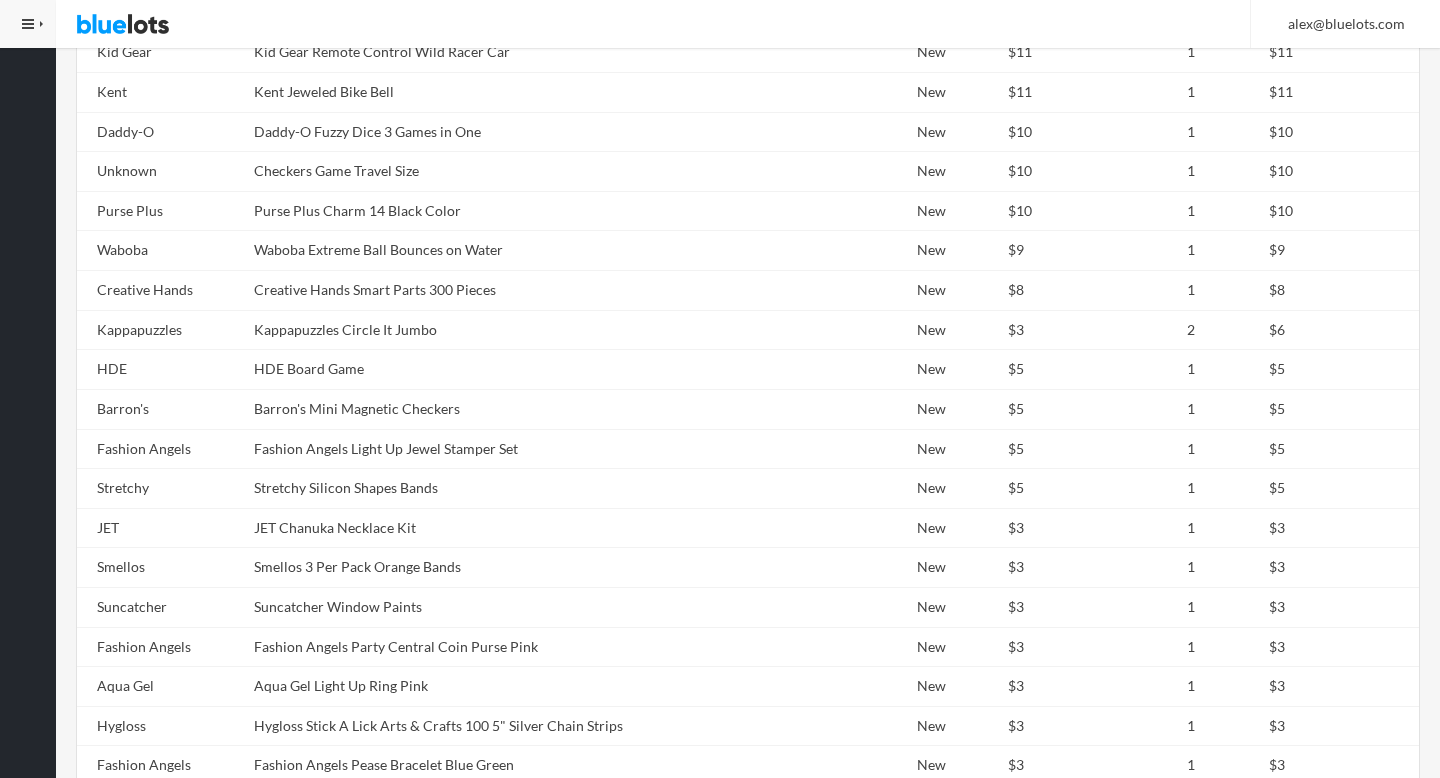 scroll, scrollTop: 2163, scrollLeft: 0, axis: vertical 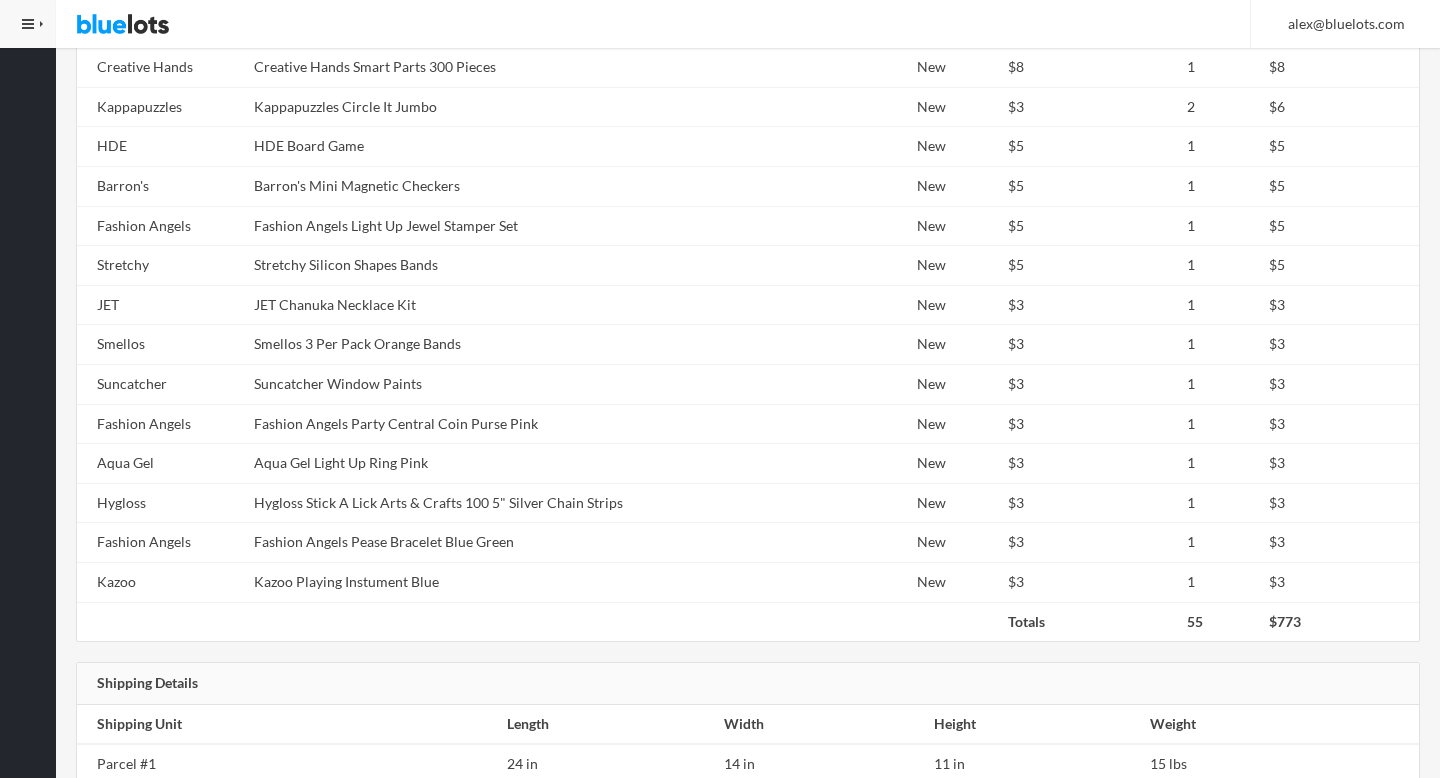 click on "White Mountain
White Mountain 1000 Piece Puzzle Movies
New
$88
1
$88
Xiao Guai Dan
Xiao Guai Dan Castle of Dreams Towering Blocks Multi Level Logical Game
New
$71
1
$71
Fiammetta
Fiammetta Toy Strok Babies #2 Donata & #8 Panina
New
$30
2
$60
My Happy Book
My Happy Book Animal Edition Picture Perfect Creatures
New
$49
1
$49
Viper
Viper Darts Set
New
$39
1" at bounding box center (748, -270) 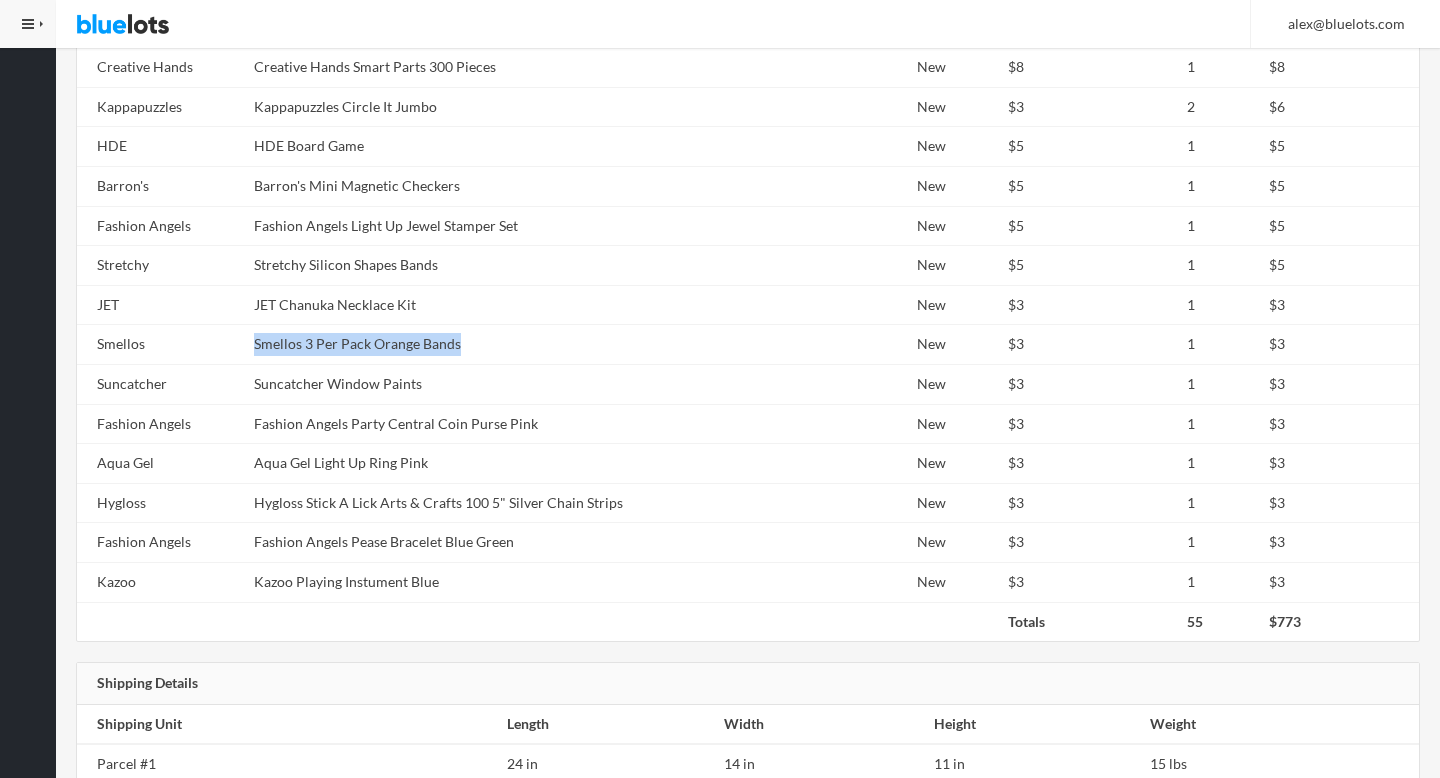 click on "Smellos 3 Per Pack Orange Bands" at bounding box center (523, 345) 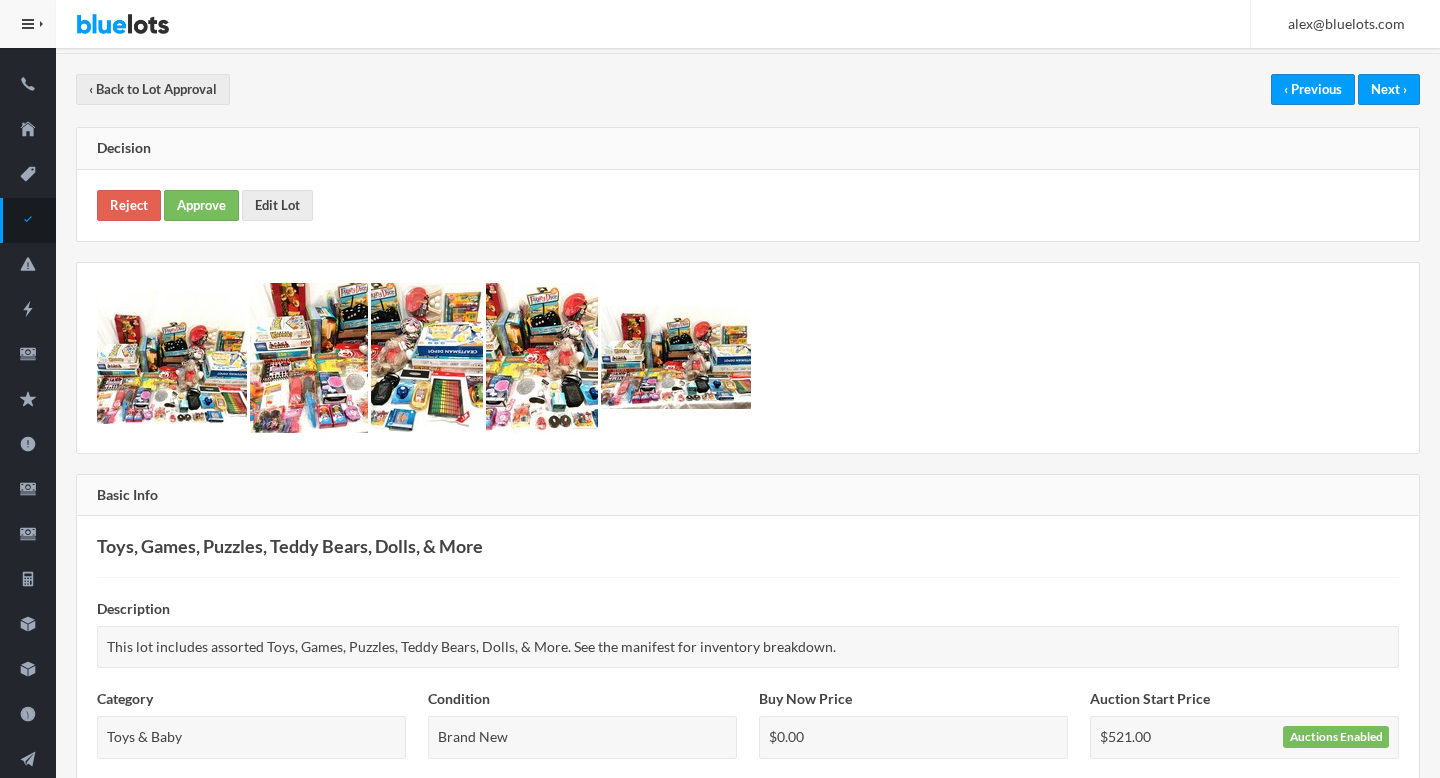 scroll, scrollTop: 145, scrollLeft: 0, axis: vertical 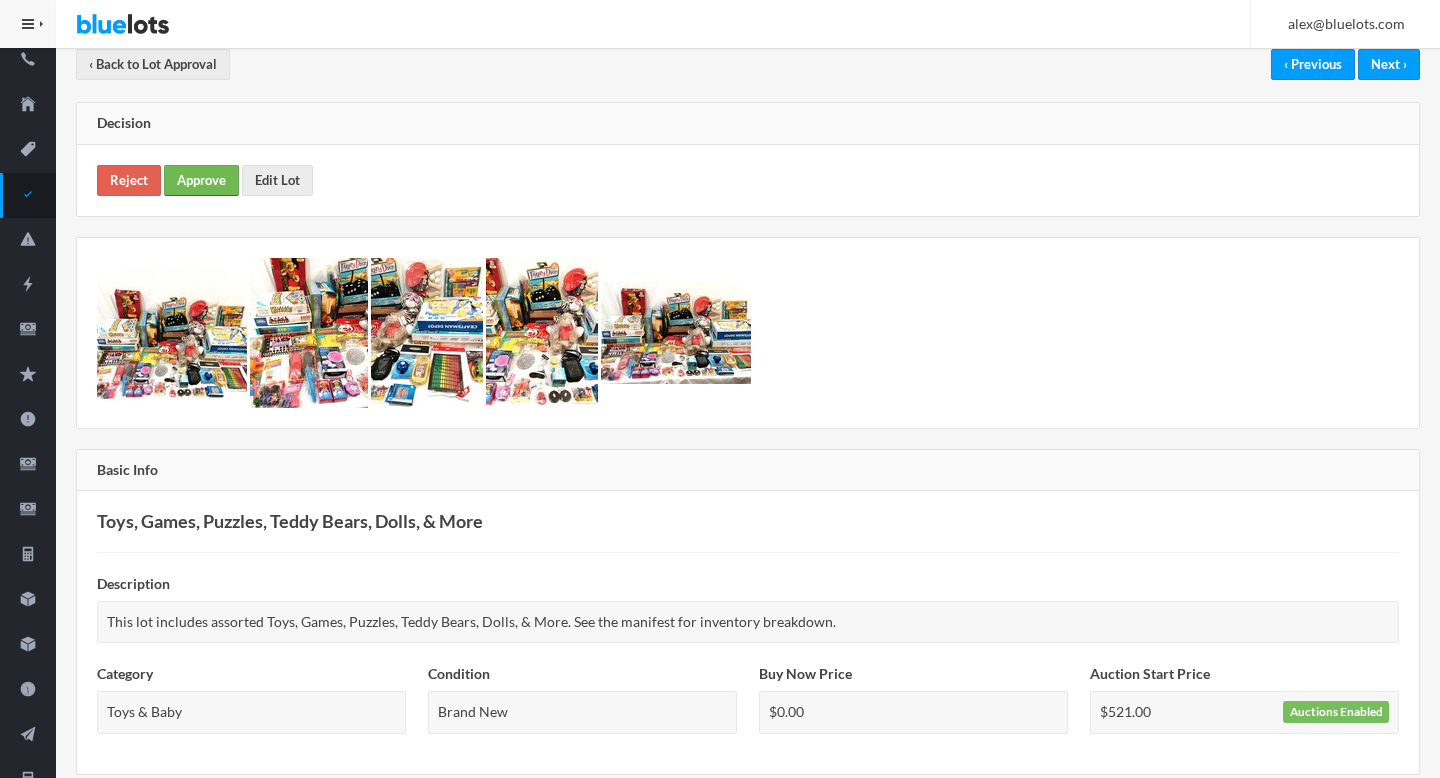 click on "Approve" at bounding box center (201, 180) 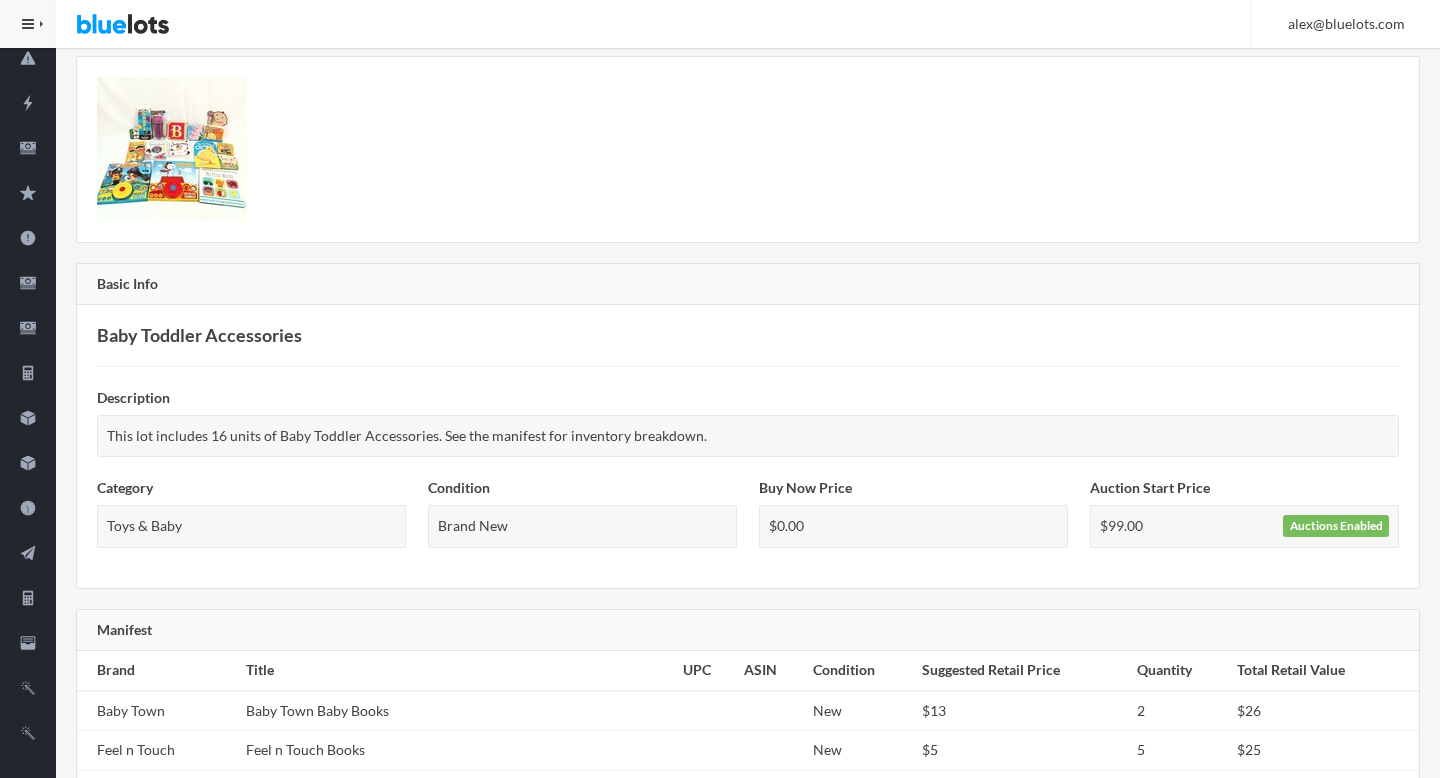 scroll, scrollTop: 189, scrollLeft: 0, axis: vertical 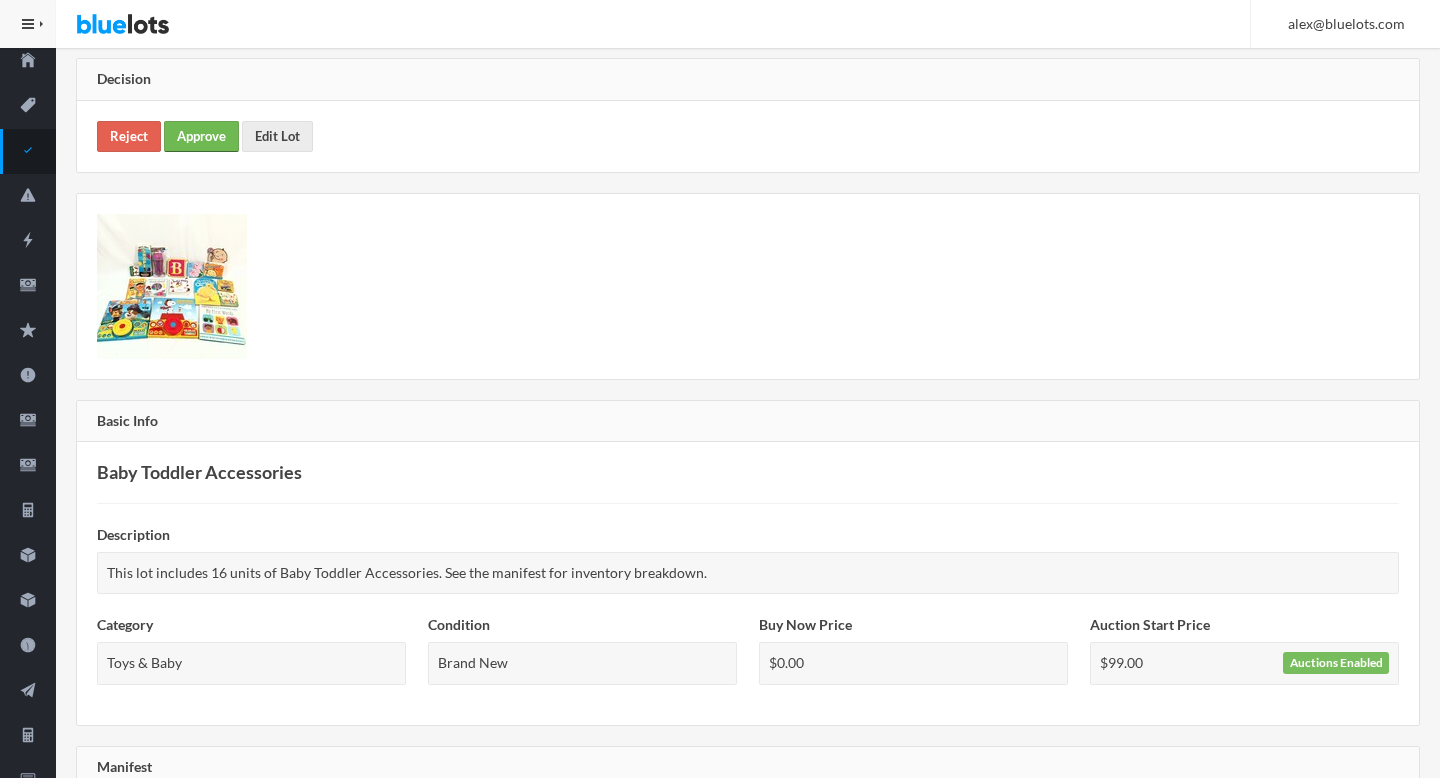 click on "Approve" at bounding box center [201, 136] 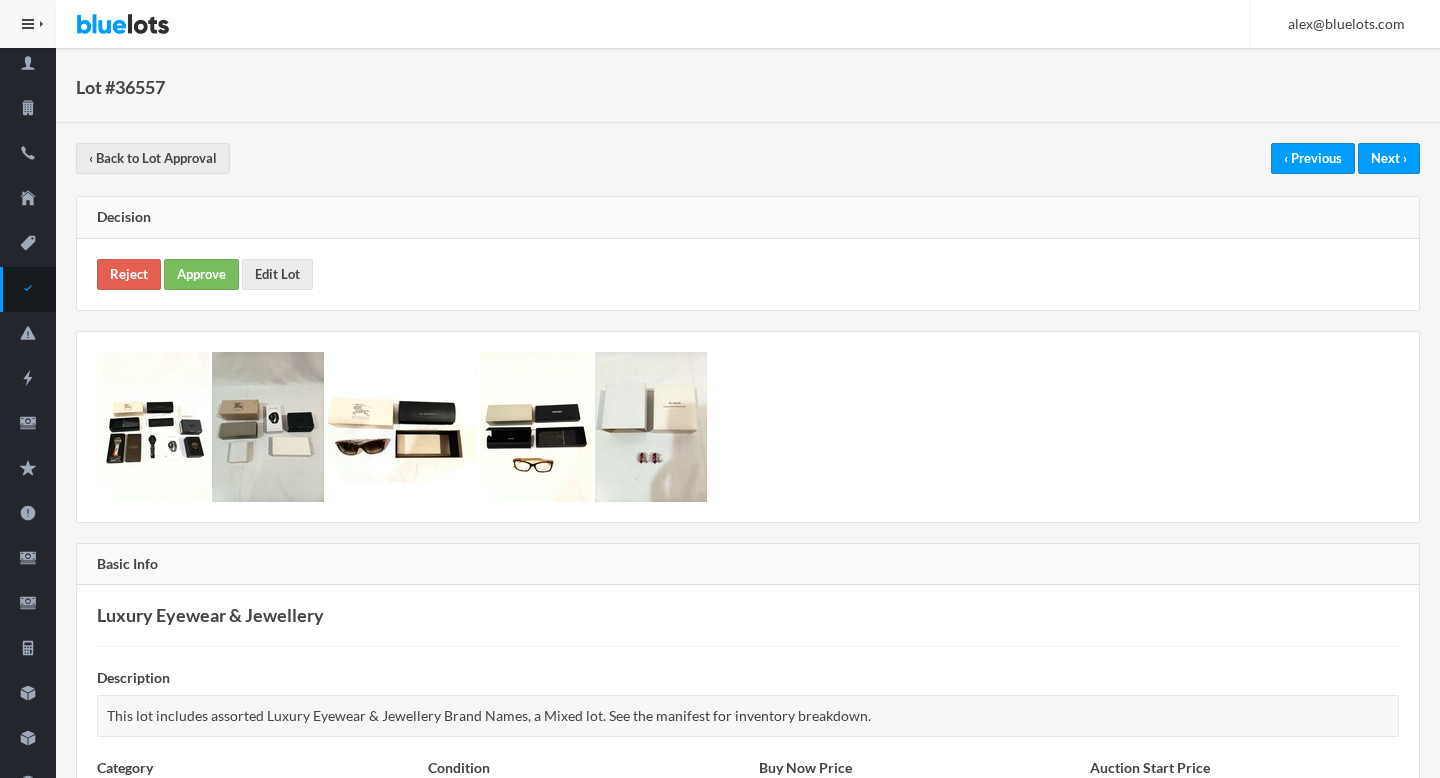 scroll, scrollTop: 1, scrollLeft: 0, axis: vertical 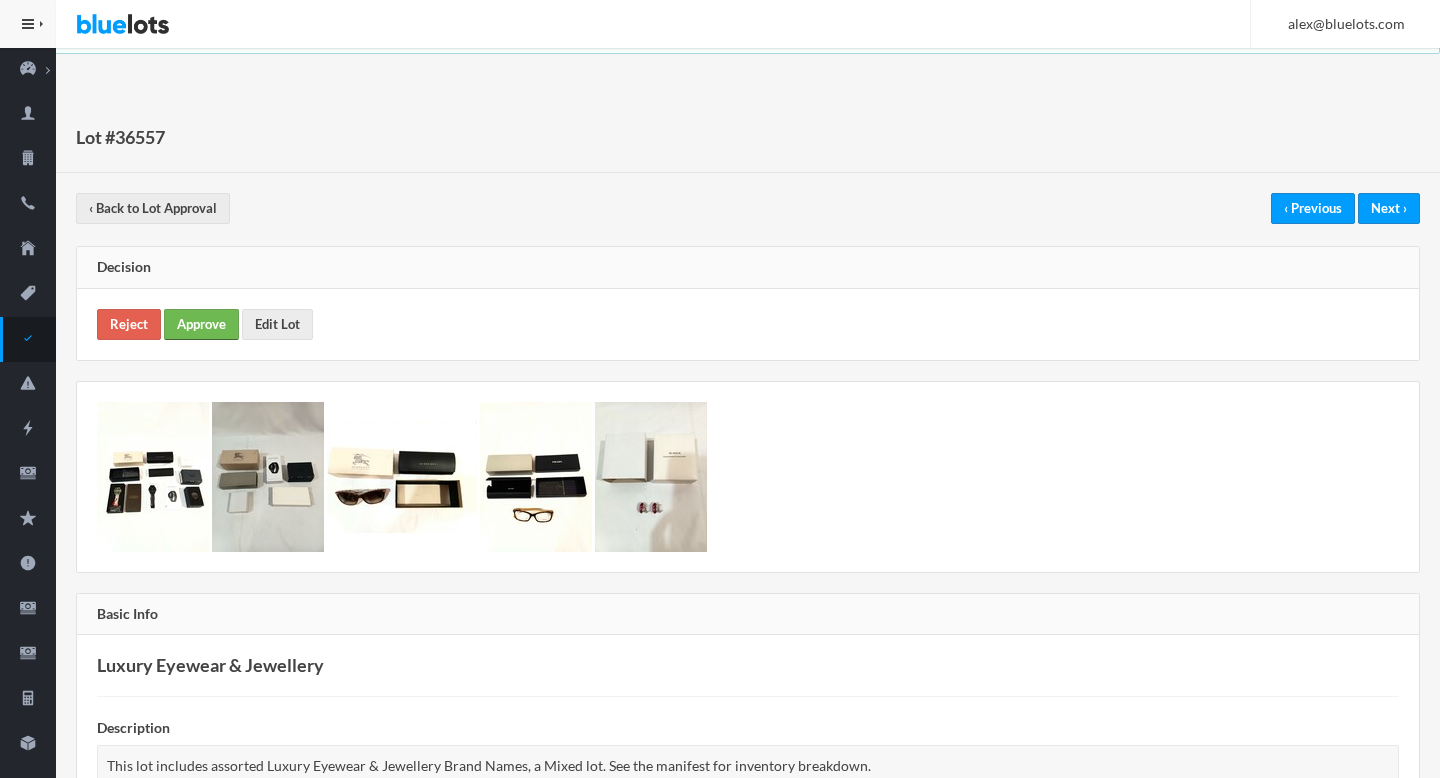 click on "Approve" at bounding box center [201, 324] 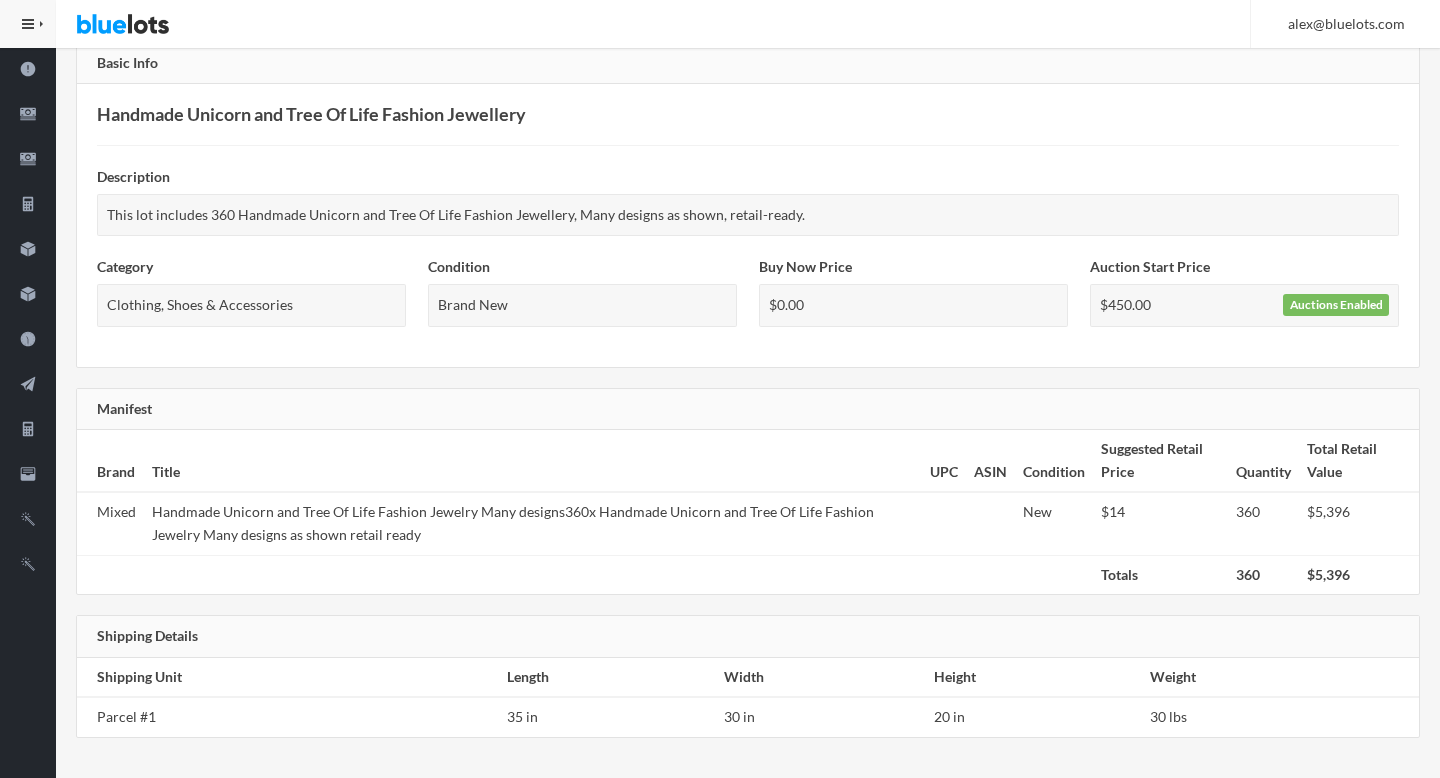 scroll, scrollTop: 0, scrollLeft: 0, axis: both 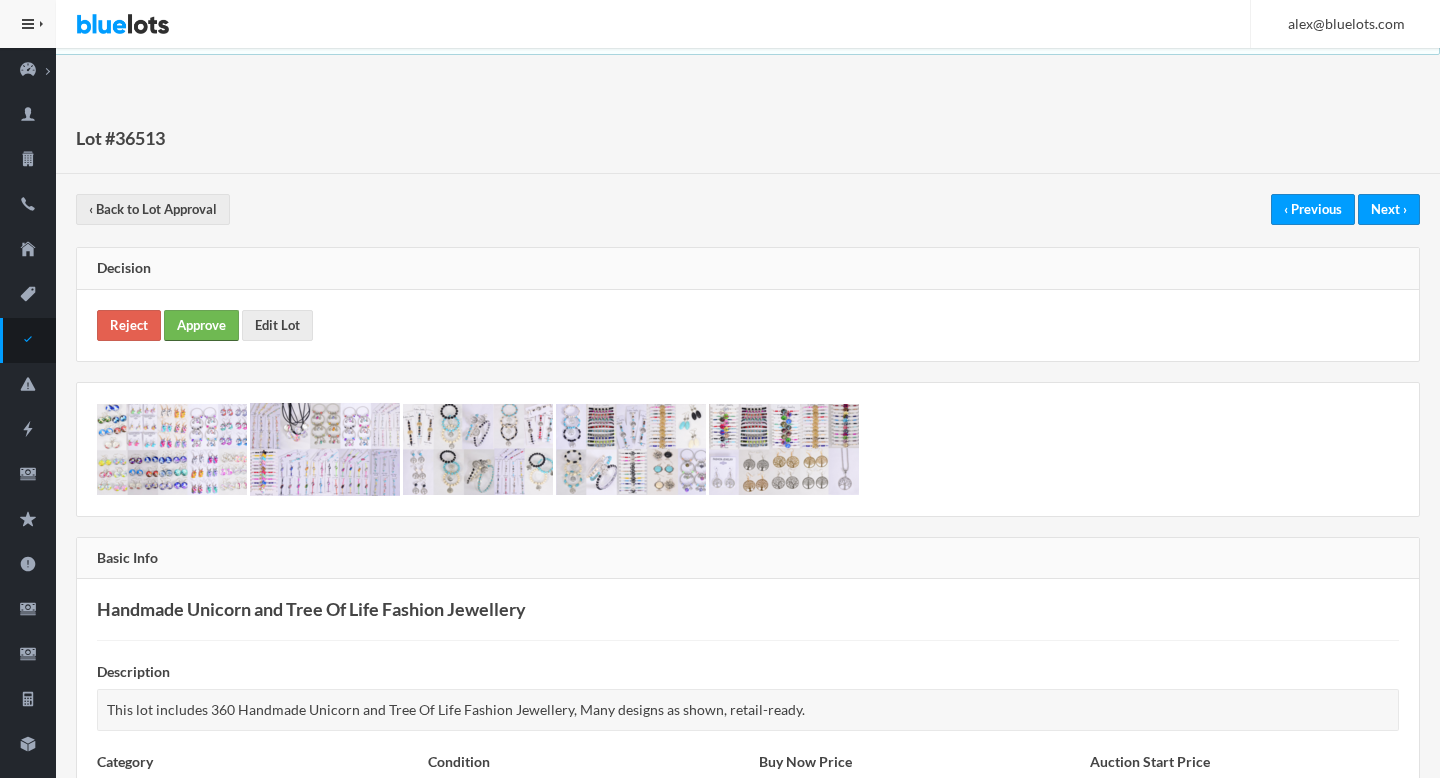 click on "Approve" at bounding box center (201, 325) 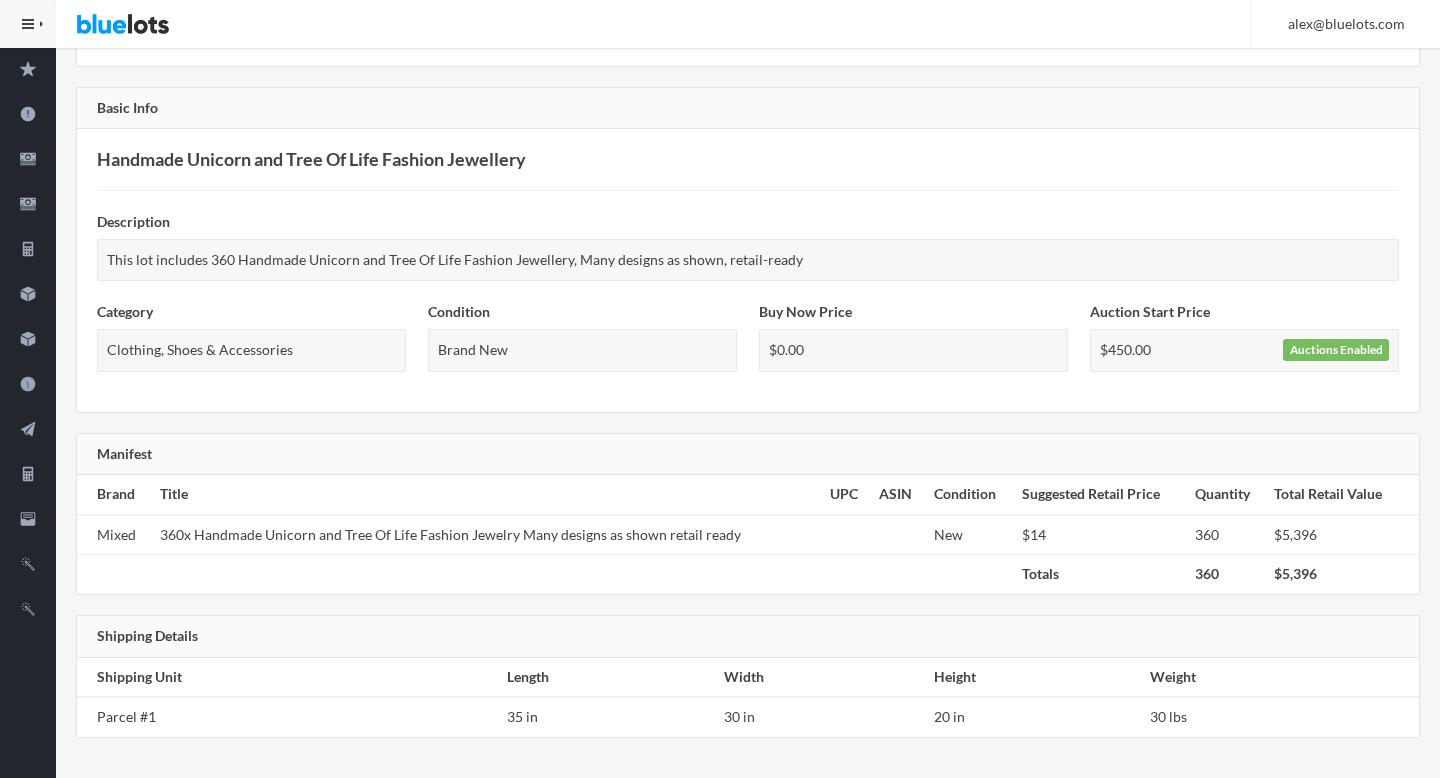 scroll, scrollTop: 15, scrollLeft: 0, axis: vertical 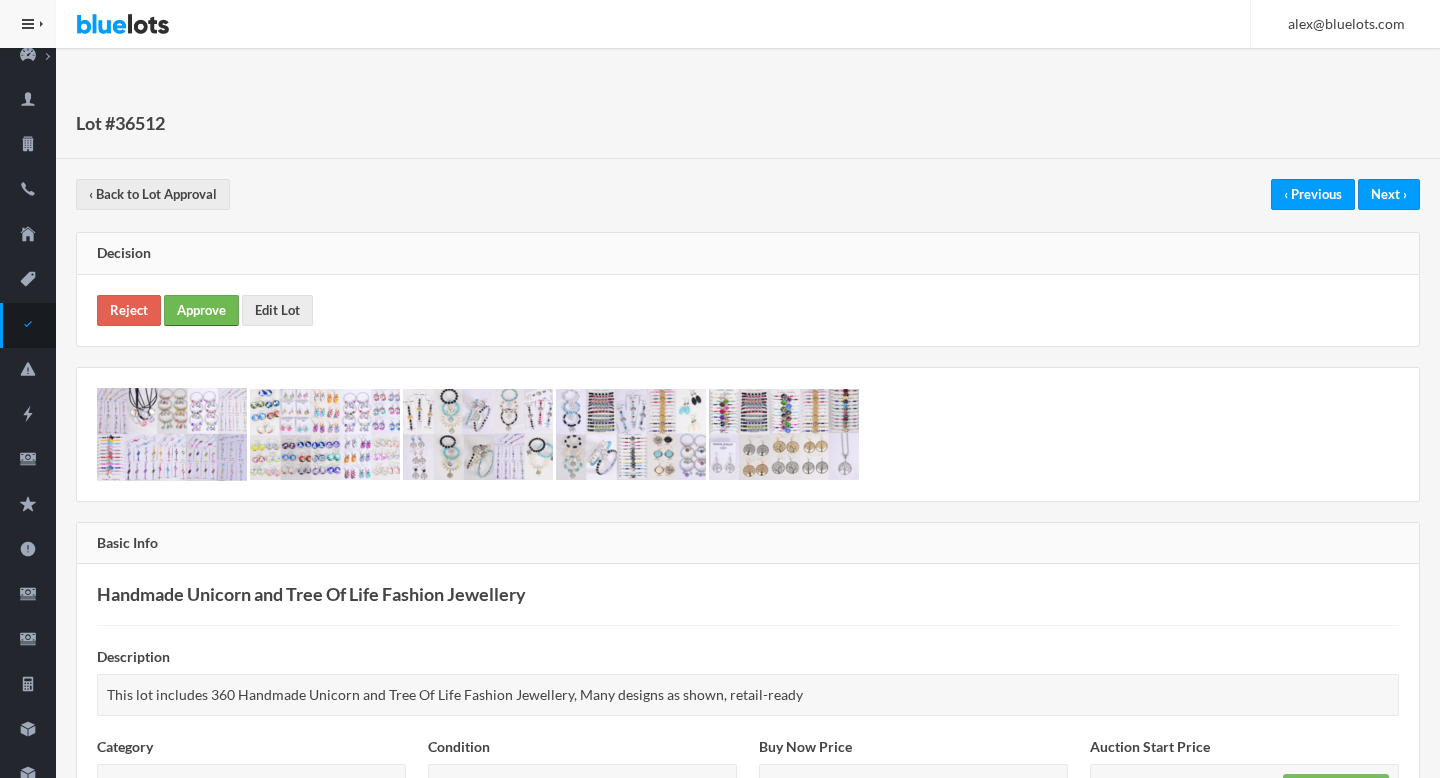 click on "Approve" at bounding box center (201, 310) 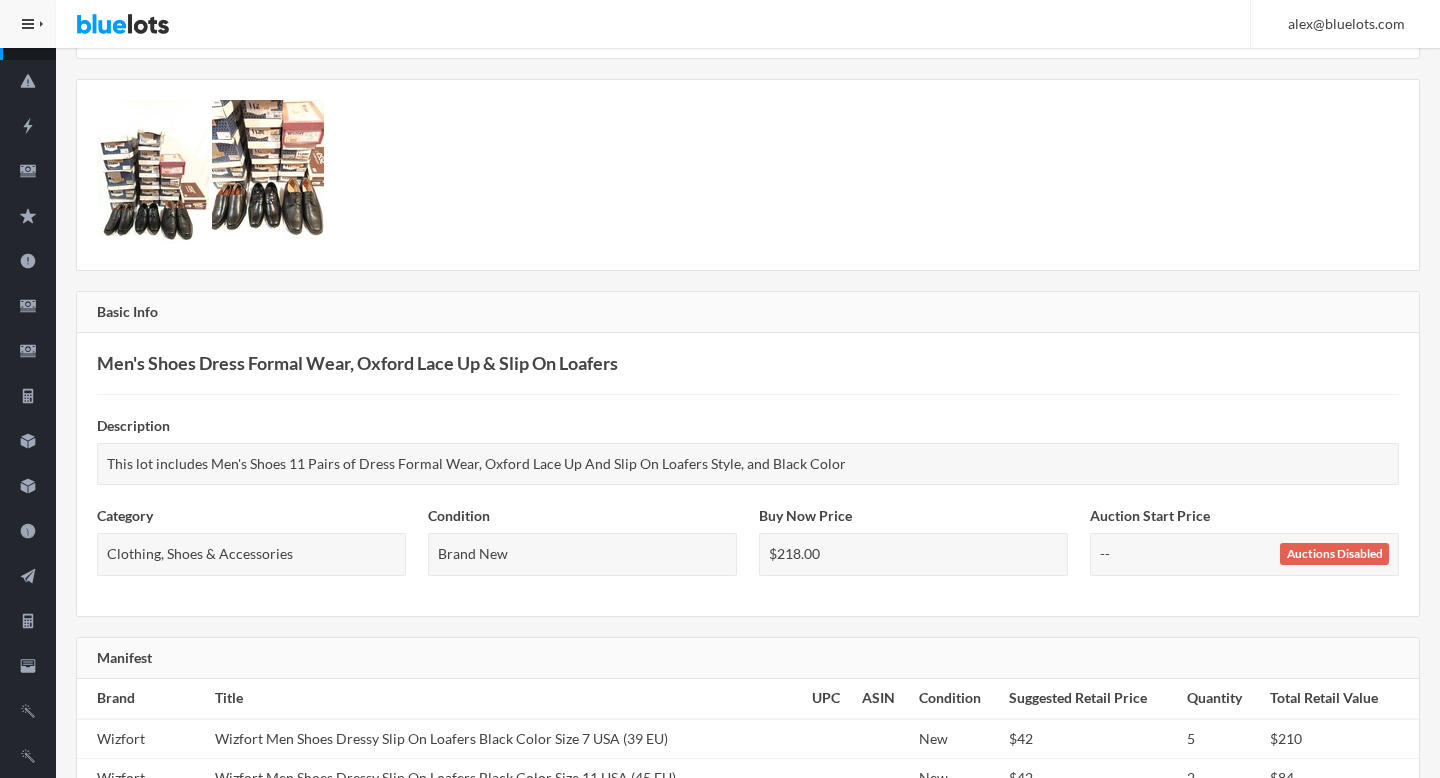 scroll, scrollTop: 0, scrollLeft: 0, axis: both 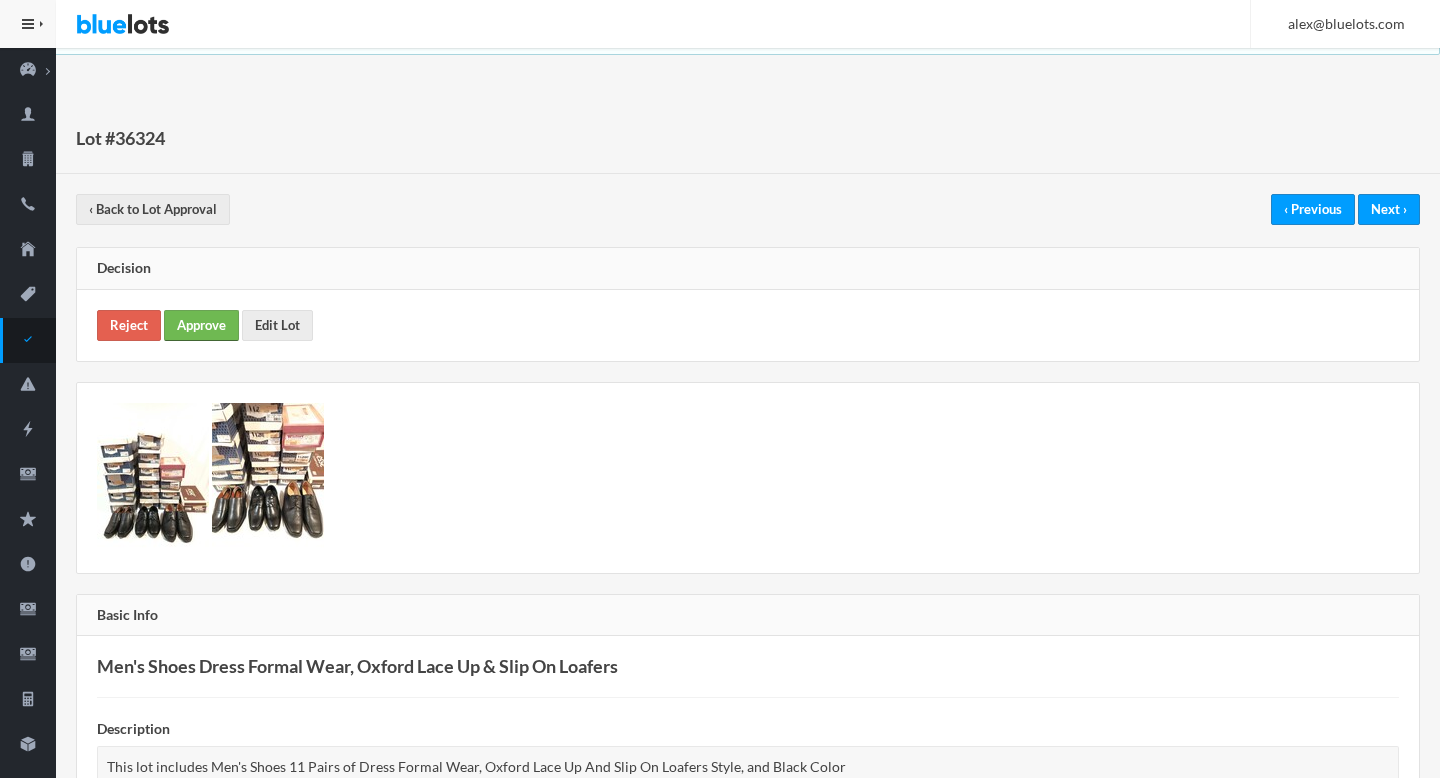 click on "Approve" at bounding box center (201, 325) 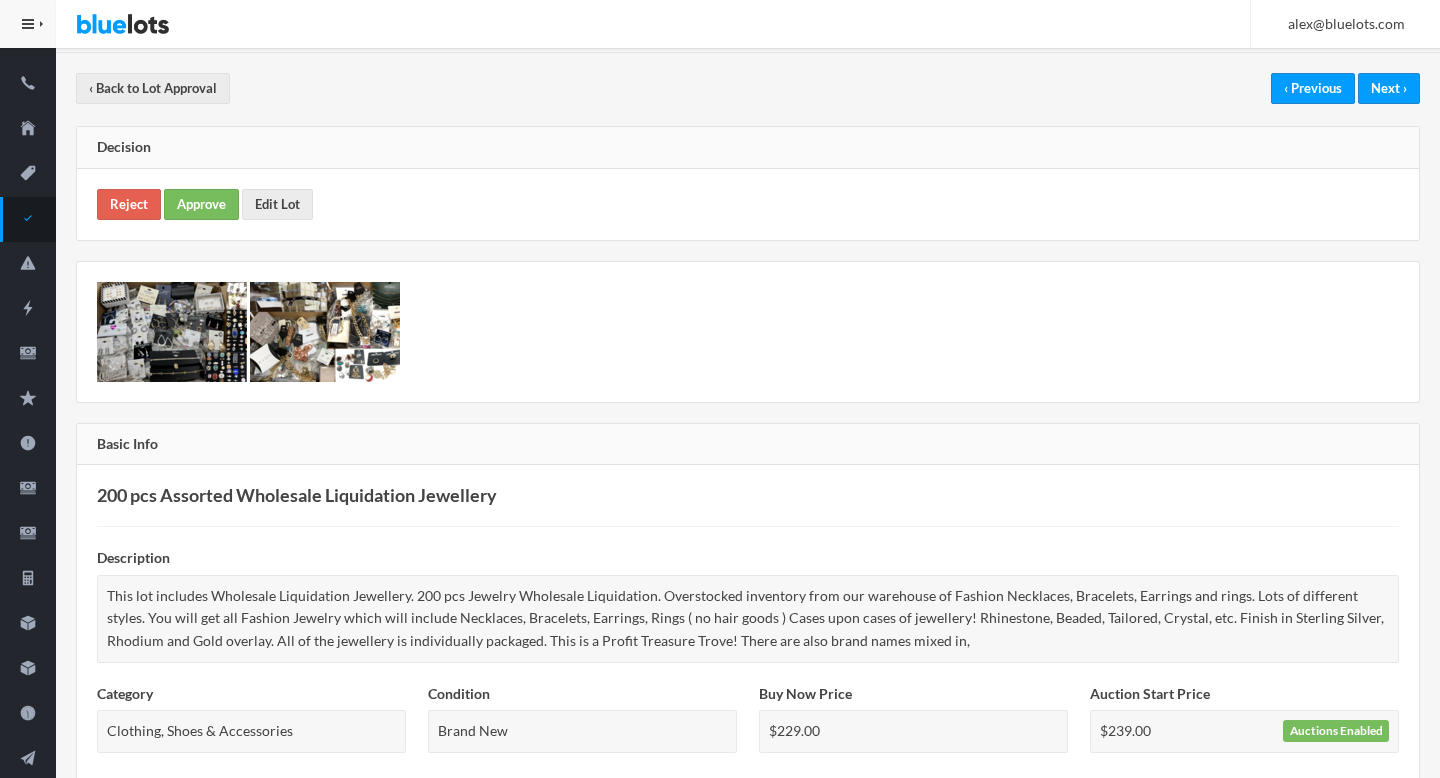 scroll, scrollTop: 0, scrollLeft: 0, axis: both 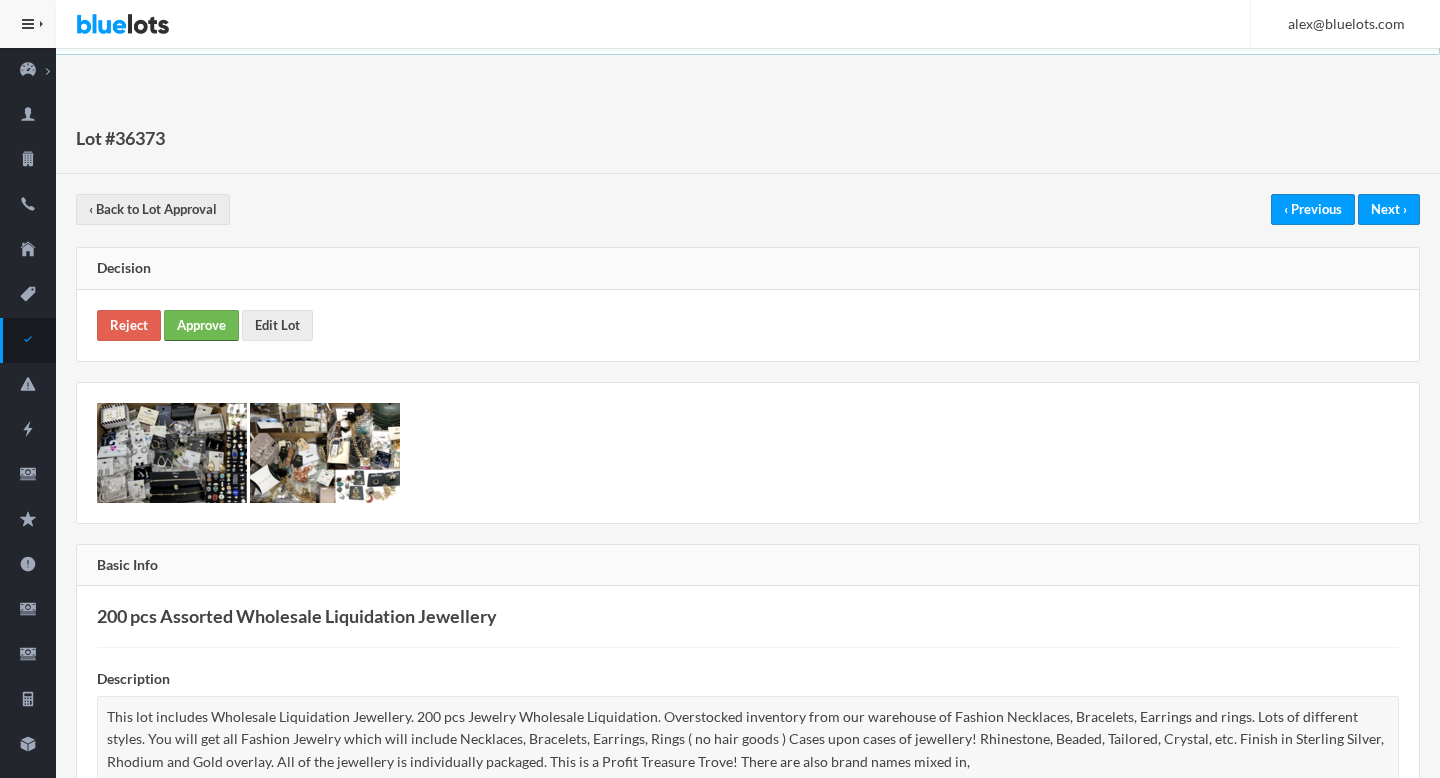 click on "Approve" at bounding box center (201, 325) 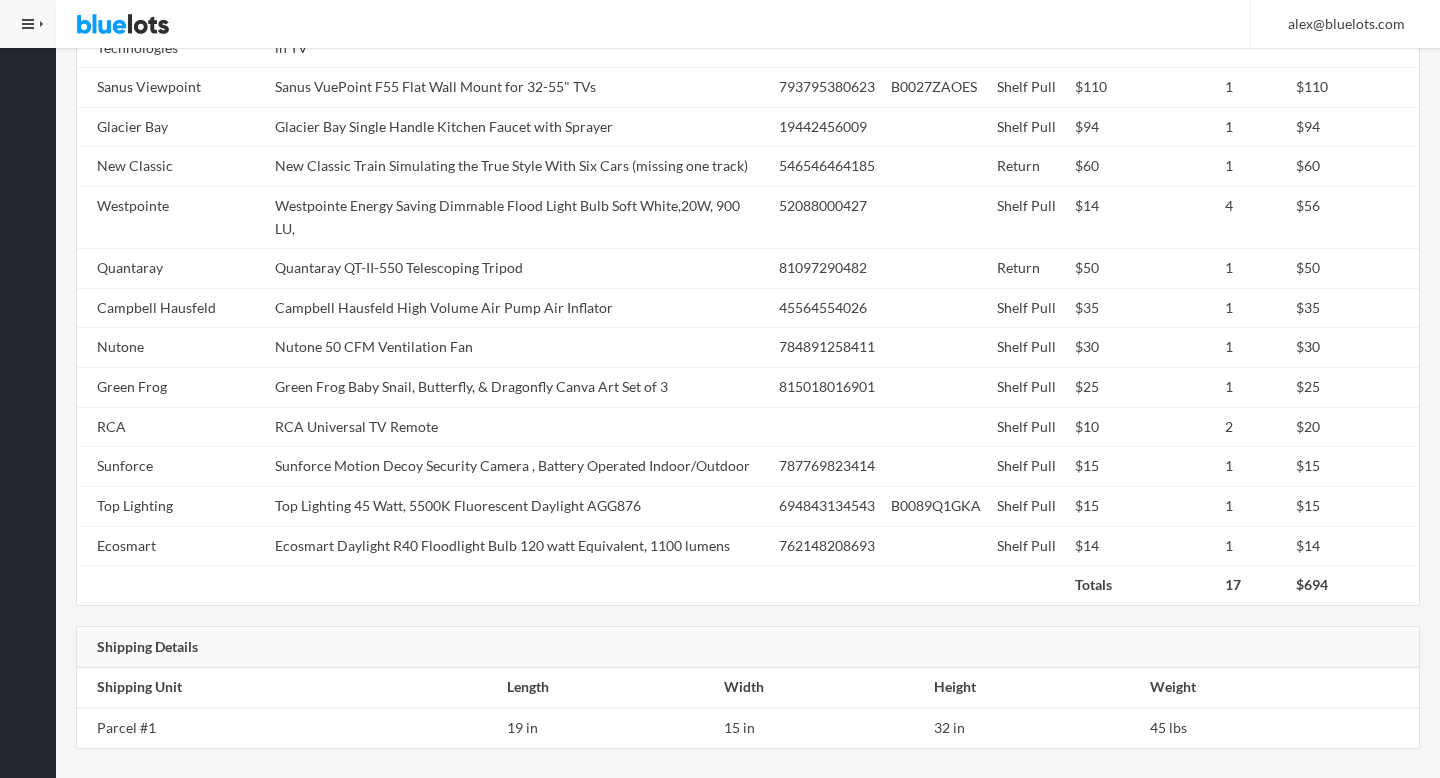 scroll, scrollTop: 1073, scrollLeft: 0, axis: vertical 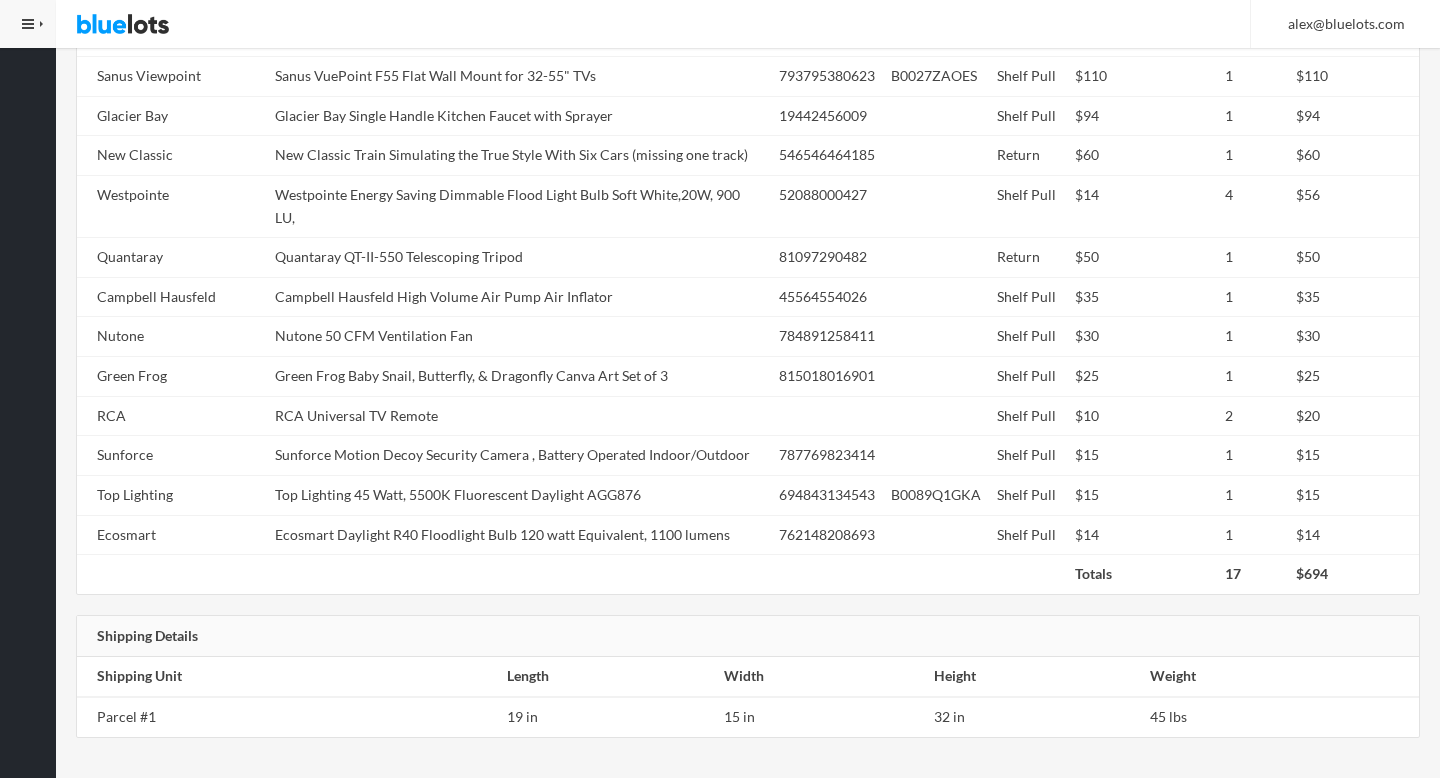 click on "New Classic Train Simulating the True Style With Six Cars (missing one track)" at bounding box center [519, 156] 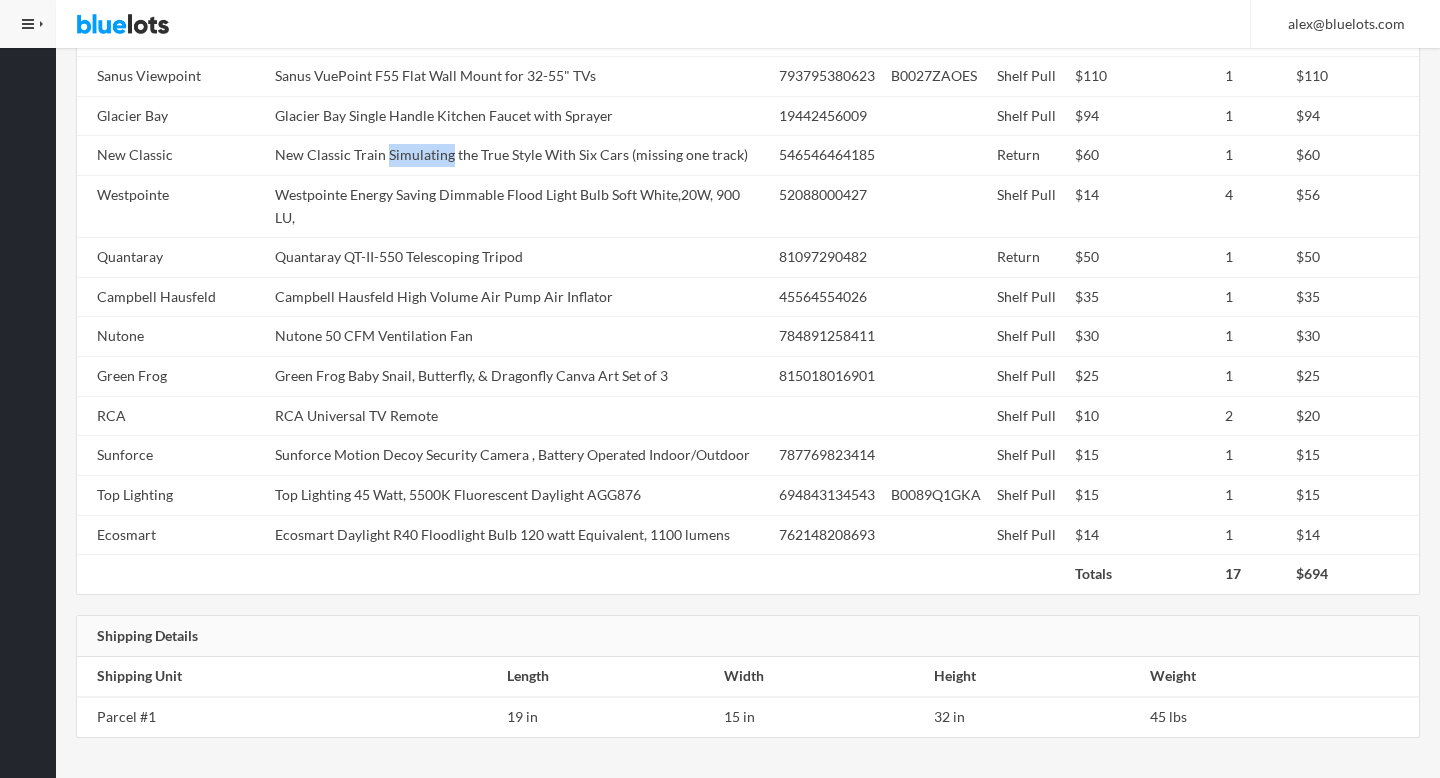 copy on "Simulating" 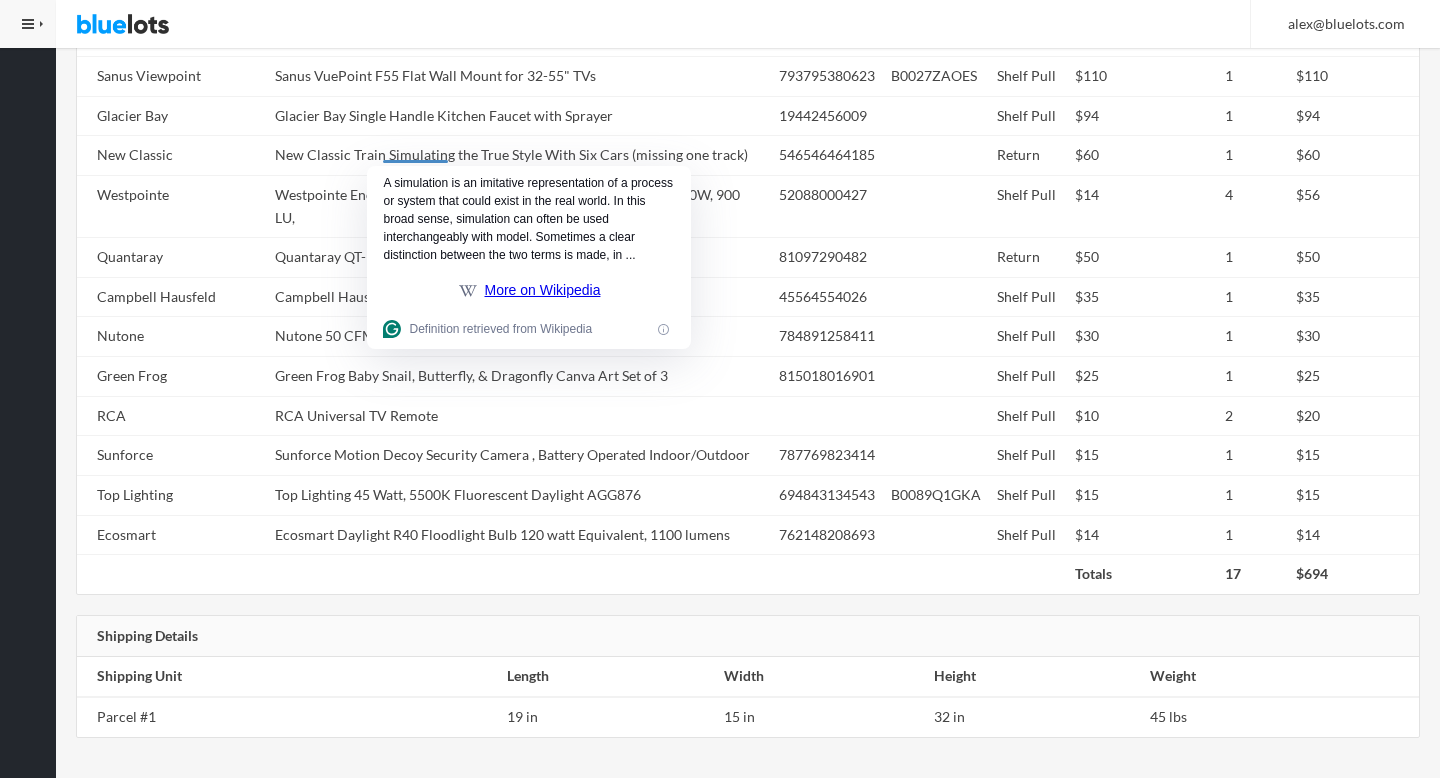 click on "New Classic Train Simulating the True Style With Six Cars (missing one track)" at bounding box center [519, 156] 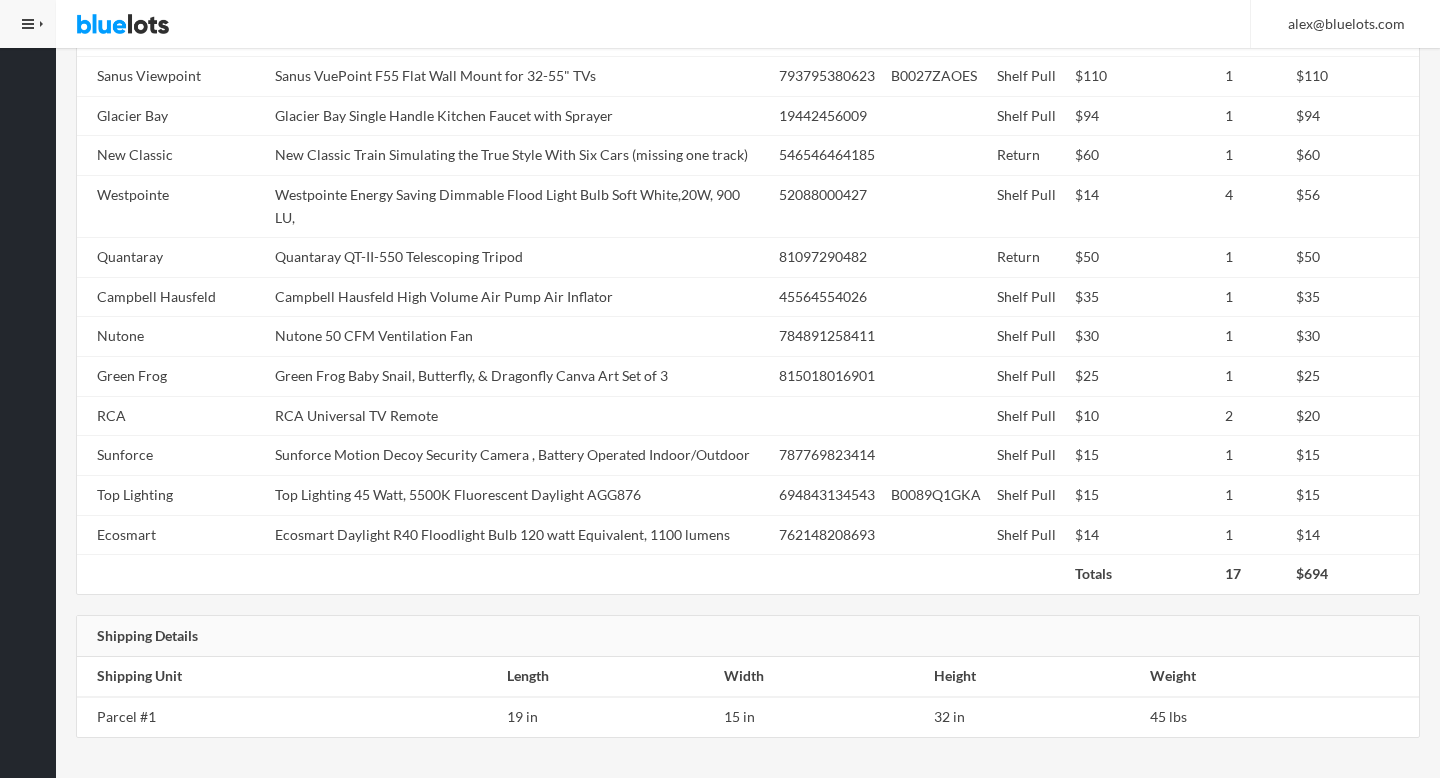 click on "New Classic Train Simulating the True Style With Six Cars (missing one track)" at bounding box center (519, 156) 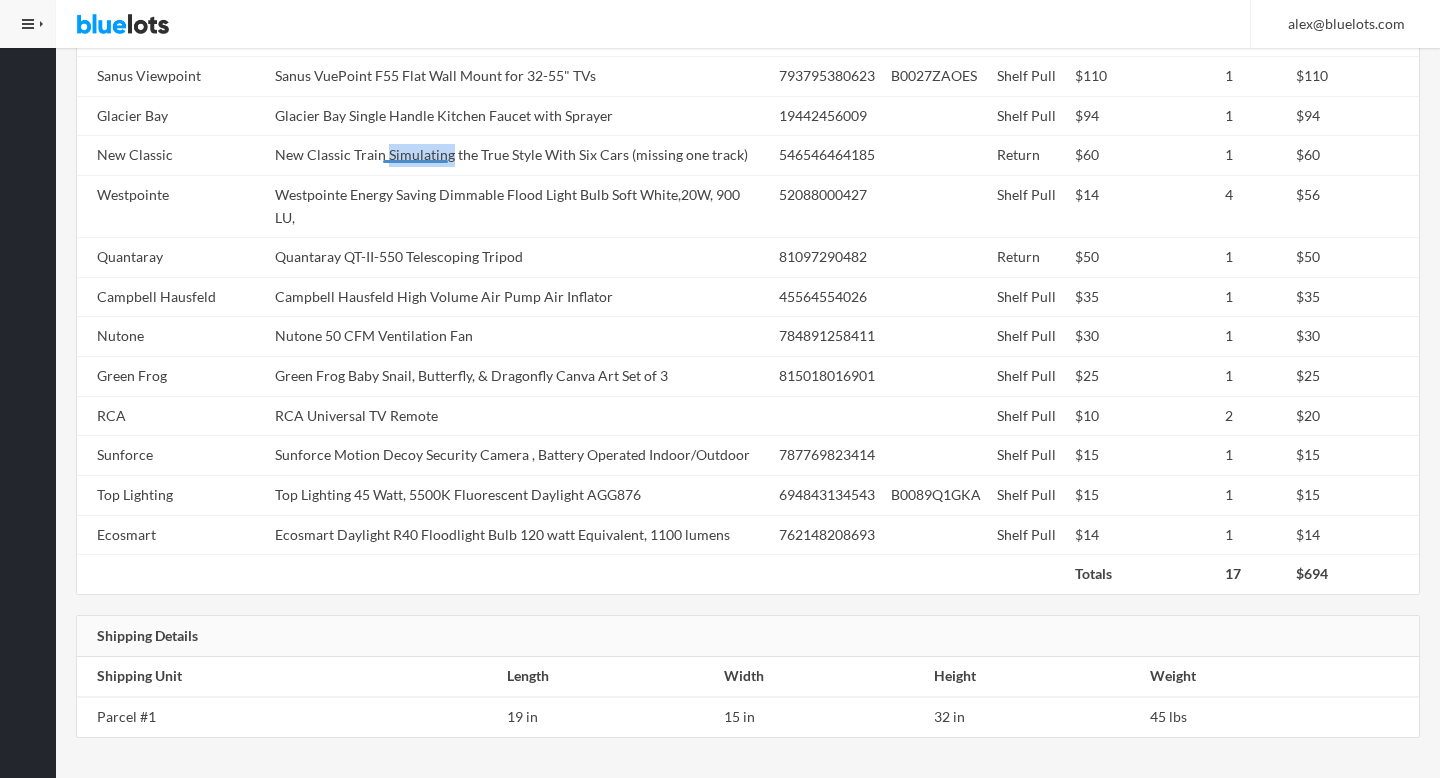 click on "New Classic Train Simulating the True Style With Six Cars (missing one track)" at bounding box center (519, 156) 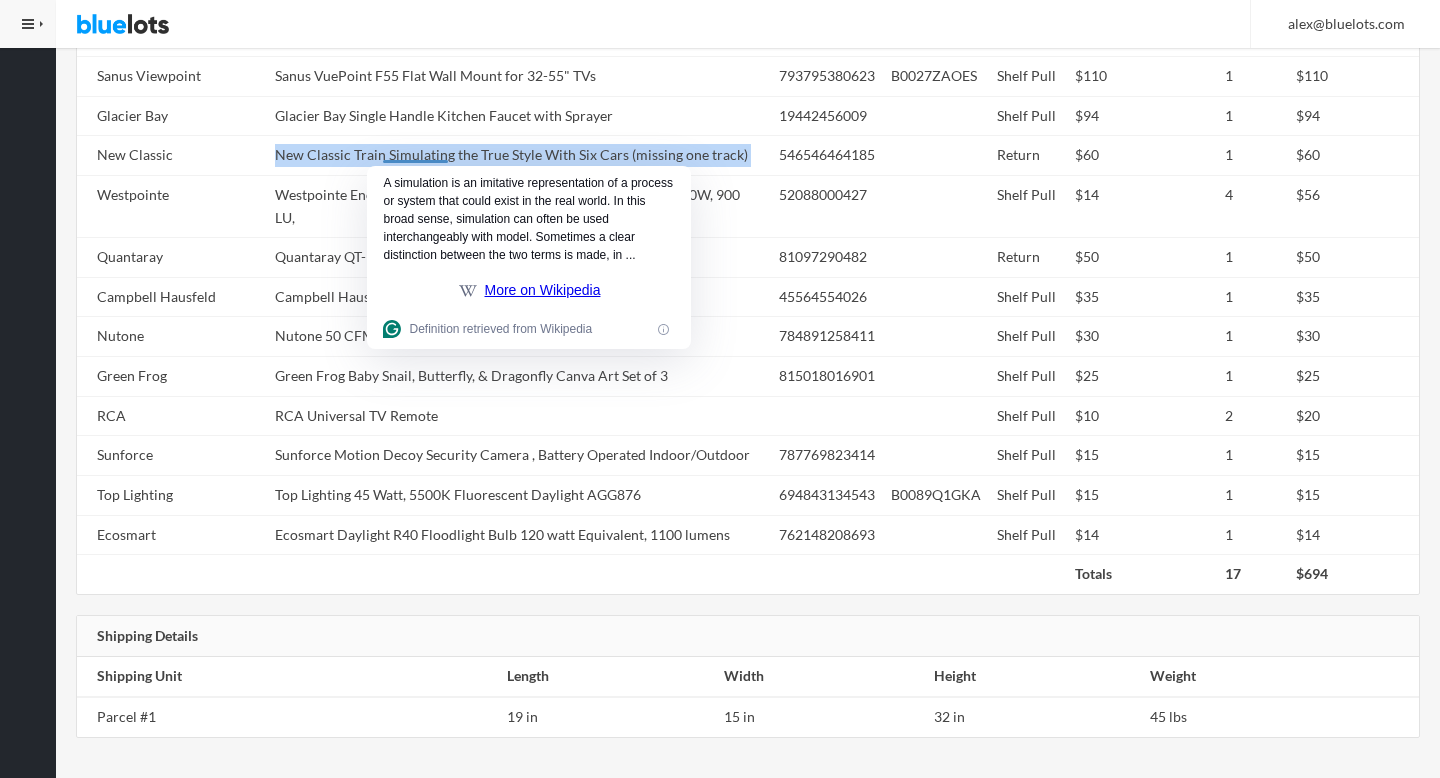 copy on "New Classic Train Simulating the True Style With Six Cars (missing one track)" 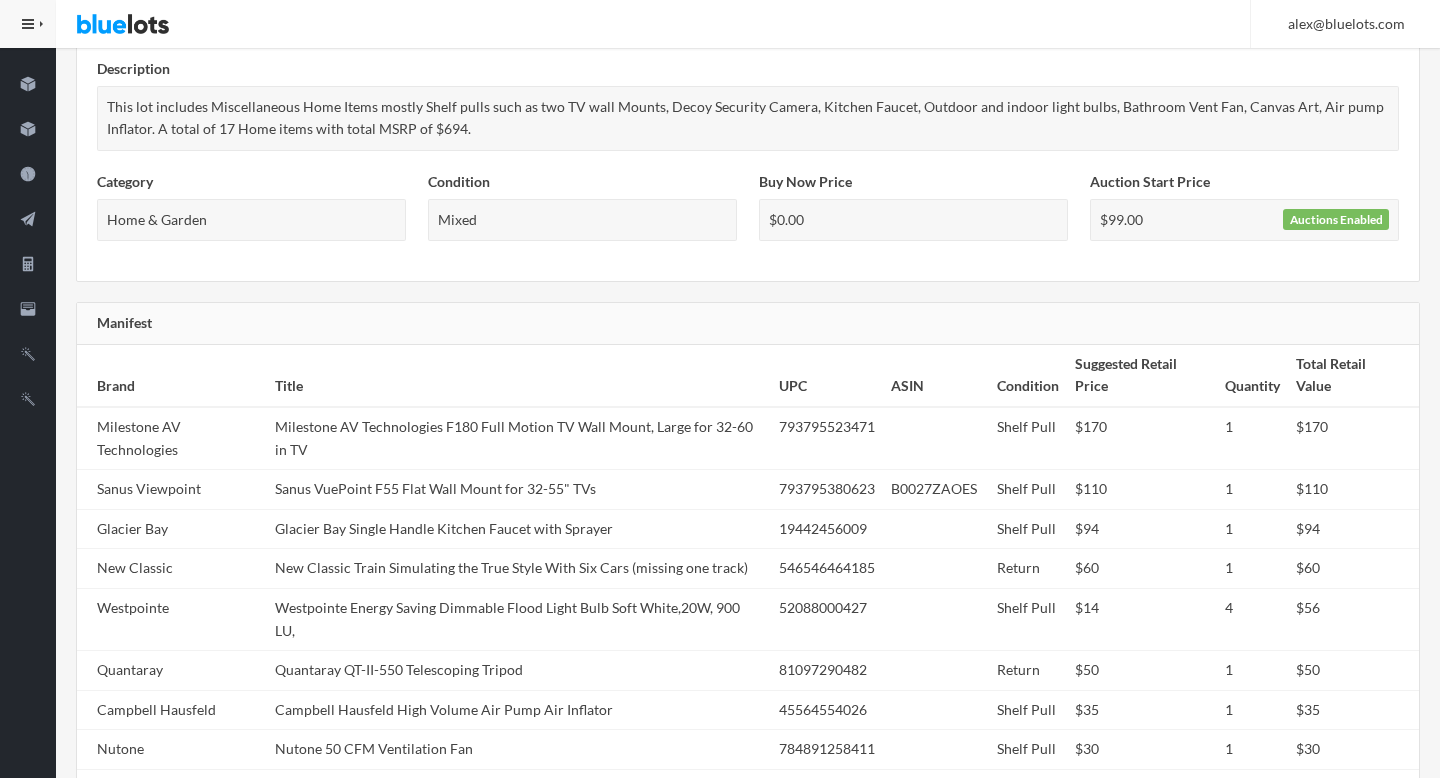 scroll, scrollTop: 0, scrollLeft: 0, axis: both 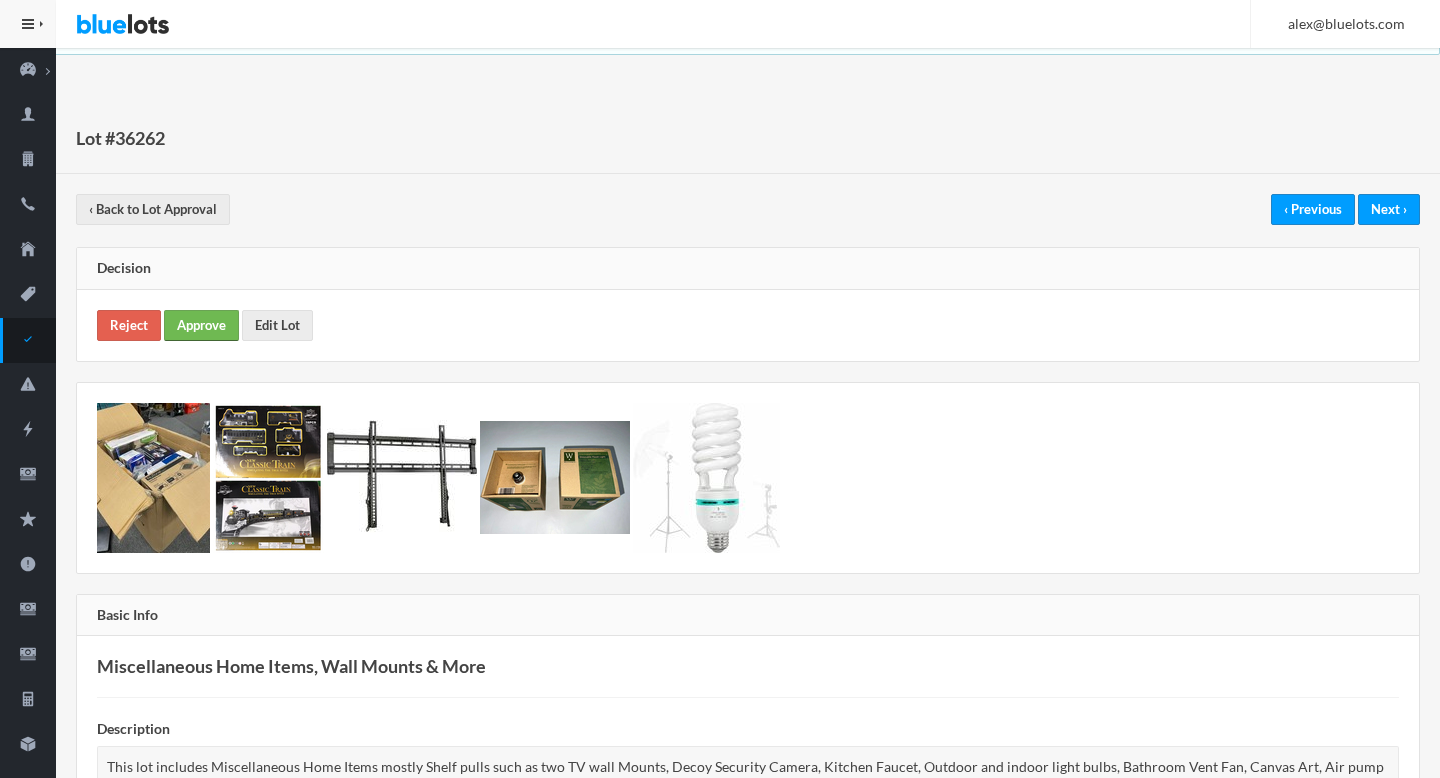 click on "Approve" at bounding box center (201, 325) 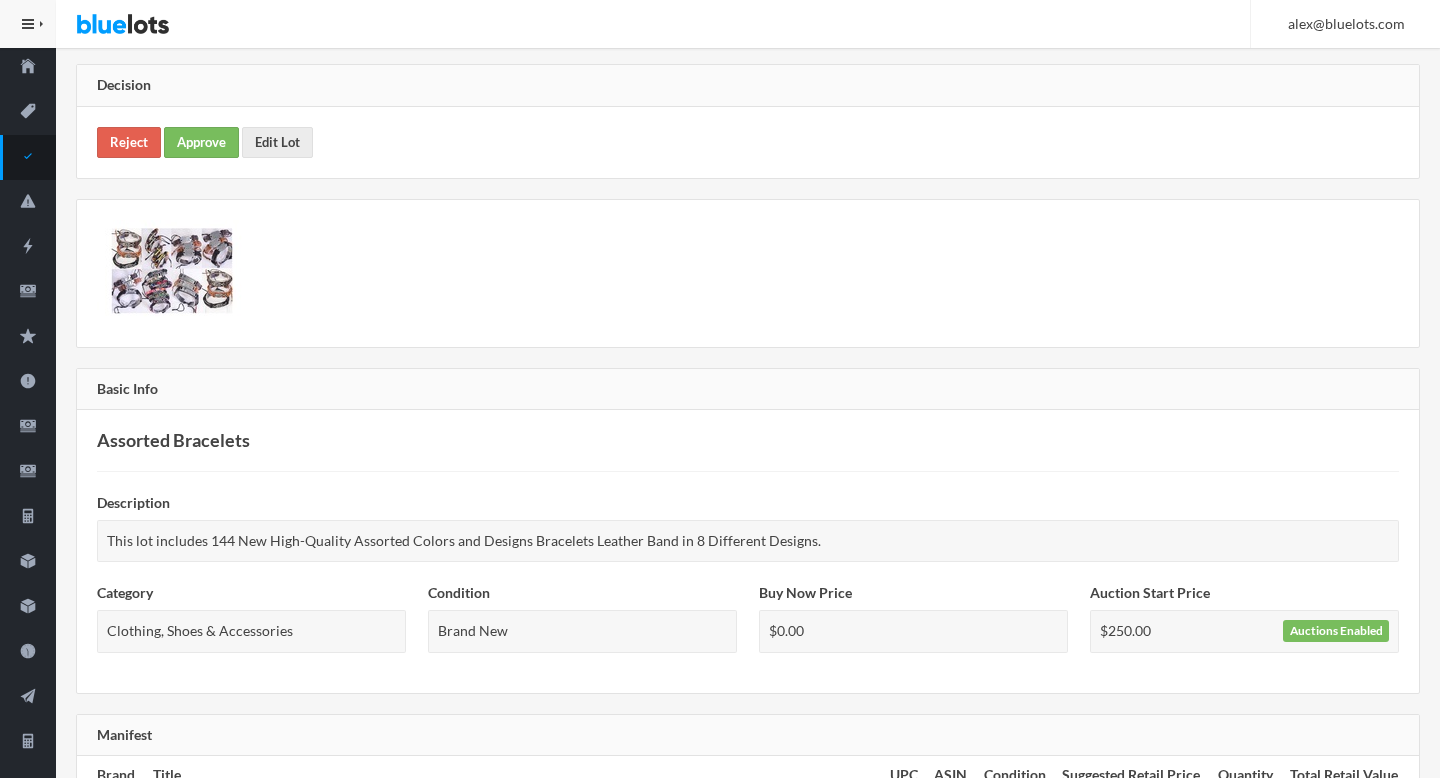 scroll, scrollTop: 0, scrollLeft: 0, axis: both 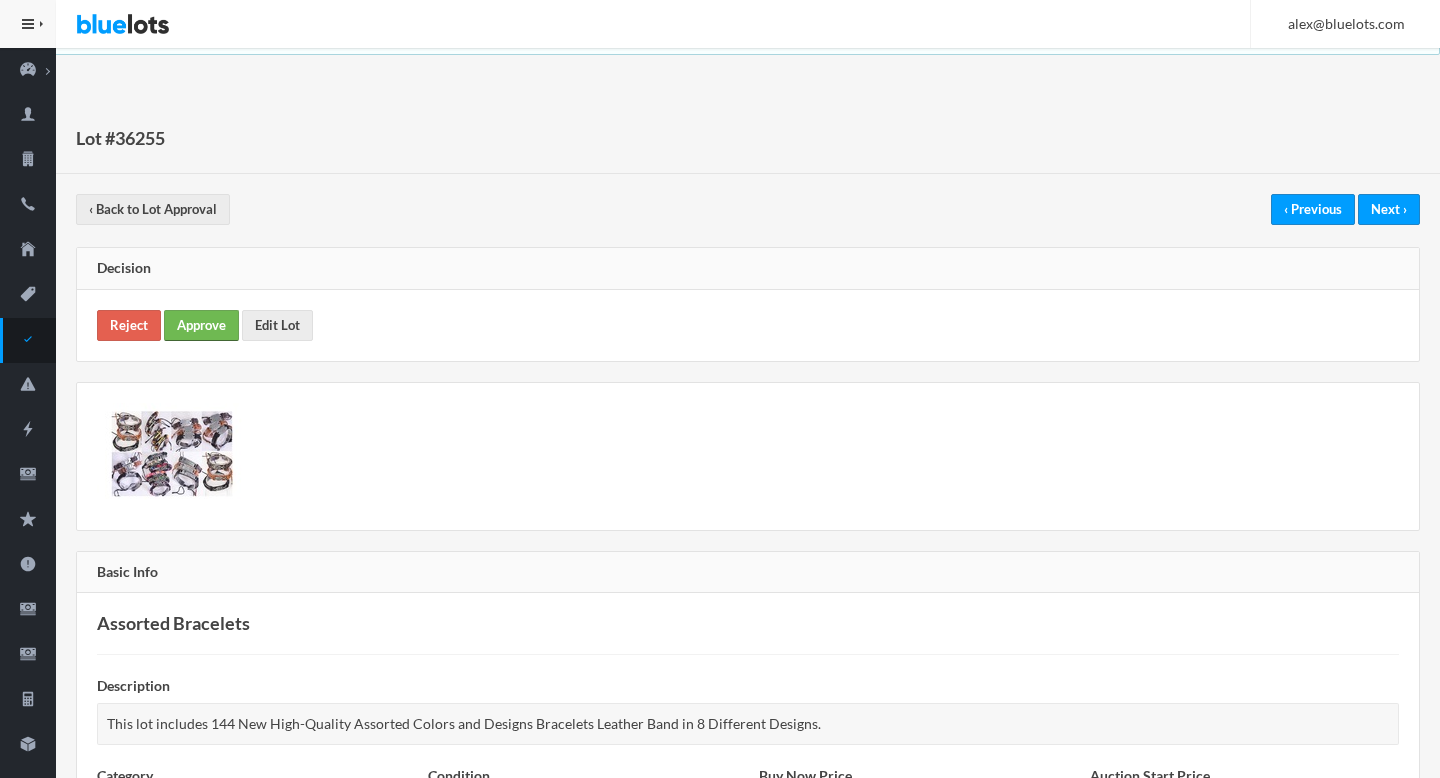 click on "Approve" at bounding box center (201, 325) 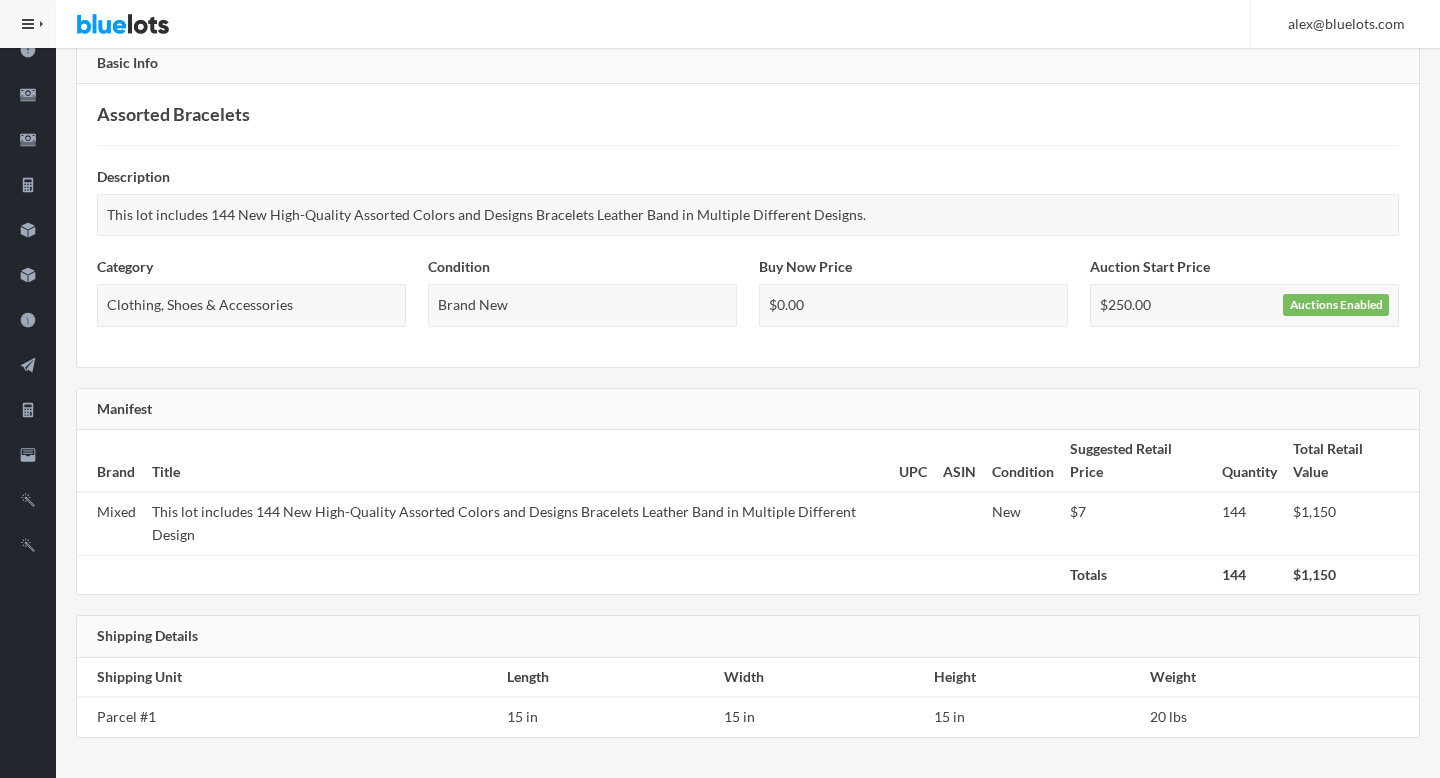 scroll, scrollTop: 0, scrollLeft: 0, axis: both 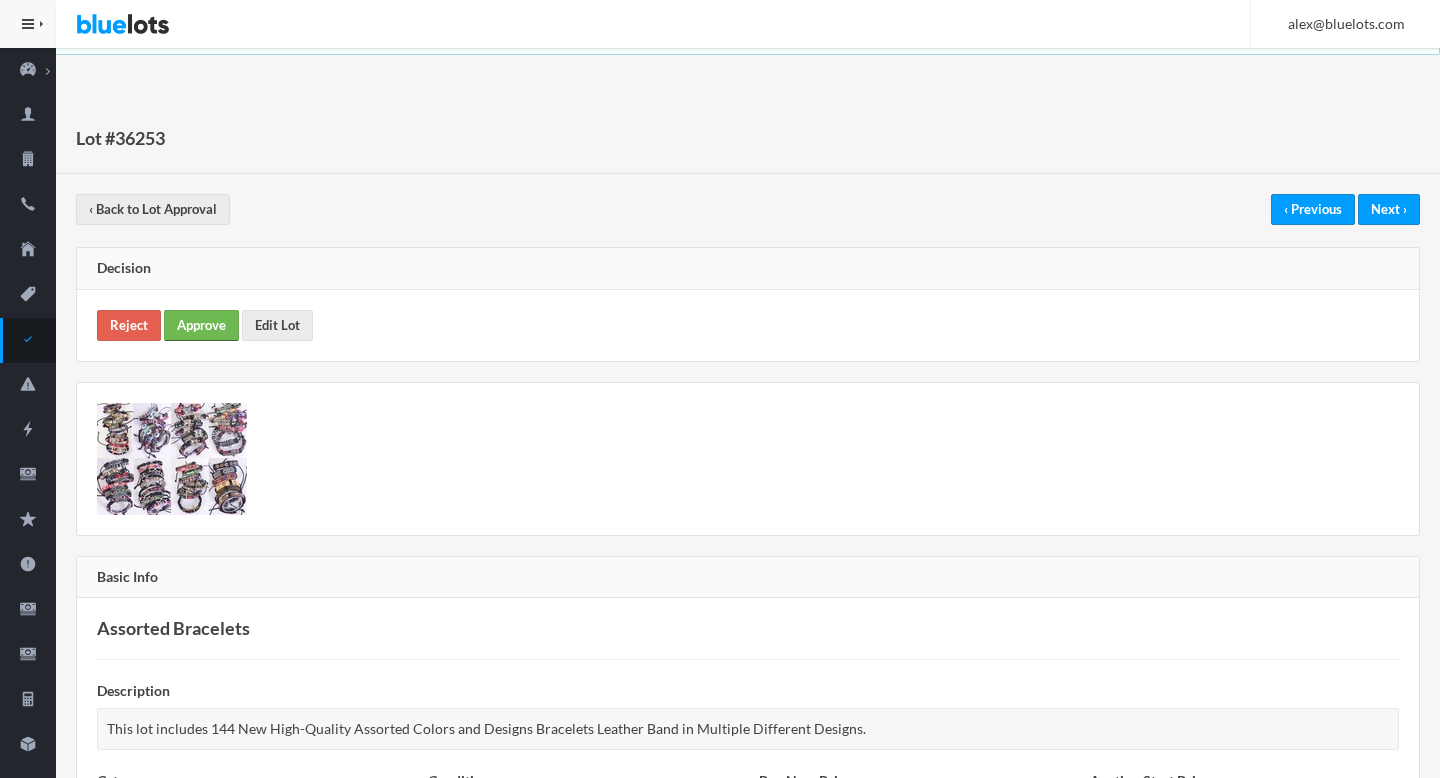 click on "Approve" at bounding box center [201, 325] 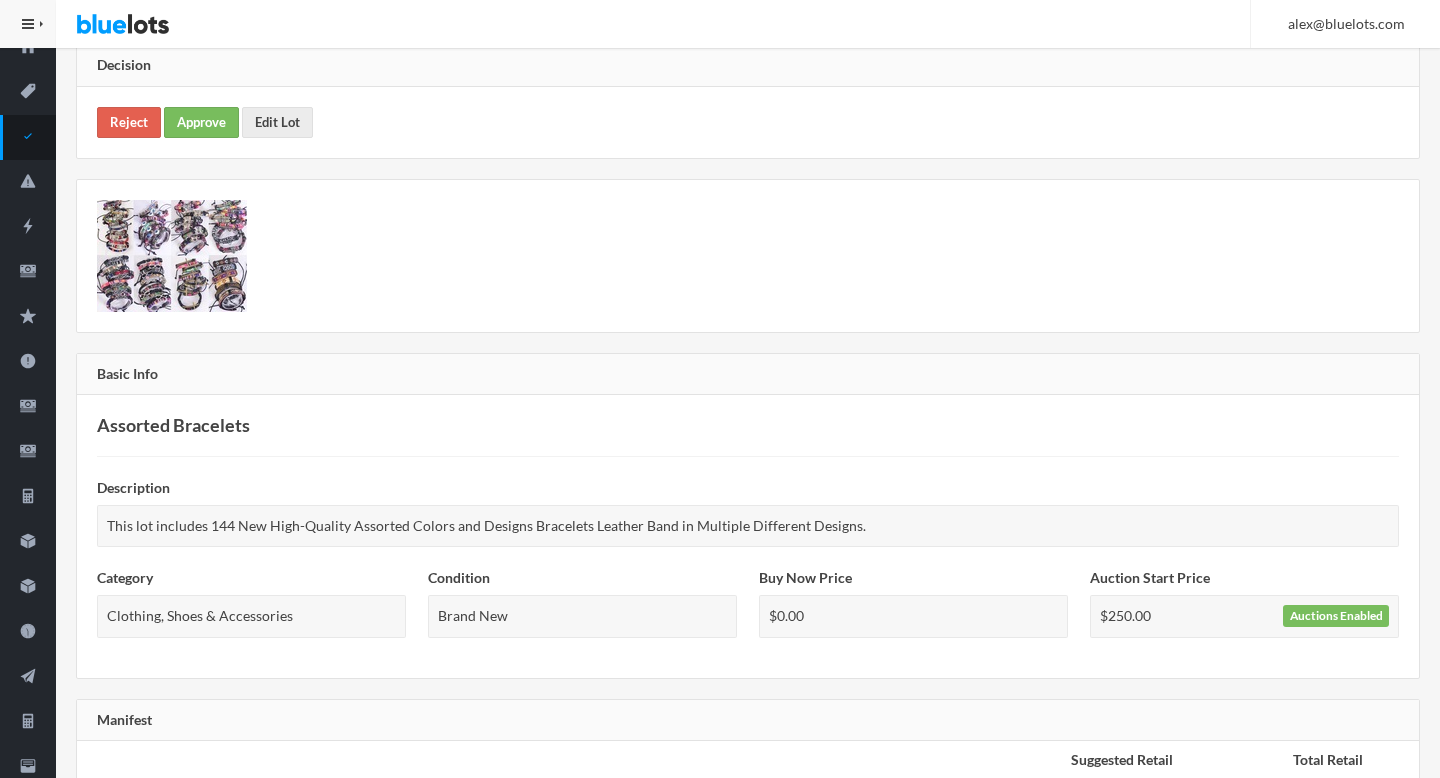 scroll, scrollTop: 0, scrollLeft: 0, axis: both 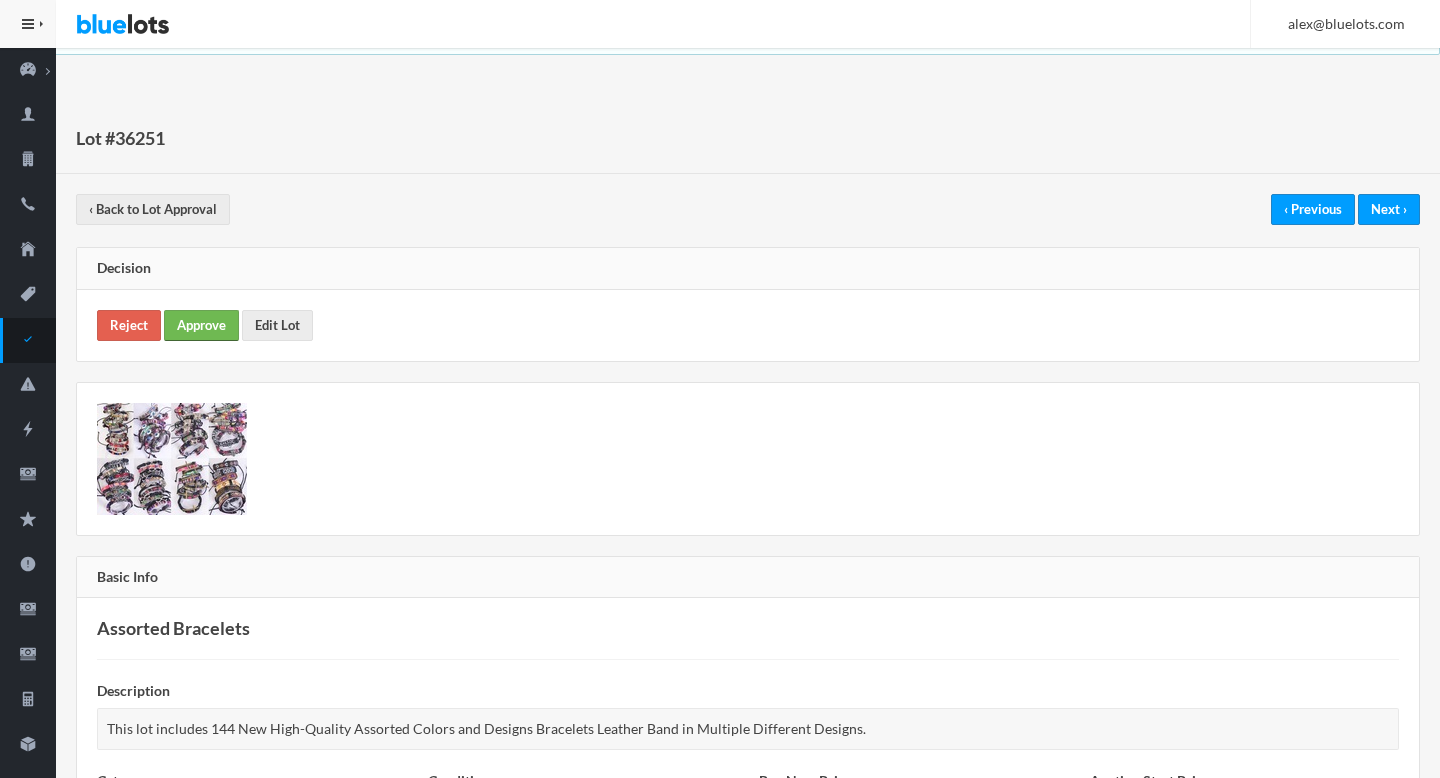 click on "Approve" at bounding box center (201, 325) 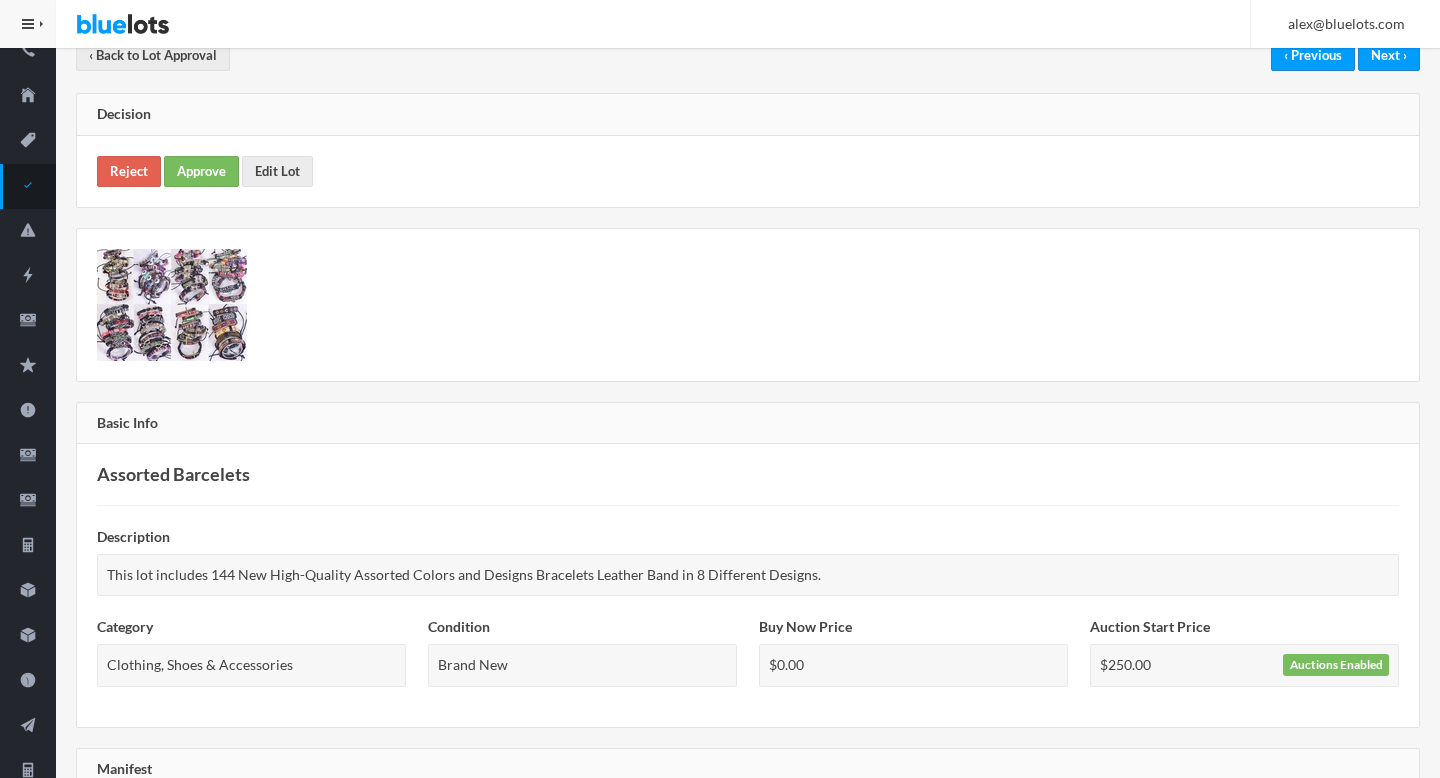scroll, scrollTop: 0, scrollLeft: 0, axis: both 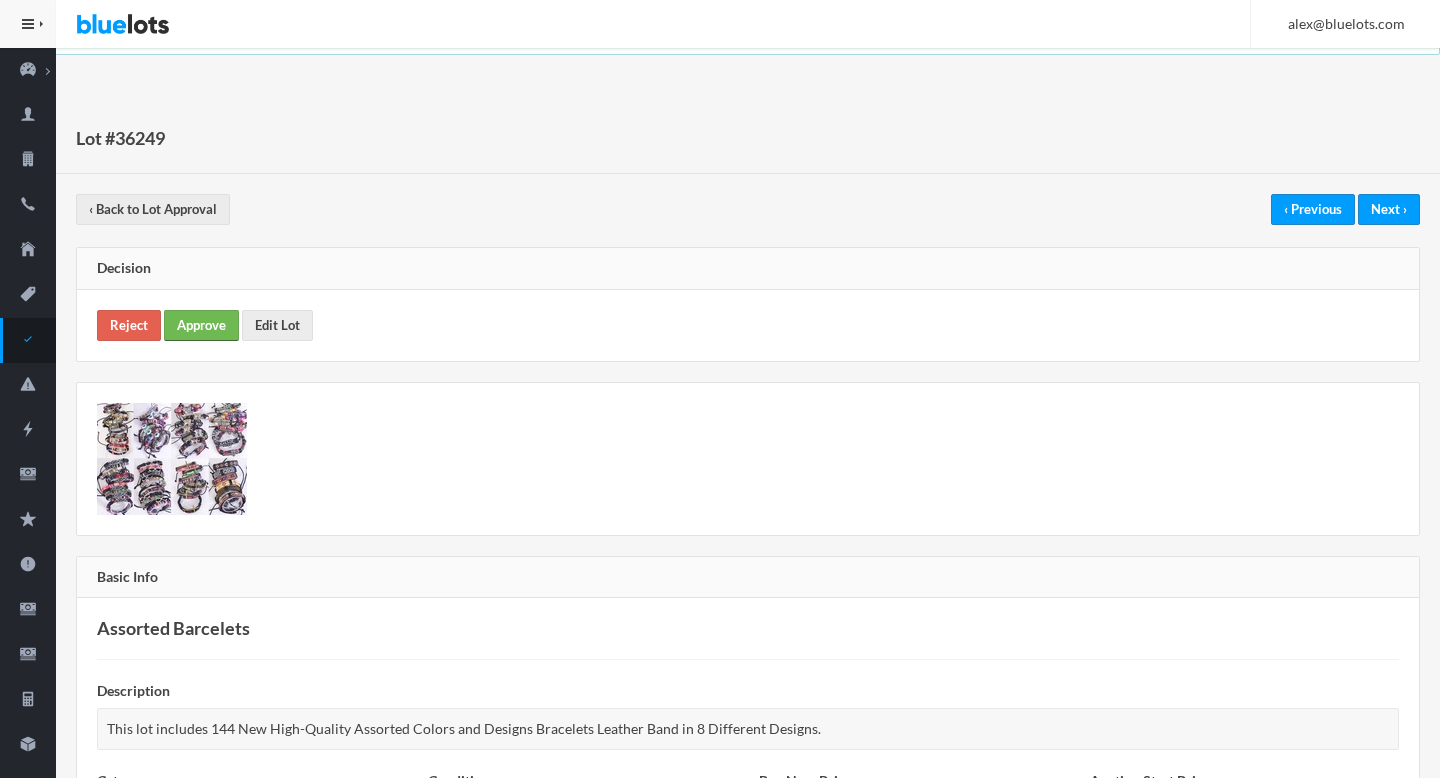 click on "Approve" at bounding box center (201, 325) 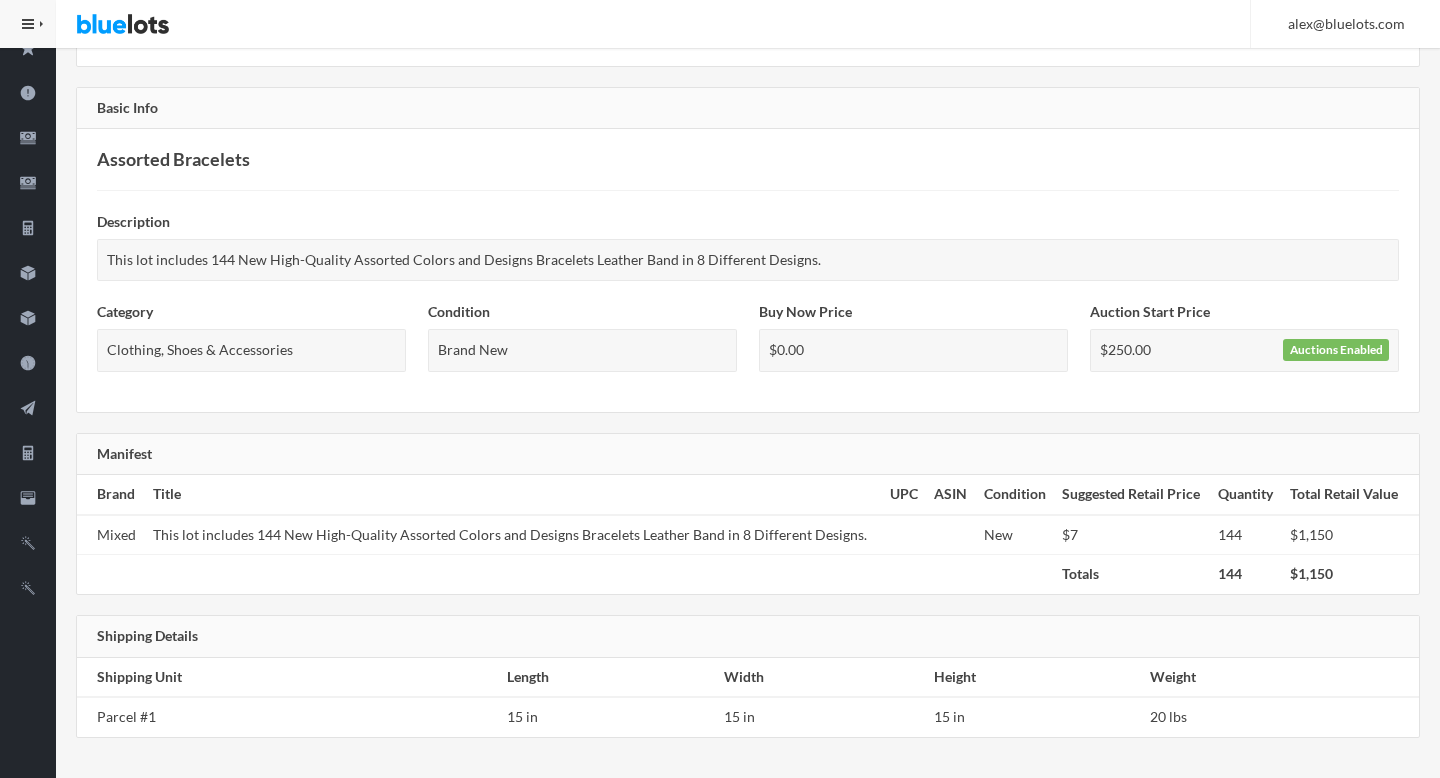 scroll, scrollTop: 0, scrollLeft: 0, axis: both 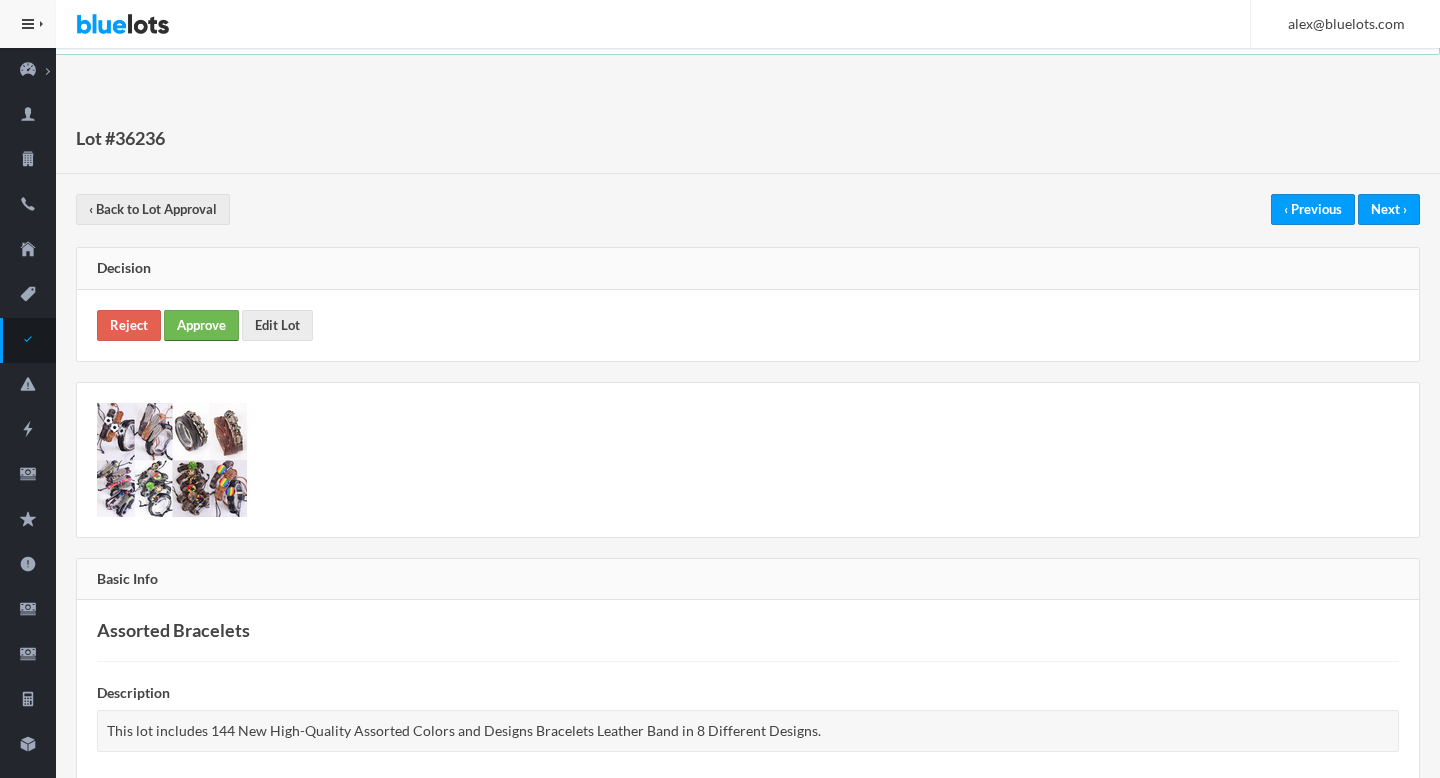 click on "Approve" at bounding box center (201, 325) 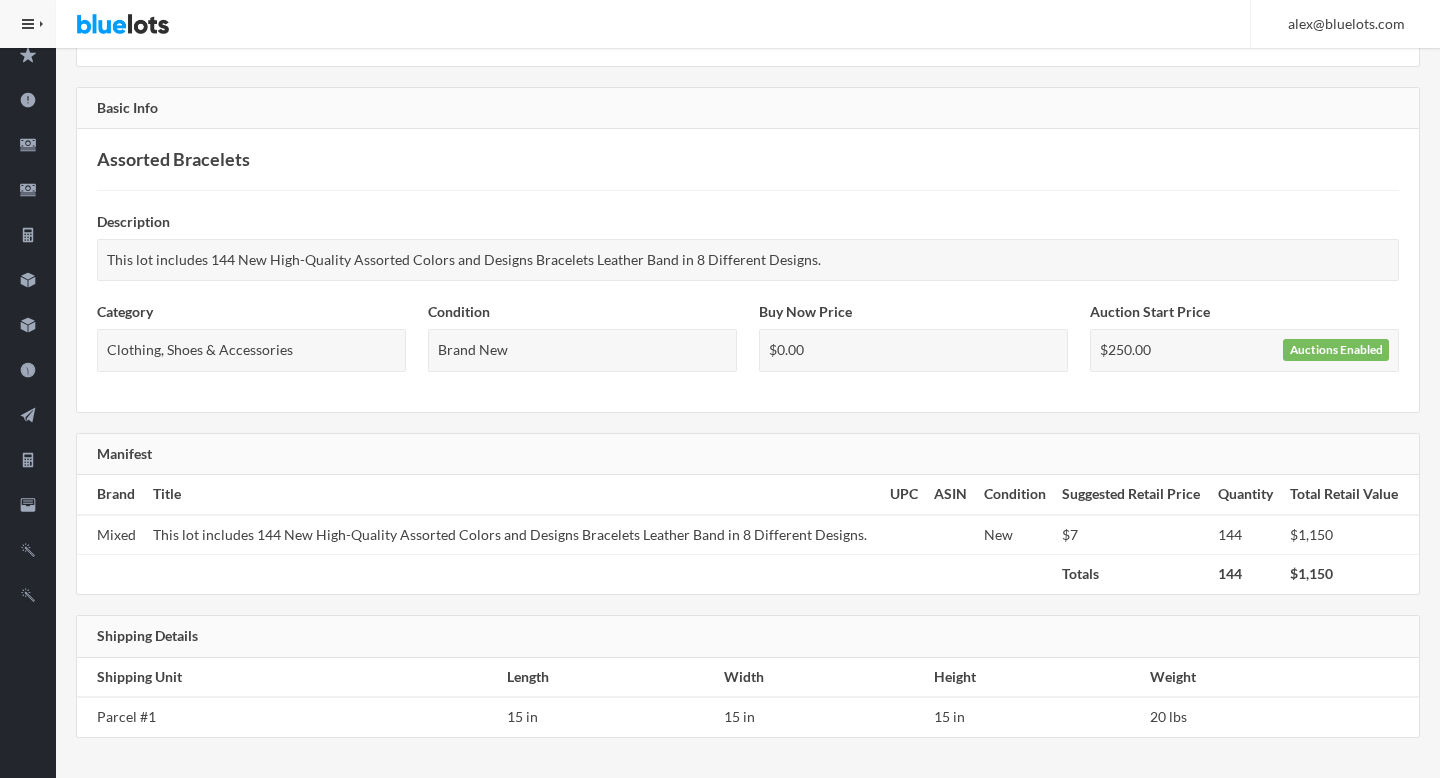 scroll, scrollTop: 0, scrollLeft: 0, axis: both 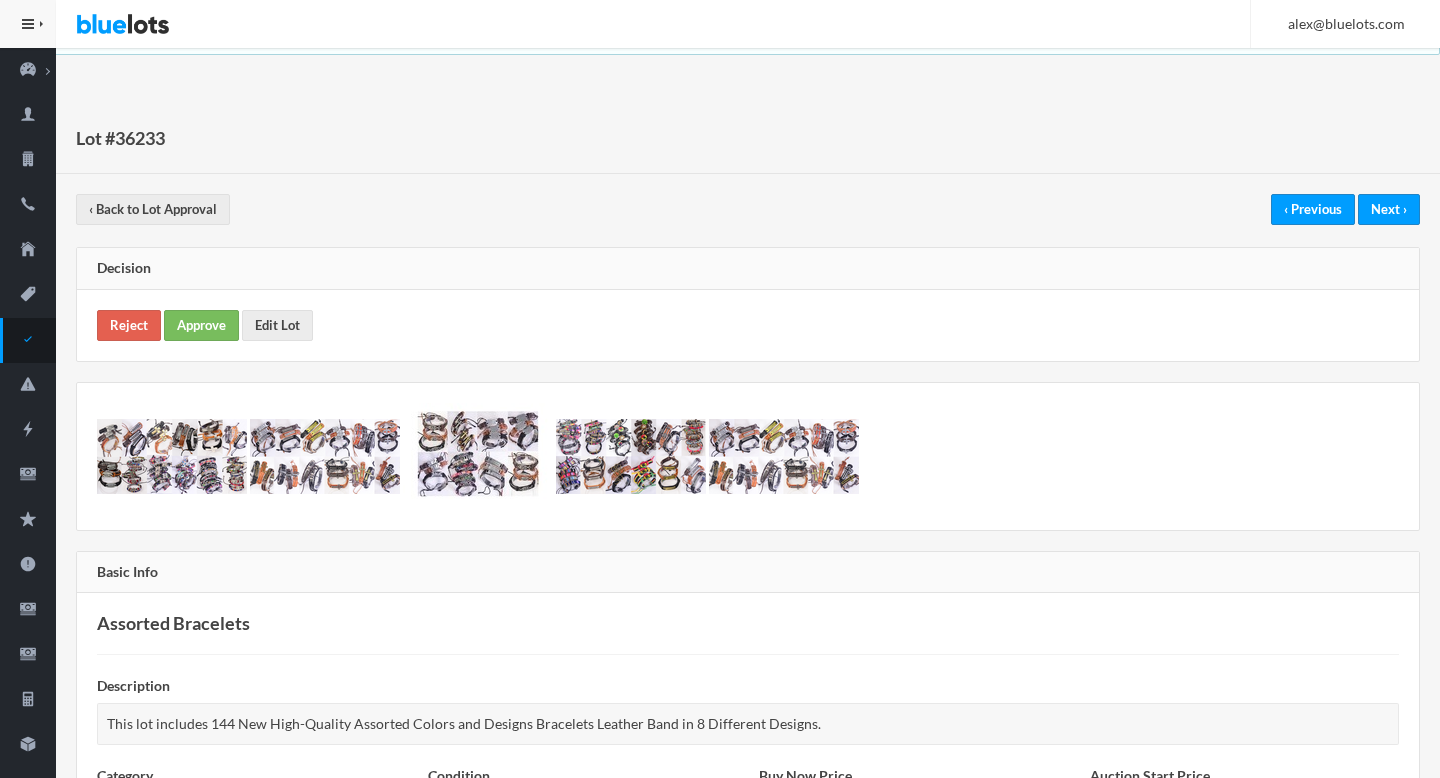click on "Reject
Approve
Edit Lot" at bounding box center (748, 325) 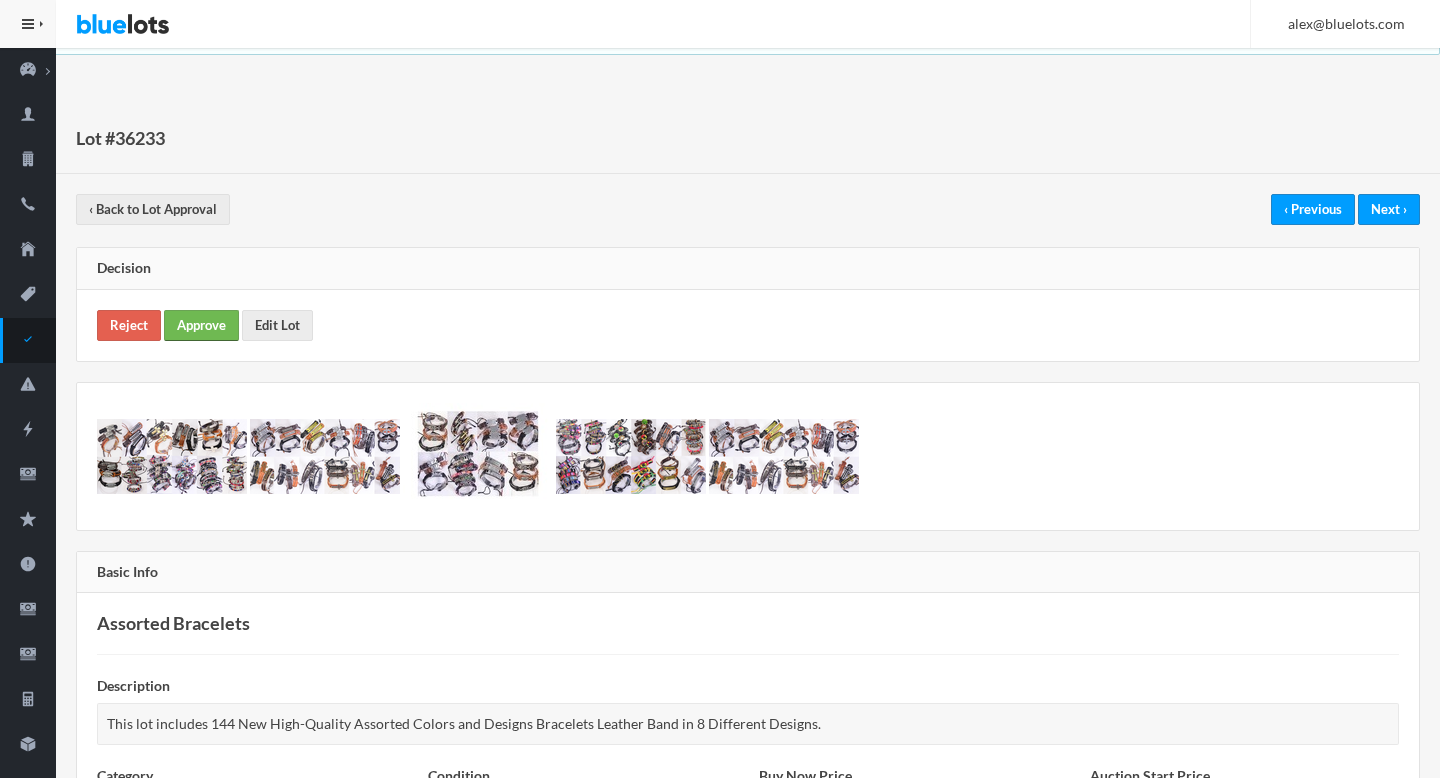 click on "Approve" at bounding box center (201, 325) 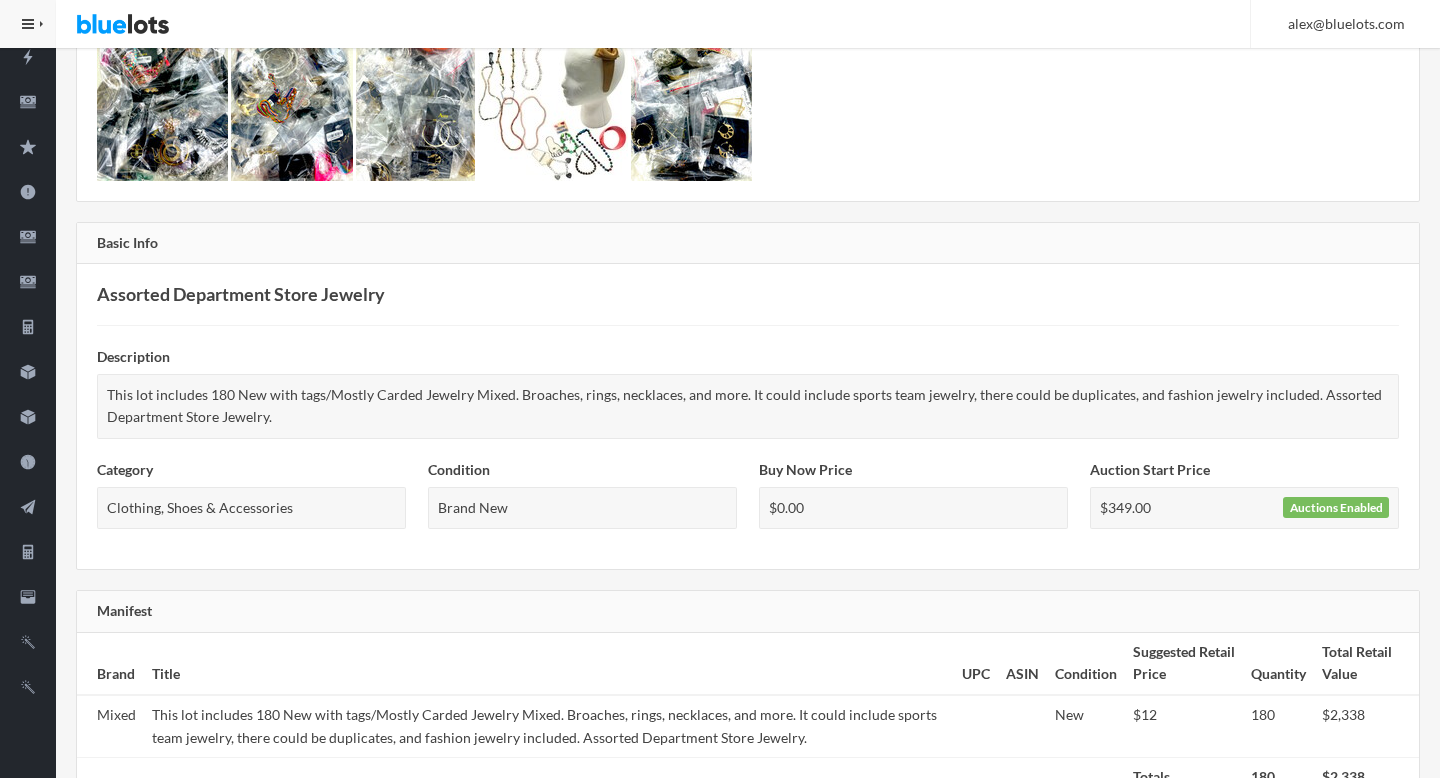 scroll, scrollTop: 0, scrollLeft: 0, axis: both 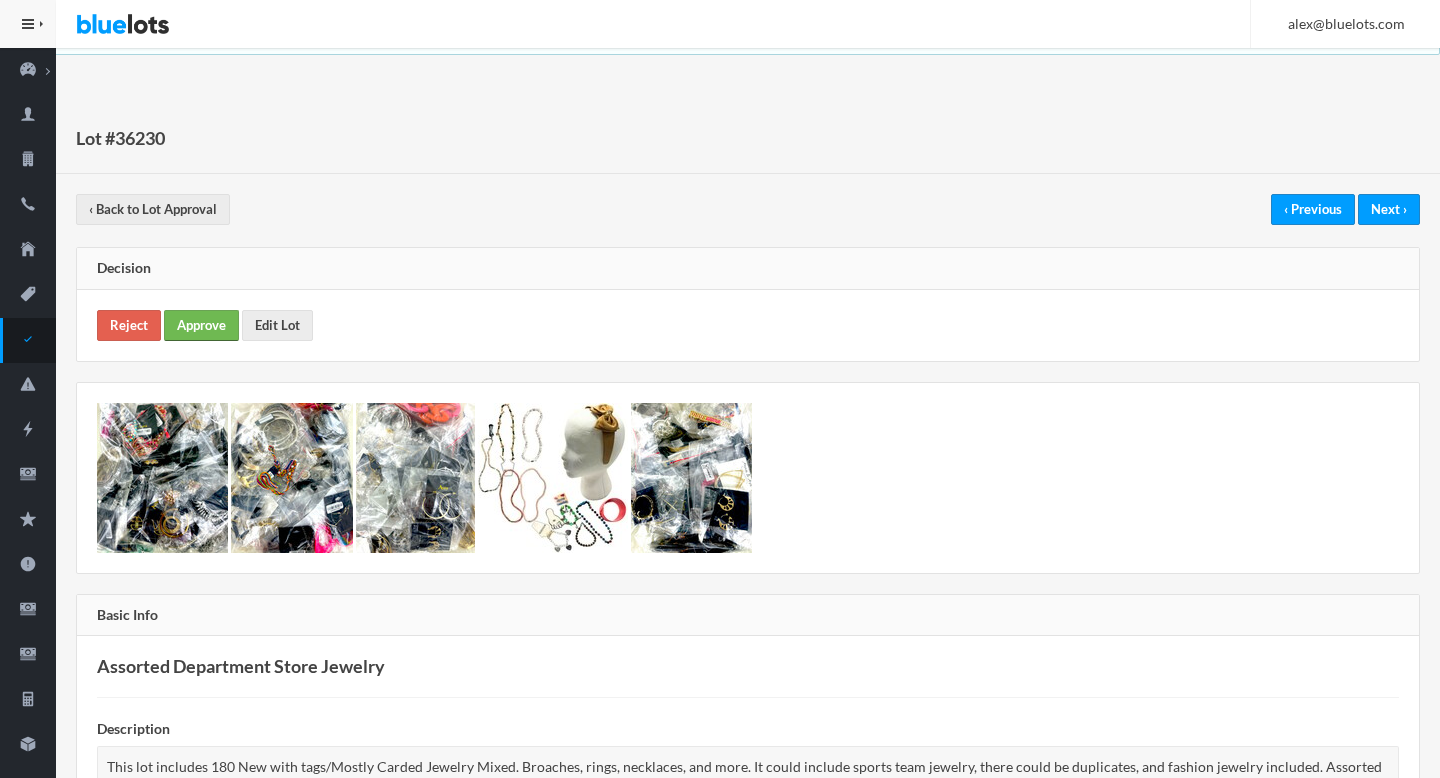 click on "Approve" at bounding box center [201, 325] 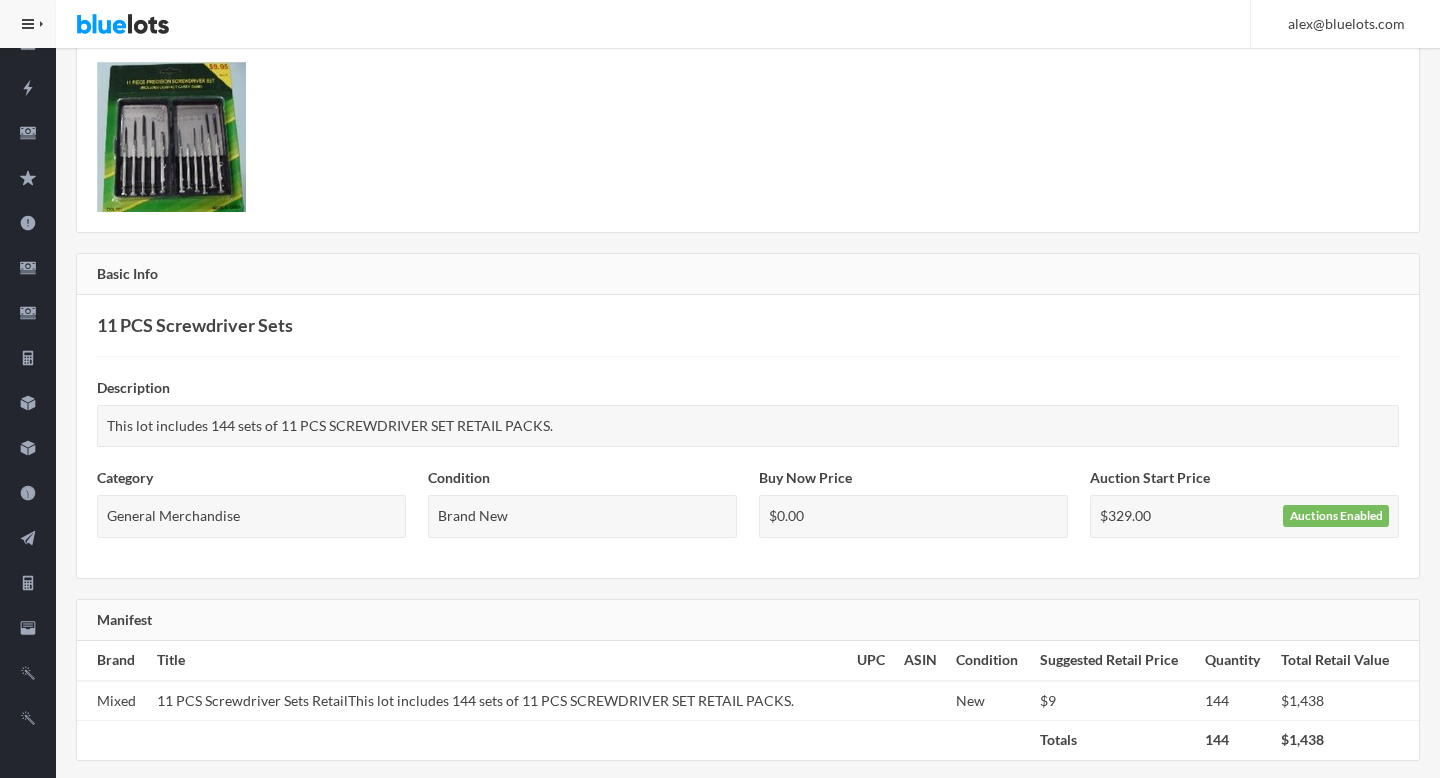 scroll, scrollTop: 0, scrollLeft: 0, axis: both 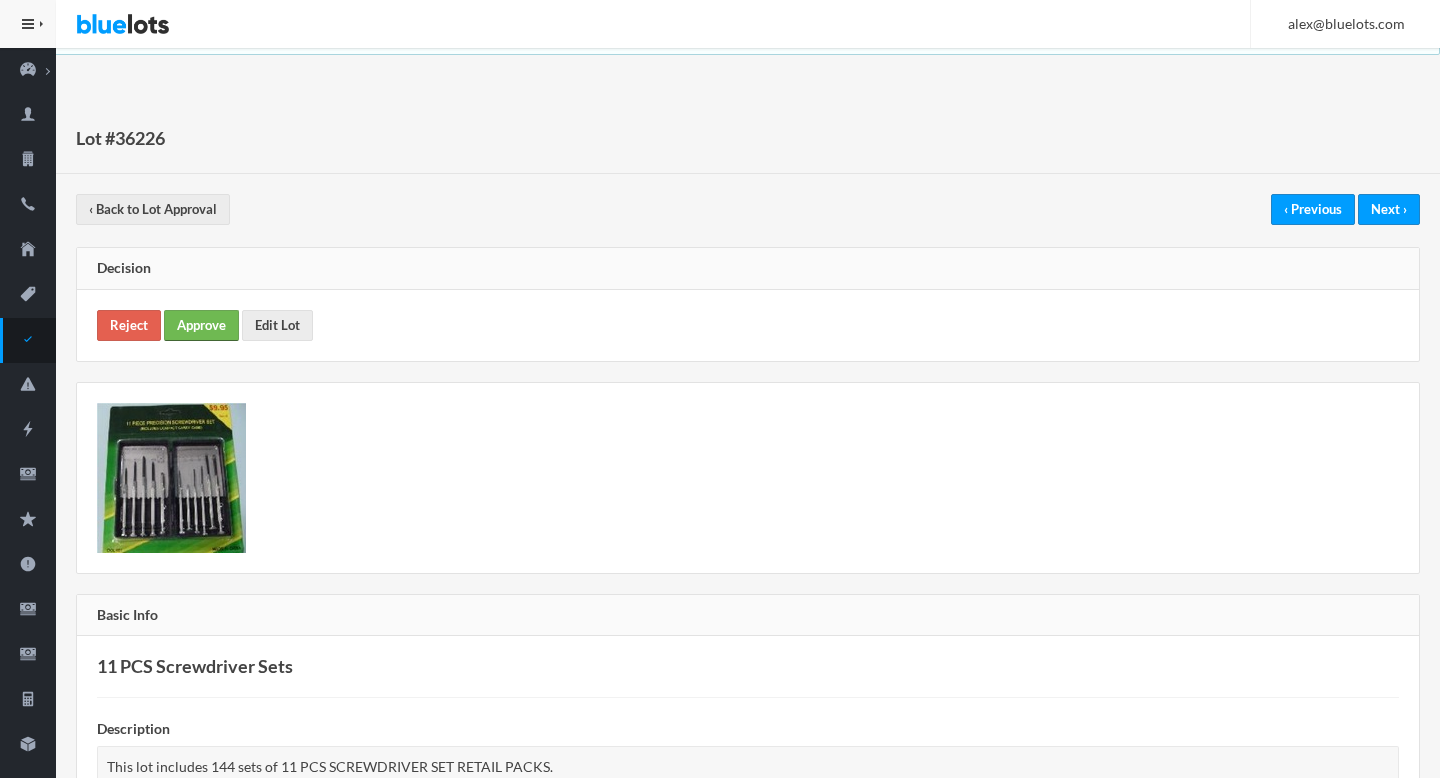click on "Approve" at bounding box center (201, 325) 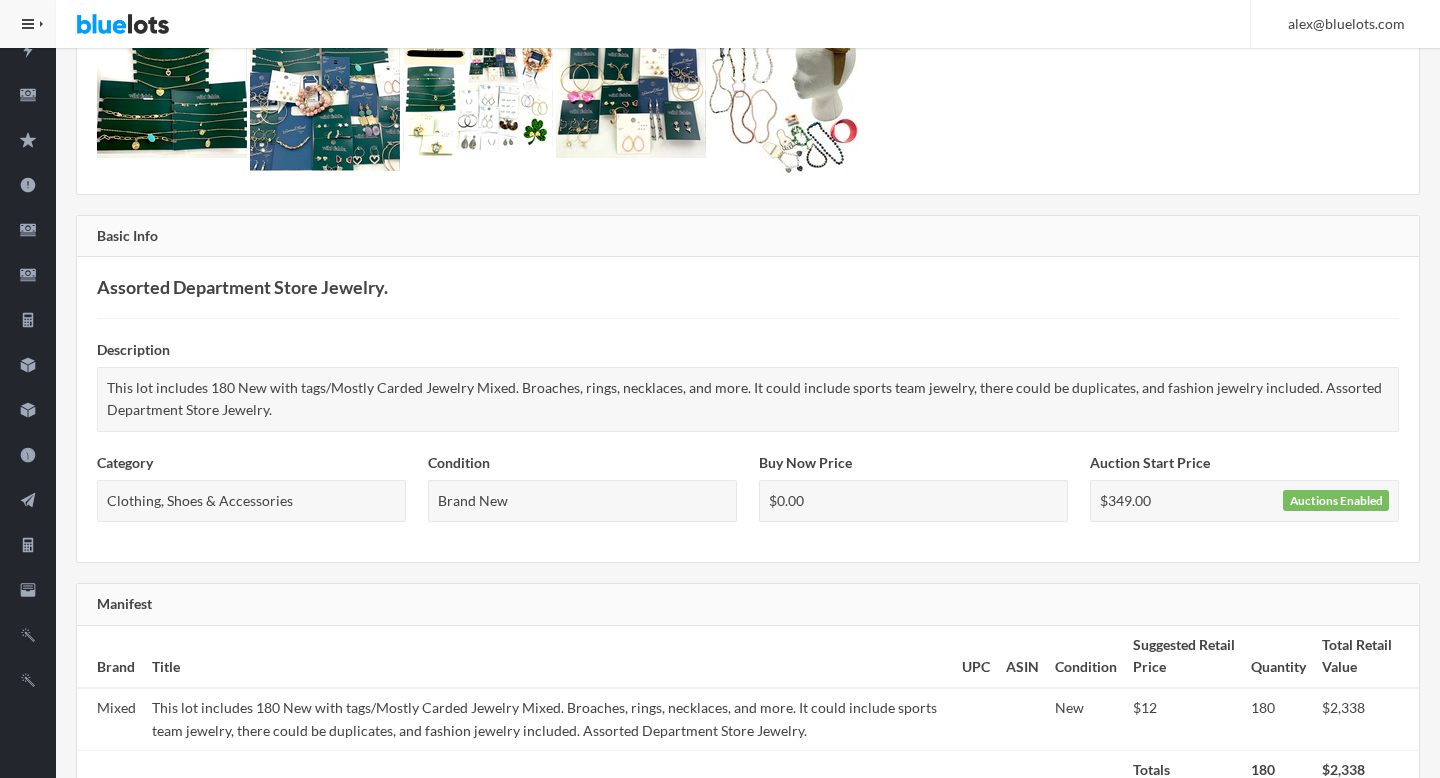 scroll, scrollTop: 0, scrollLeft: 0, axis: both 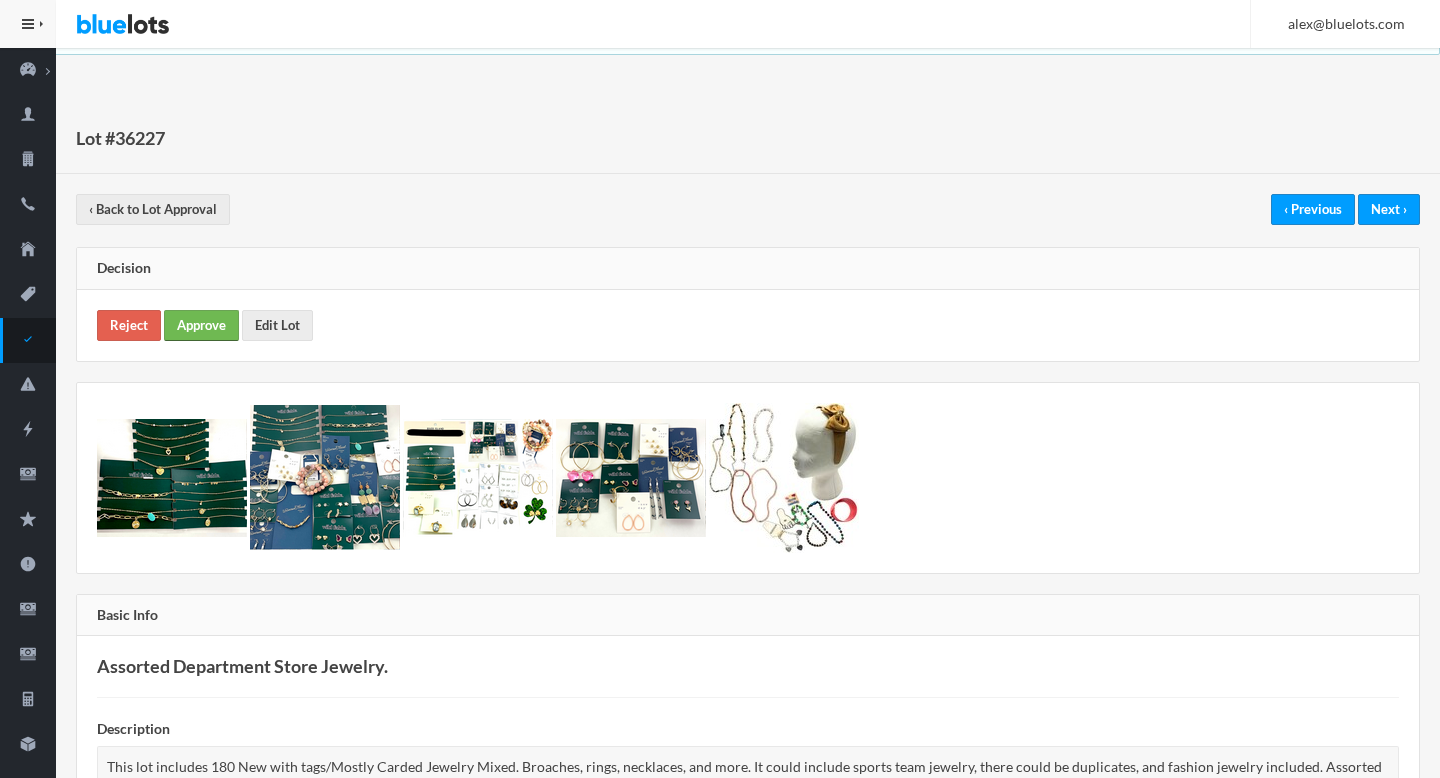 click on "Approve" at bounding box center [201, 325] 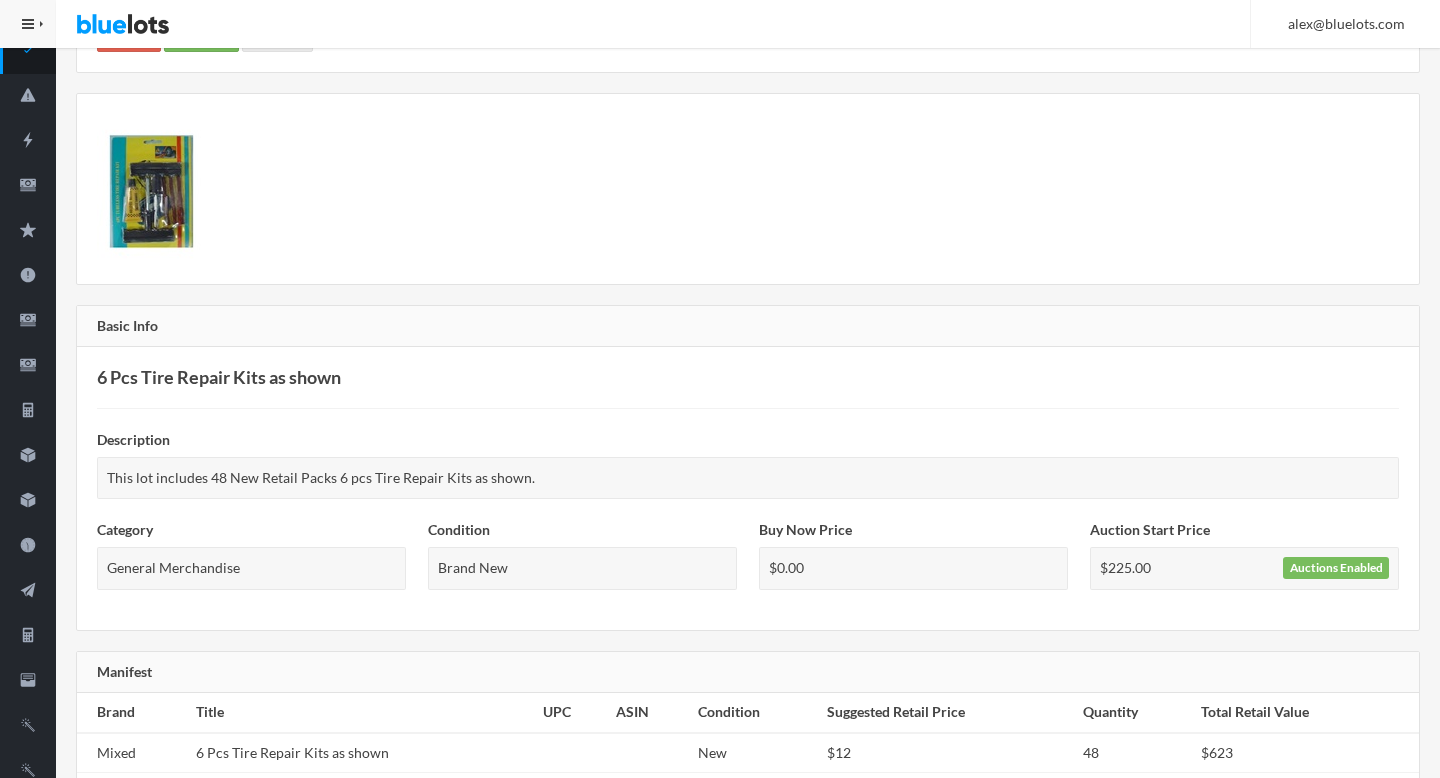 scroll, scrollTop: 0, scrollLeft: 0, axis: both 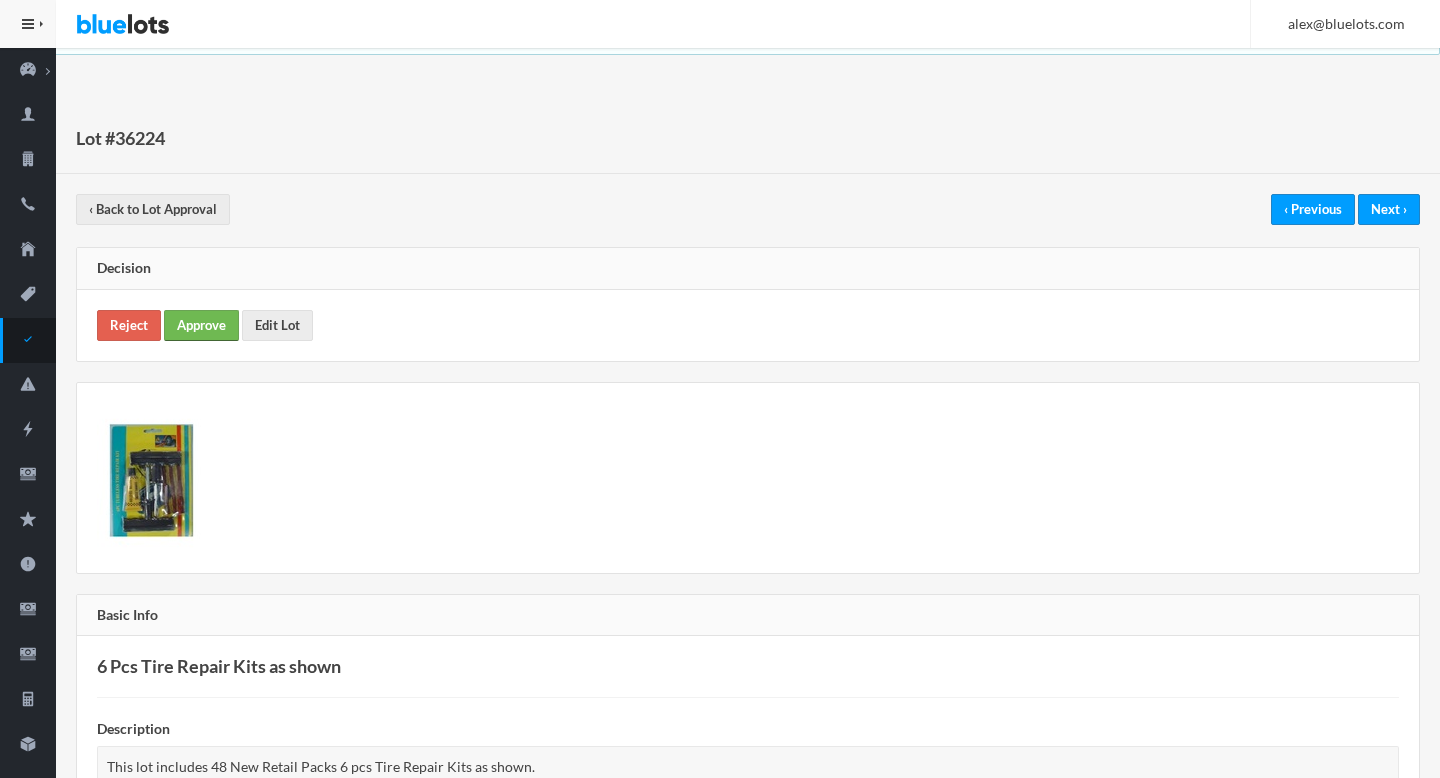 click on "Approve" at bounding box center (201, 325) 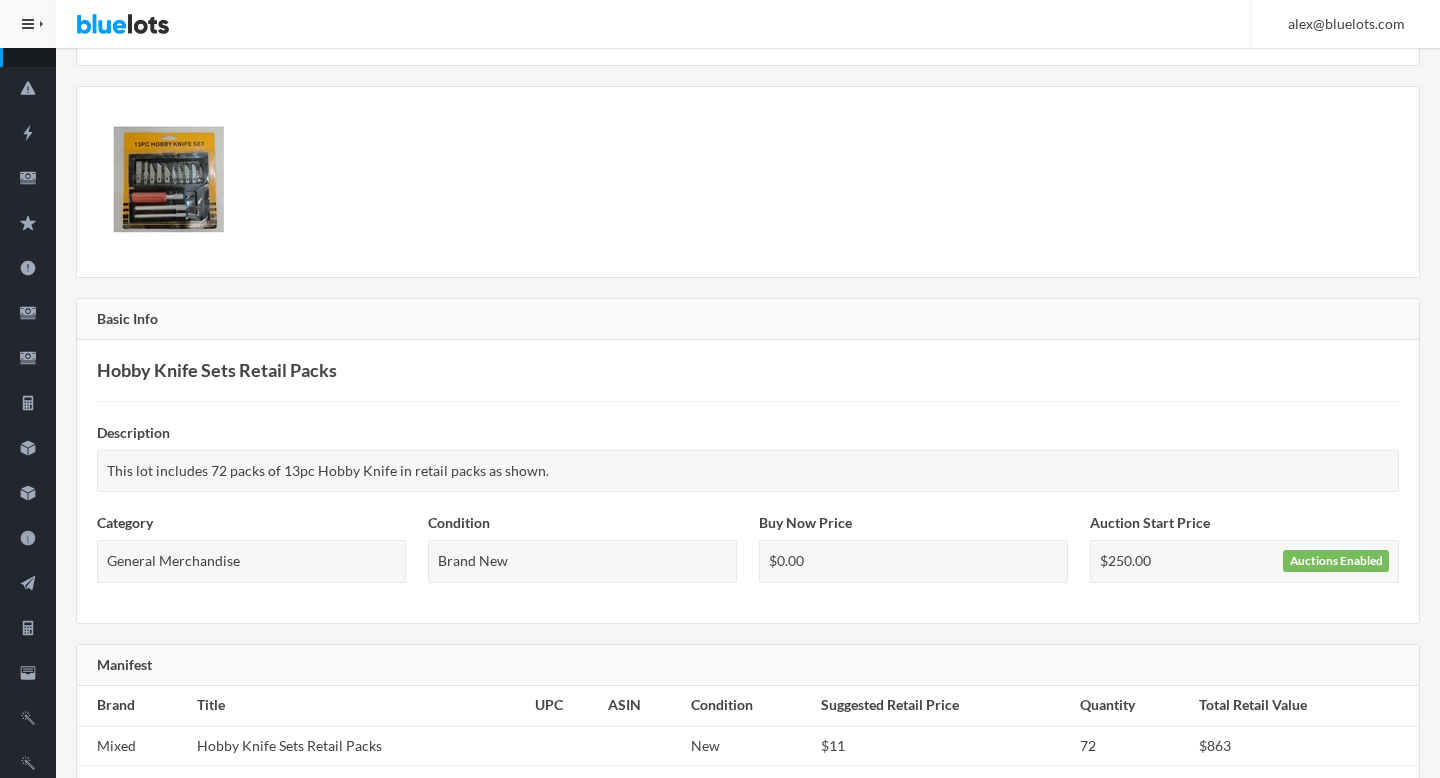 scroll, scrollTop: 0, scrollLeft: 0, axis: both 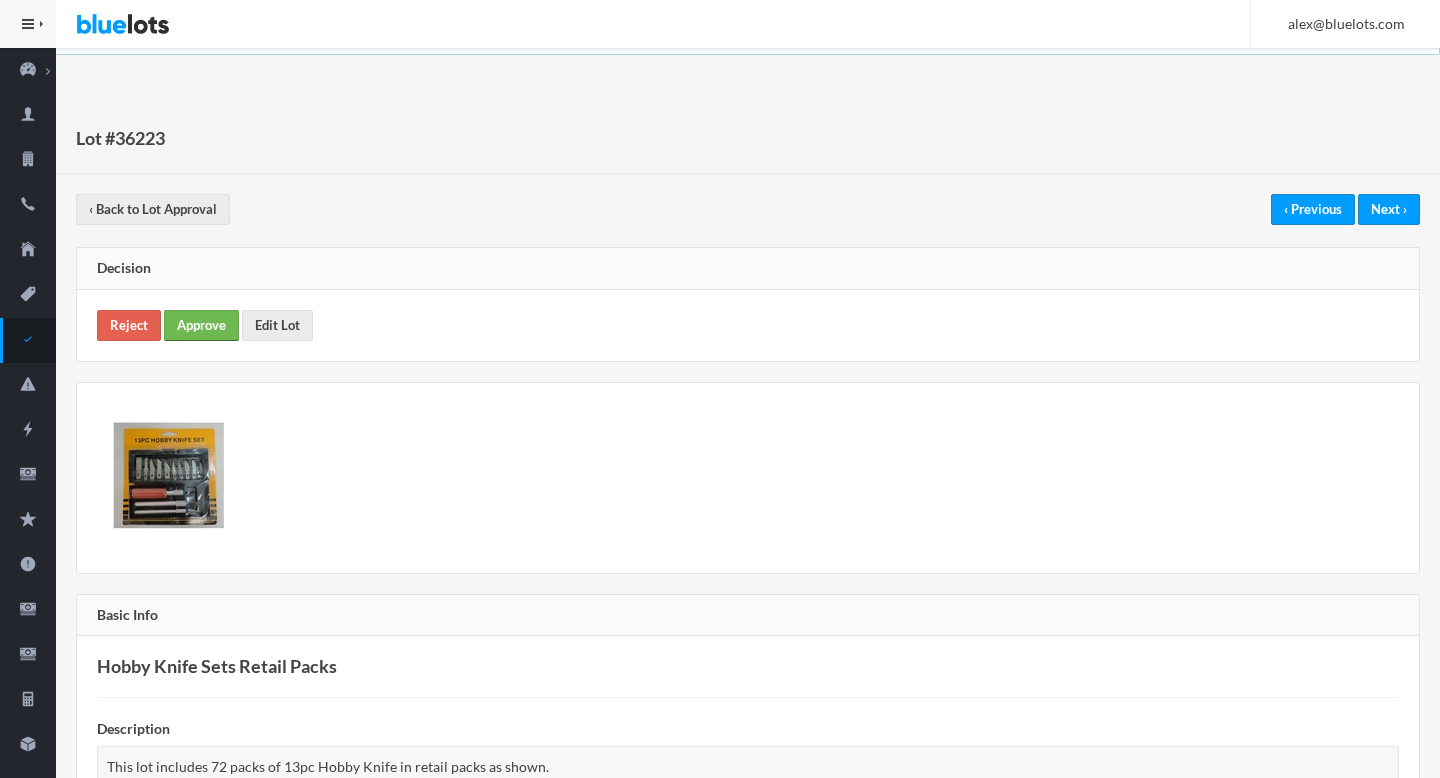 click on "Approve" at bounding box center [201, 325] 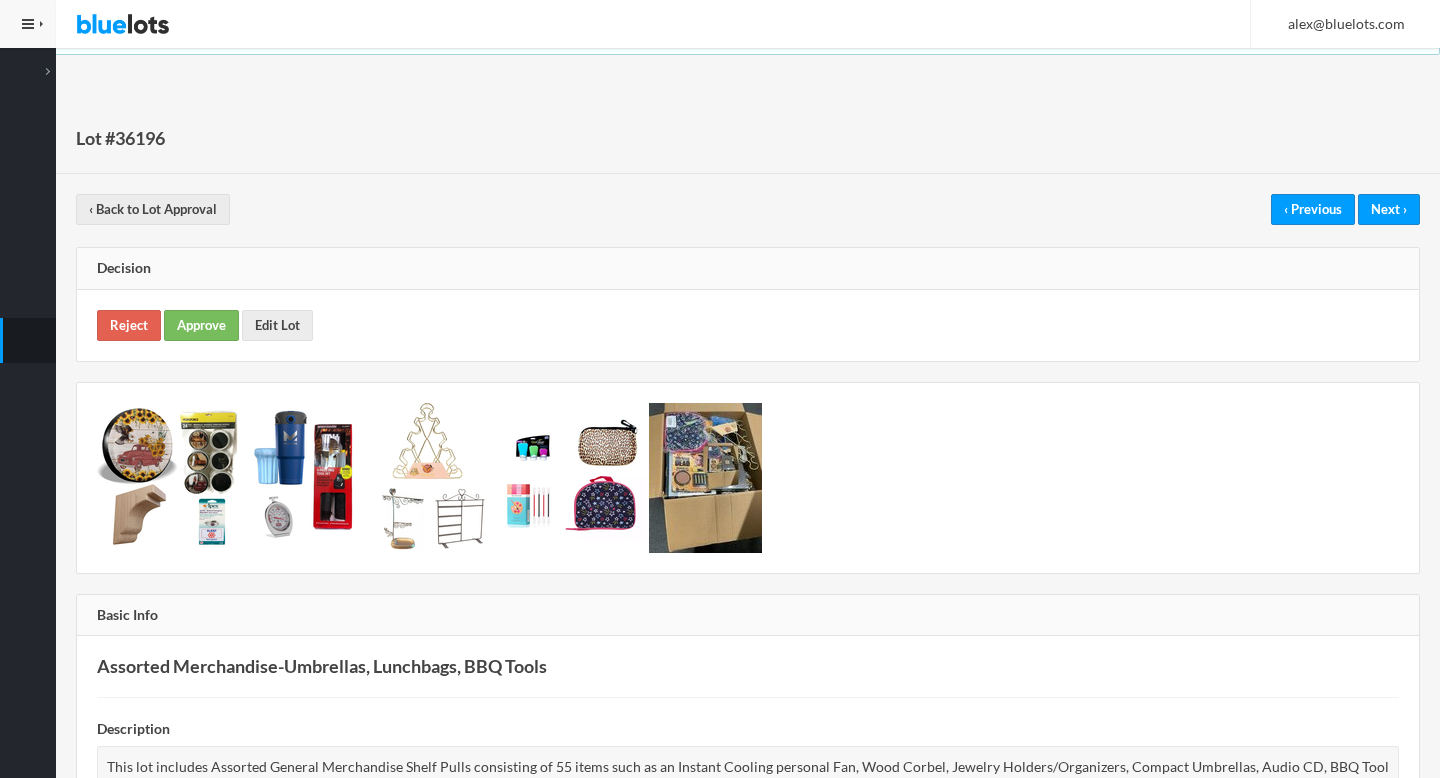scroll, scrollTop: 0, scrollLeft: 0, axis: both 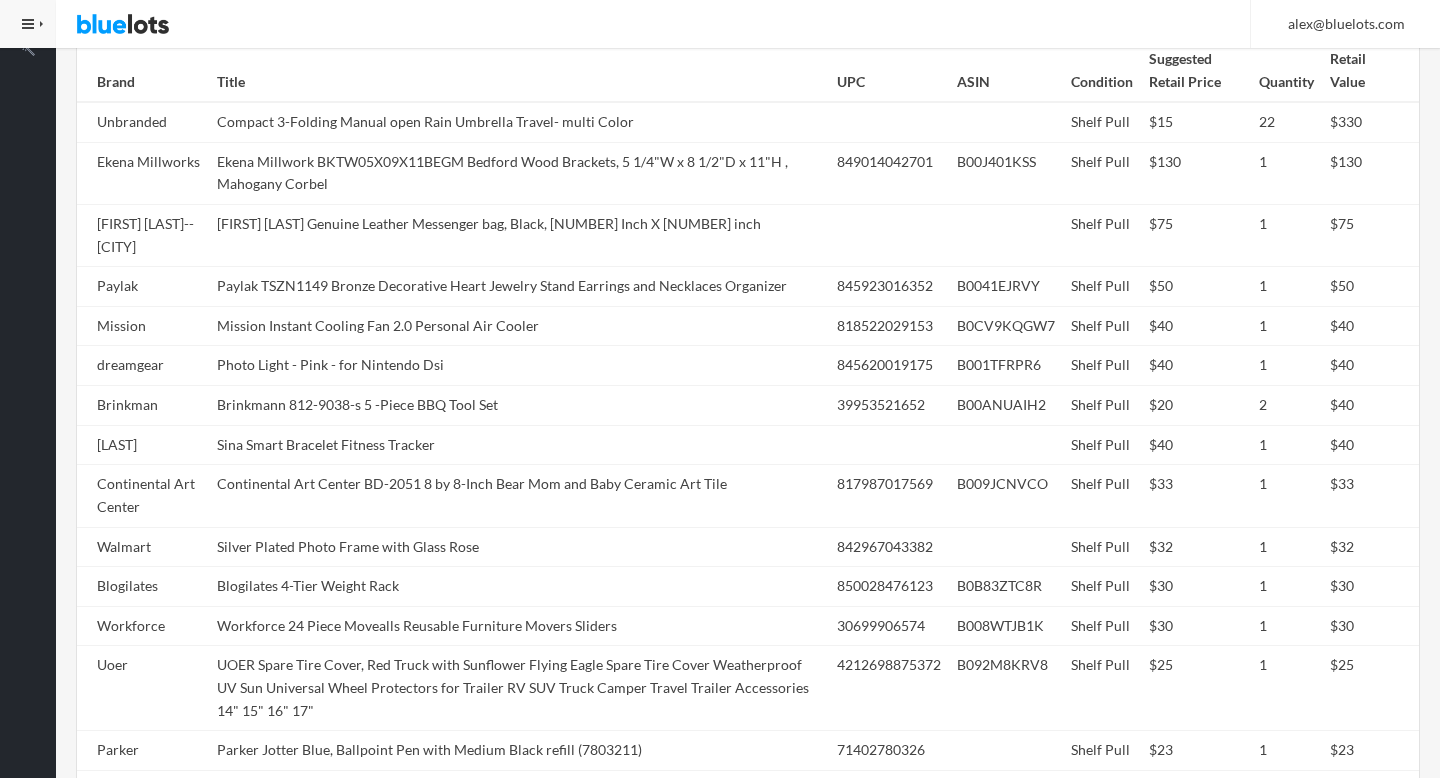 click on "Photo Light - Pink - for Nintendo Dsi" at bounding box center (519, 366) 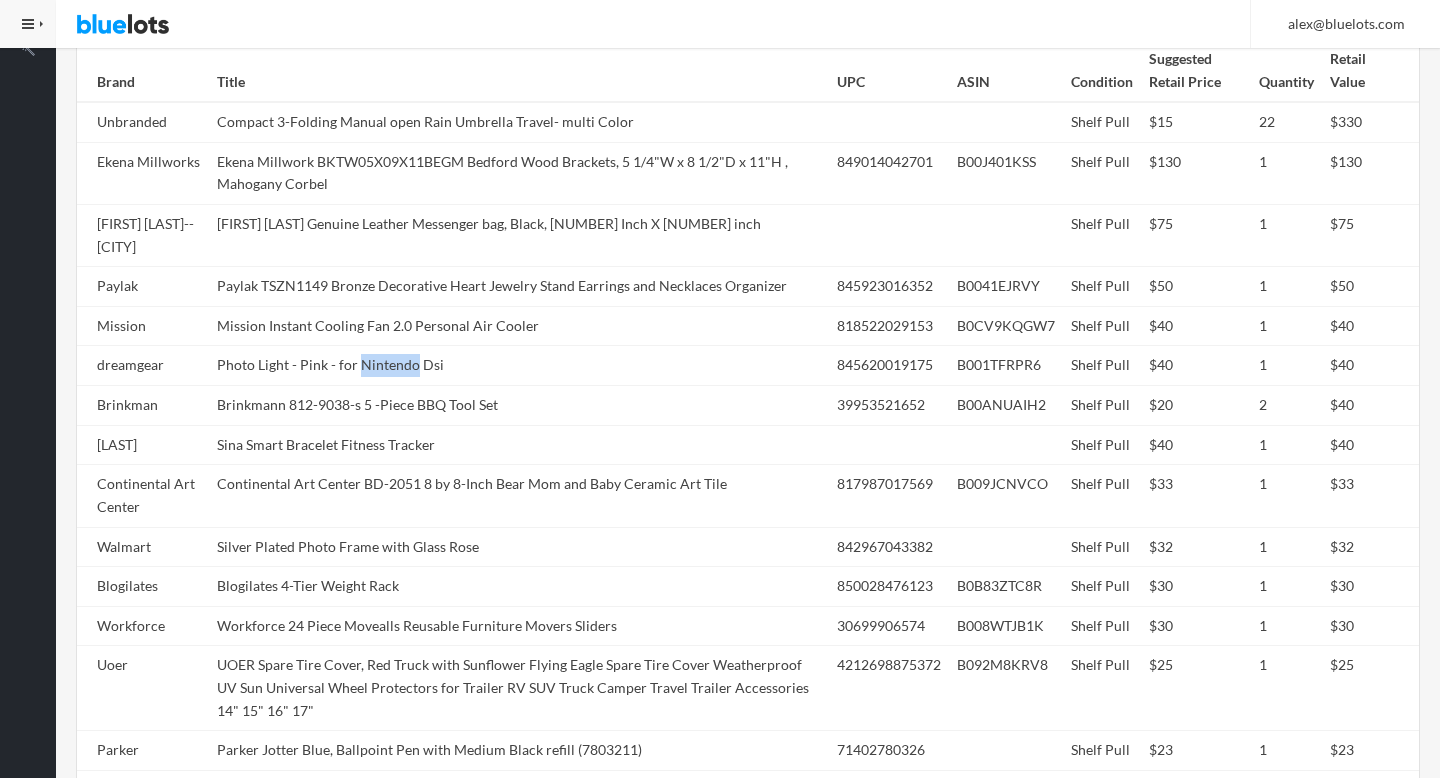 click on "Photo Light - Pink - for Nintendo Dsi" at bounding box center (519, 366) 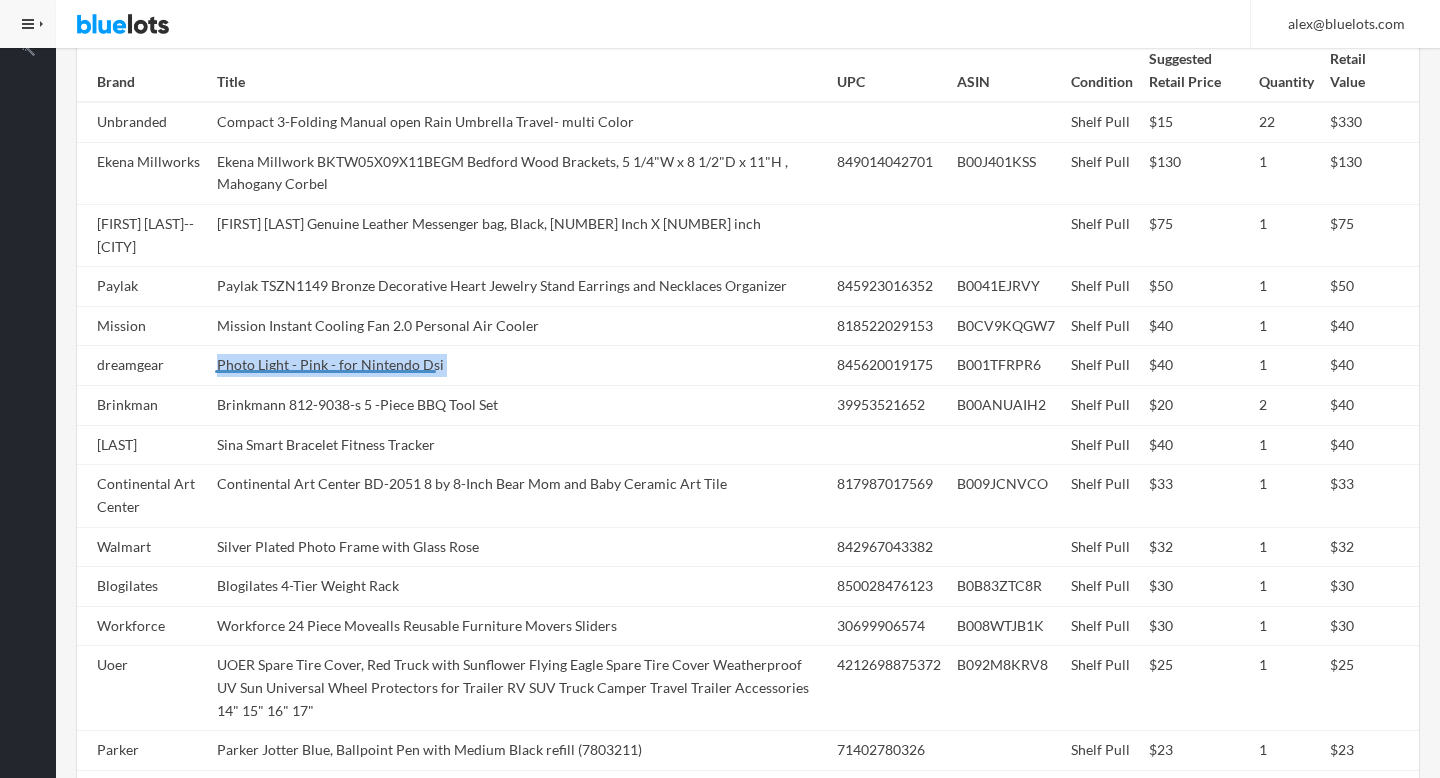 copy on "Photo Light - Pink - for Nintendo Dsi" 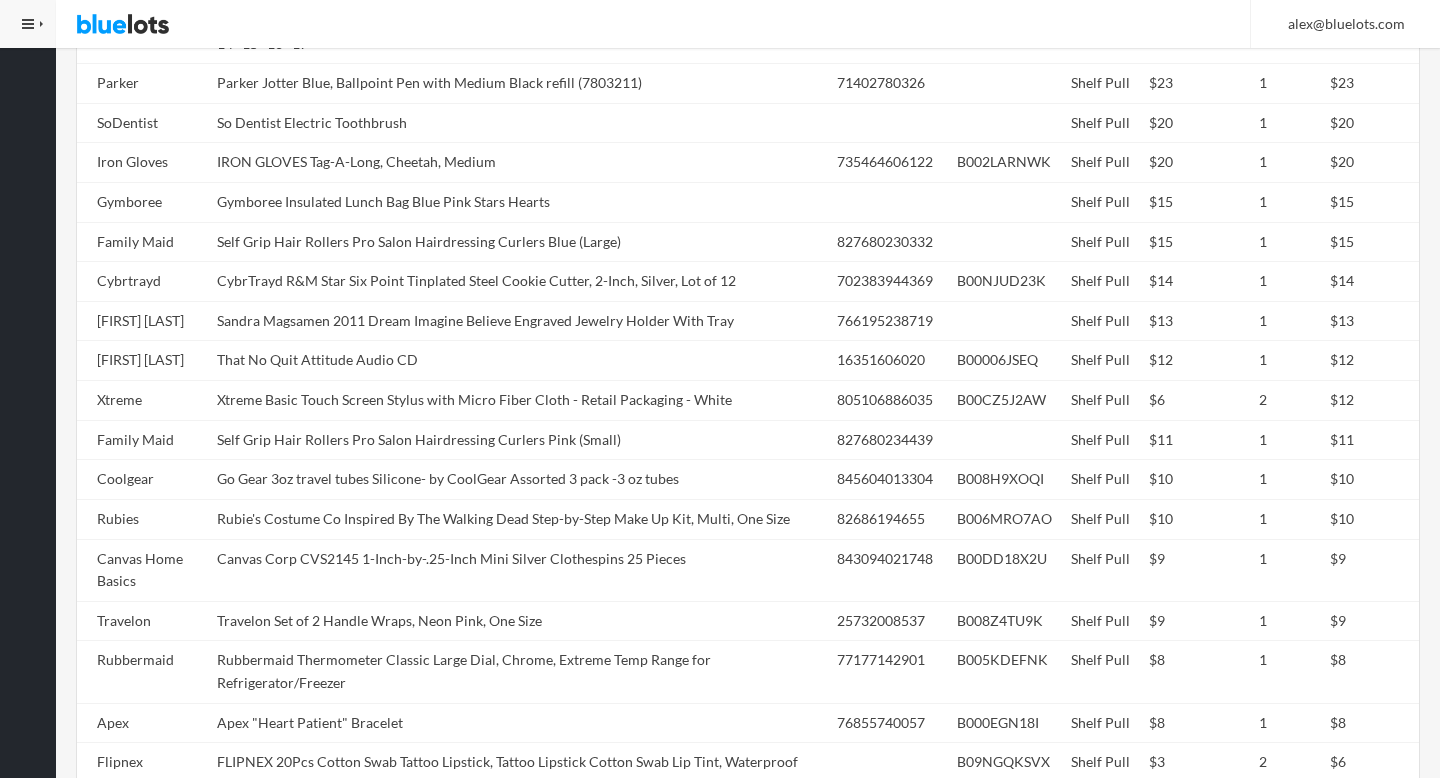 scroll, scrollTop: 1774, scrollLeft: 0, axis: vertical 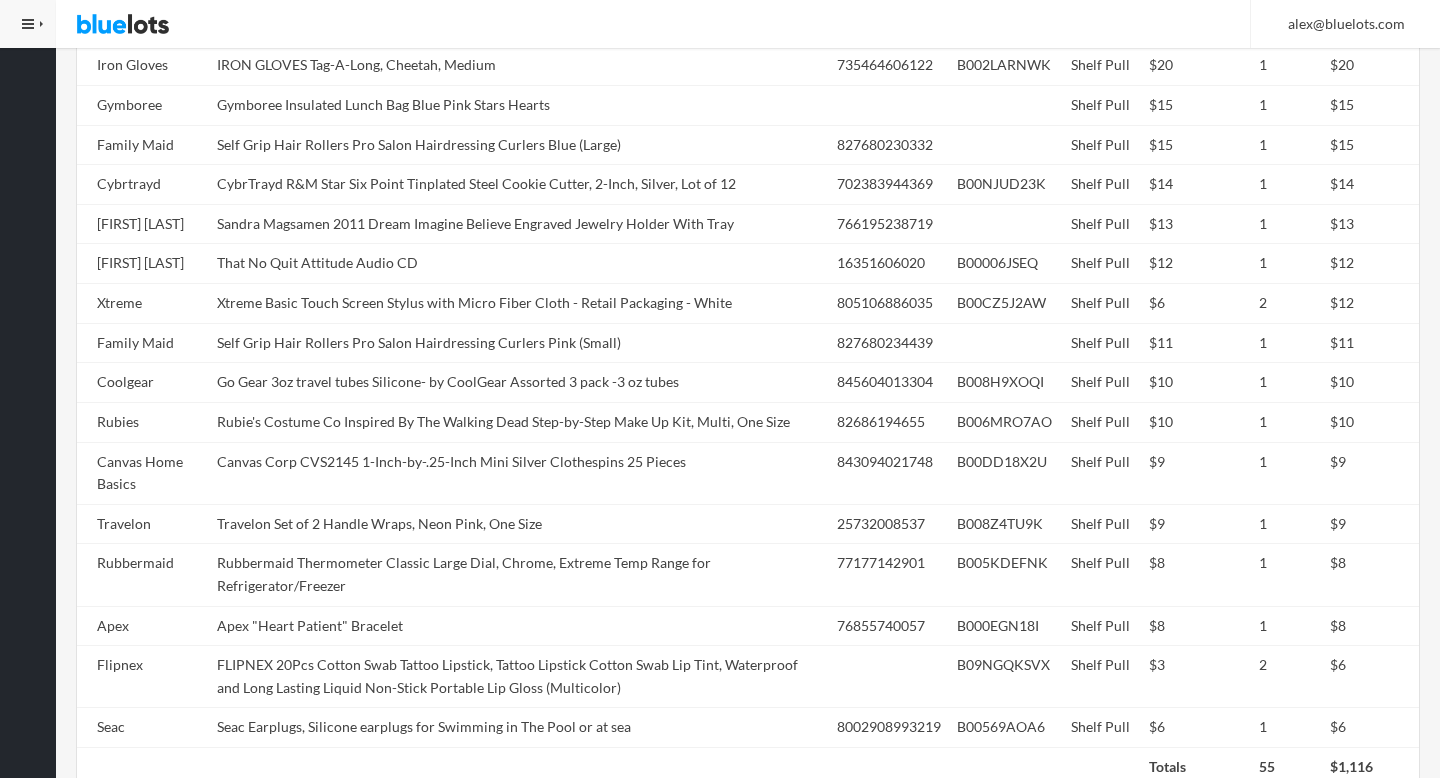 click on "Self Grip Hair Rollers Pro Salon Hairdressing Curlers Pink (Small)" at bounding box center [519, 343] 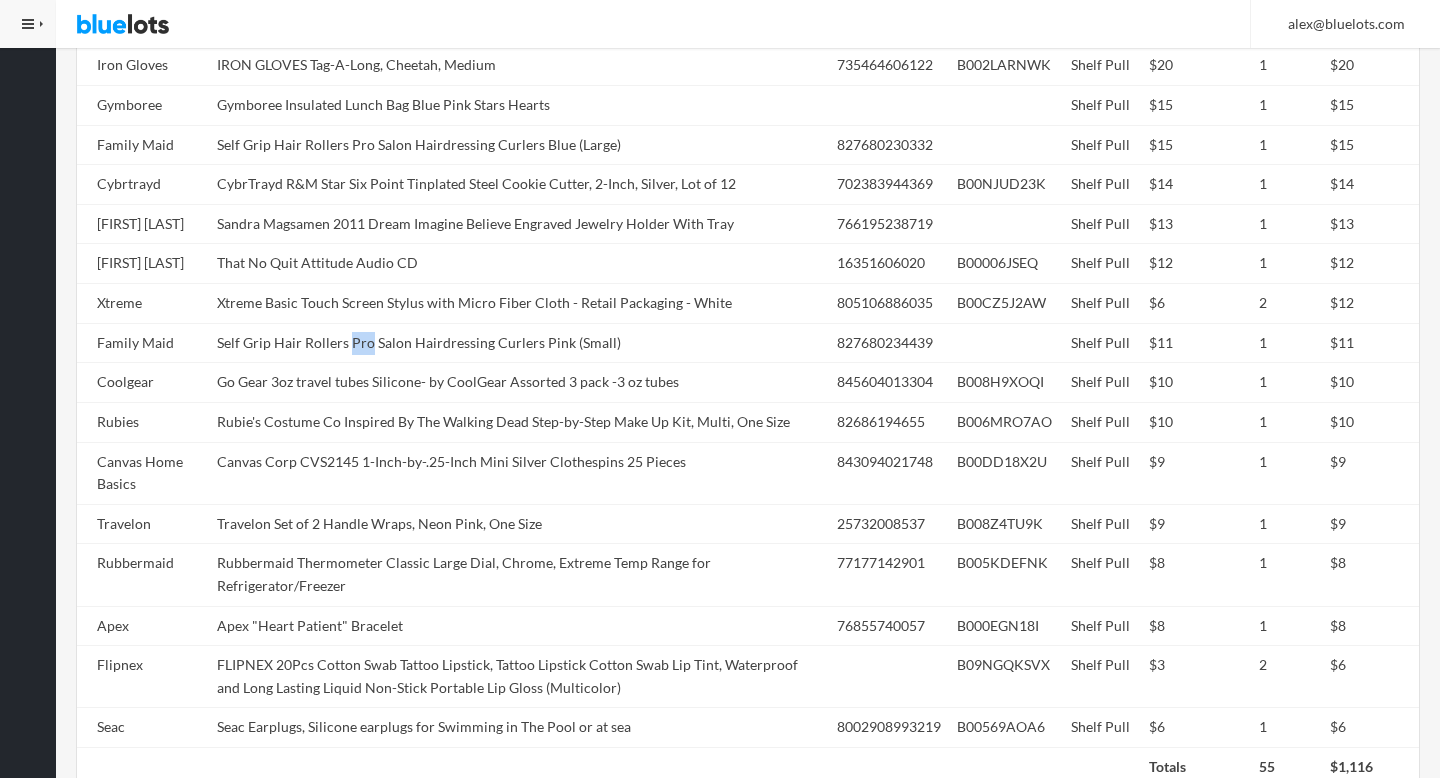 click on "Self Grip Hair Rollers Pro Salon Hairdressing Curlers Pink (Small)" at bounding box center (519, 343) 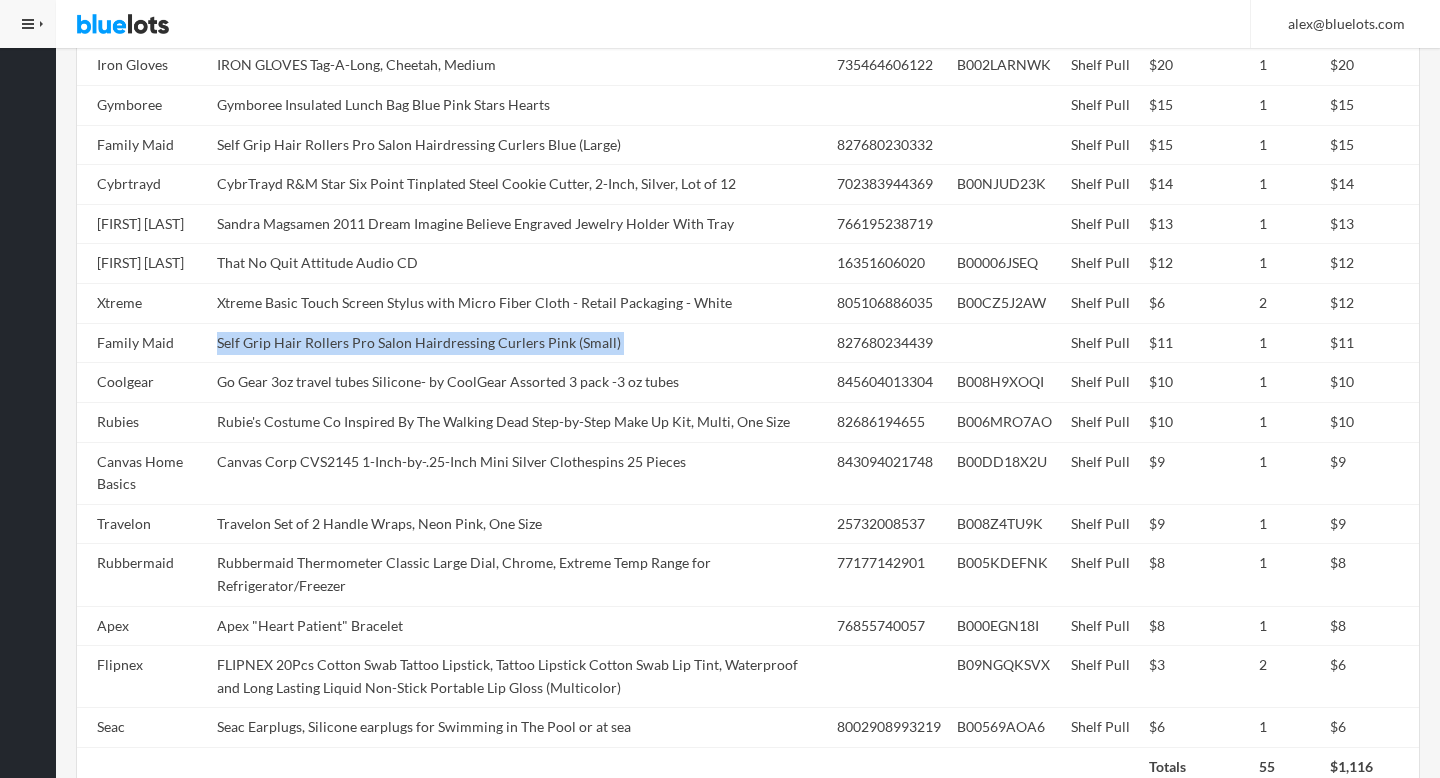 click on "Self Grip Hair Rollers Pro Salon Hairdressing Curlers Pink (Small)" at bounding box center (519, 343) 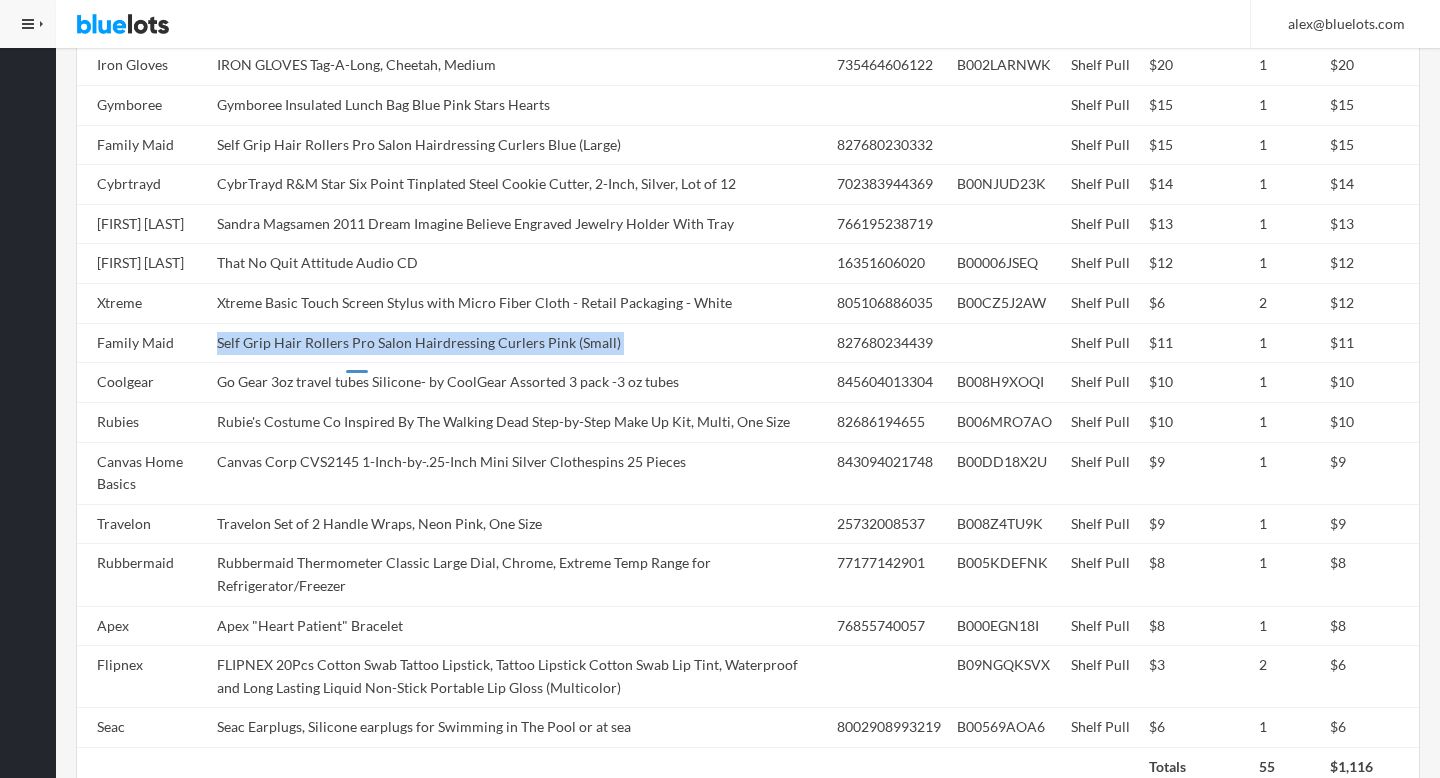 copy on "Self Grip Hair Rollers Pro Salon Hairdressing Curlers Pink (Small)" 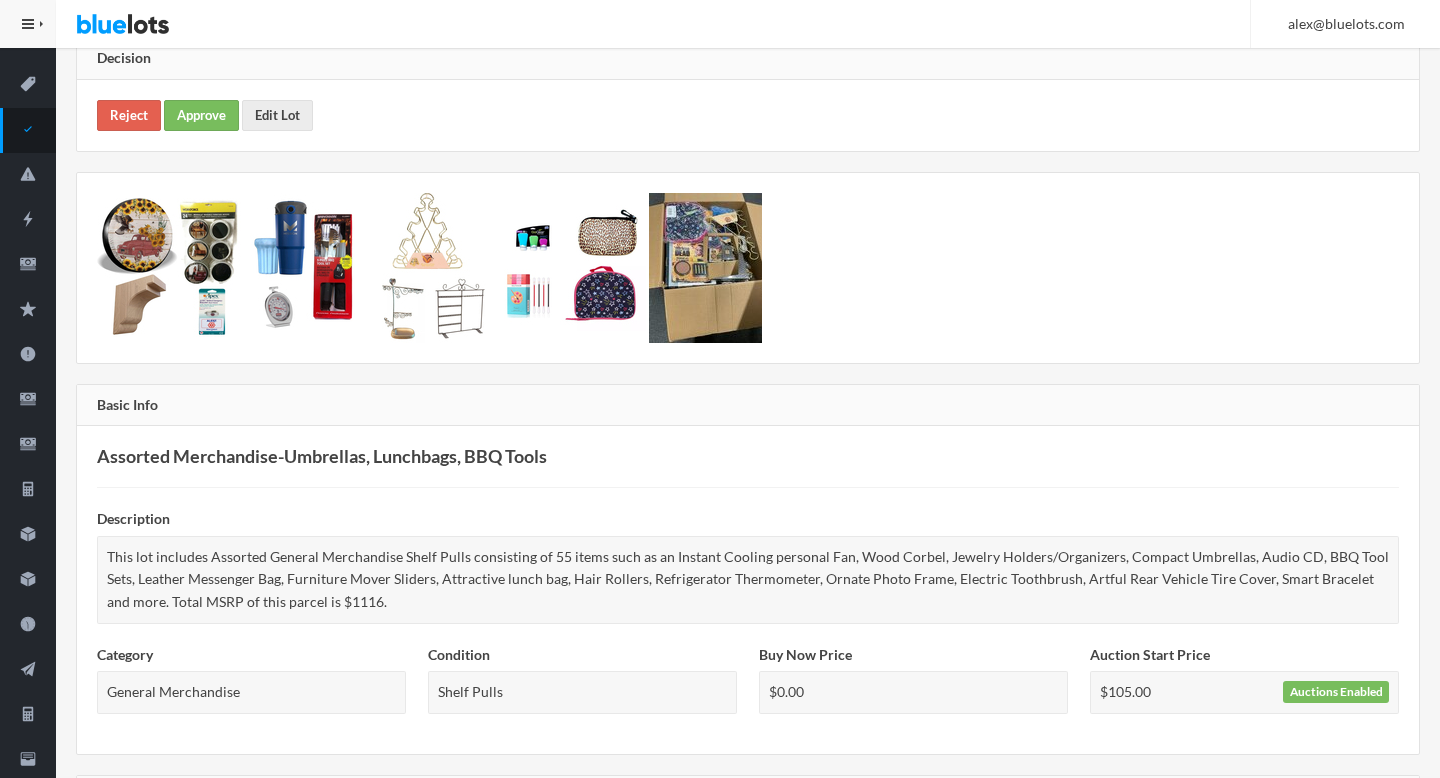 scroll, scrollTop: 0, scrollLeft: 0, axis: both 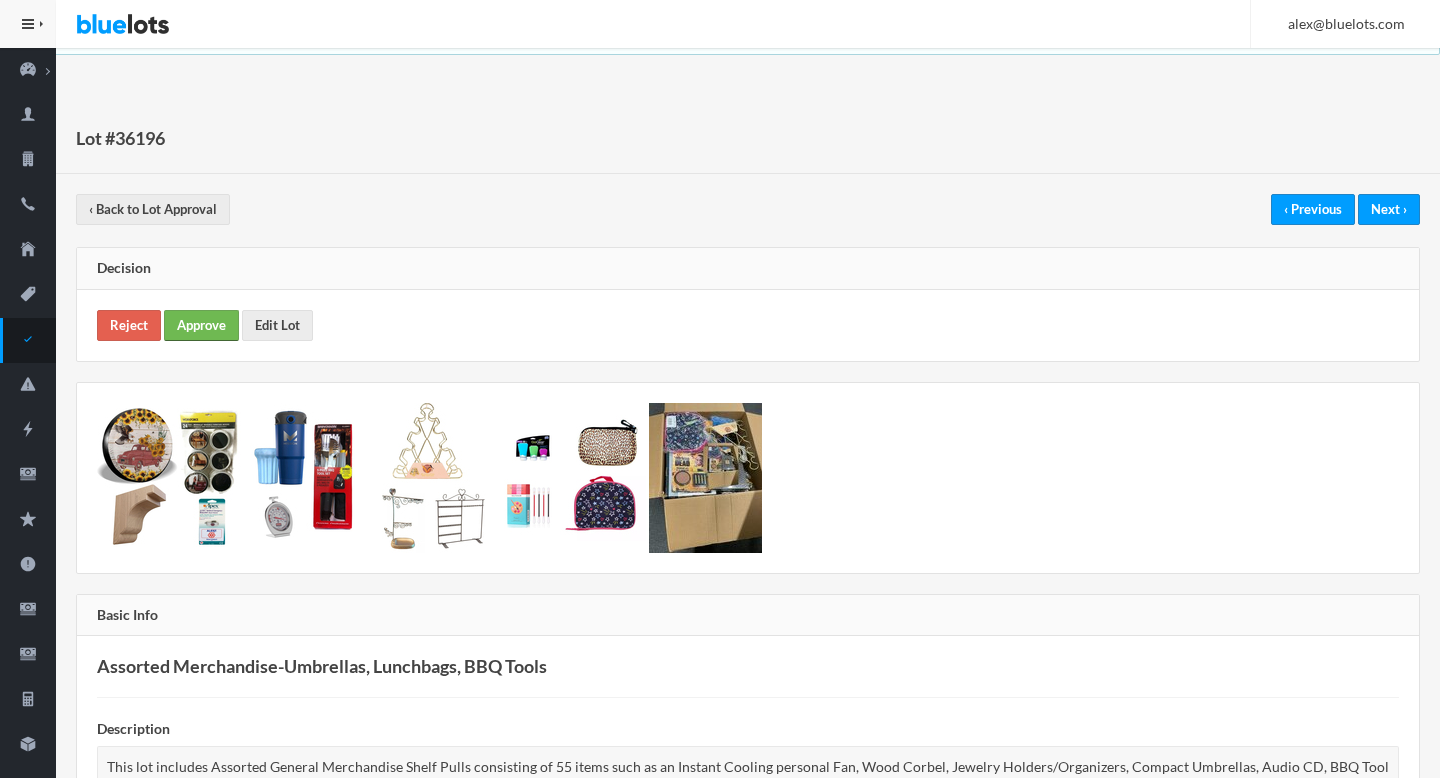 click on "Approve" at bounding box center (201, 325) 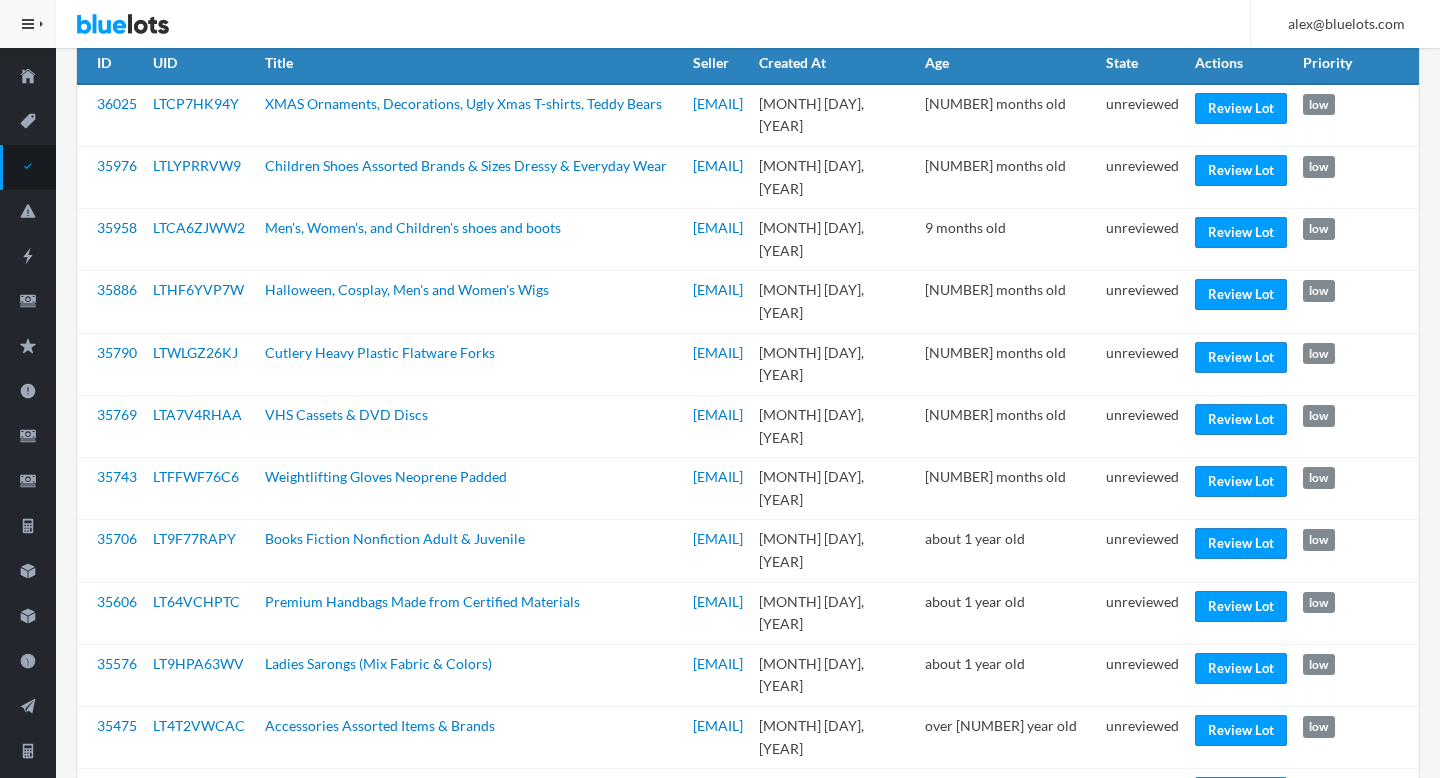 scroll, scrollTop: 180, scrollLeft: 0, axis: vertical 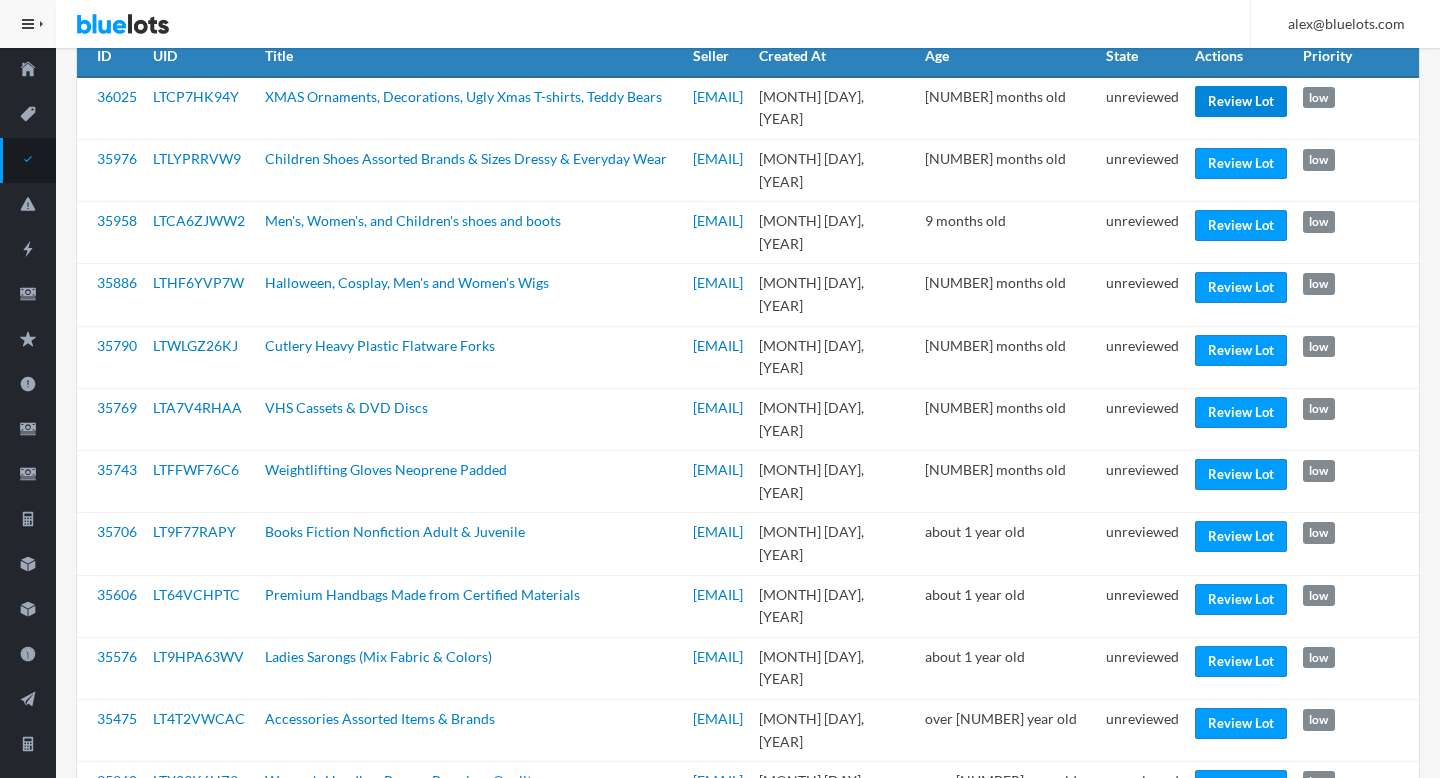 click on "Review Lot" at bounding box center (1241, 101) 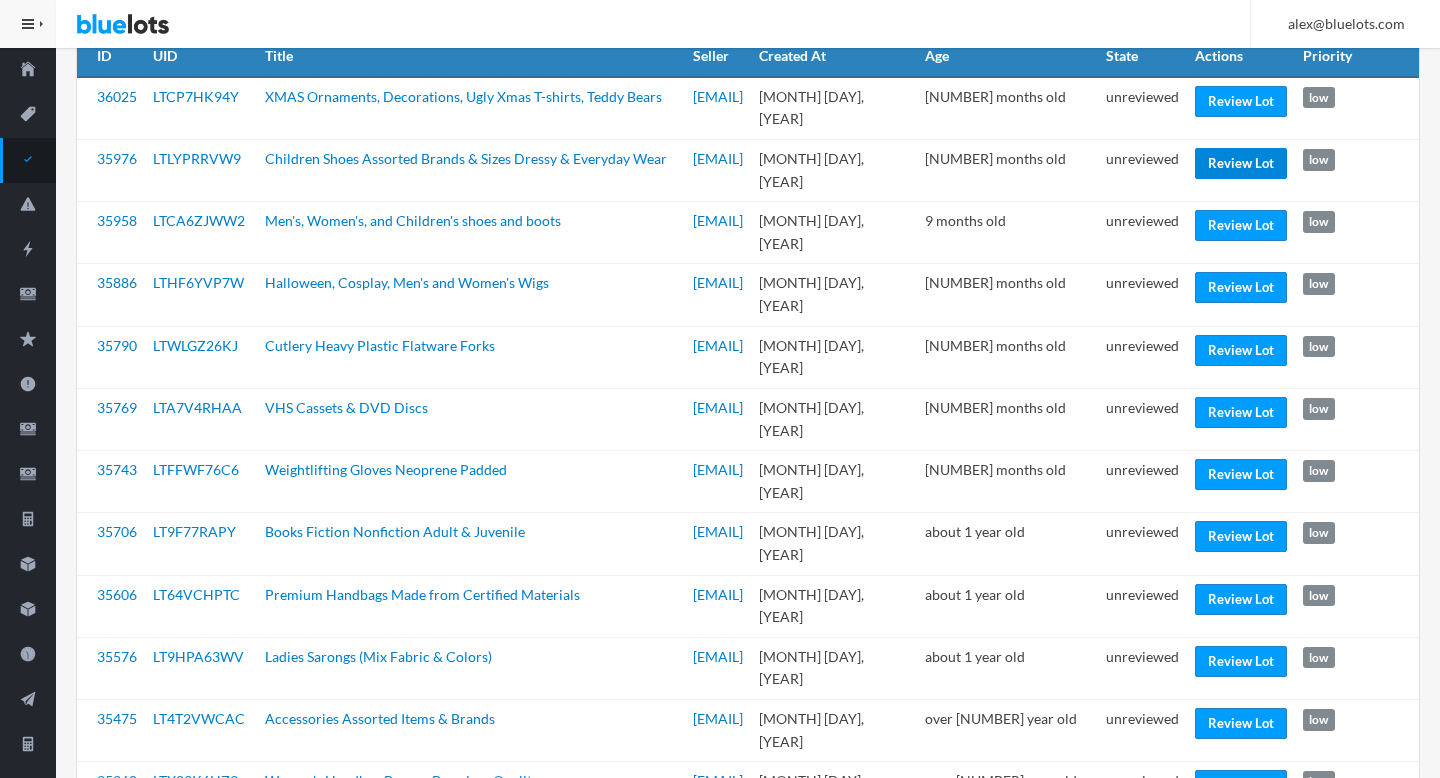 click on "Review Lot" at bounding box center (1241, 163) 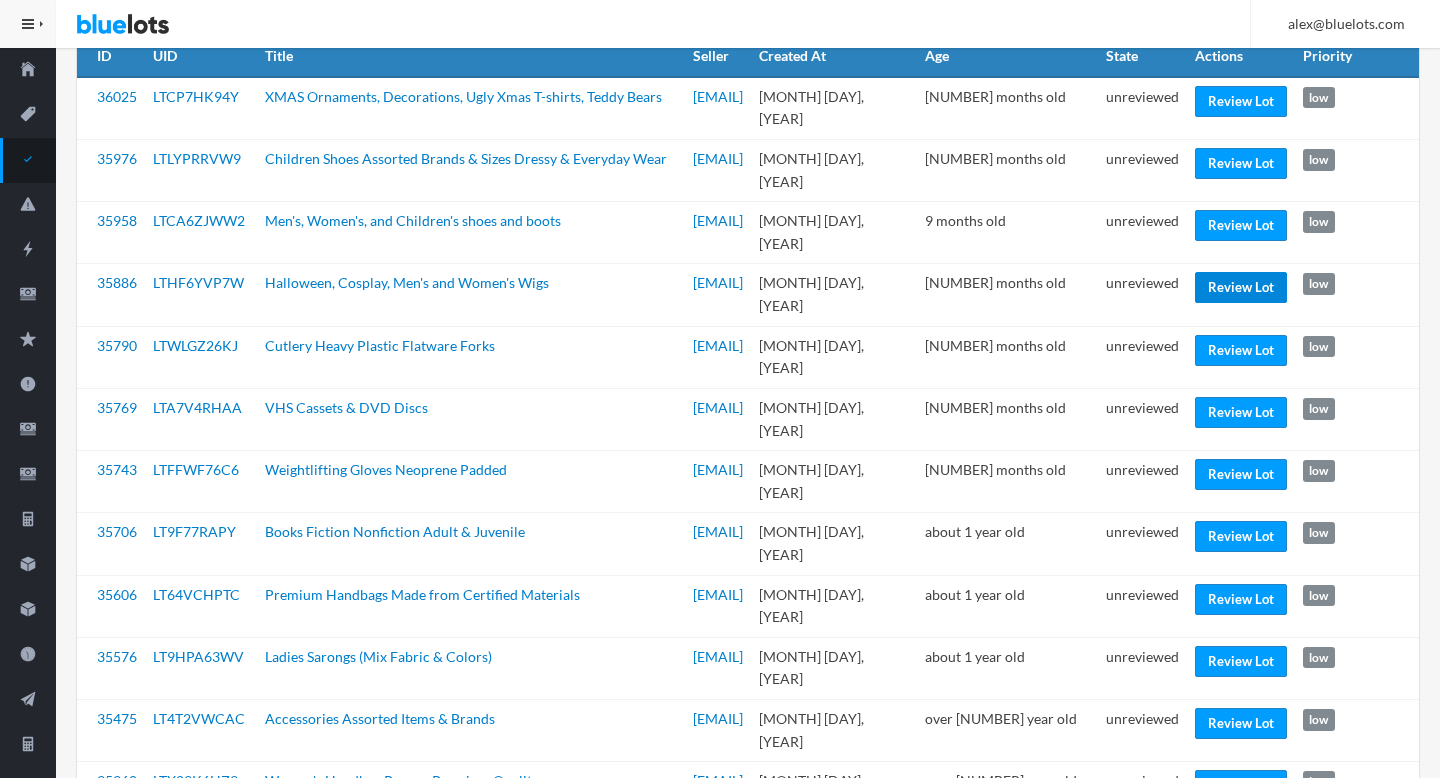 click on "Review Lot" at bounding box center [1241, 287] 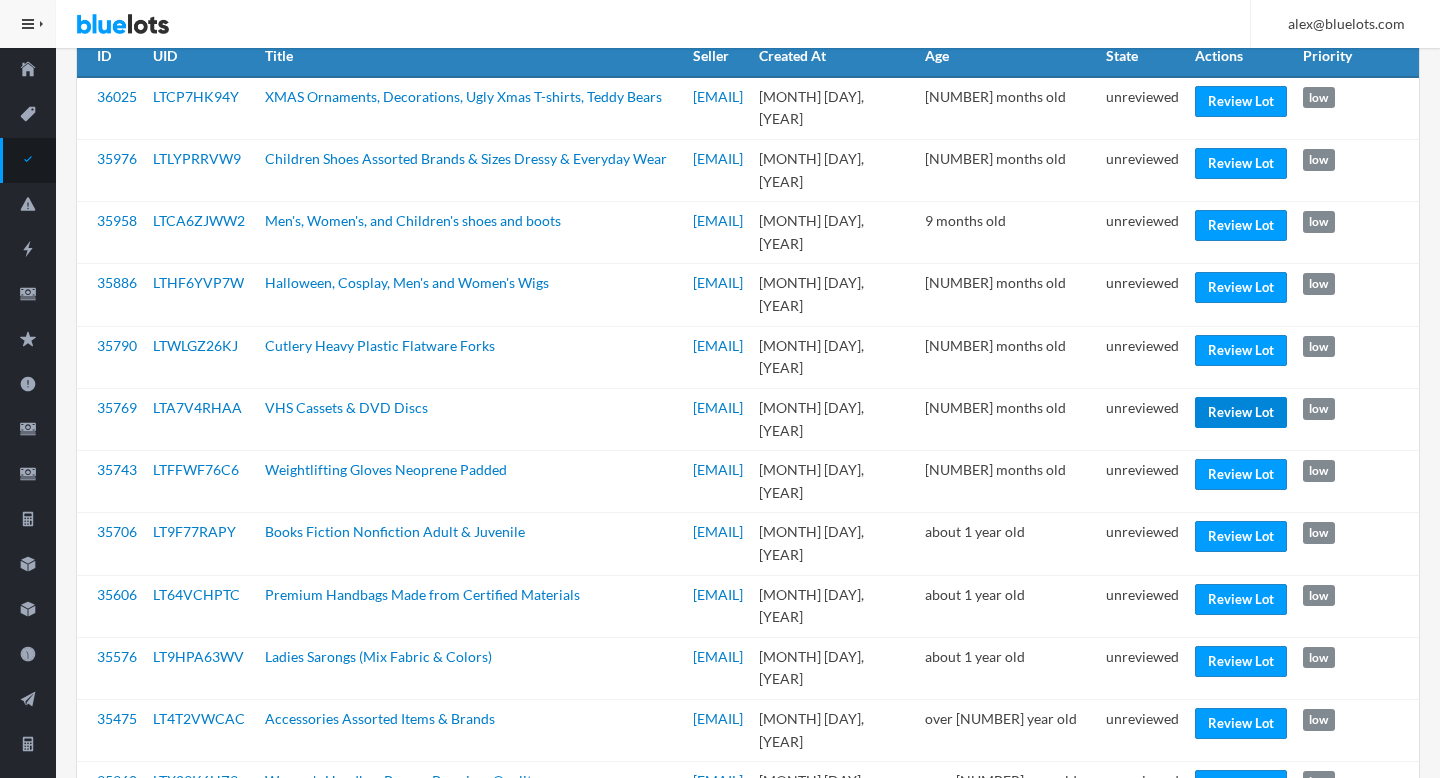 click on "Review Lot" at bounding box center [1241, 412] 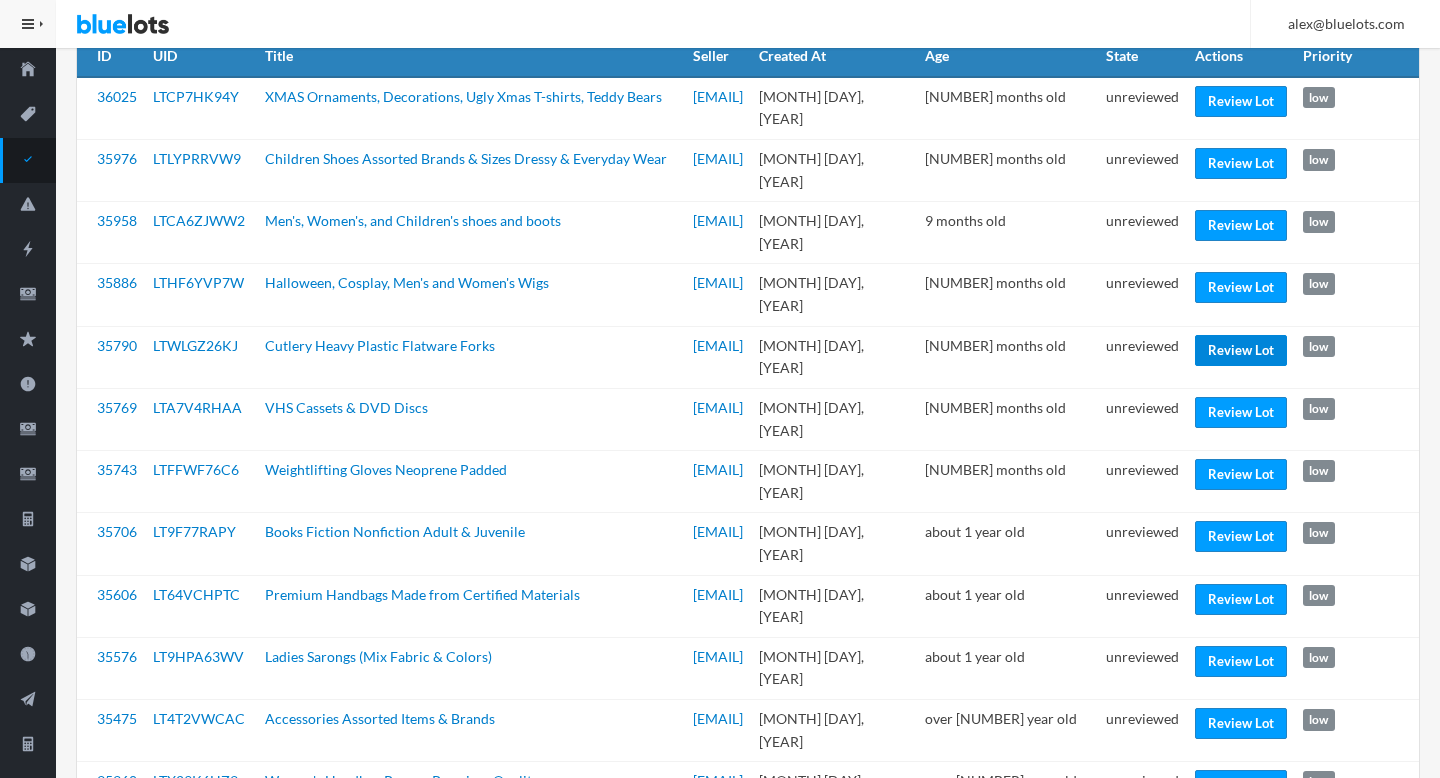 click on "Review Lot" at bounding box center [1241, 350] 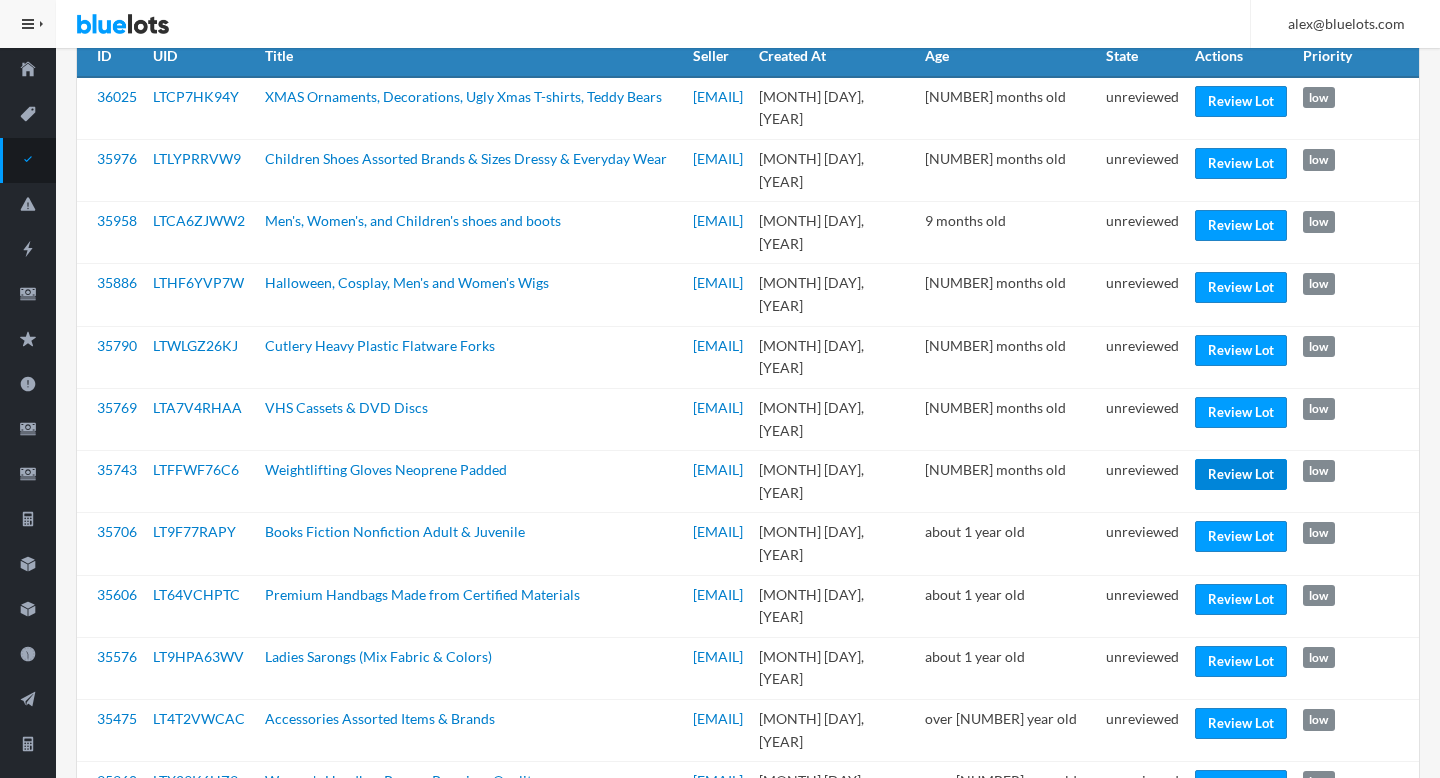 click on "Review Lot" at bounding box center [1241, 474] 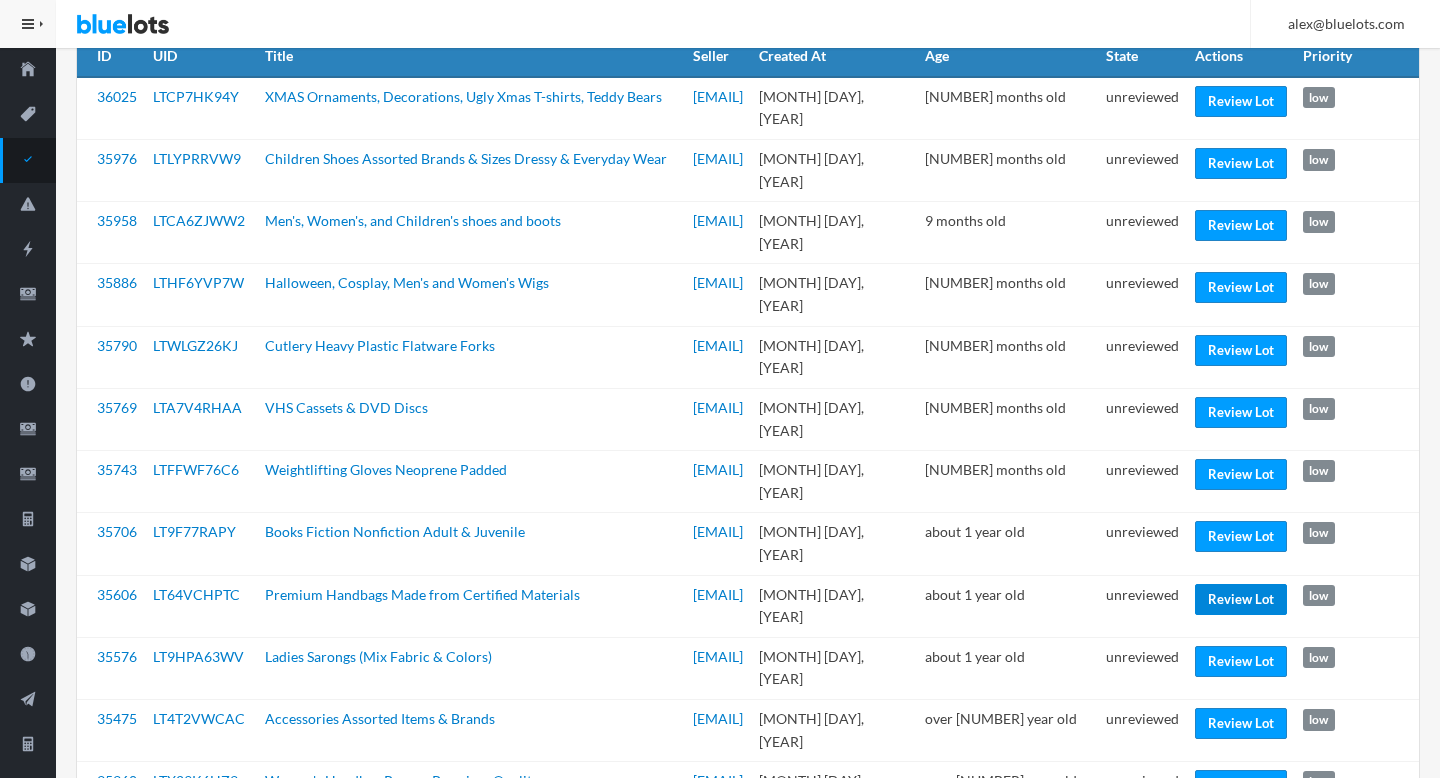 click on "Review Lot" at bounding box center (1241, 599) 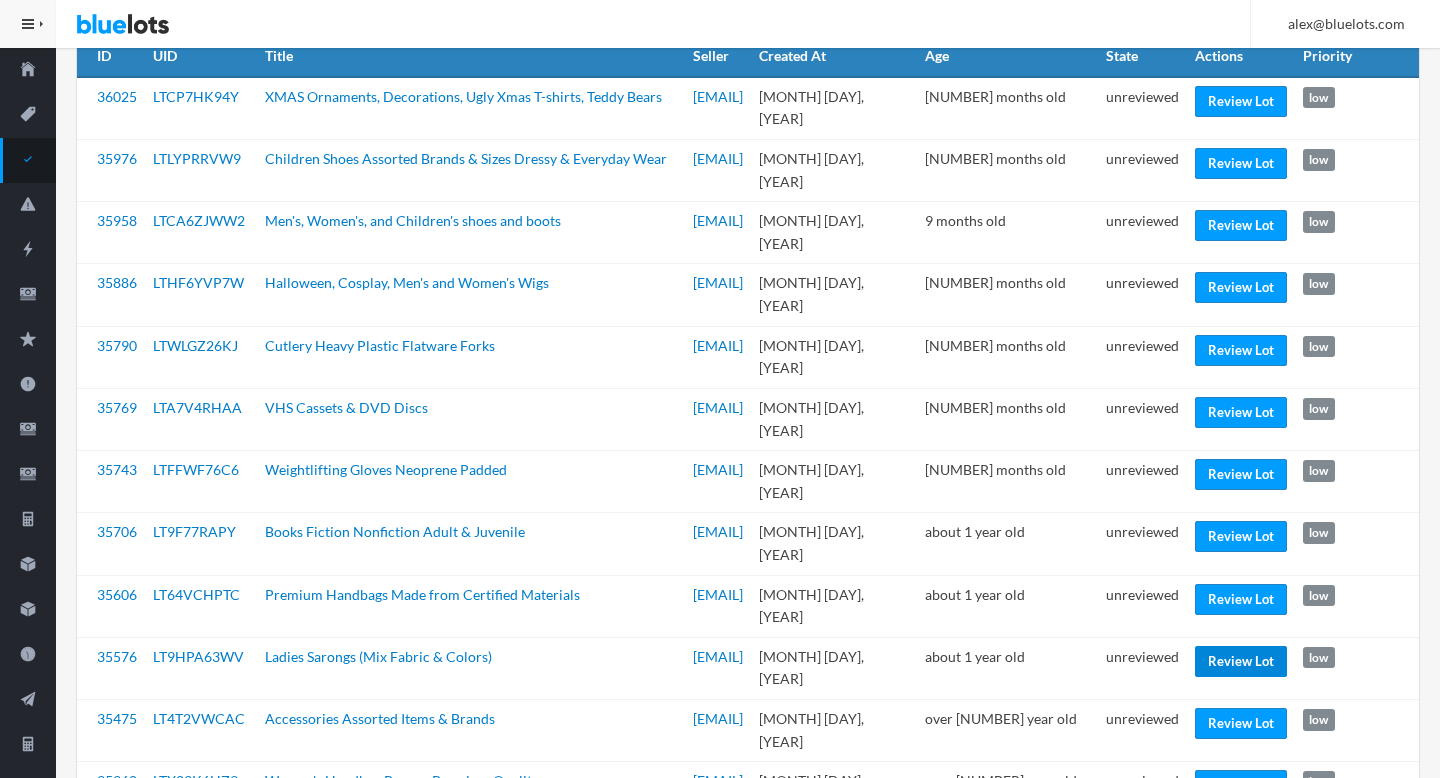 click on "Review Lot" at bounding box center [1241, 661] 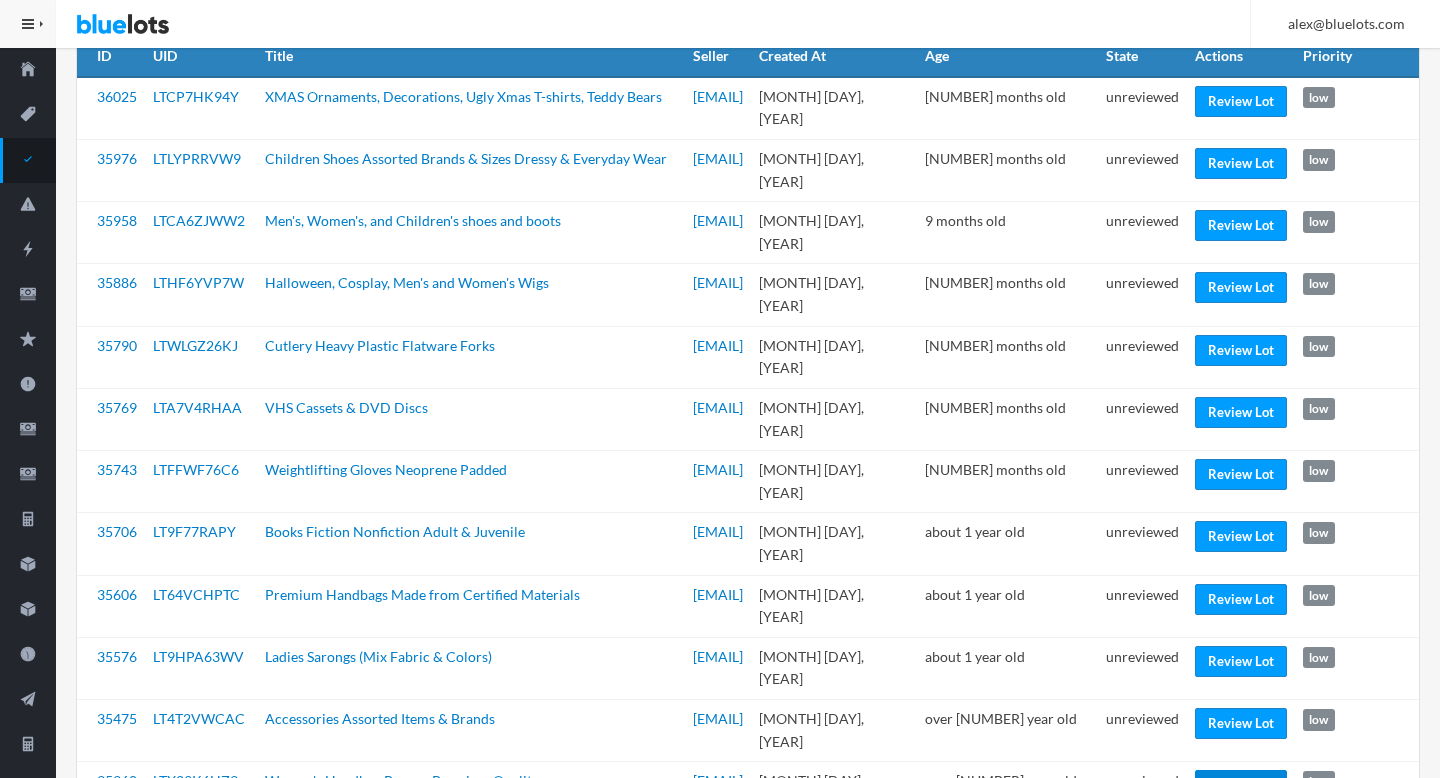 click on "Review Lot" at bounding box center (1241, 785) 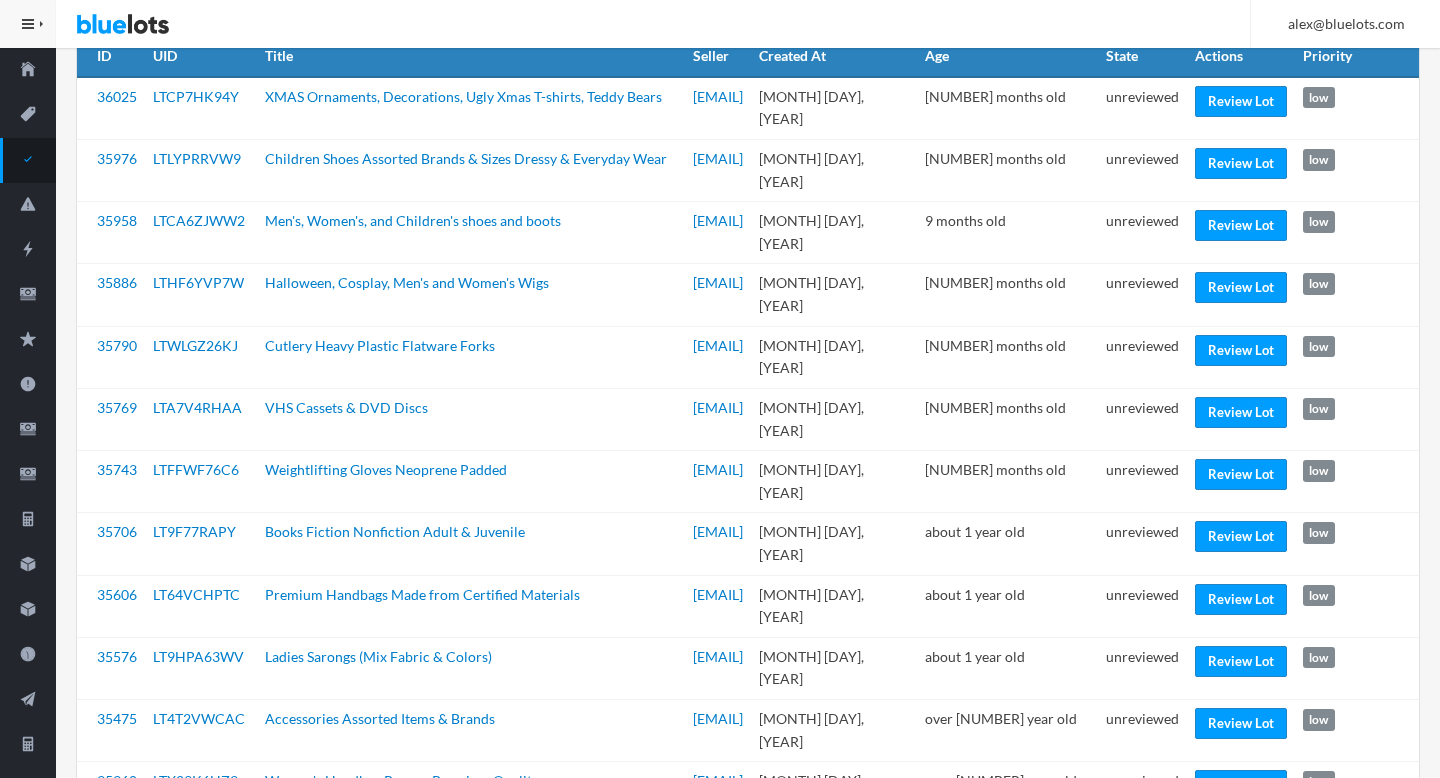 click on "Review Lot" at bounding box center [1241, 847] 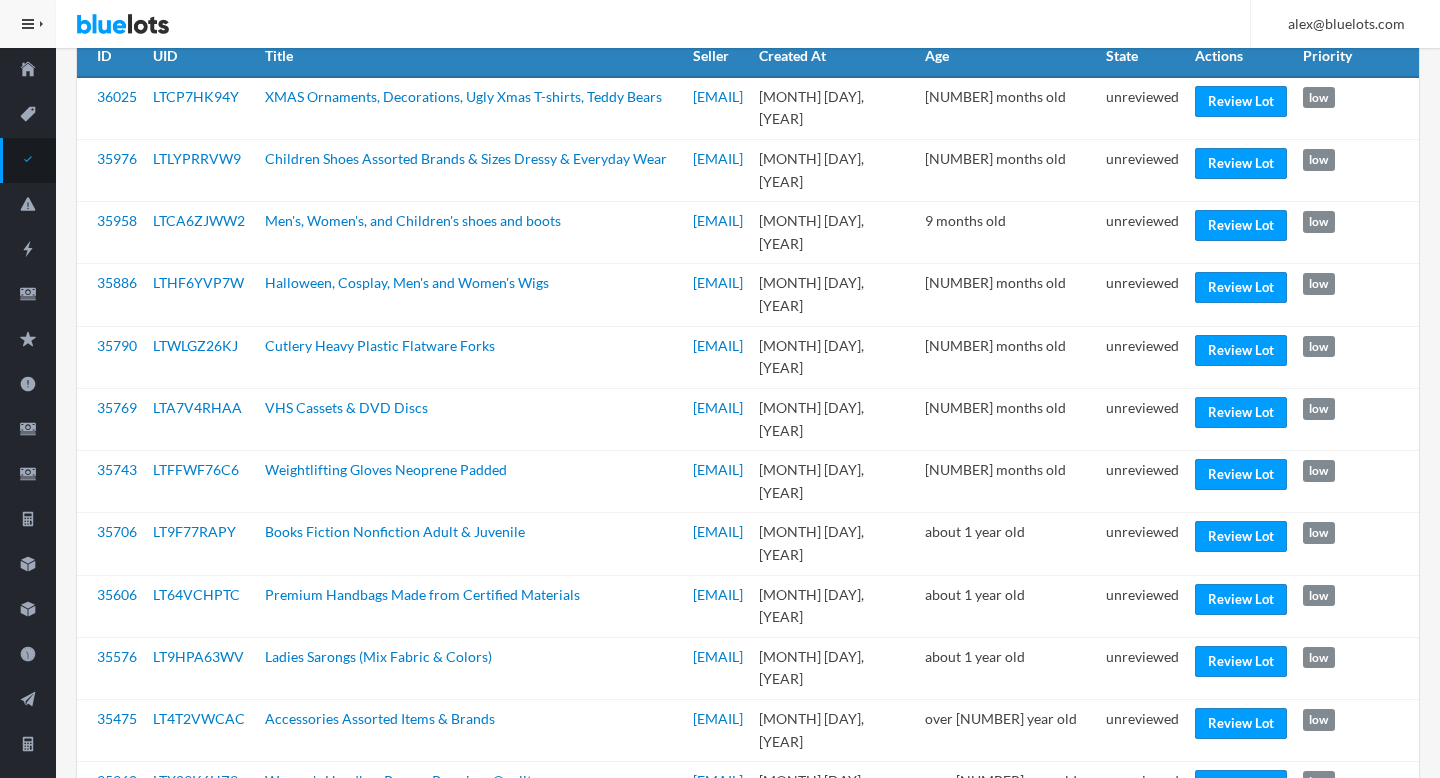 click on "unreviewed" at bounding box center [1142, 855] 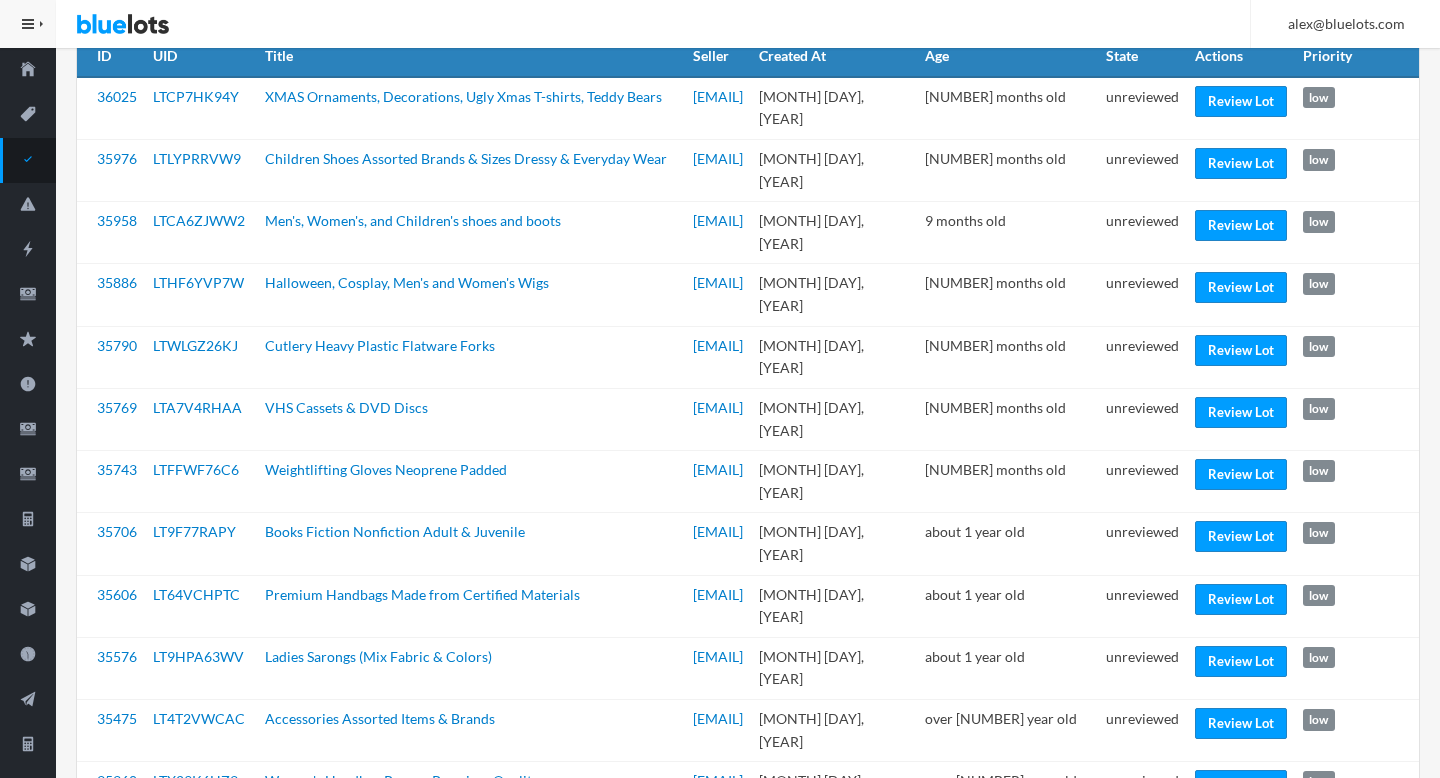 click on "unreviewed" at bounding box center (1142, 855) 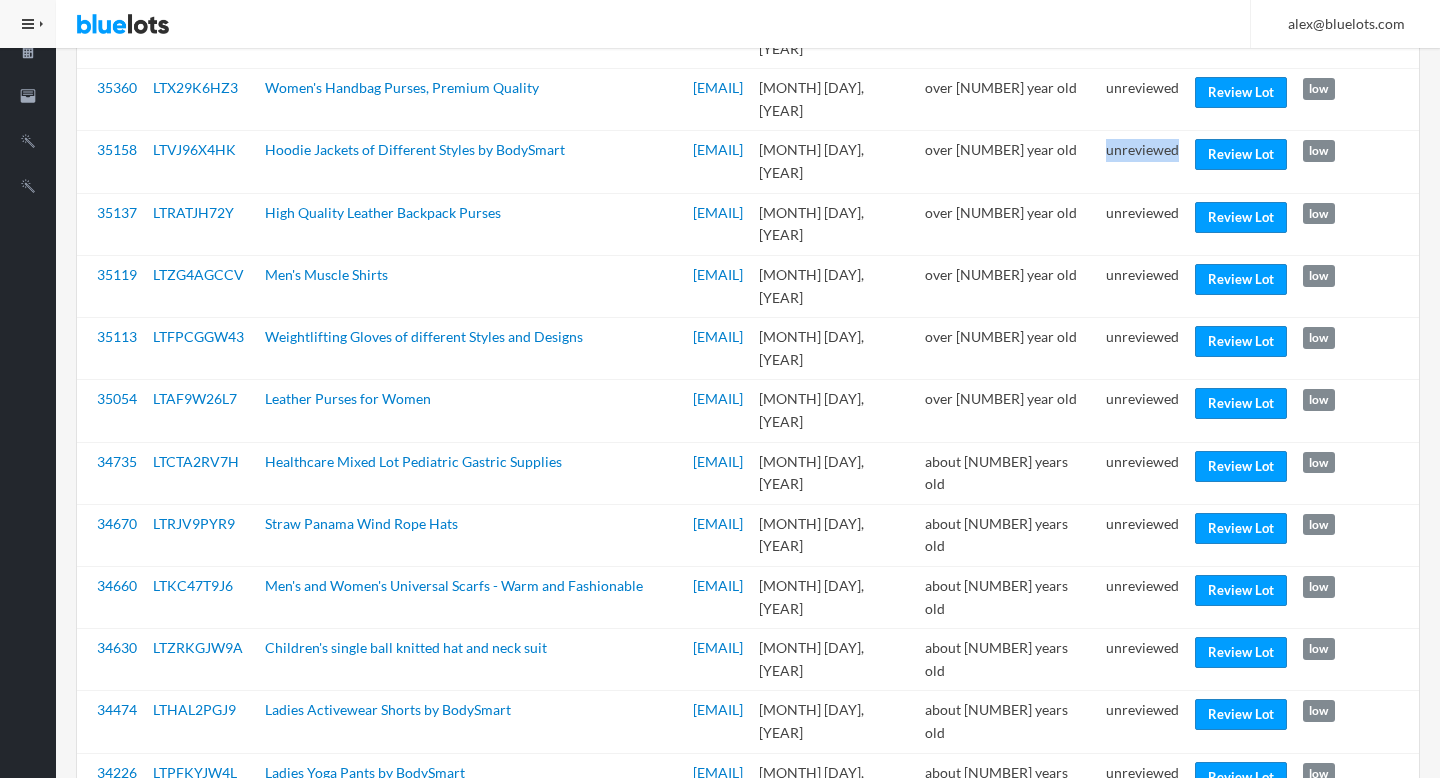 scroll, scrollTop: 878, scrollLeft: 0, axis: vertical 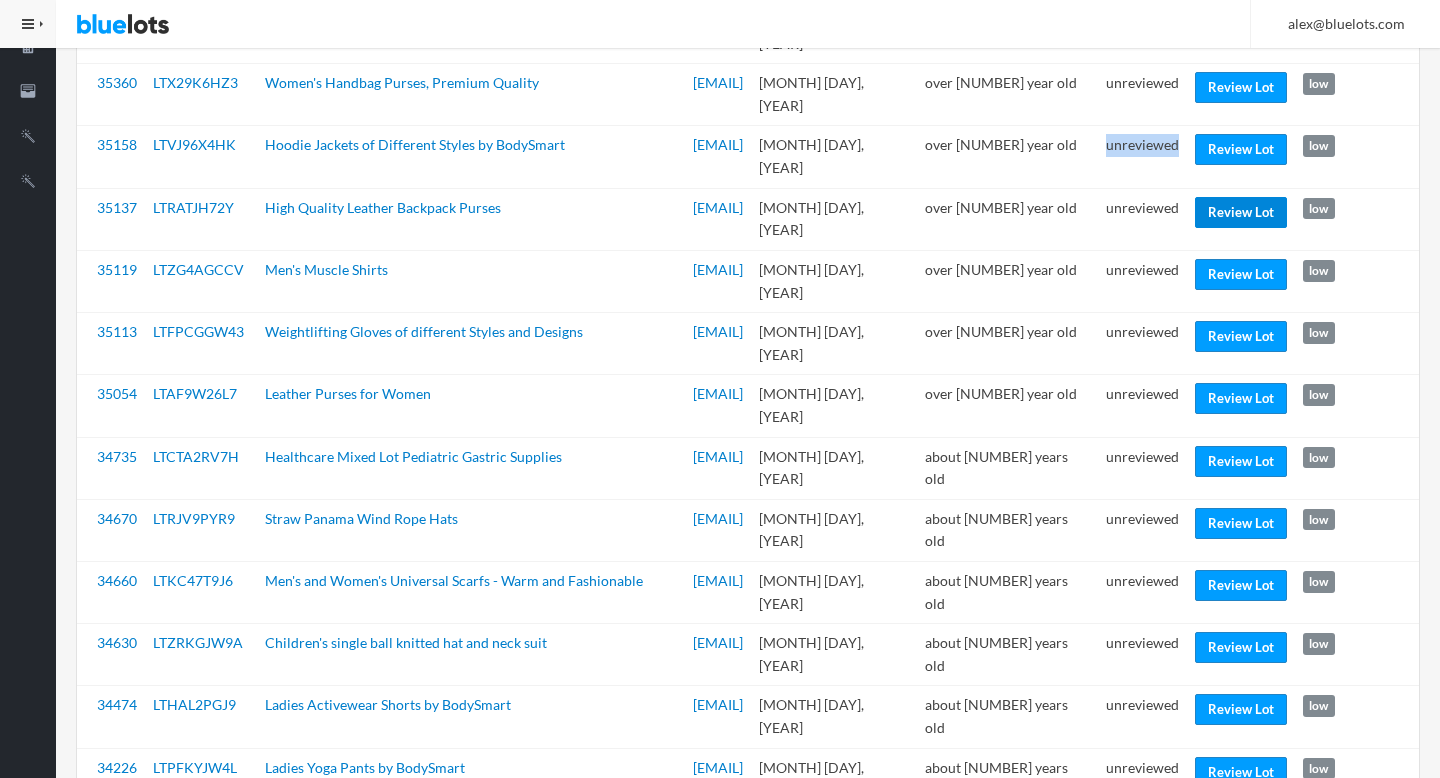 click on "Review Lot" at bounding box center (1241, 212) 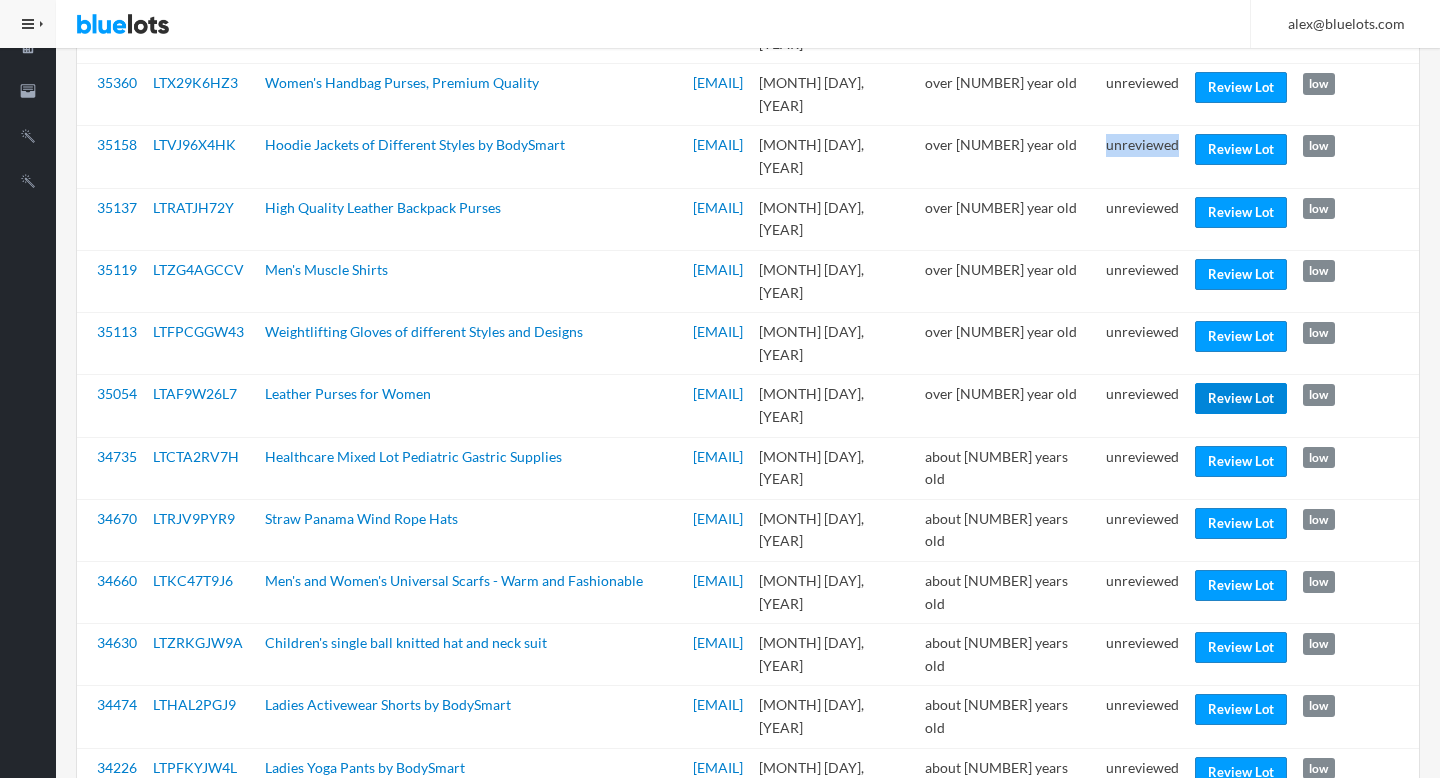 click on "Review Lot" at bounding box center (1241, 398) 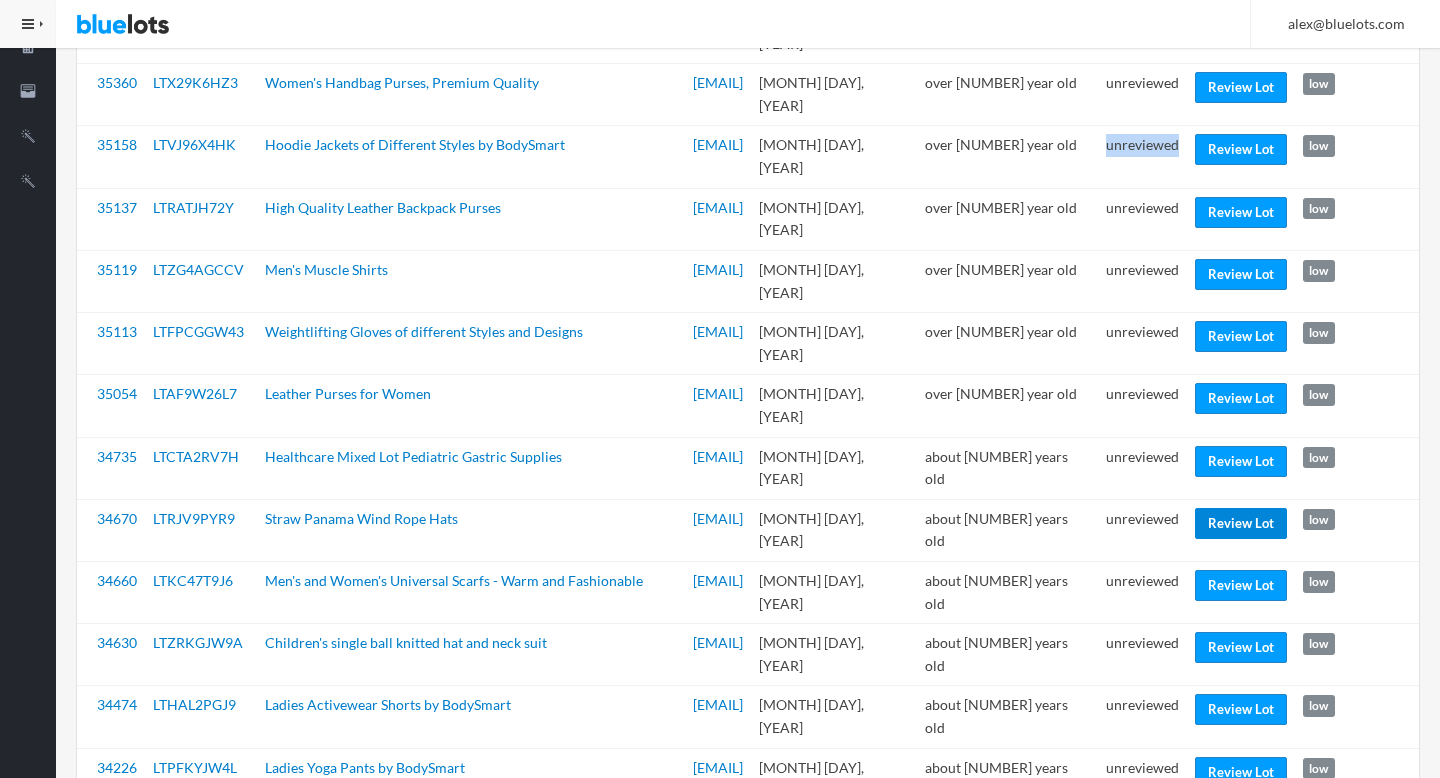 click on "Review Lot" at bounding box center (1241, 523) 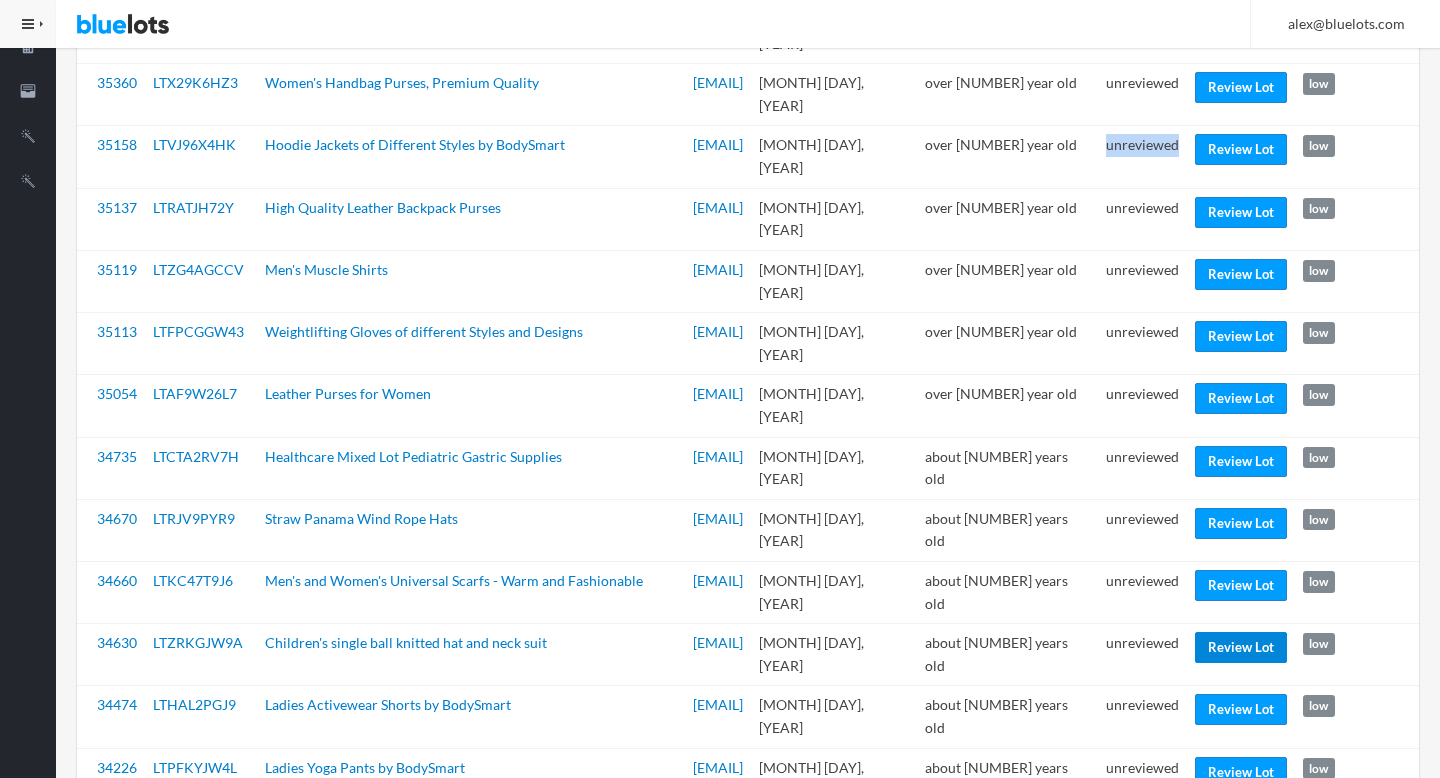 click on "Review Lot" at bounding box center (1241, 647) 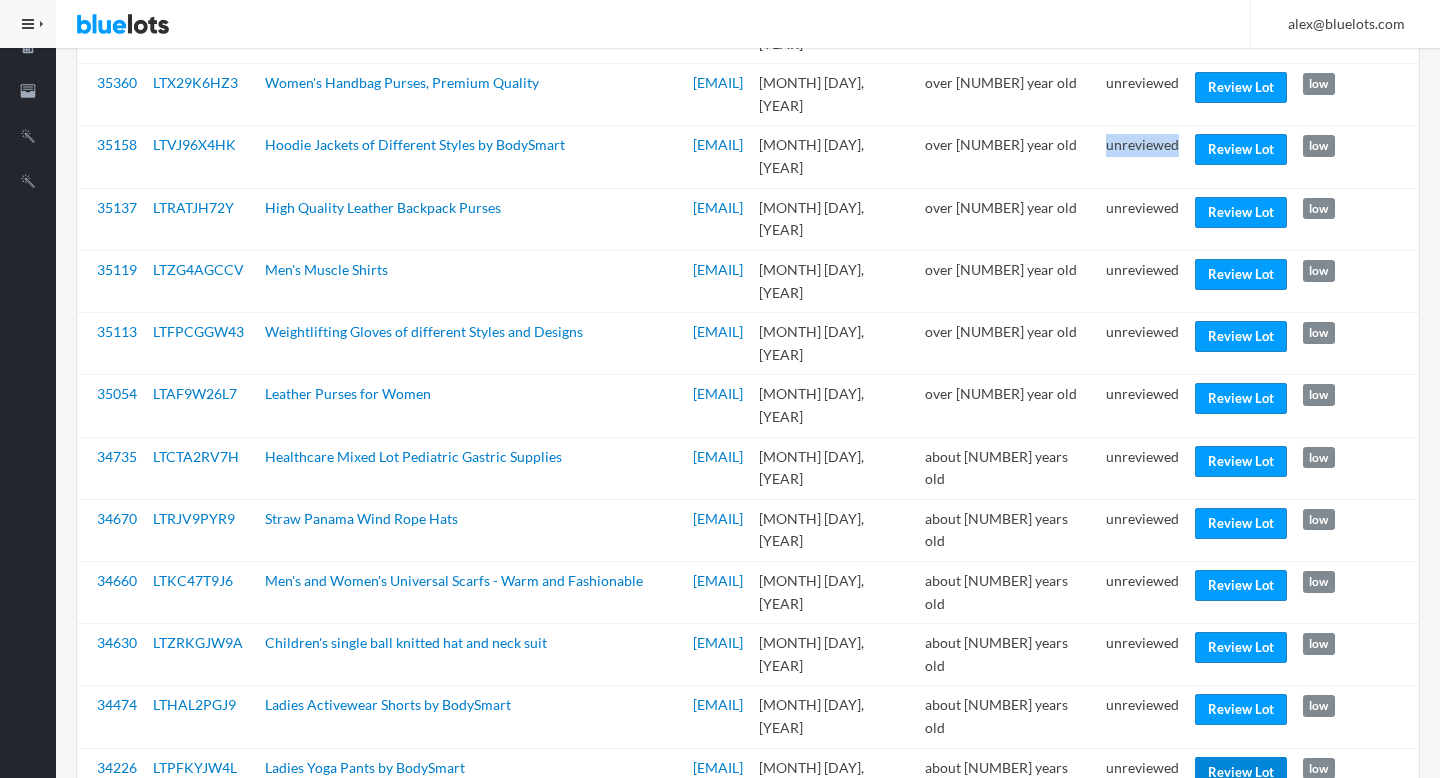 click on "Review Lot" at bounding box center [1241, 772] 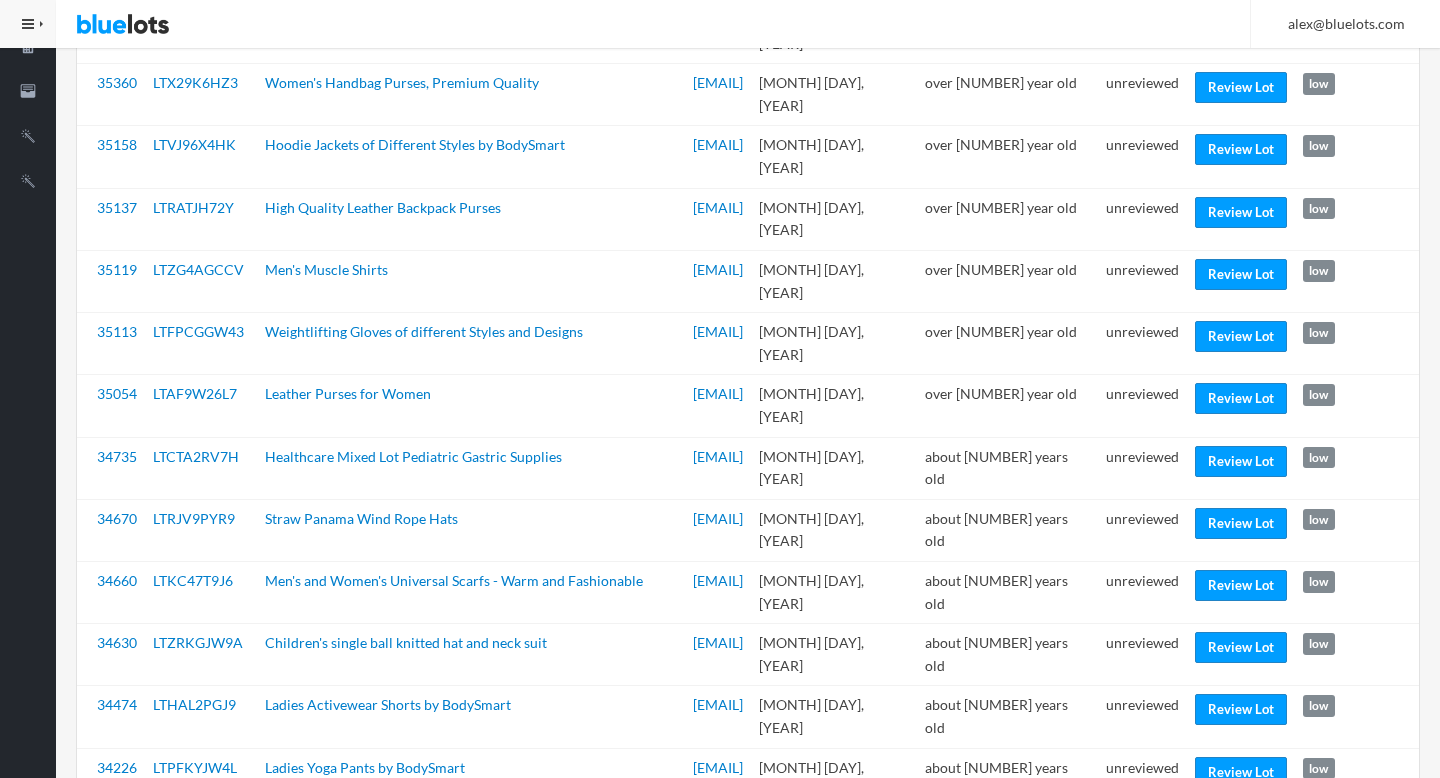click on "unreviewed" at bounding box center [1142, 779] 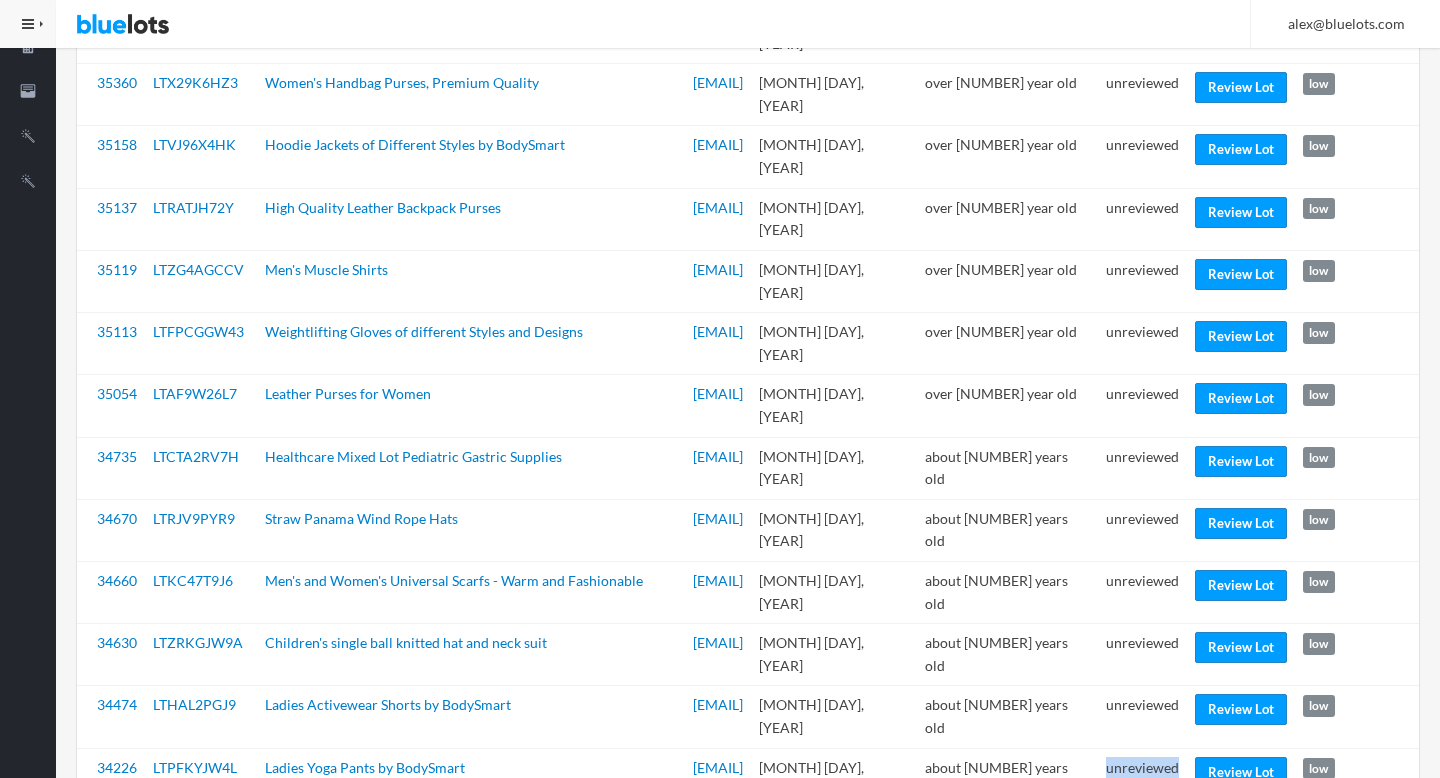 click on "unreviewed" at bounding box center (1142, 779) 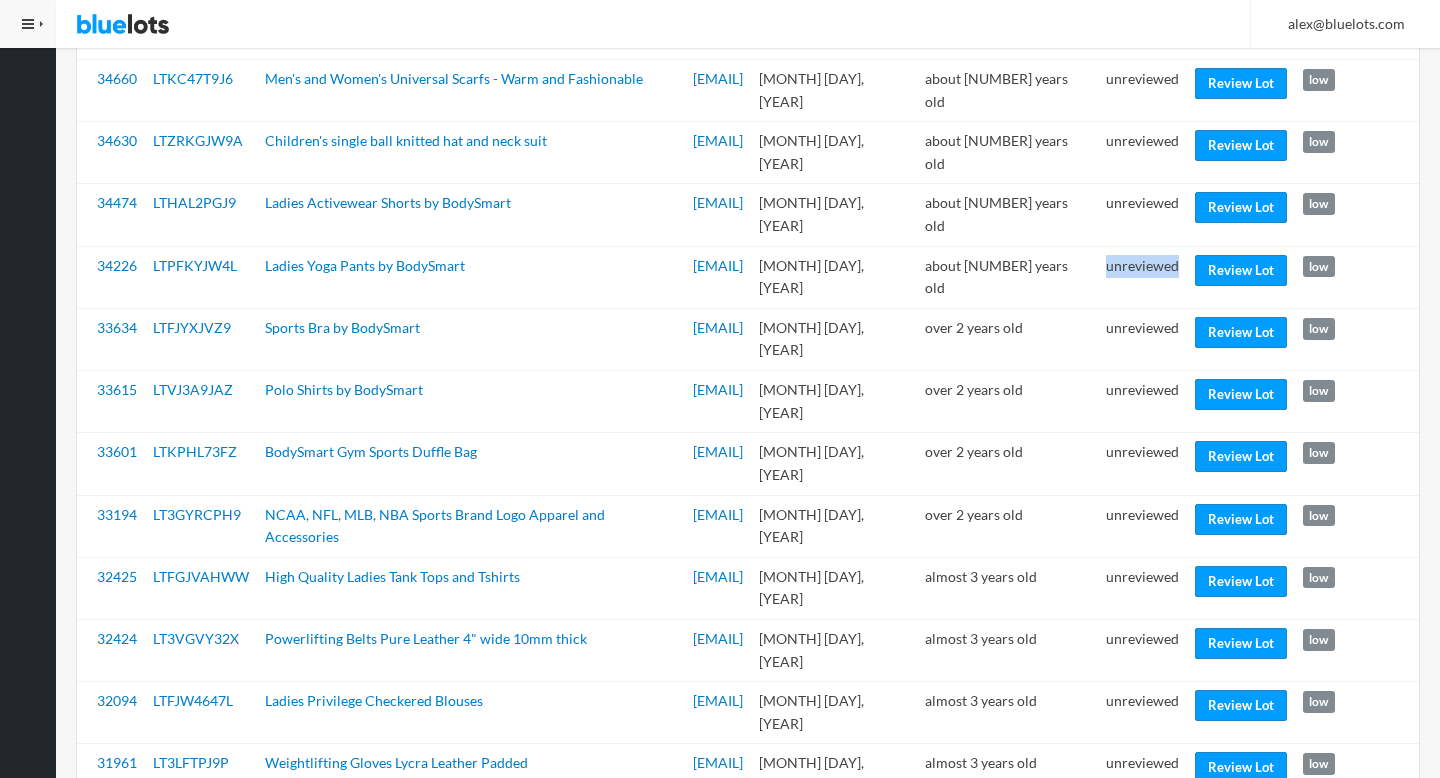 scroll, scrollTop: 1382, scrollLeft: 0, axis: vertical 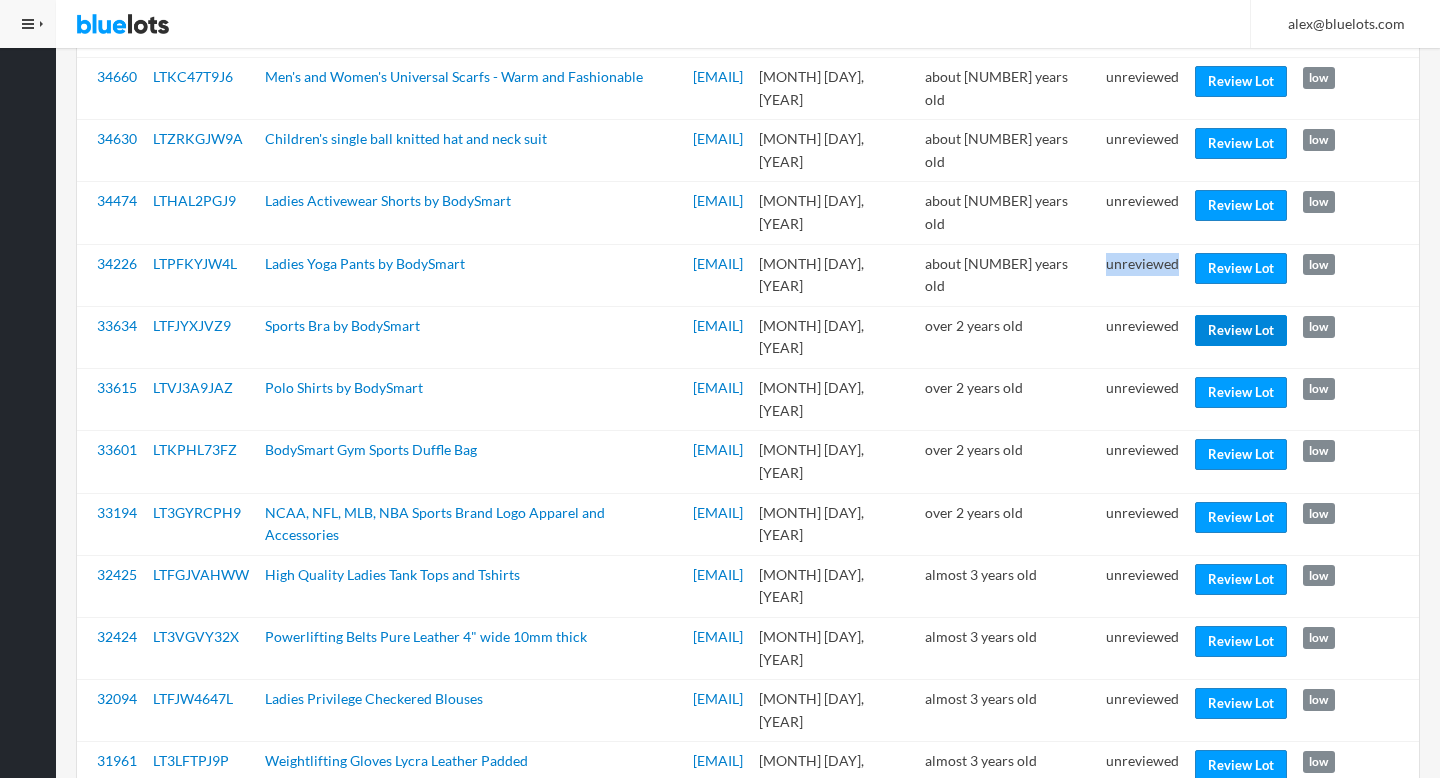 click on "Review Lot" at bounding box center (1241, 330) 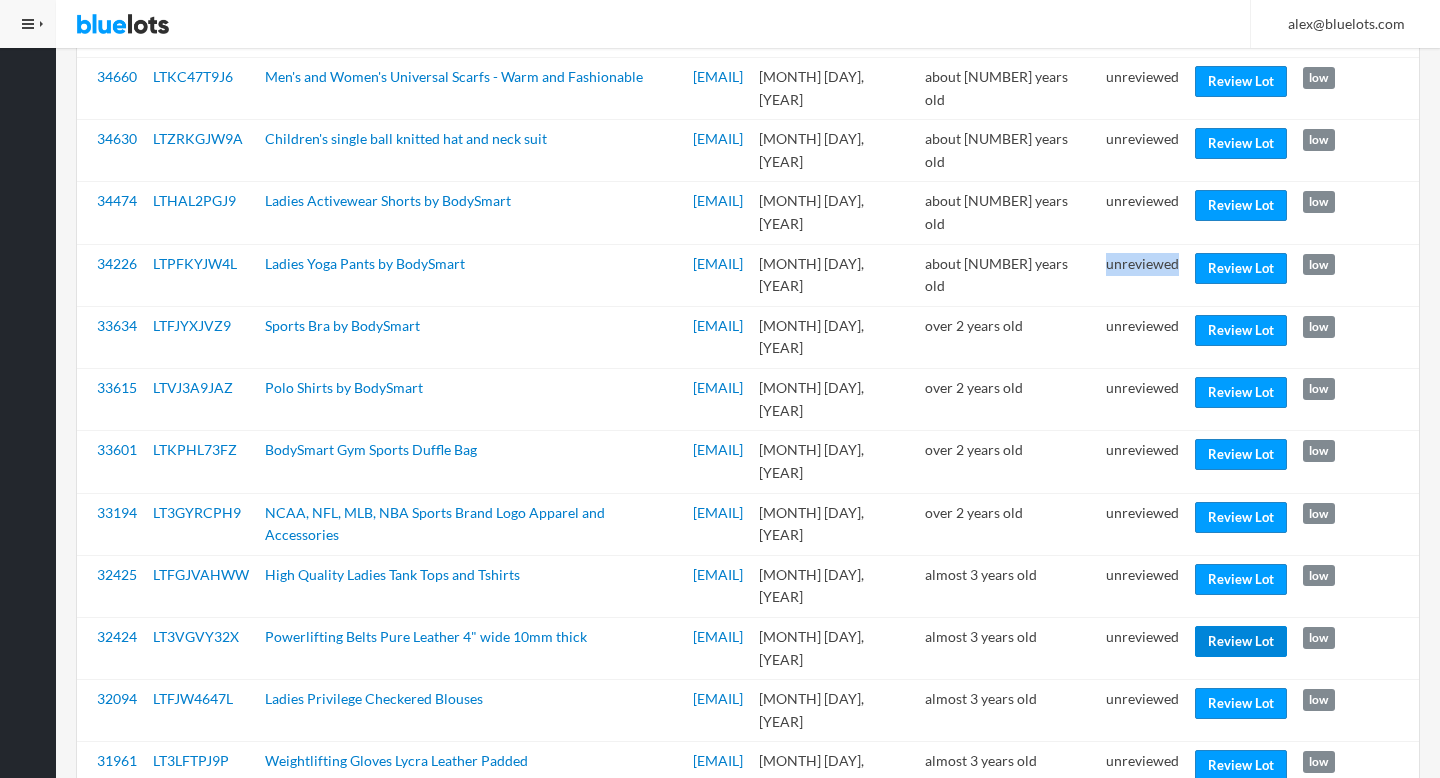 click on "Review Lot" at bounding box center [1241, 641] 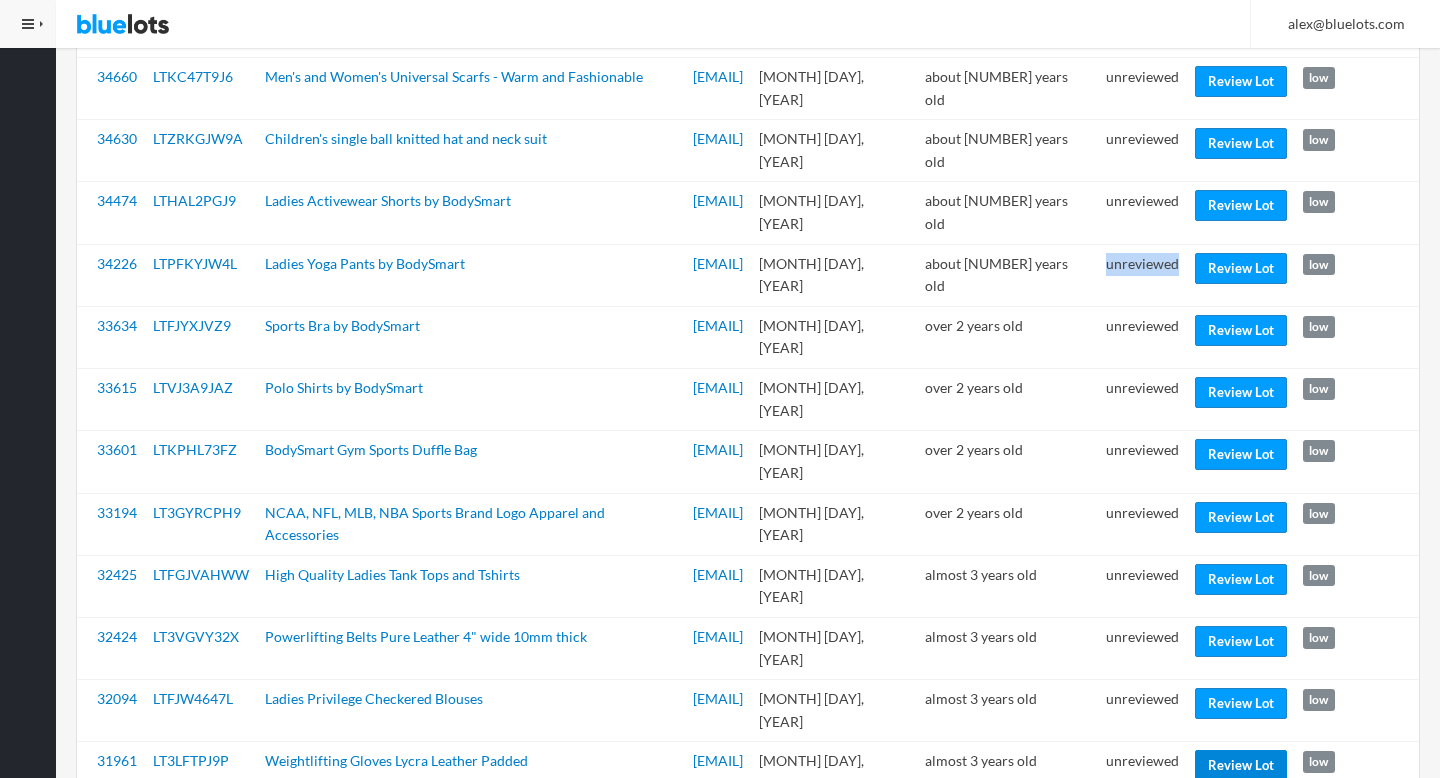 click on "Review Lot" at bounding box center (1241, 765) 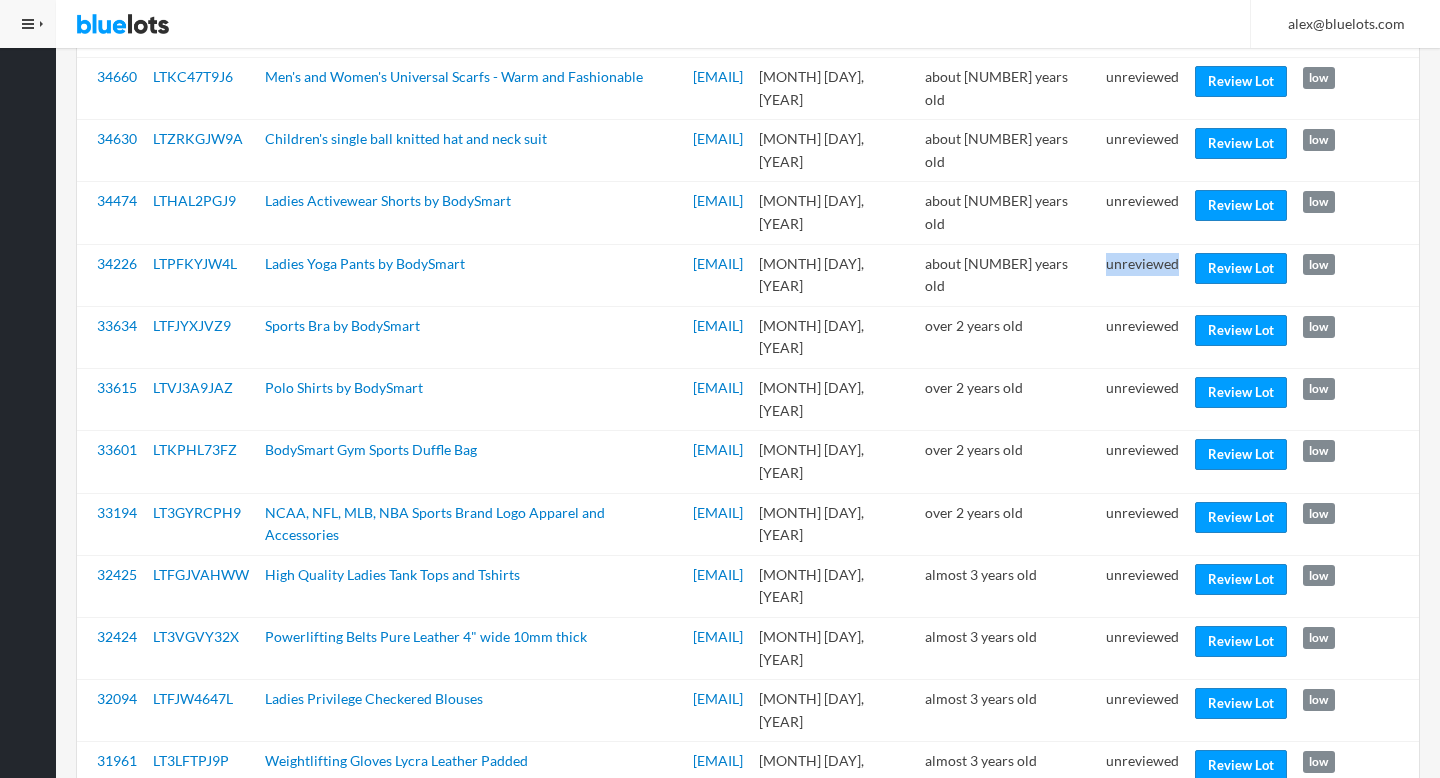 click on "Review Lot" at bounding box center [1241, 828] 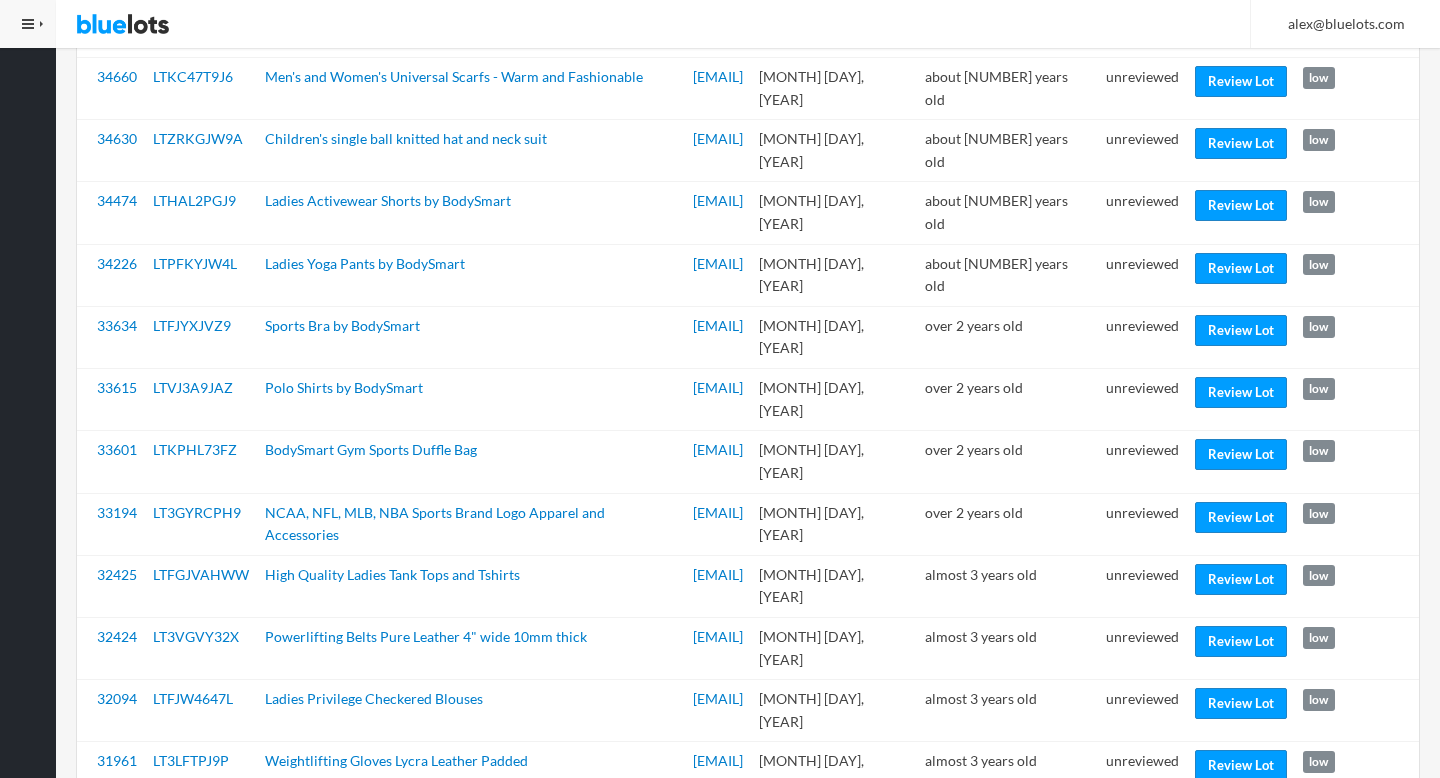 click on "unreviewed" at bounding box center (1142, 960) 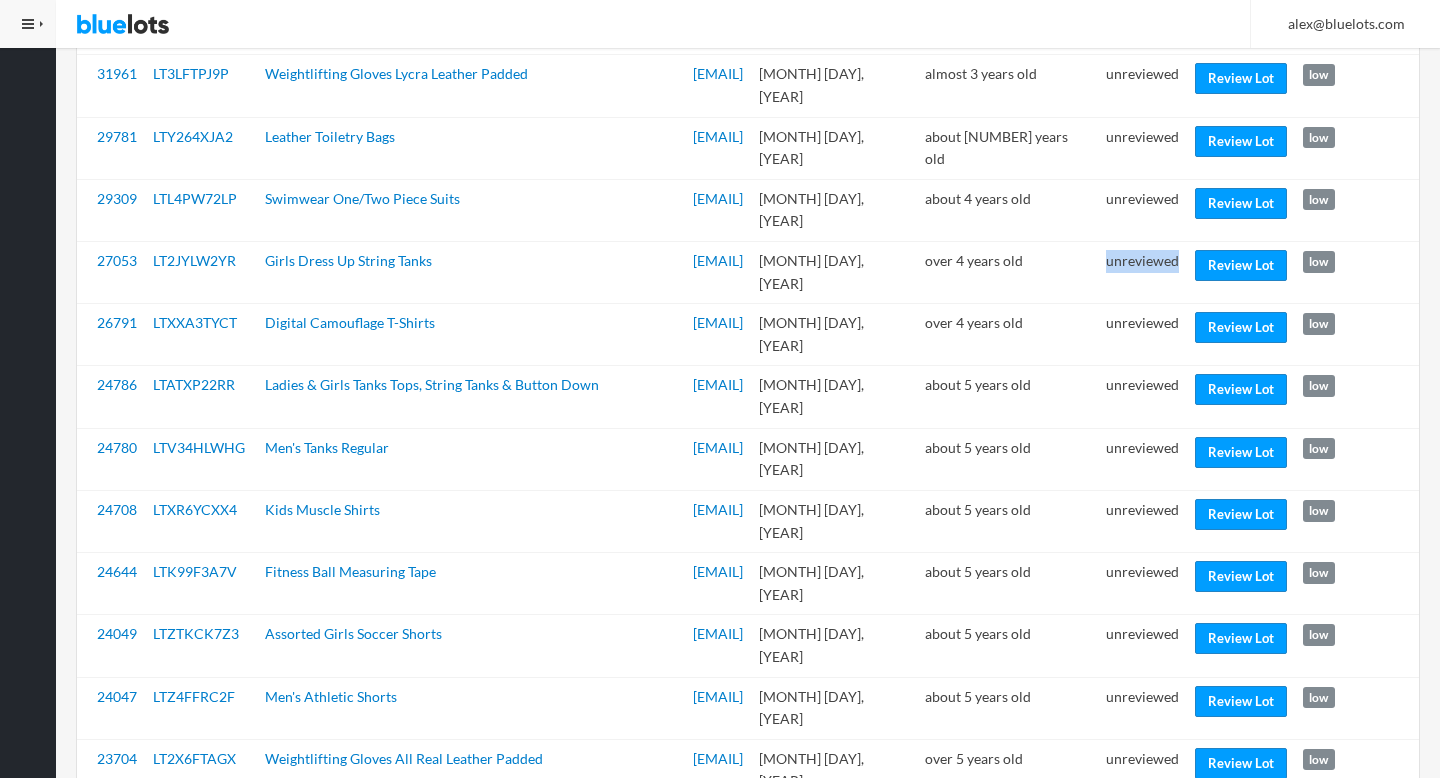 scroll, scrollTop: 2071, scrollLeft: 0, axis: vertical 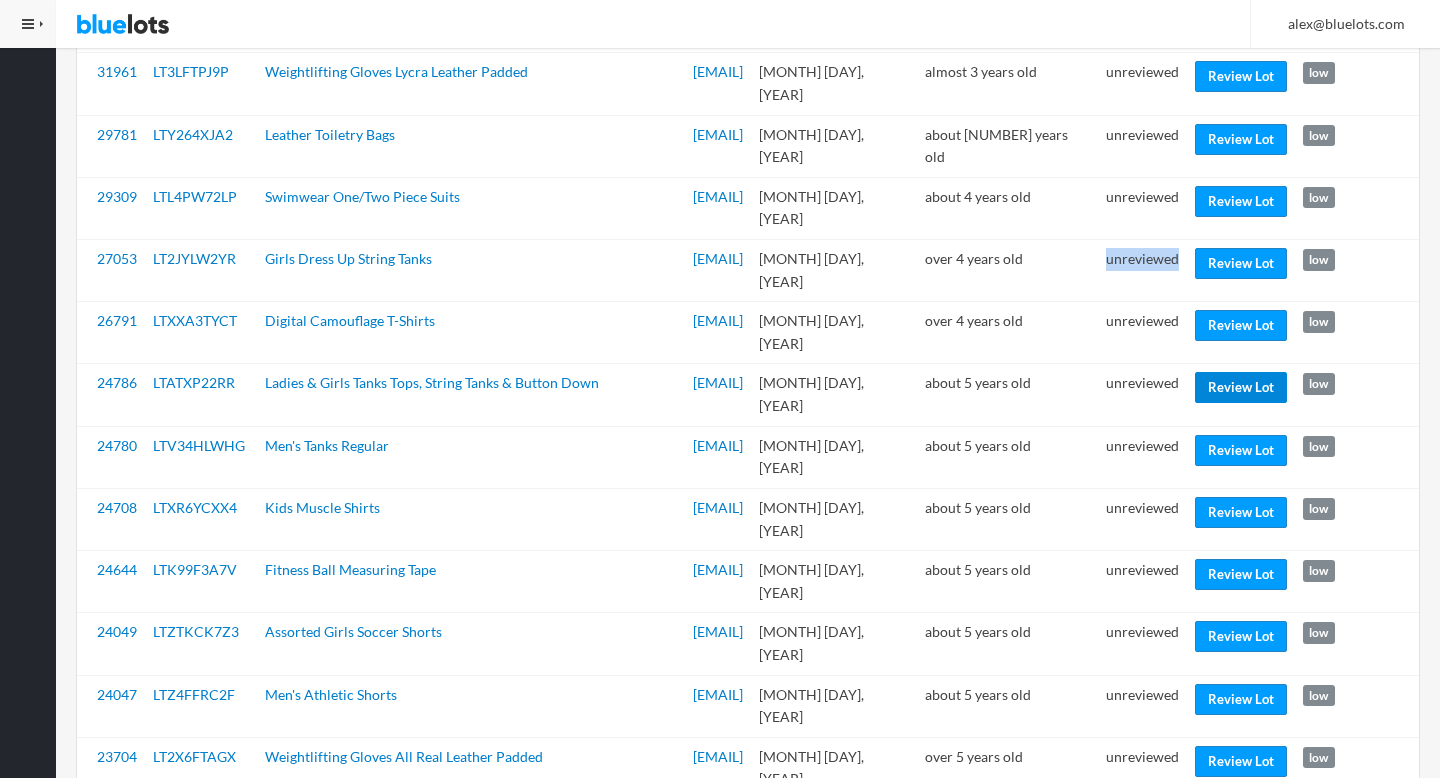 click on "Review Lot" at bounding box center (1241, 387) 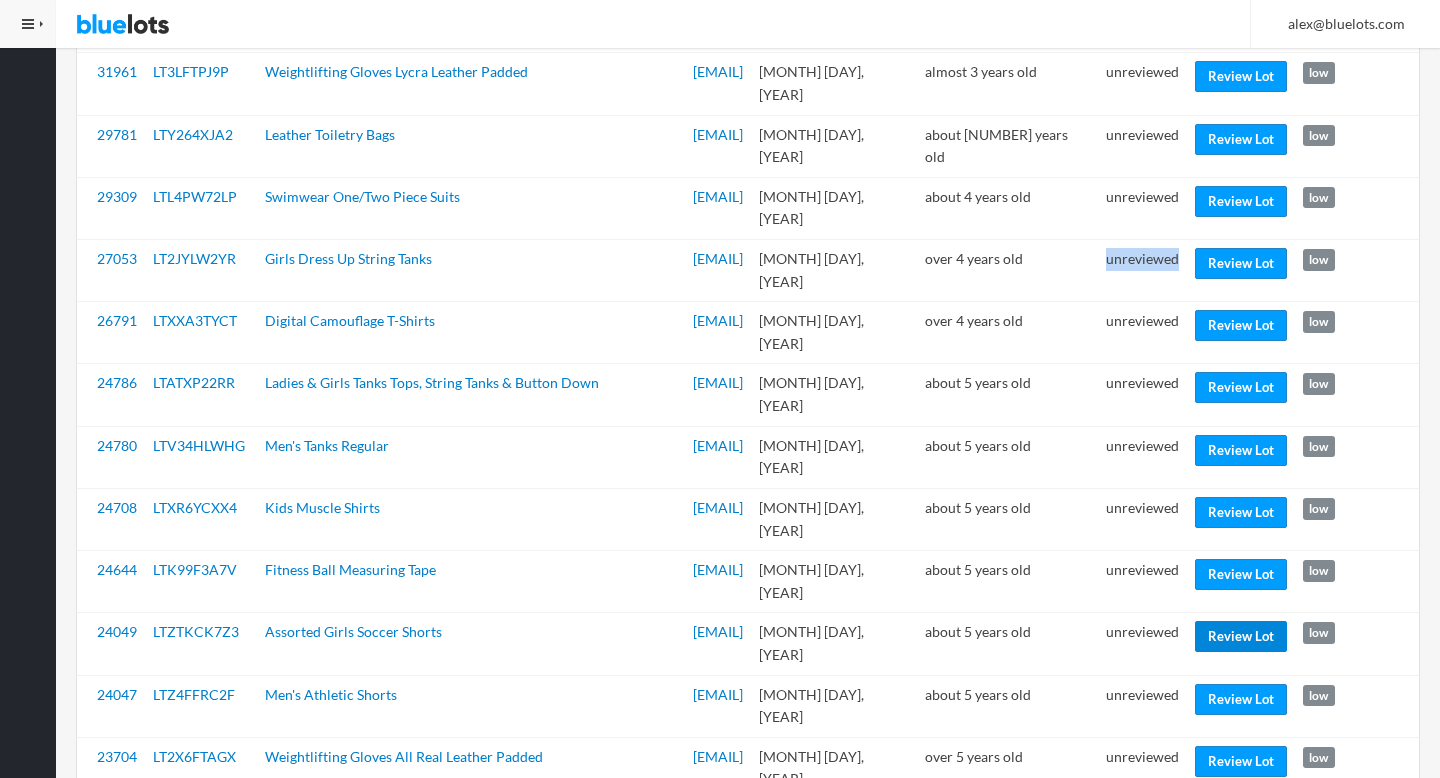click on "Review Lot" at bounding box center (1241, 636) 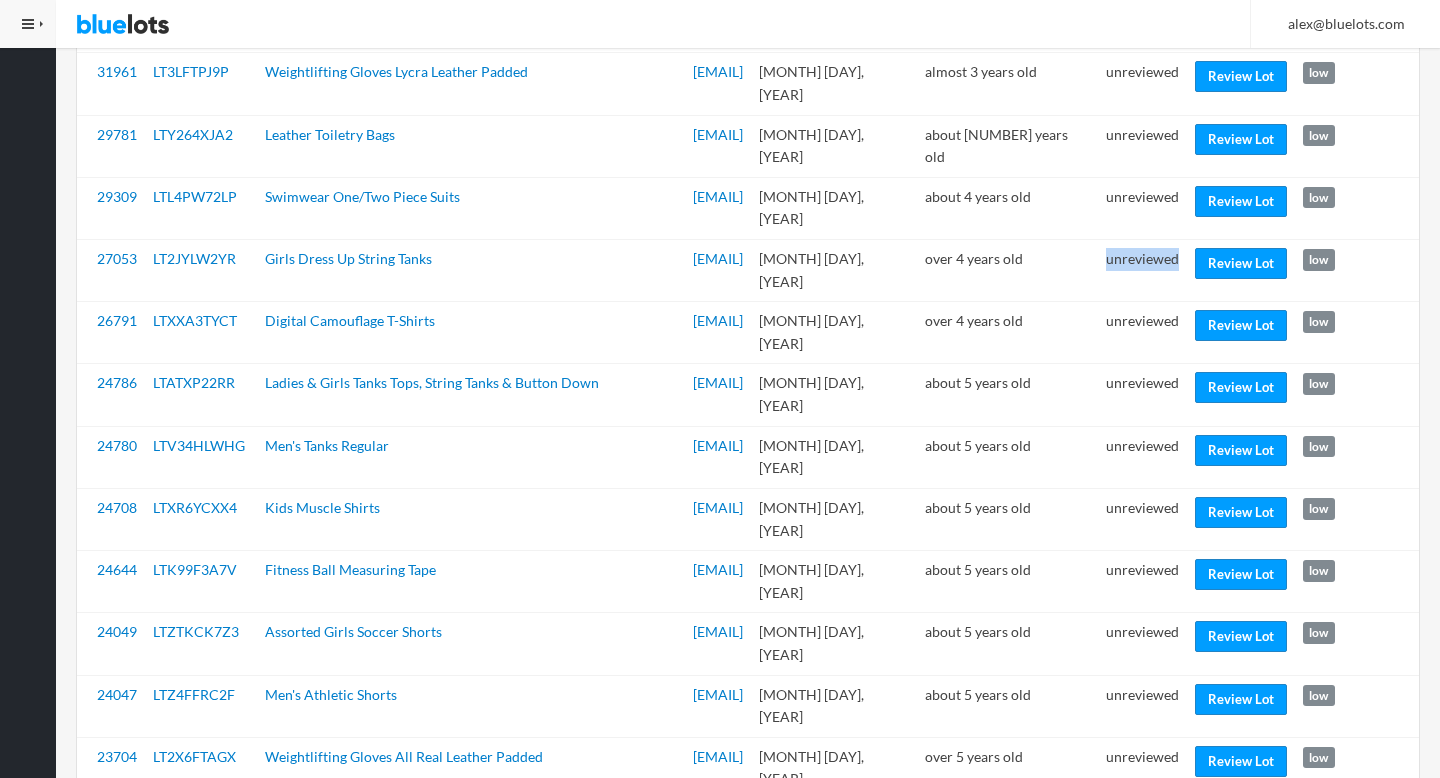 click on "Review Lot" at bounding box center [1241, 885] 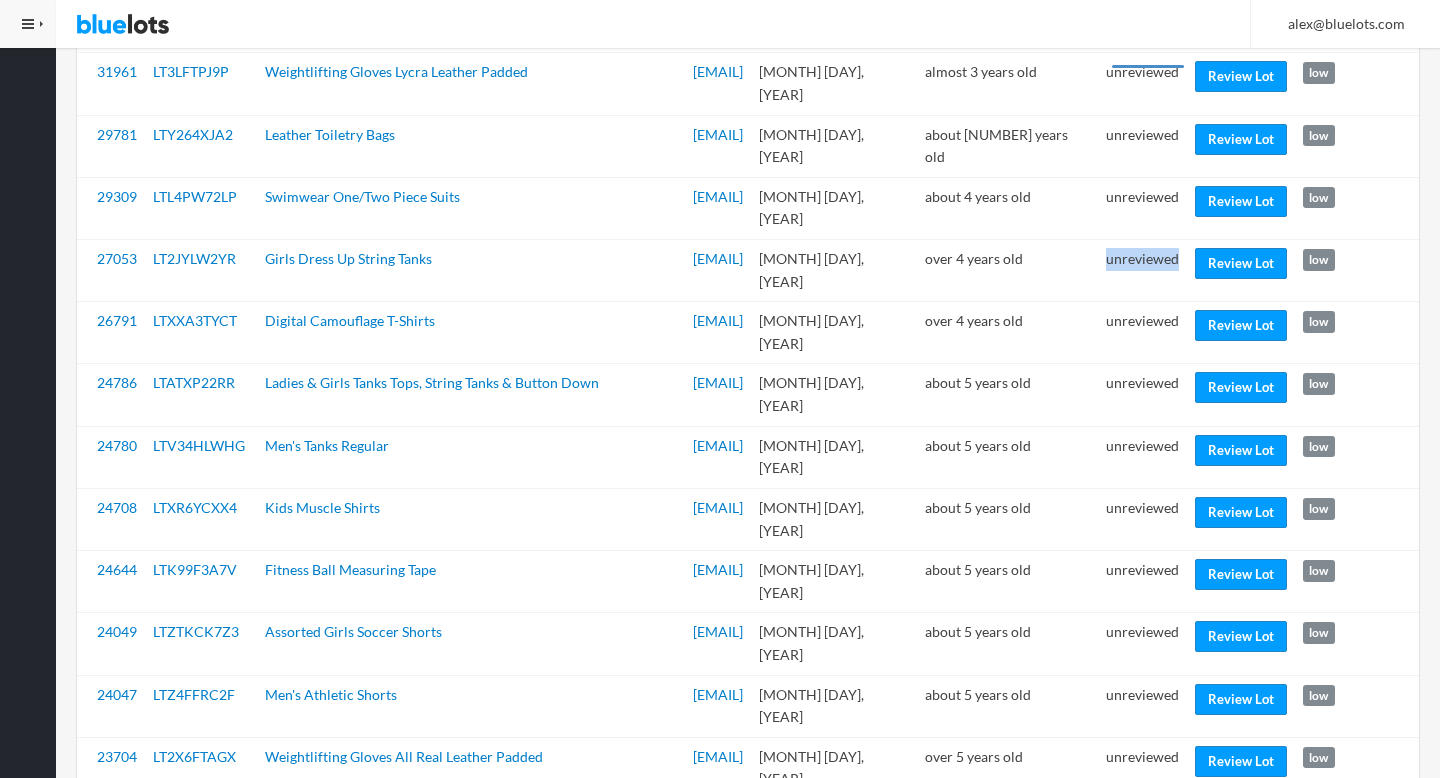 click on "unreviewed" at bounding box center (1142, 1017) 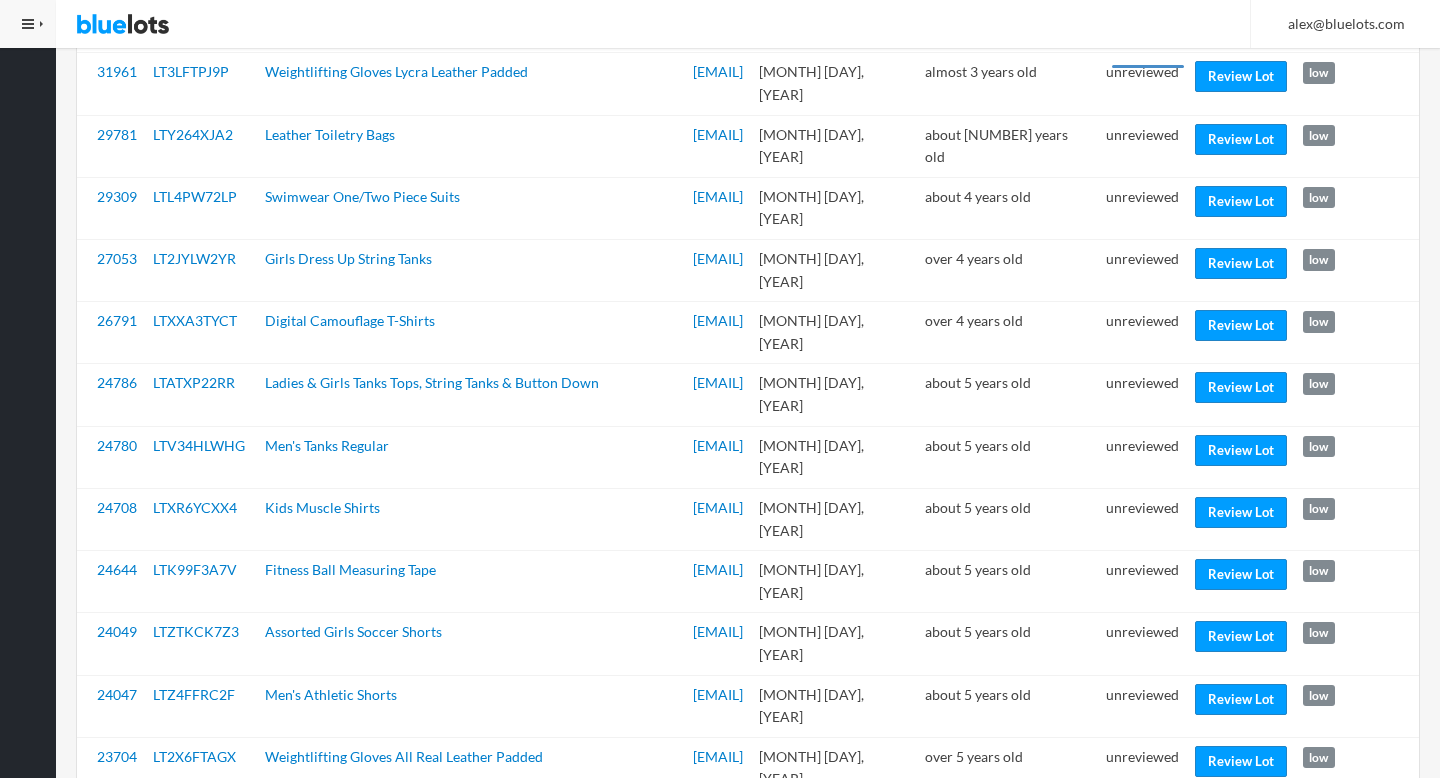 click on "unreviewed" at bounding box center [1142, 1017] 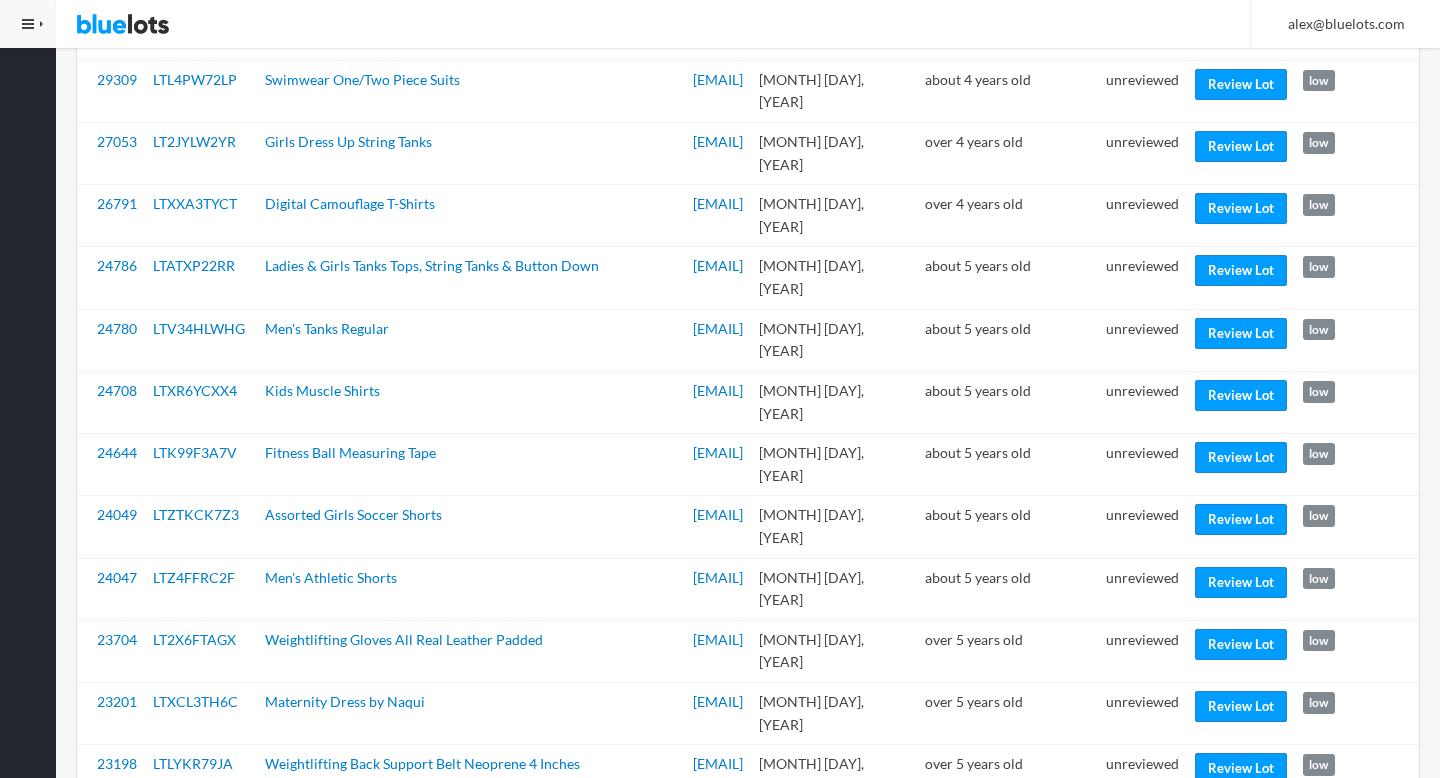 scroll, scrollTop: 2293, scrollLeft: 0, axis: vertical 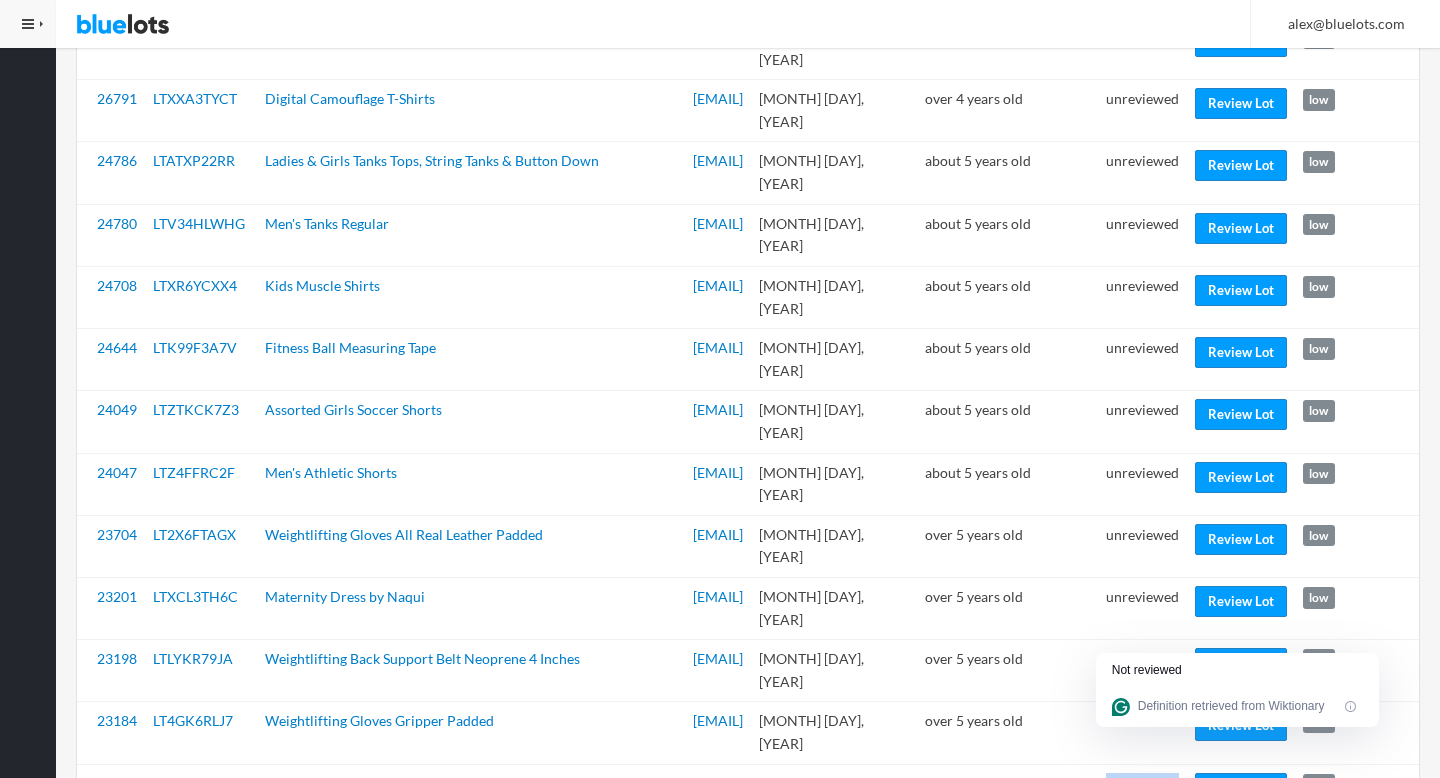 click on "Review Lot" at bounding box center (1241, 912) 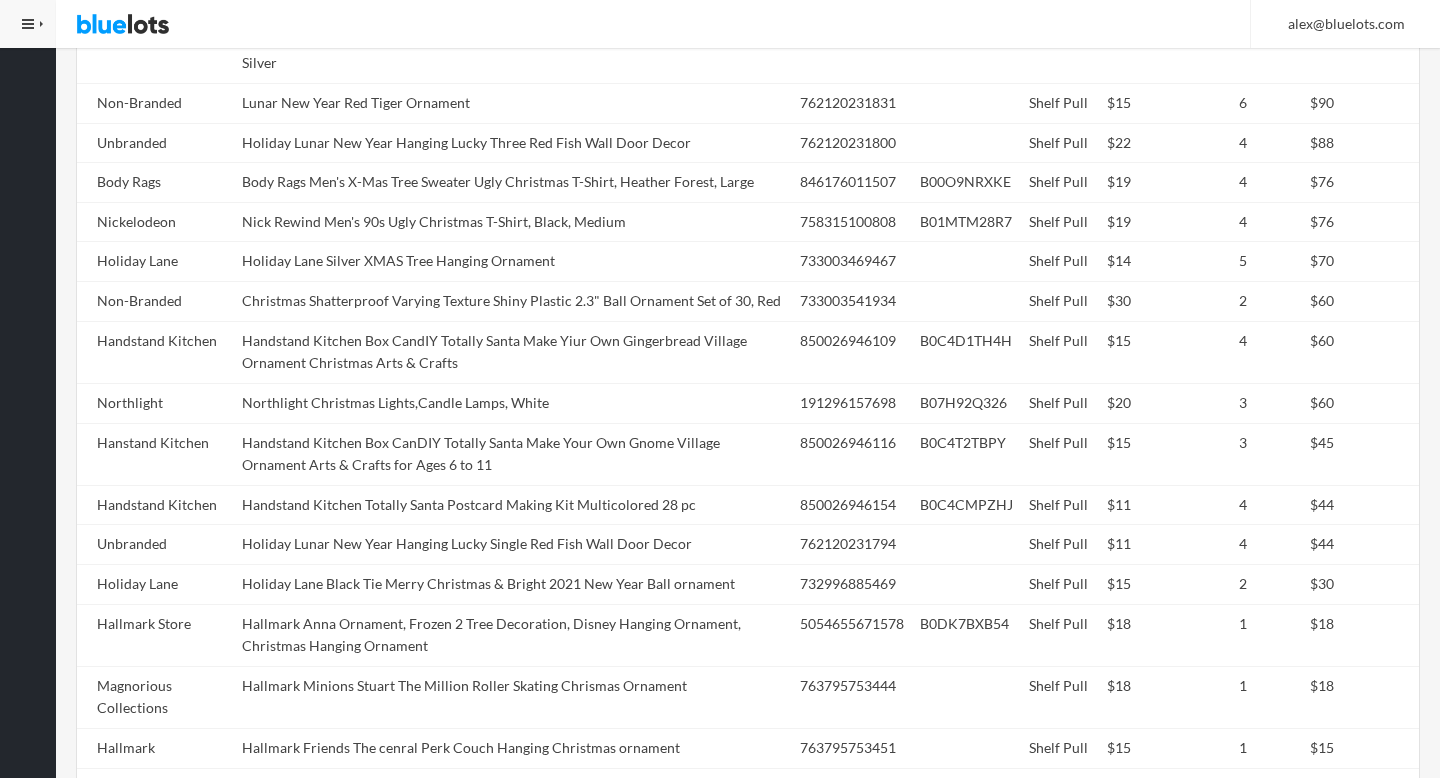 scroll, scrollTop: 1638, scrollLeft: 0, axis: vertical 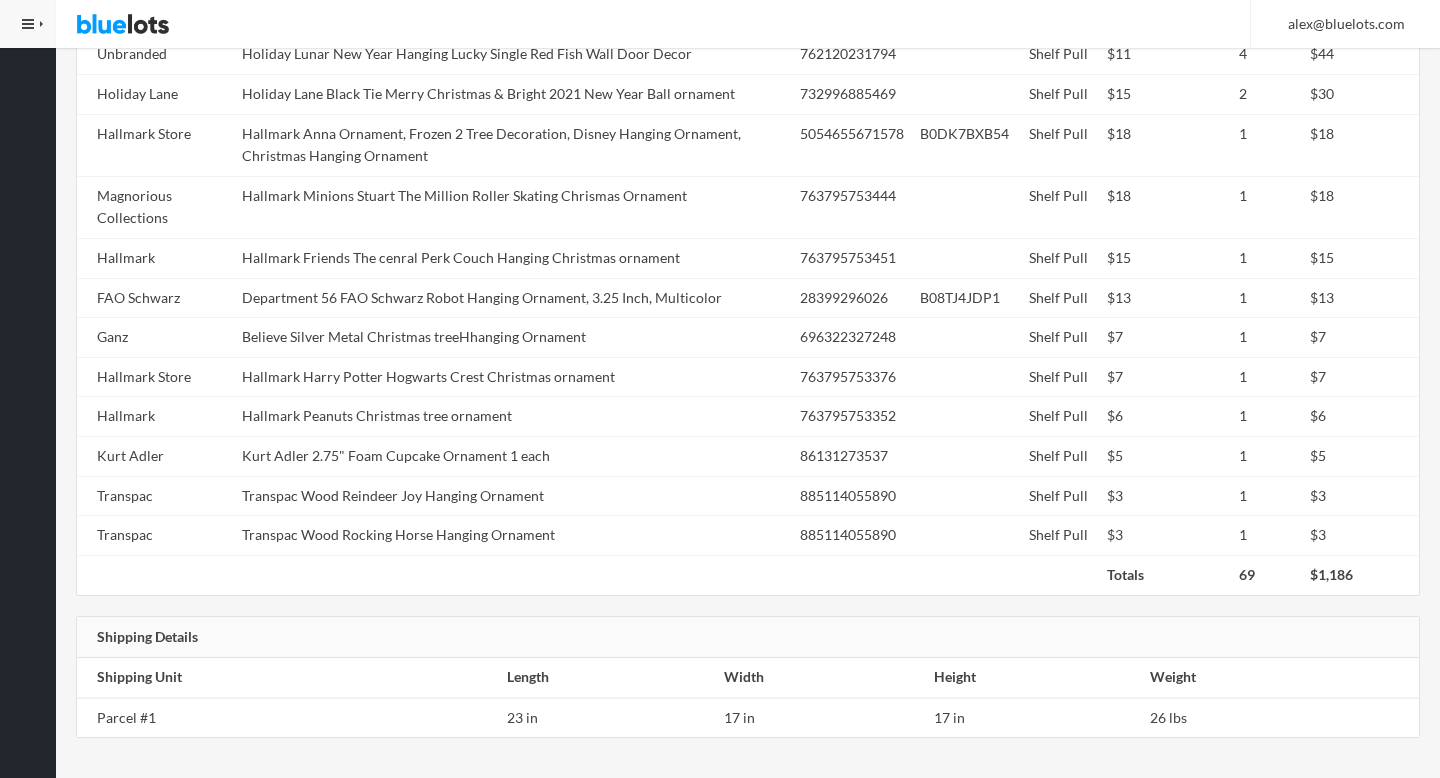 click on "Department 56 FAO Schwarz Robot Hanging Ornament, 3.25 Inch, Multicolor" at bounding box center [513, 298] 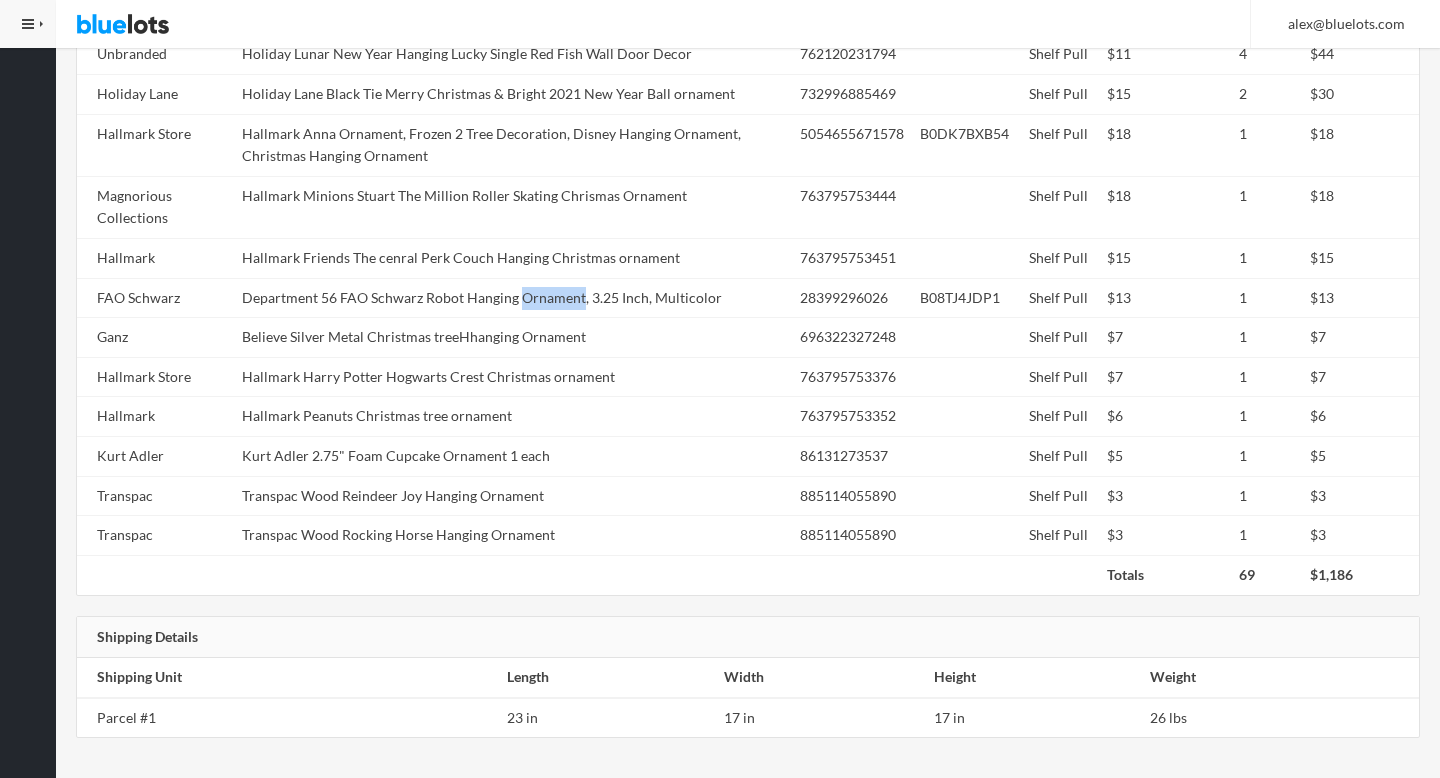 click on "Department 56 FAO Schwarz Robot Hanging Ornament, 3.25 Inch, Multicolor" at bounding box center [513, 298] 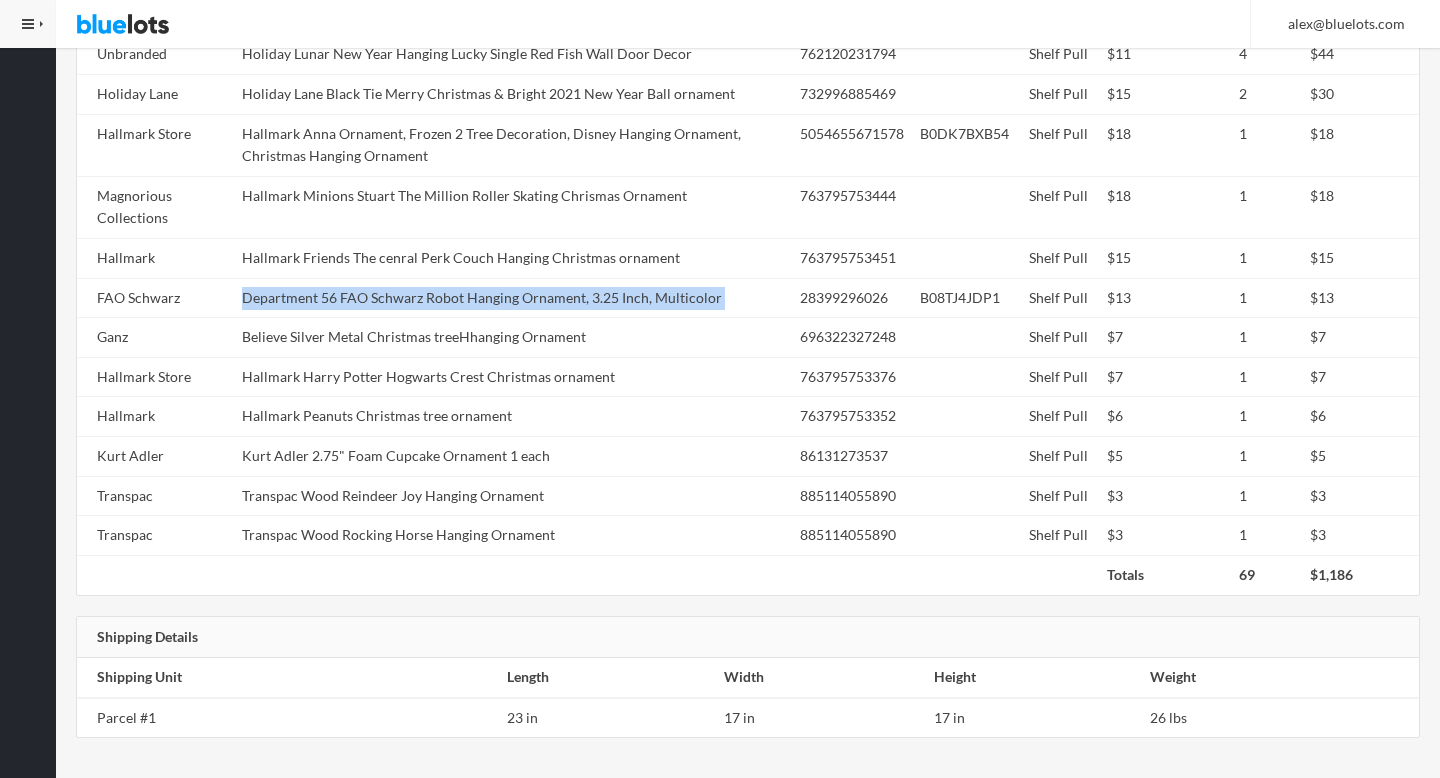 copy on "Department 56 FAO Schwarz Robot Hanging Ornament, 3.25 Inch, Multicolor" 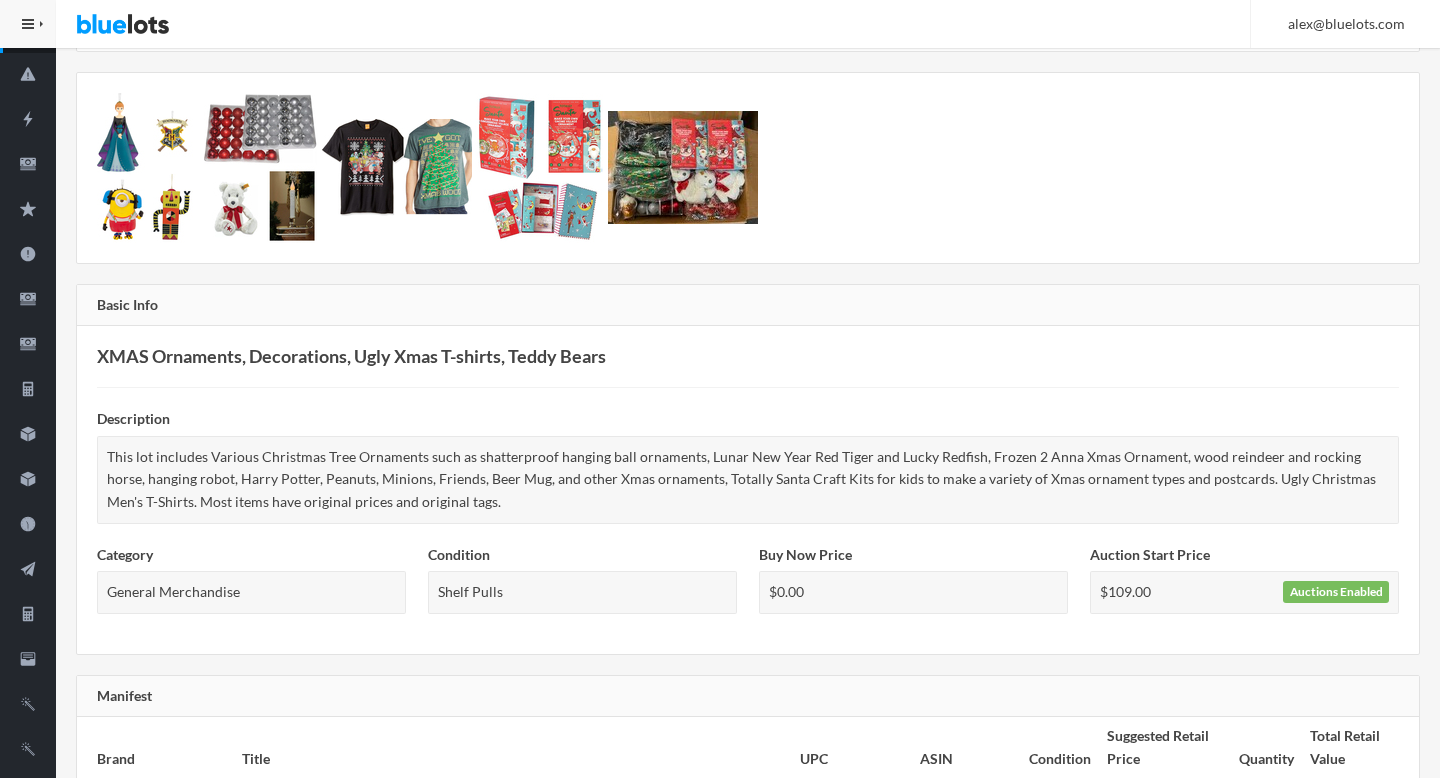 scroll, scrollTop: 0, scrollLeft: 0, axis: both 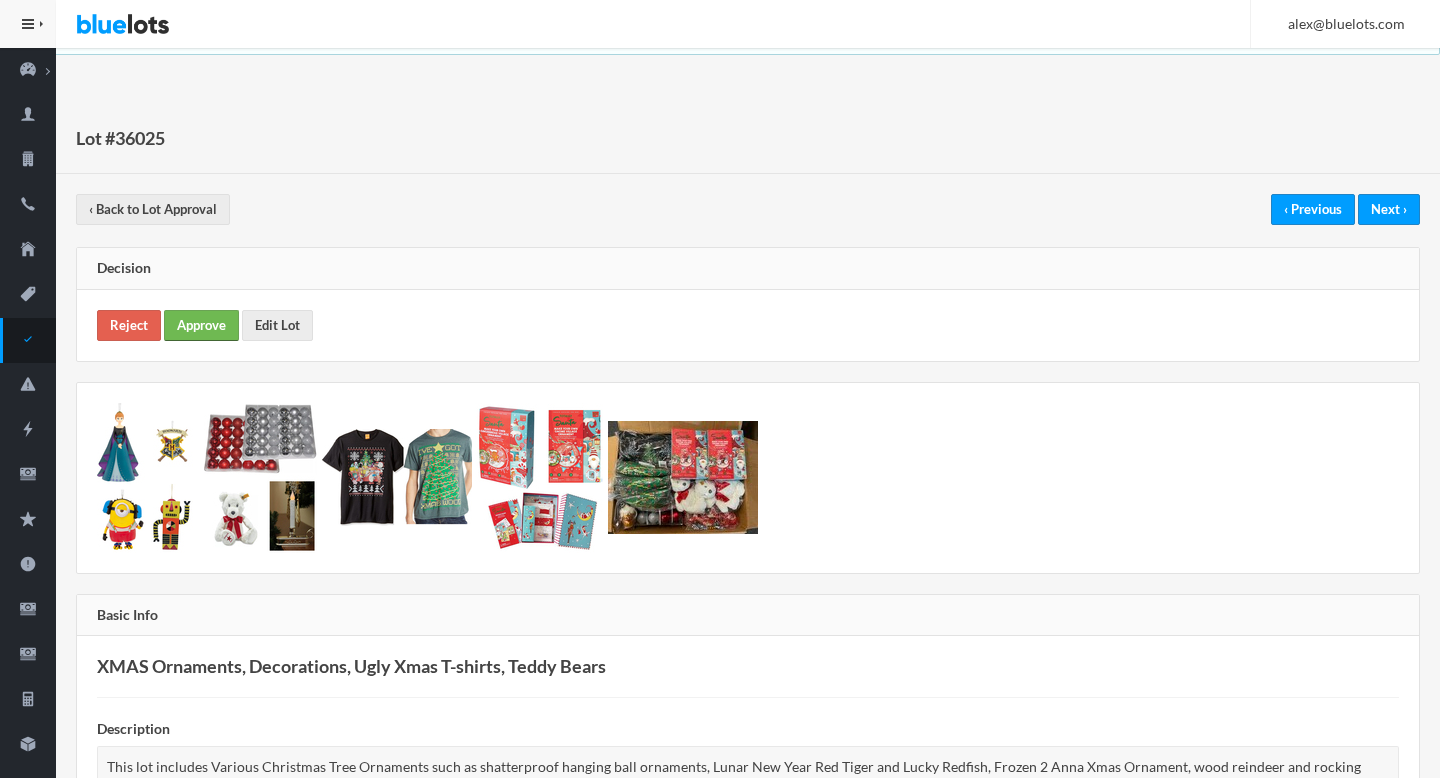 click on "Approve" at bounding box center (201, 325) 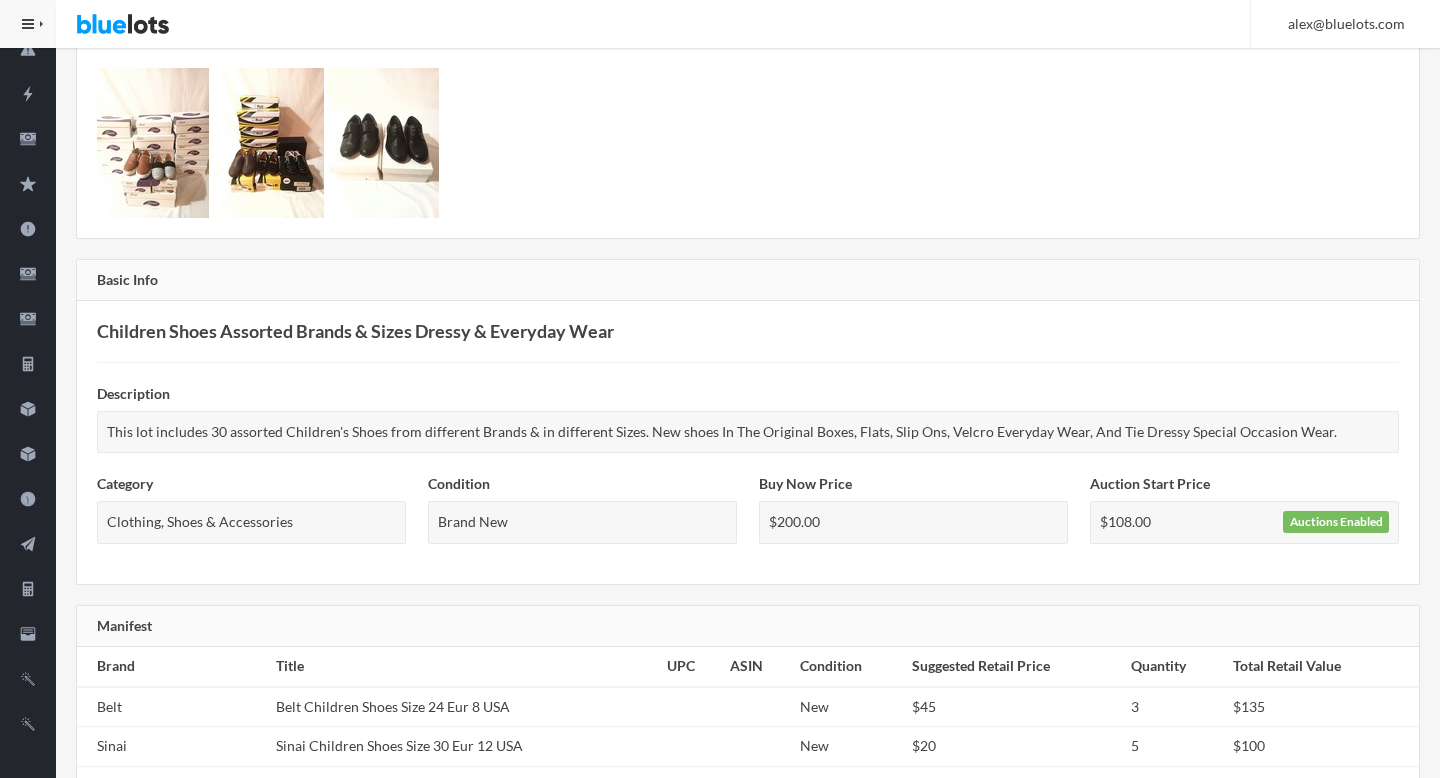 scroll, scrollTop: 935, scrollLeft: 0, axis: vertical 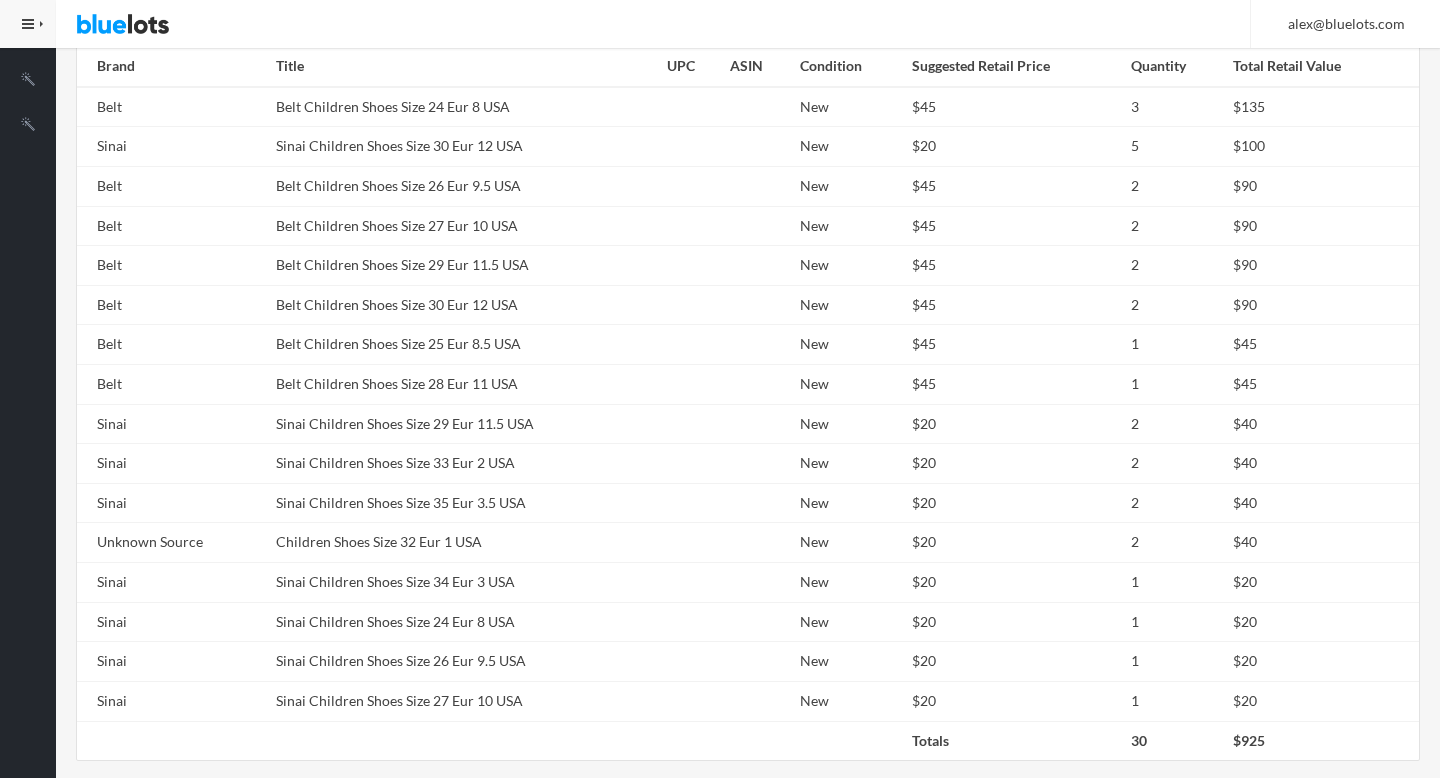 click on "Belt Children Shoes Size 25 Eur 8.5 USA" at bounding box center (463, 345) 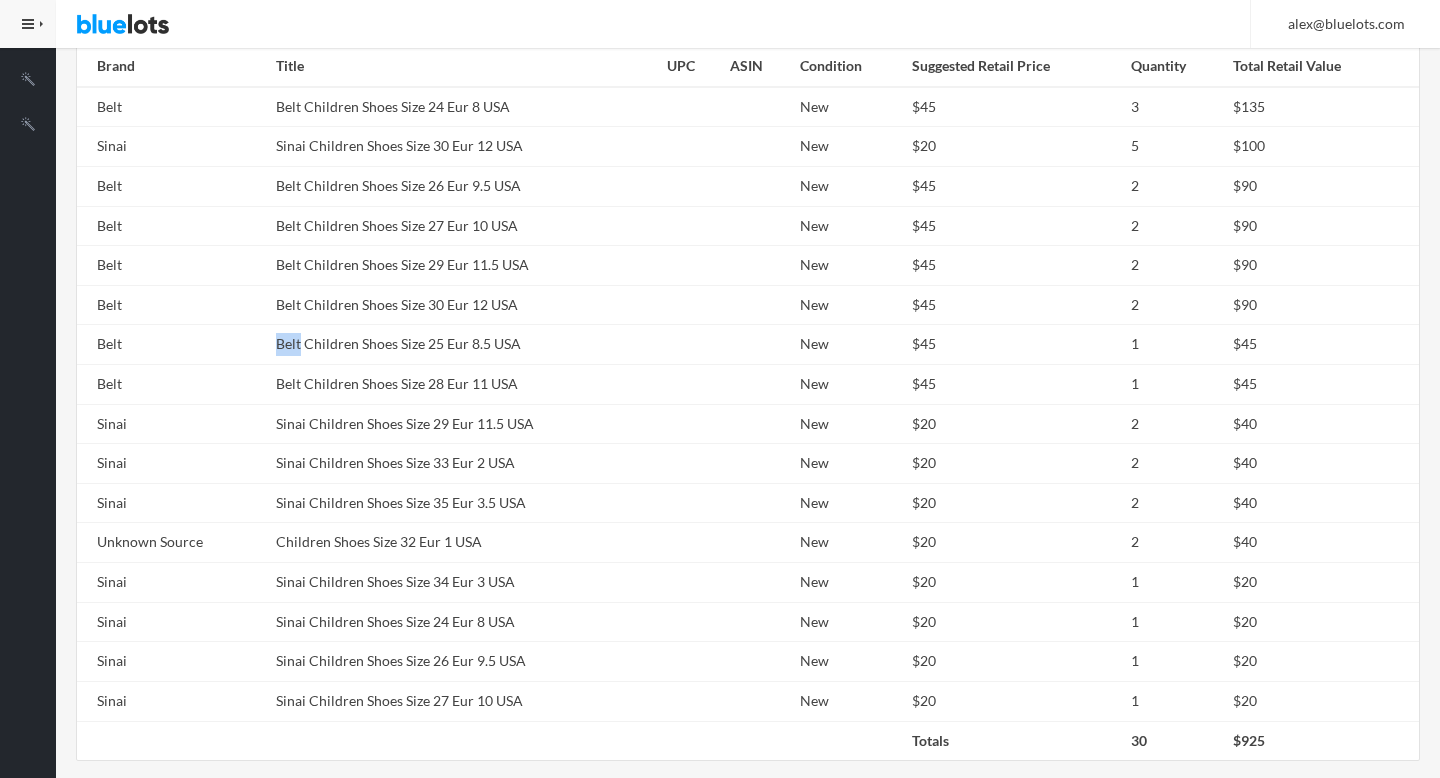 click on "Belt Children Shoes Size 25 Eur 8.5 USA" at bounding box center [463, 345] 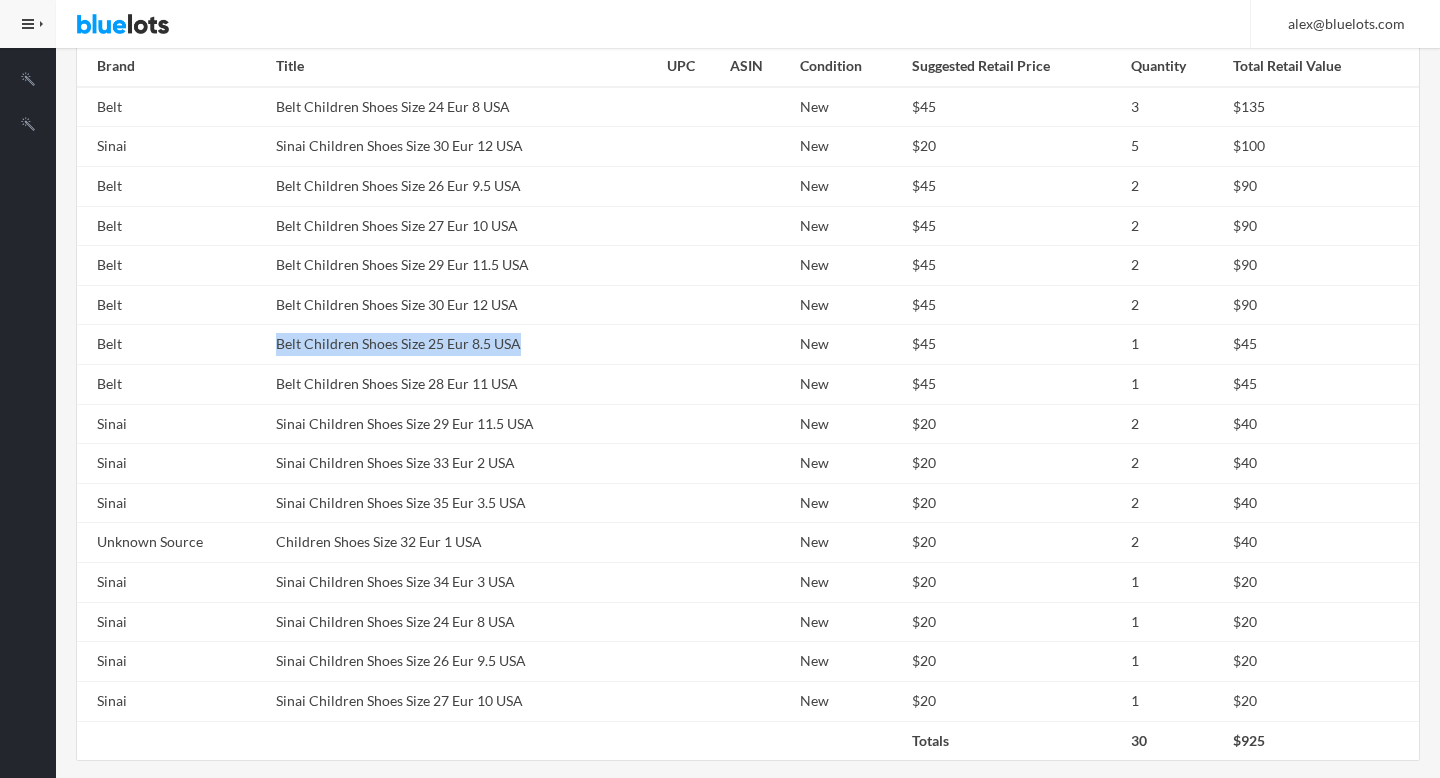 copy on "Belt Children Shoes Size 25 Eur 8.5 USA" 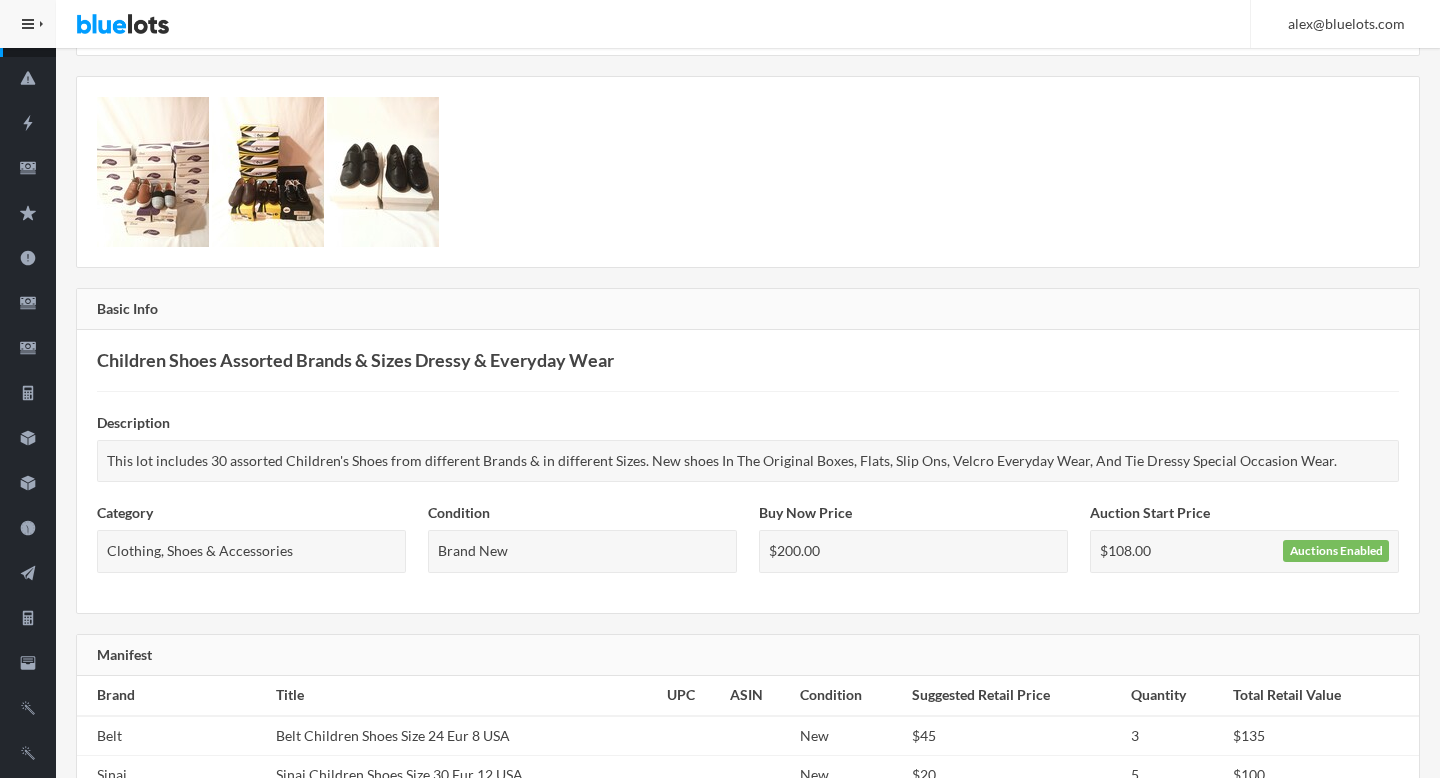scroll, scrollTop: 0, scrollLeft: 0, axis: both 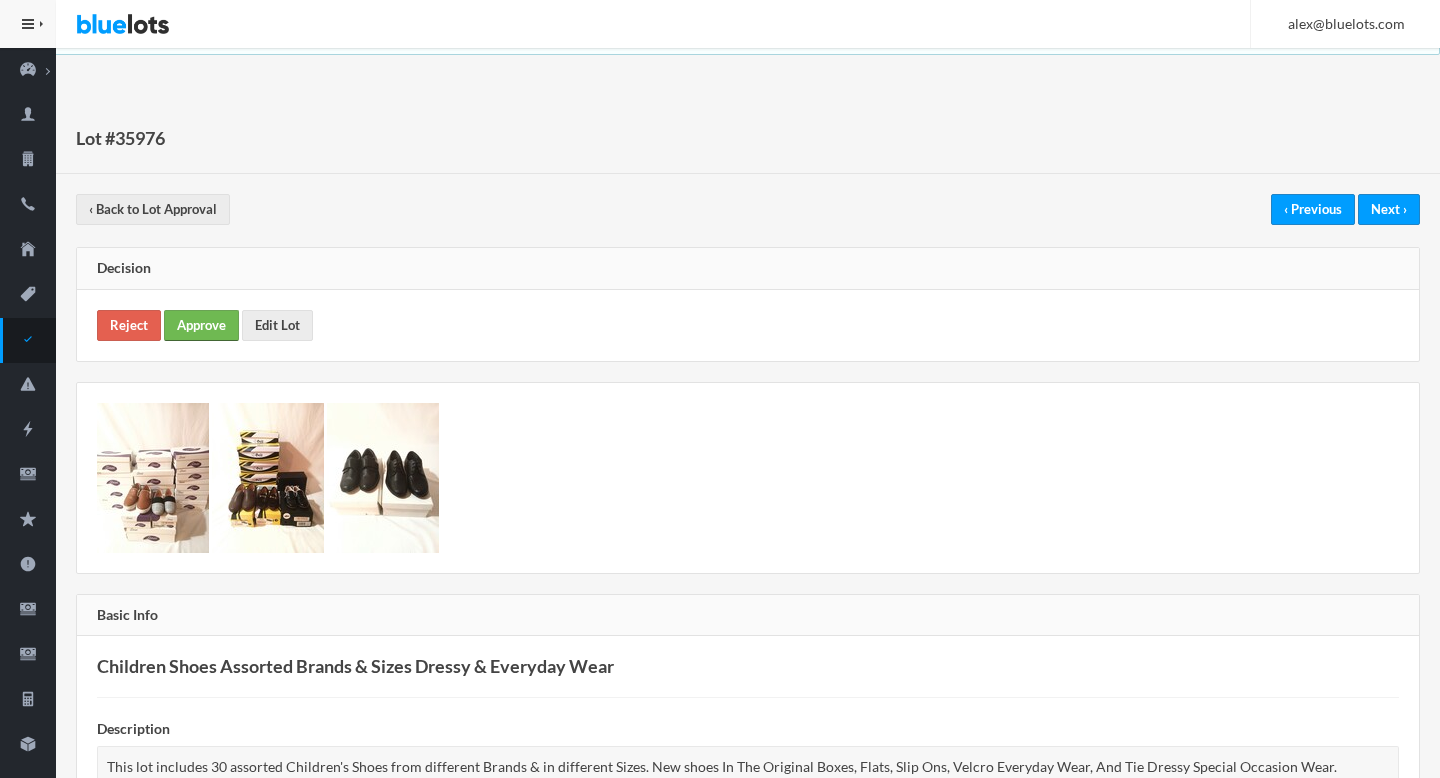 click on "Approve" at bounding box center (201, 325) 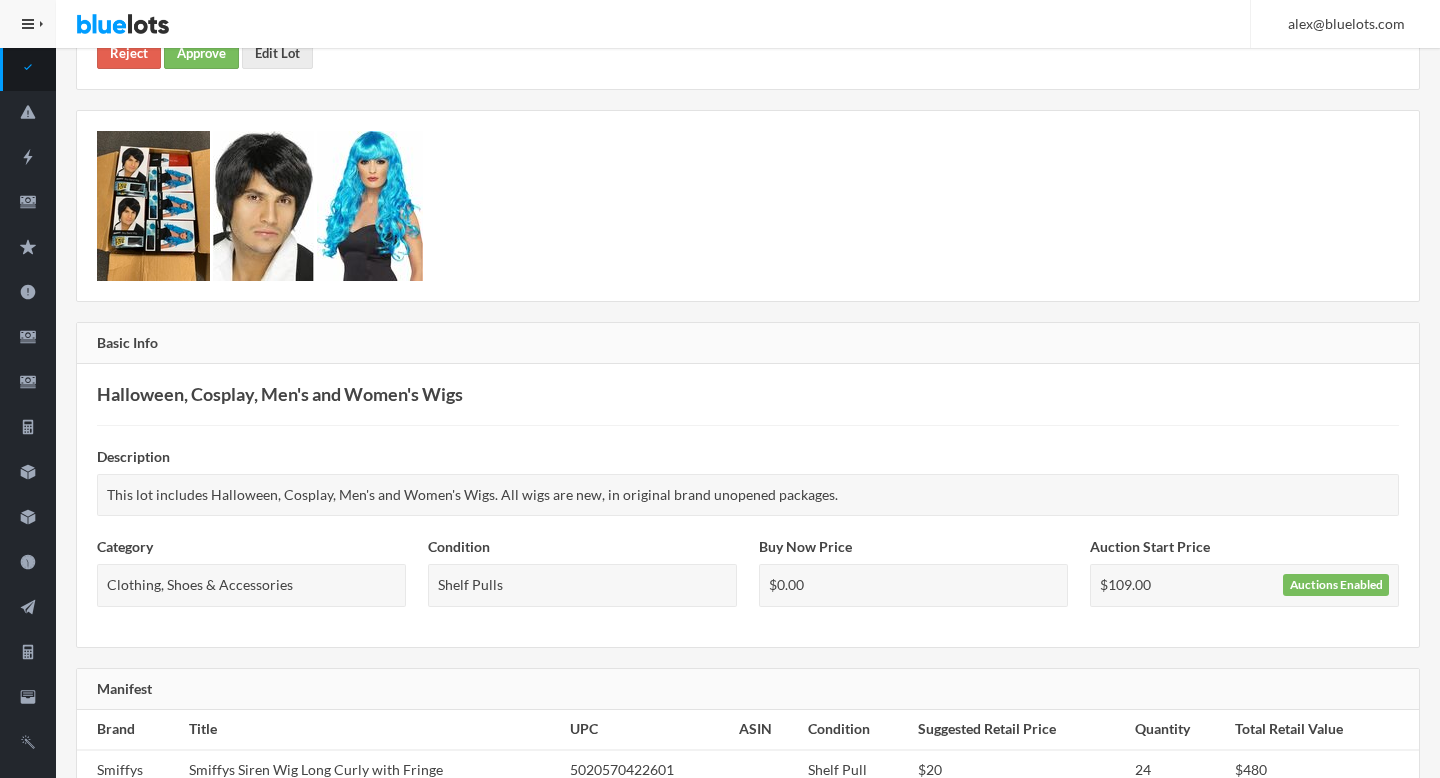 scroll, scrollTop: 0, scrollLeft: 0, axis: both 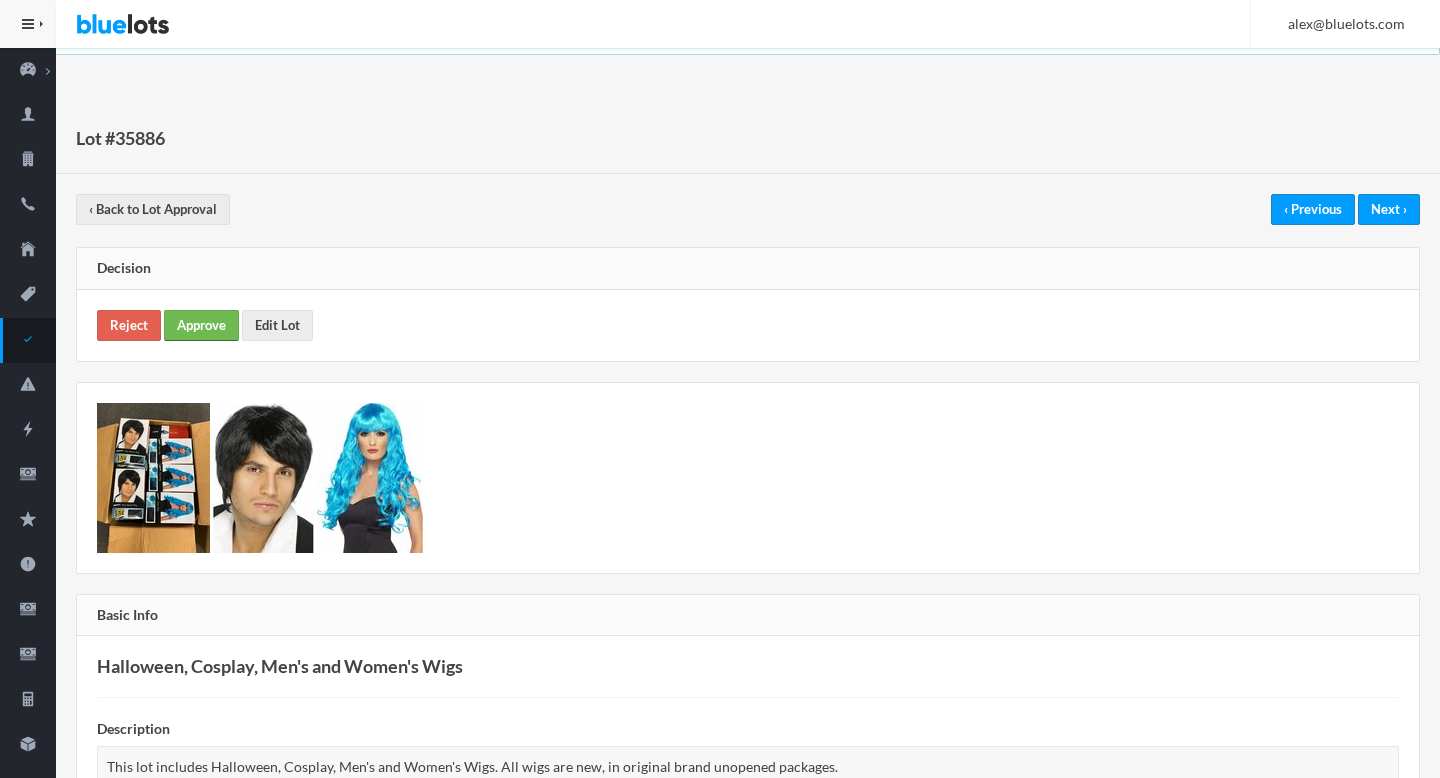 click on "Approve" at bounding box center (201, 325) 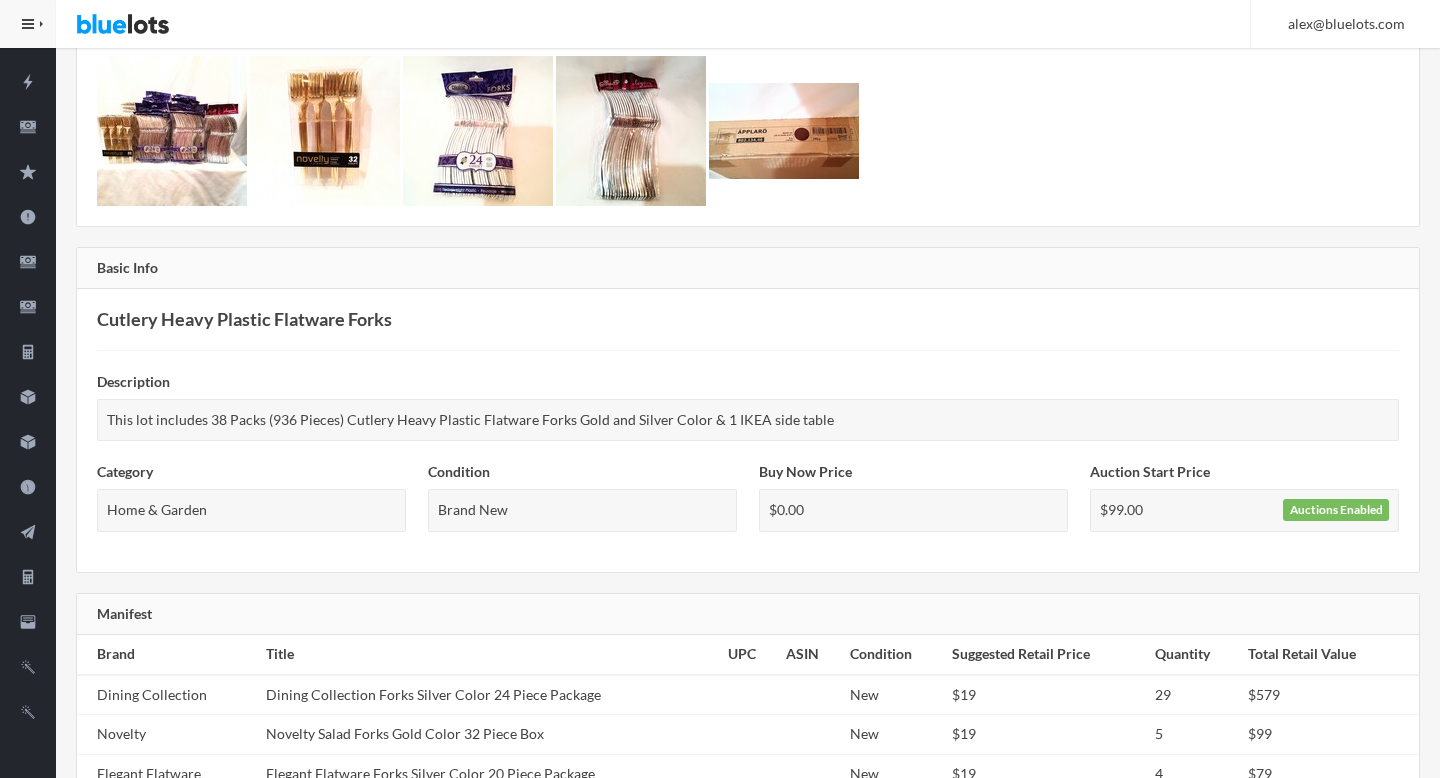 scroll, scrollTop: 78, scrollLeft: 0, axis: vertical 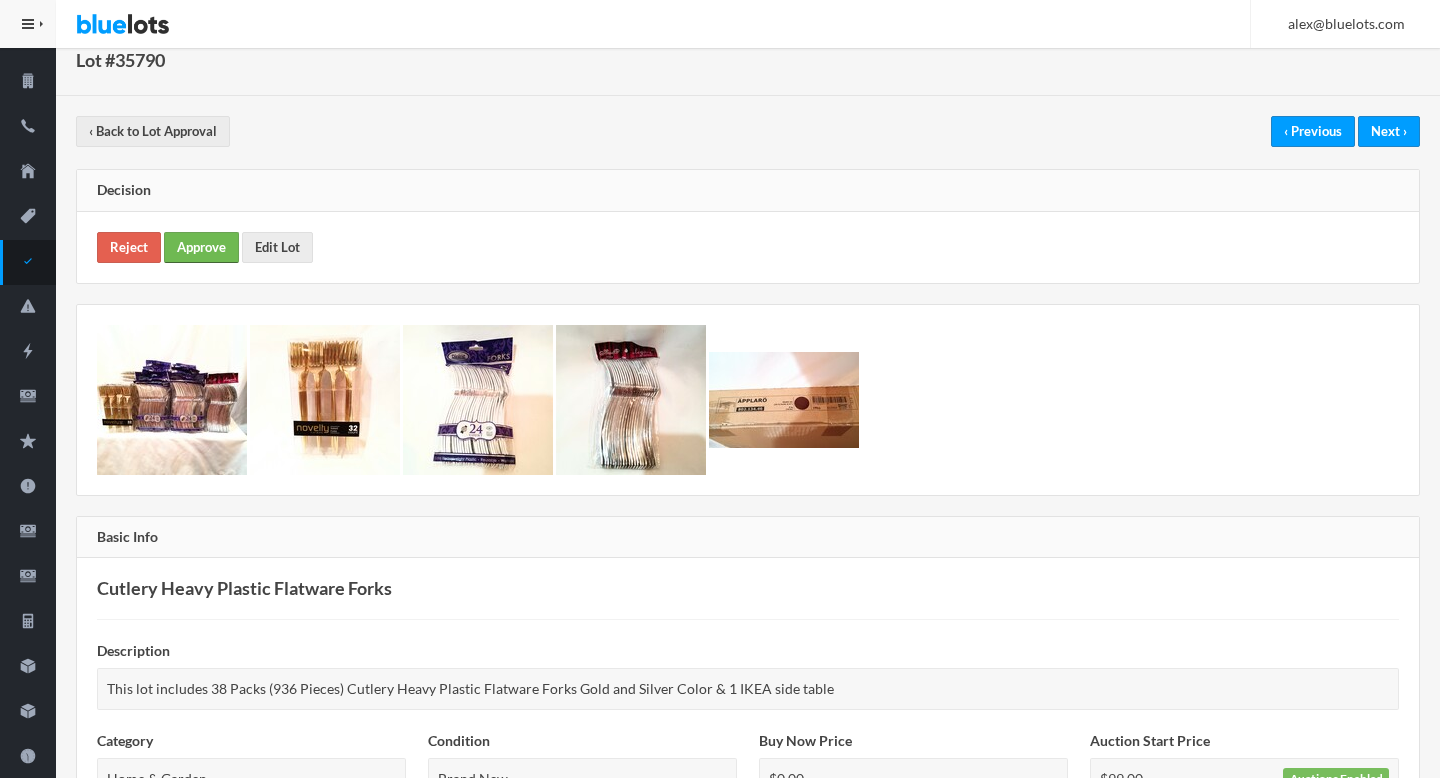 click on "Approve" at bounding box center [201, 247] 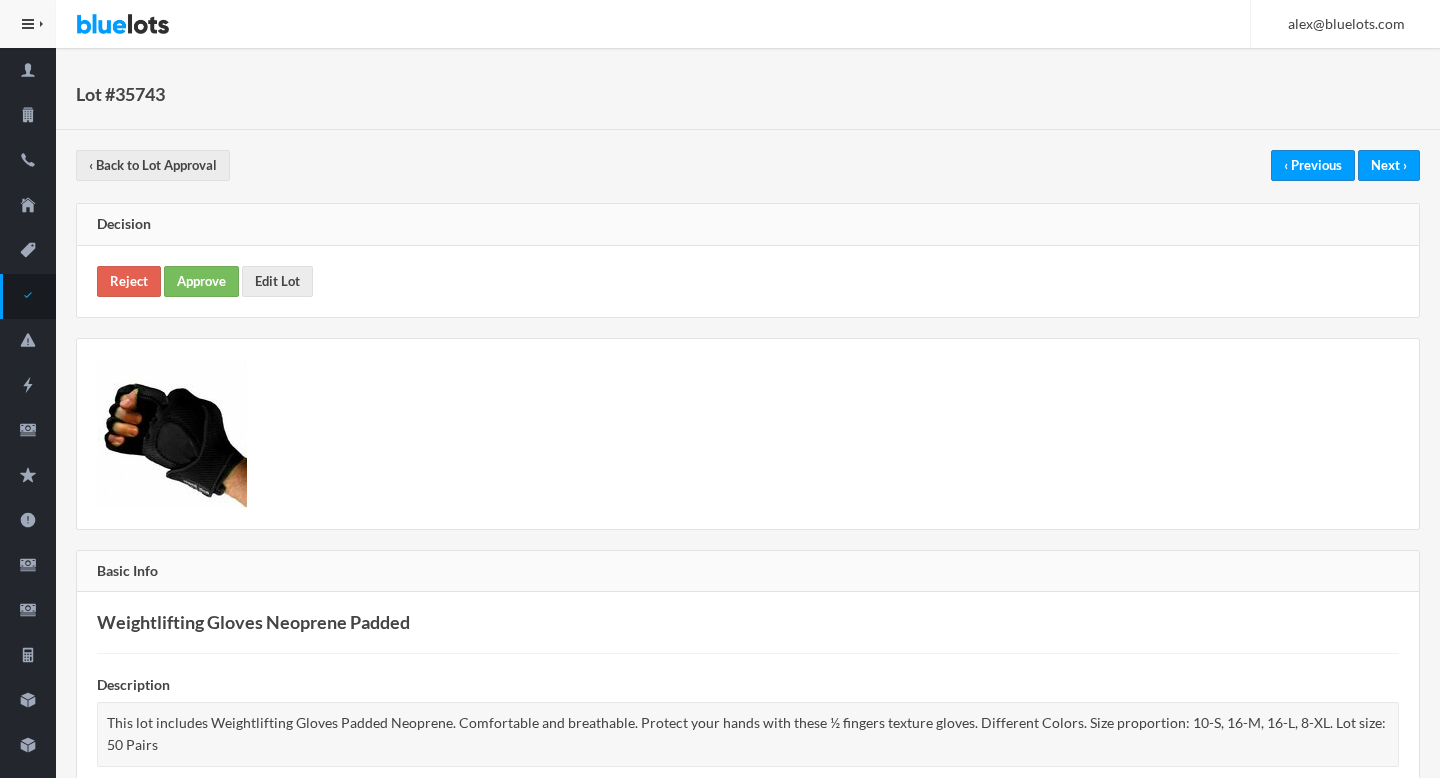 scroll, scrollTop: 0, scrollLeft: 0, axis: both 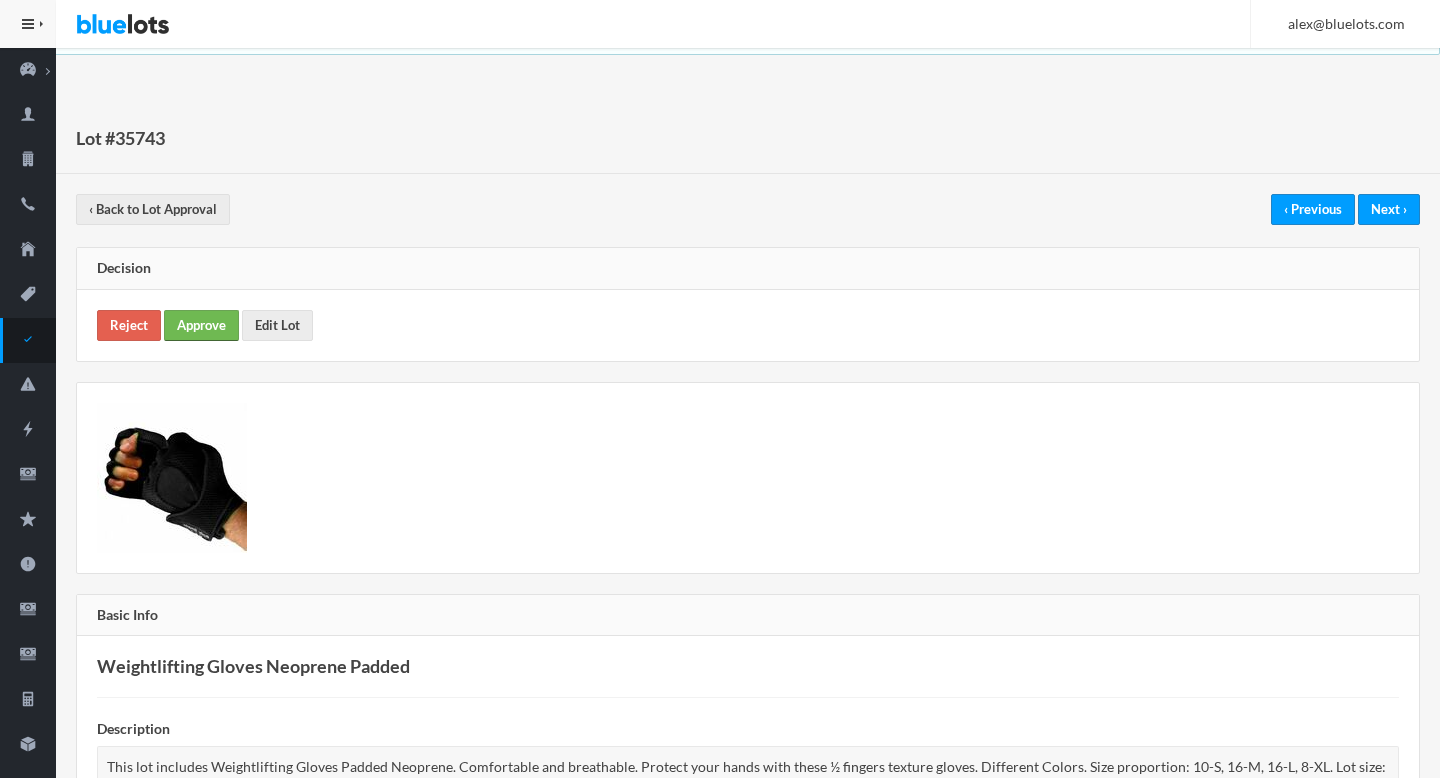 click on "Approve" at bounding box center (201, 325) 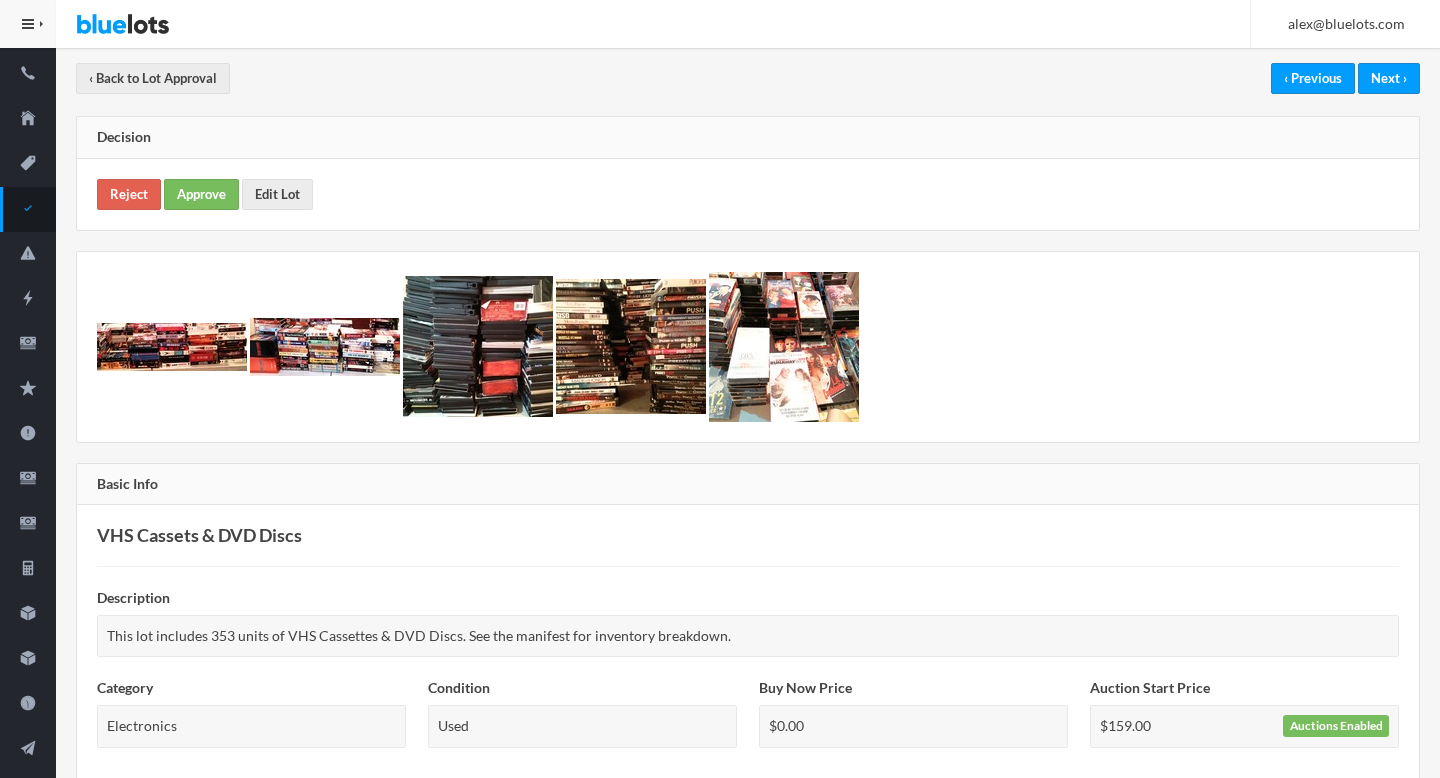 scroll, scrollTop: 0, scrollLeft: 0, axis: both 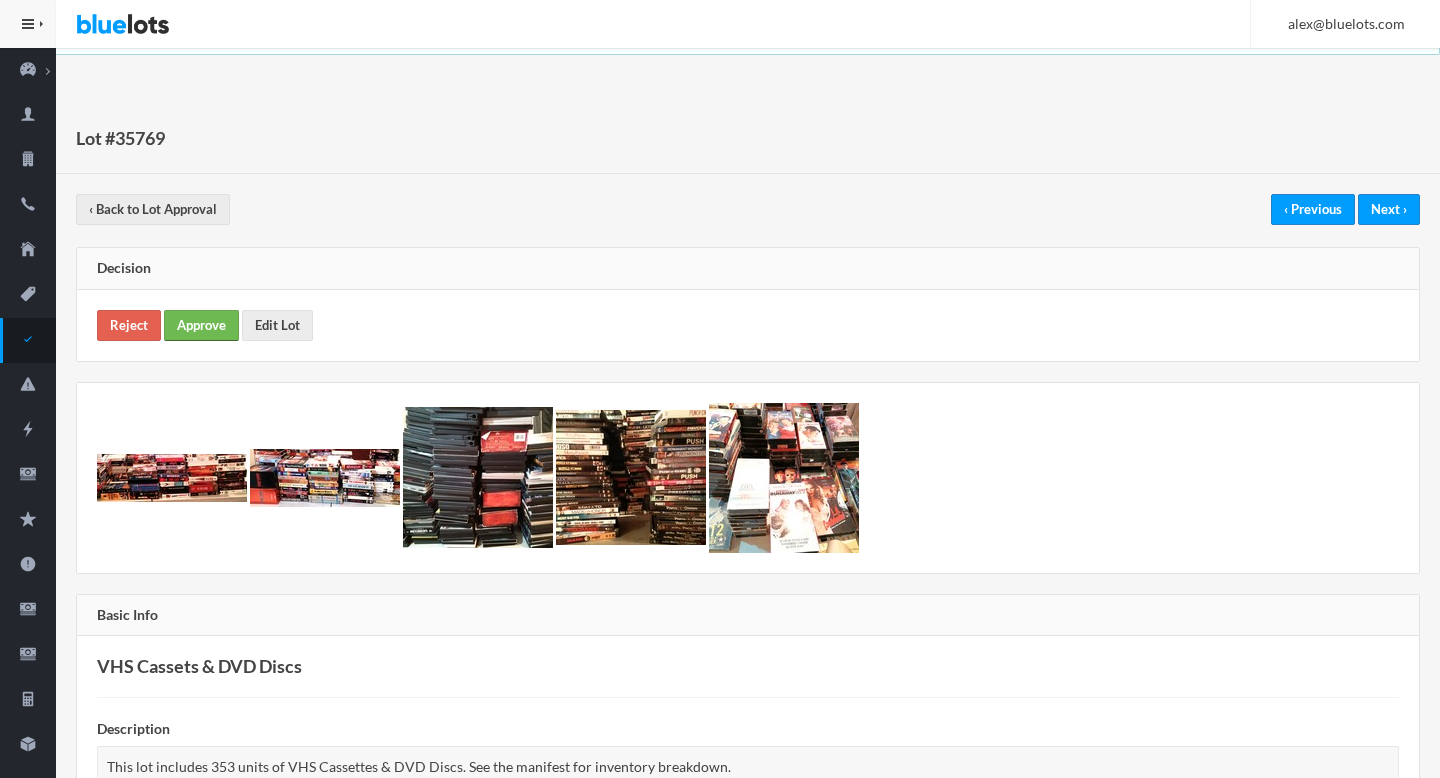 click on "Approve" at bounding box center [201, 325] 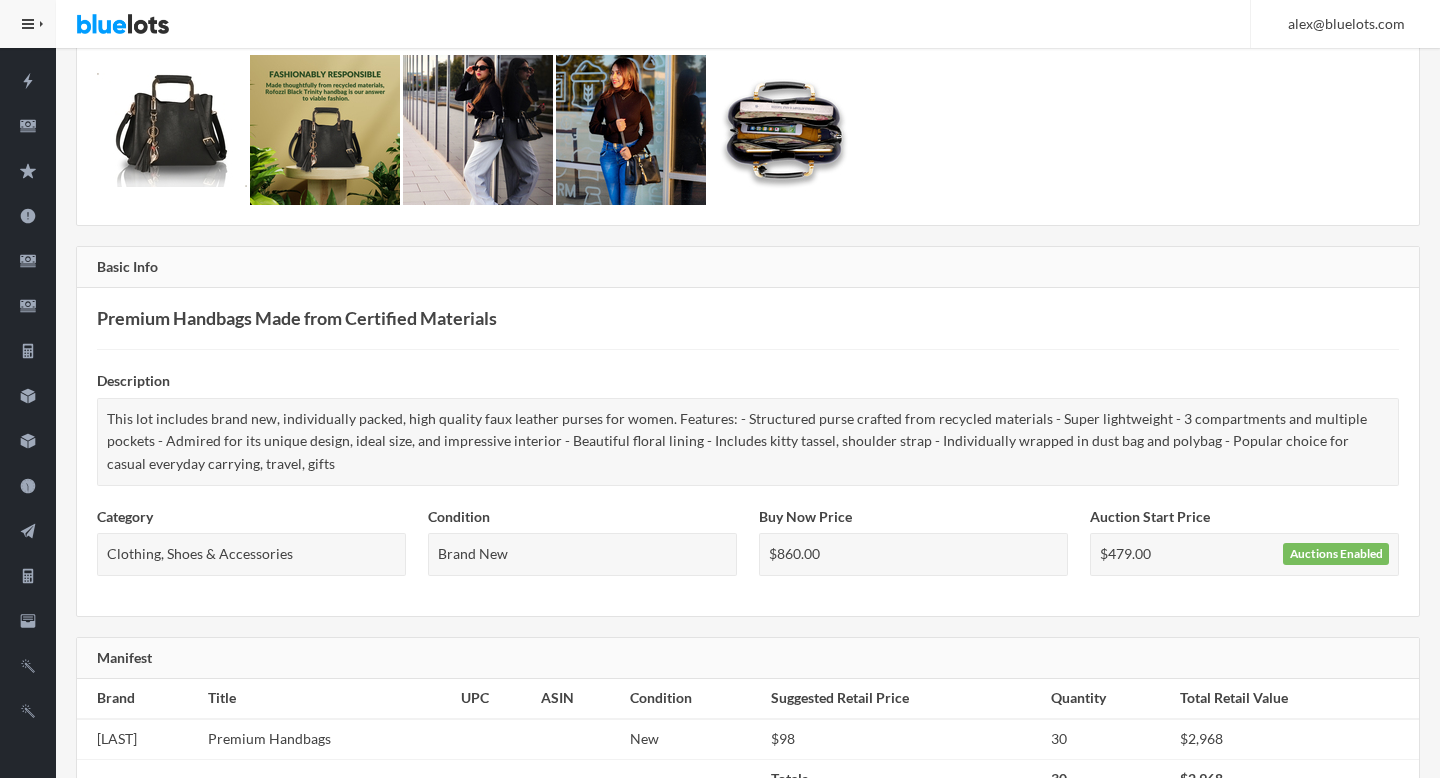 scroll, scrollTop: 222, scrollLeft: 0, axis: vertical 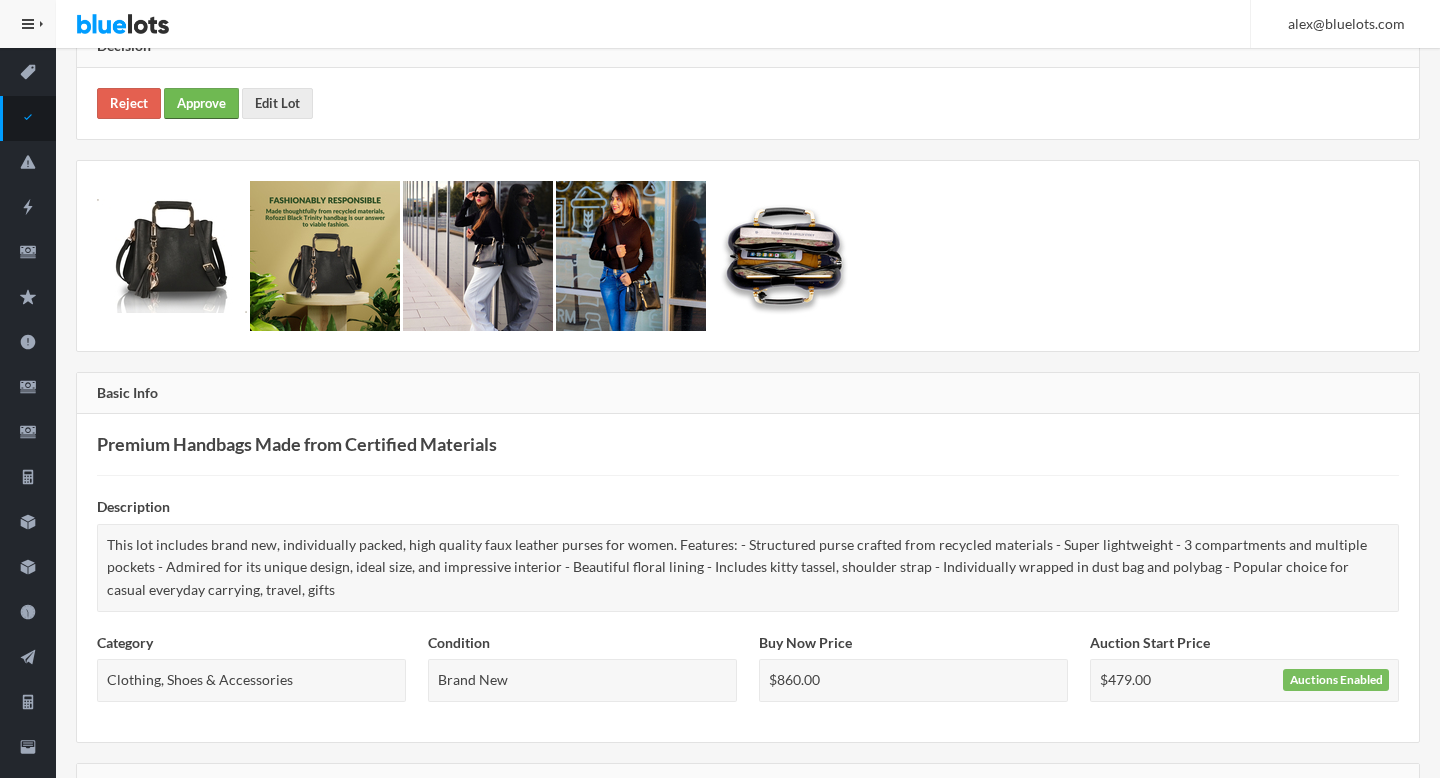 click on "Approve" at bounding box center (201, 103) 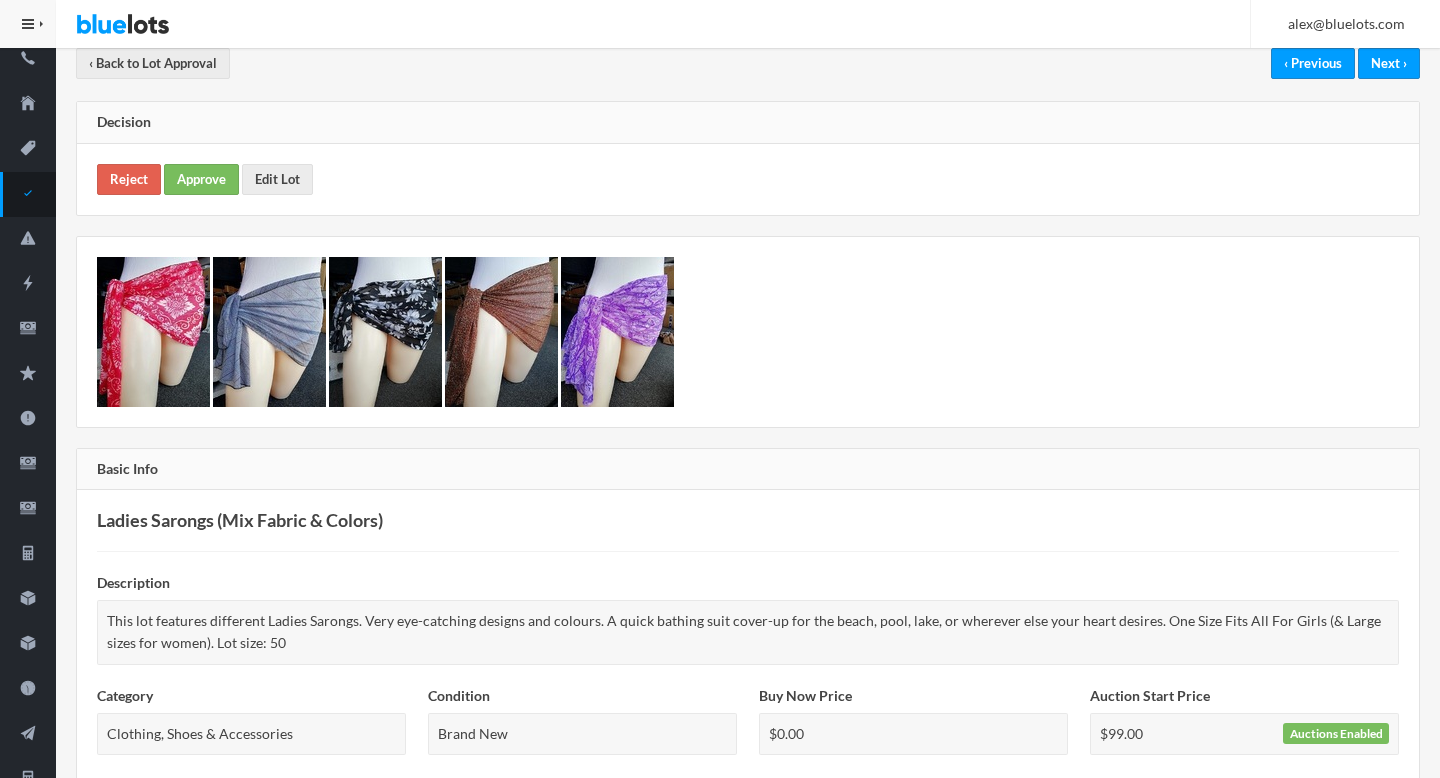 scroll, scrollTop: 0, scrollLeft: 0, axis: both 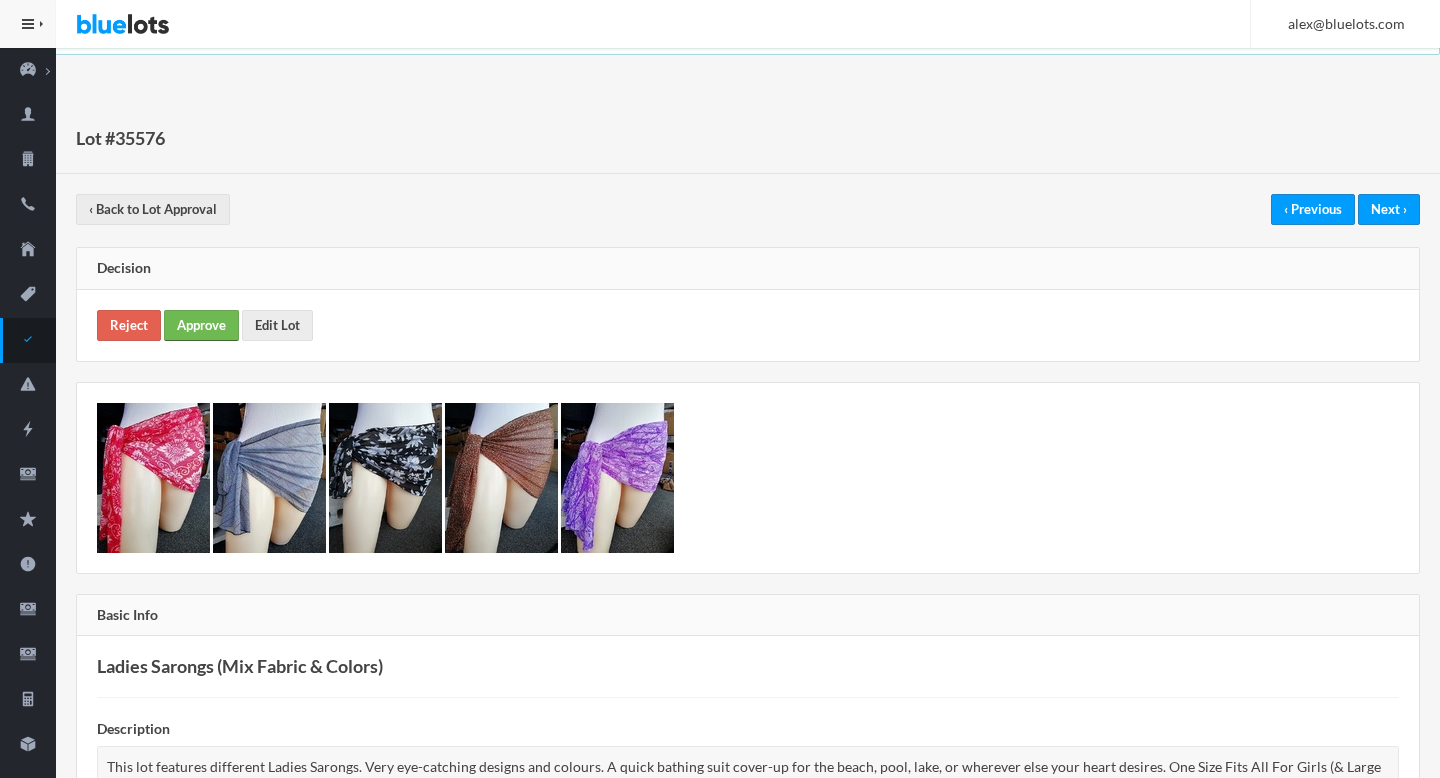 click on "Approve" at bounding box center [201, 325] 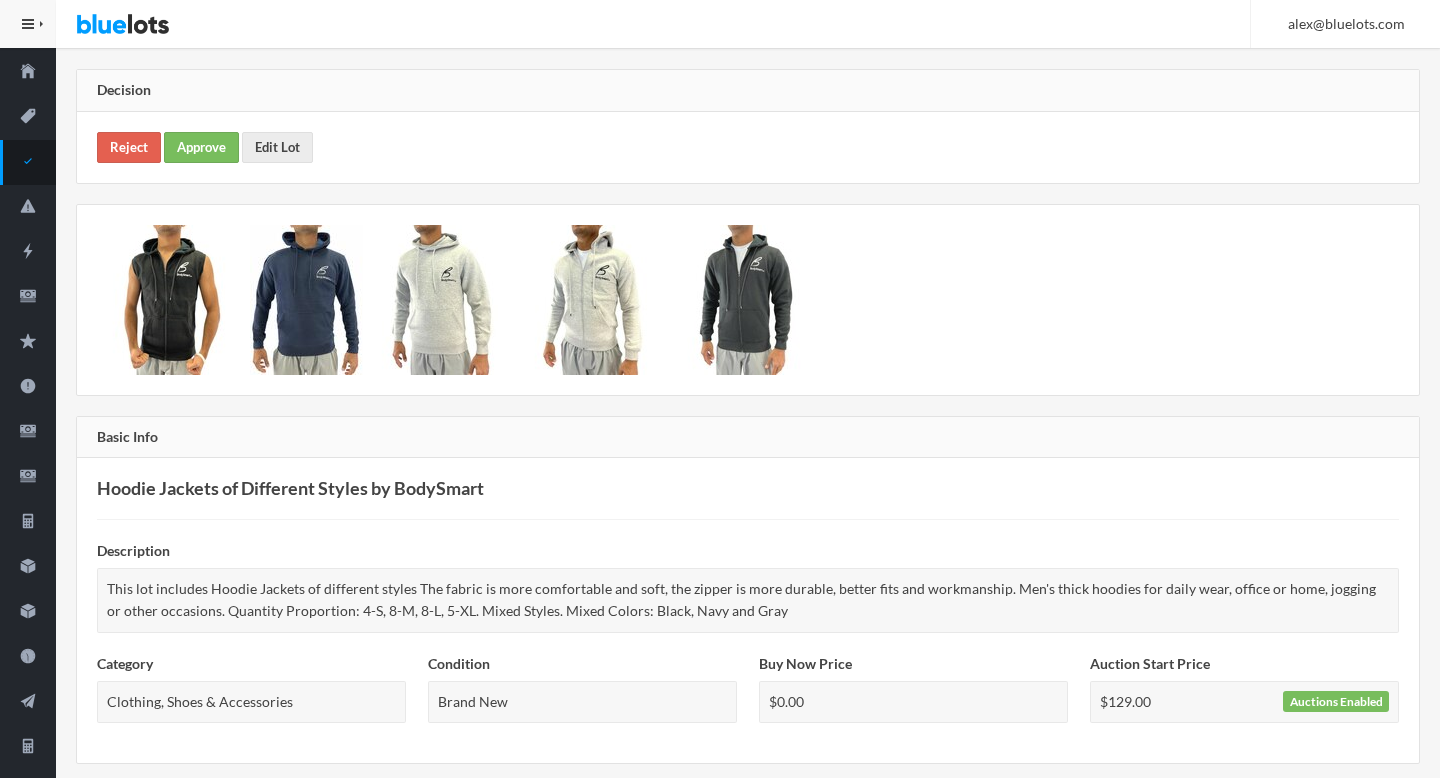 scroll, scrollTop: 0, scrollLeft: 0, axis: both 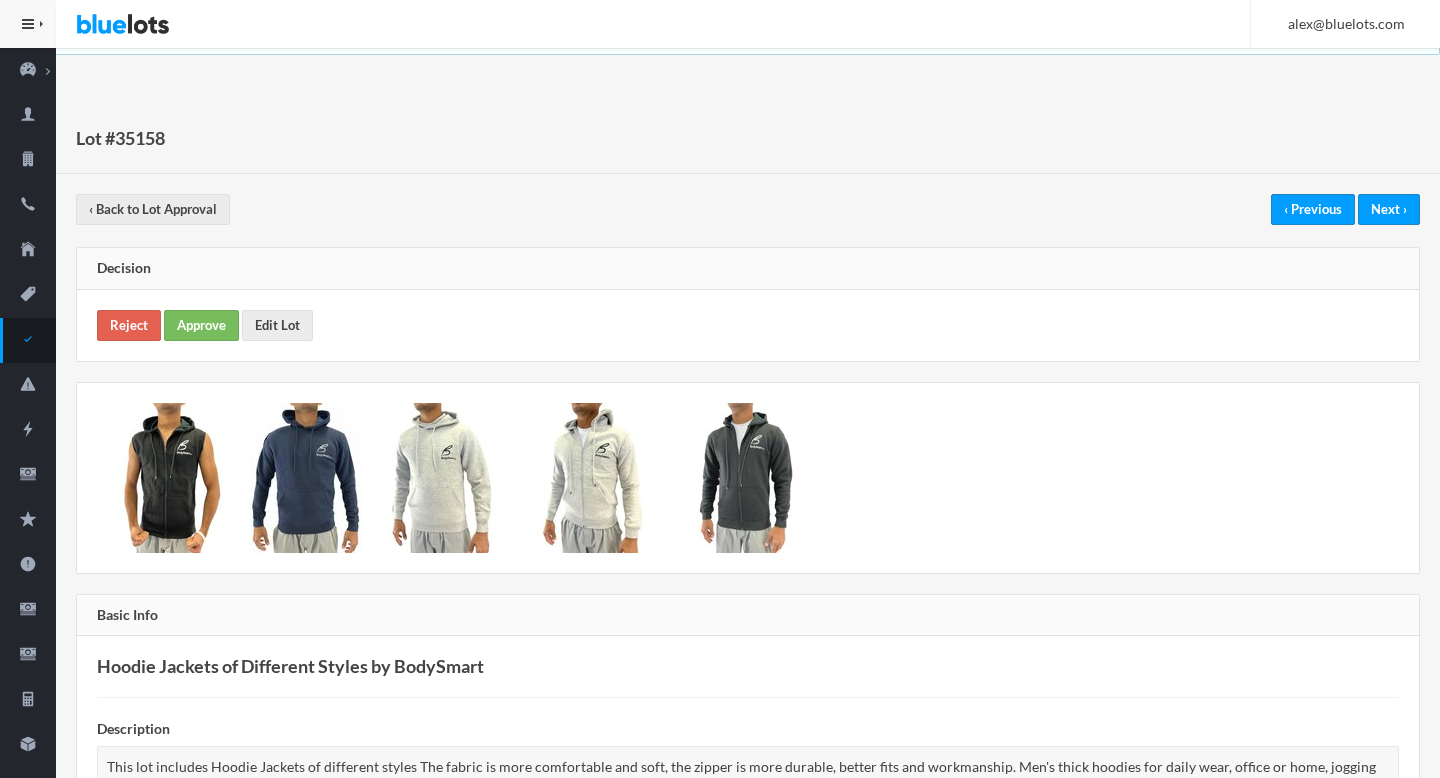 click on "Reject
Approve
Edit Lot" at bounding box center [748, 325] 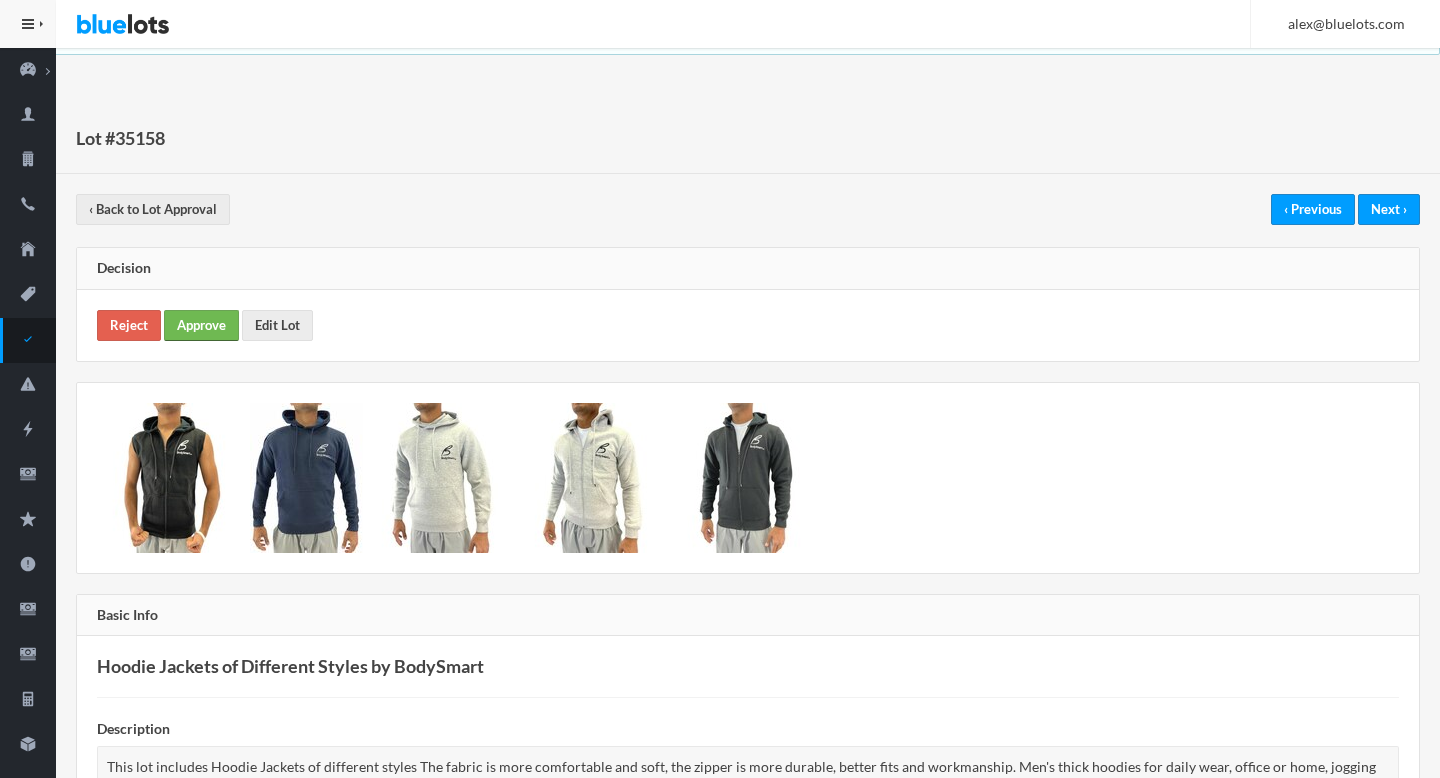 click on "Approve" at bounding box center (201, 325) 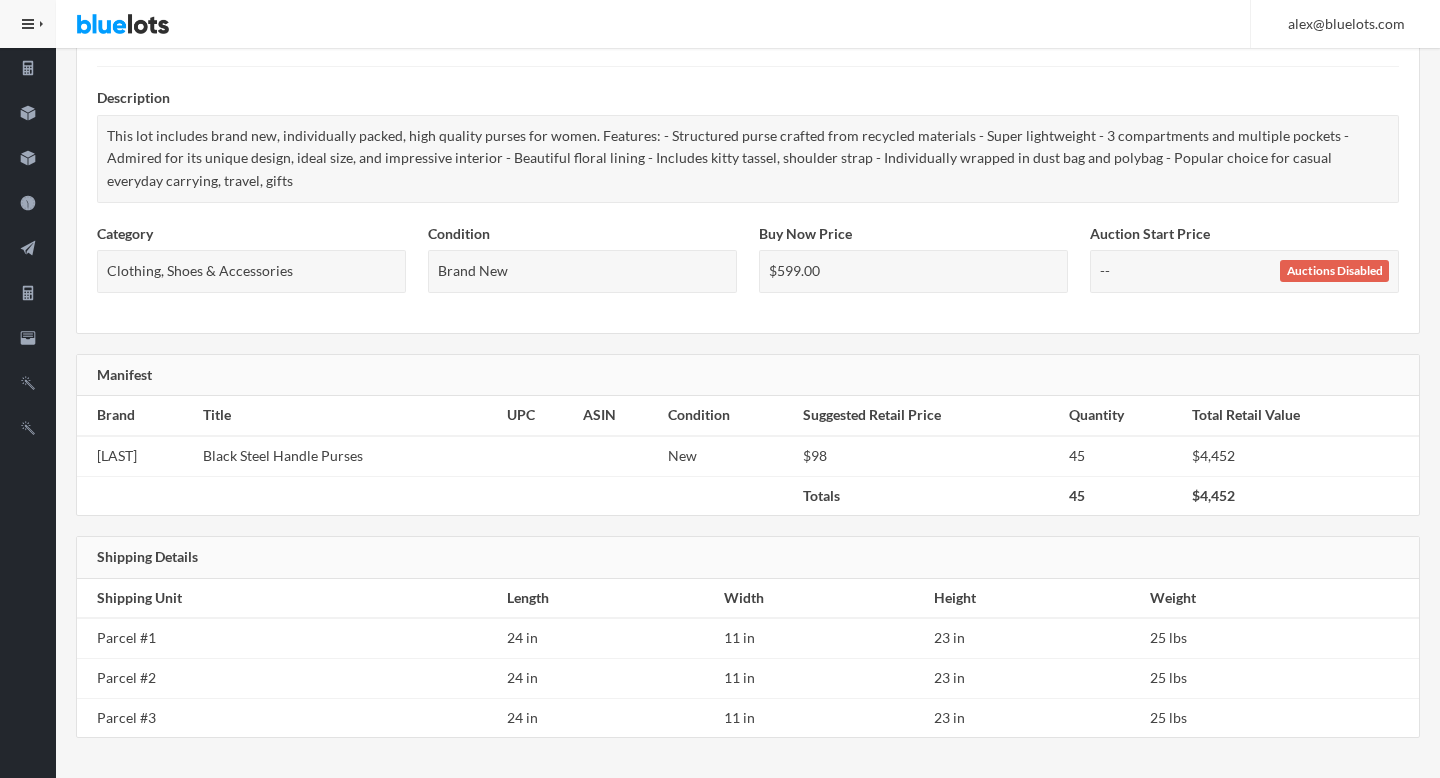 scroll, scrollTop: 0, scrollLeft: 0, axis: both 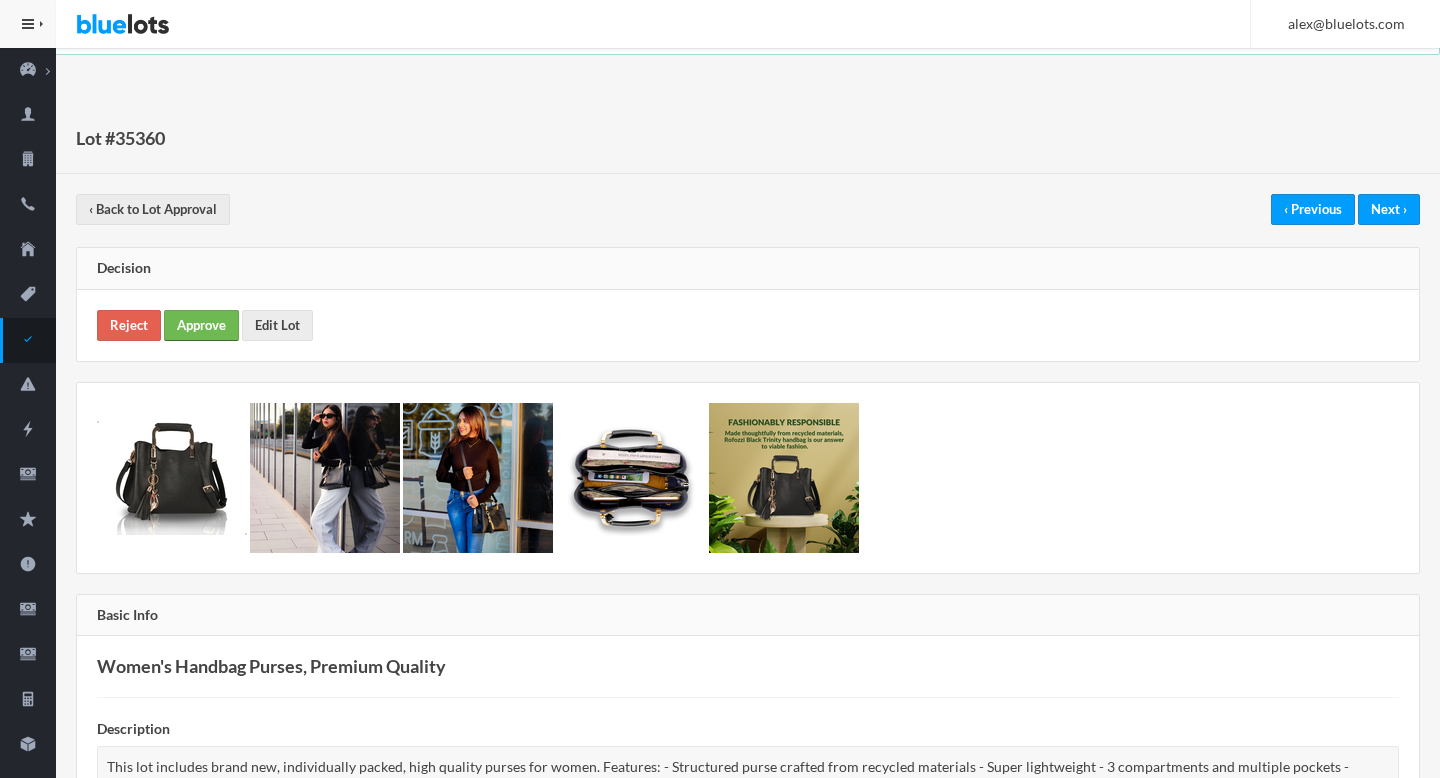 click on "Approve" at bounding box center [201, 325] 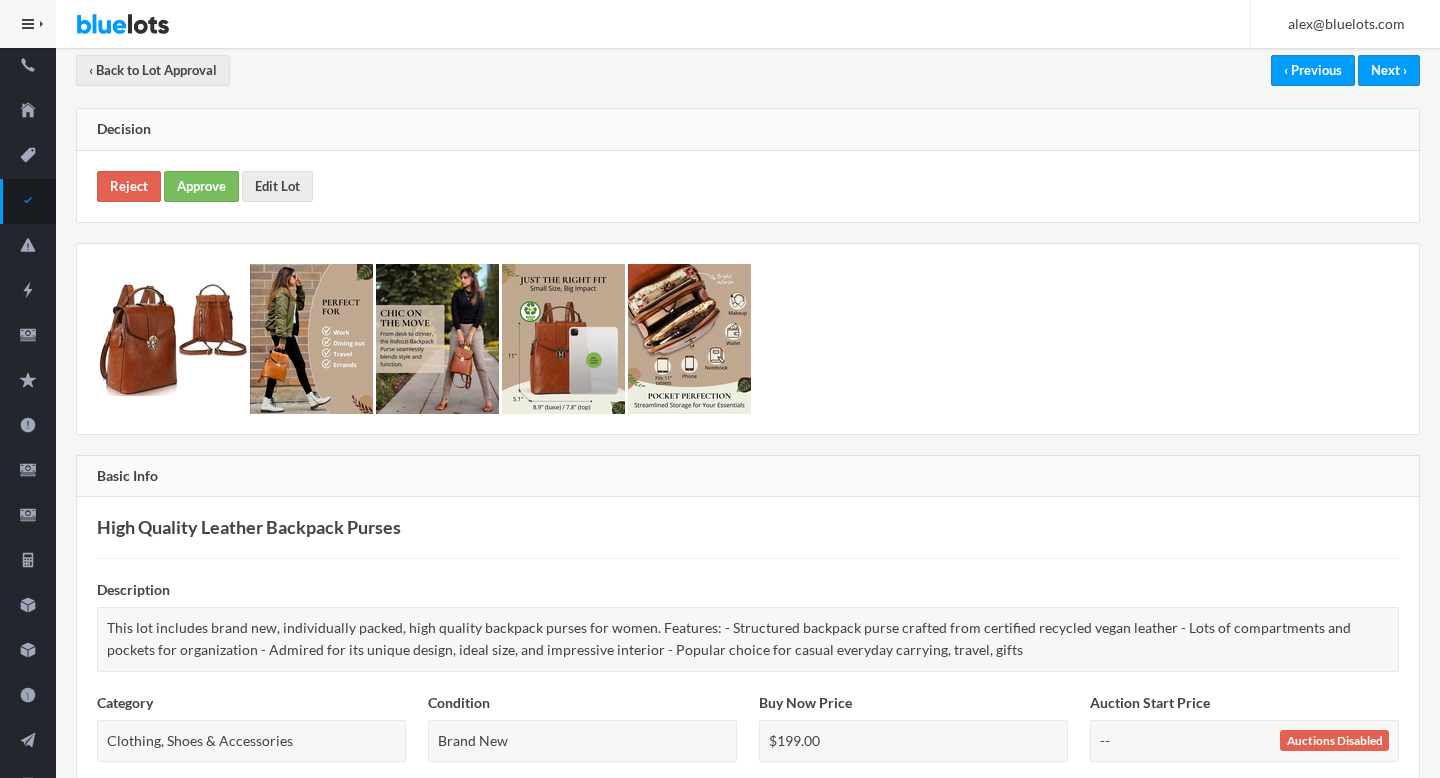 scroll, scrollTop: 0, scrollLeft: 0, axis: both 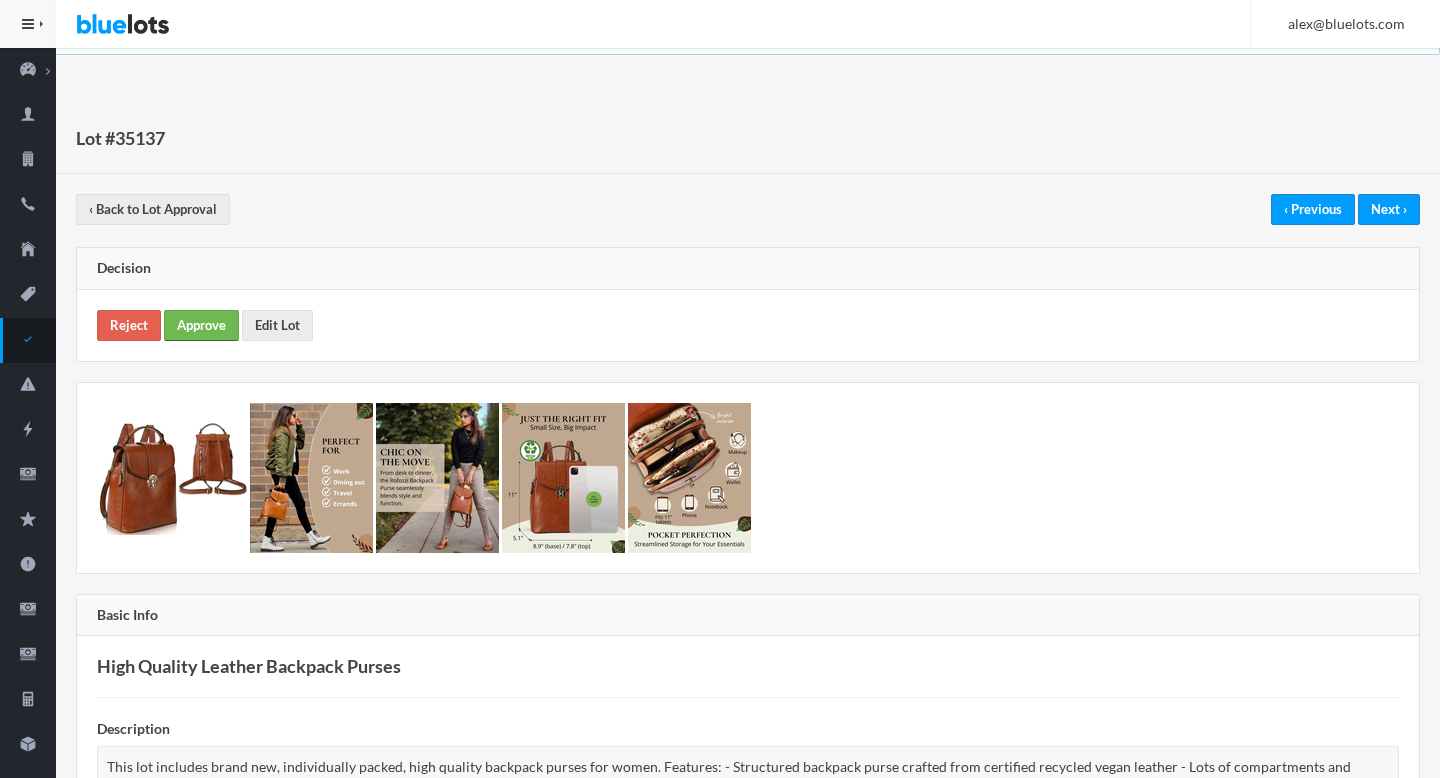 click on "Approve" at bounding box center (201, 325) 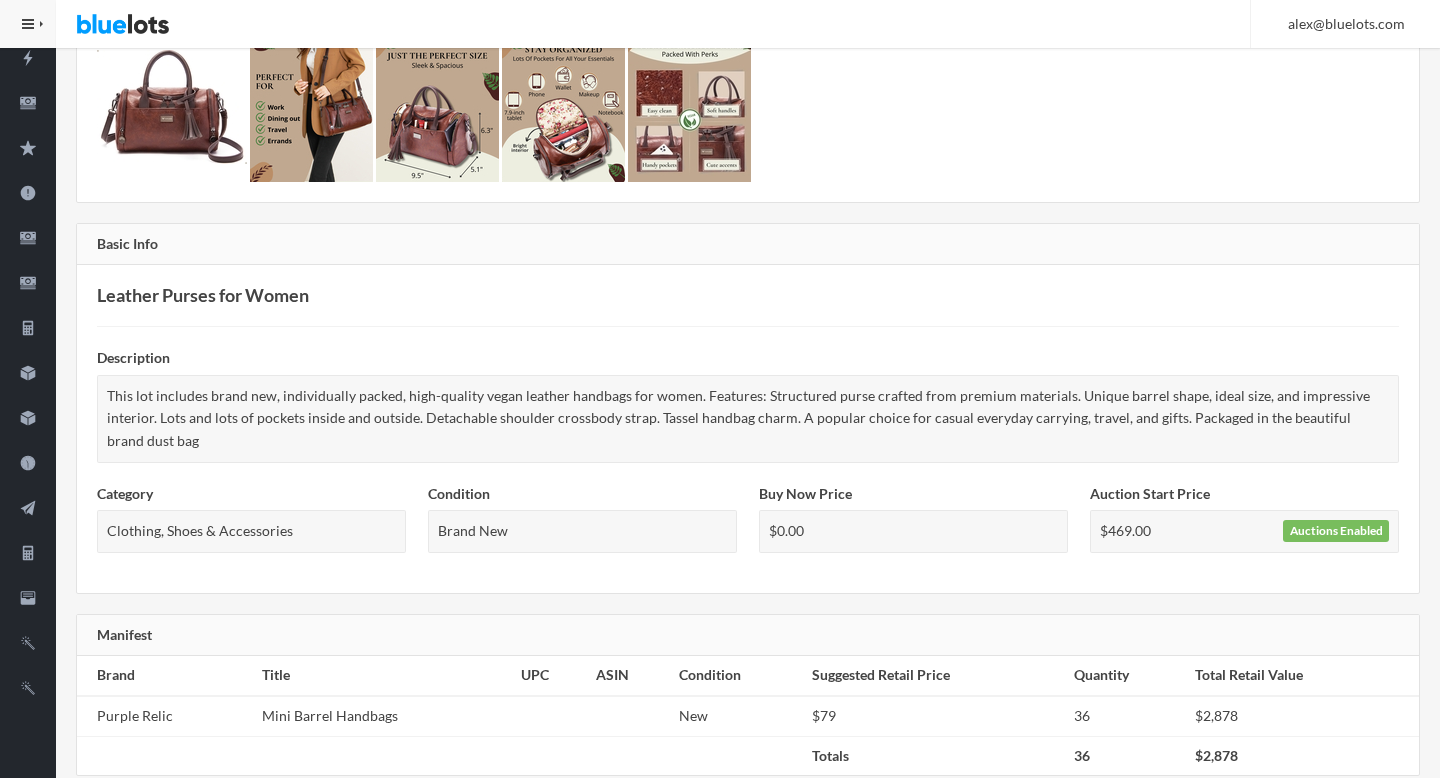 scroll, scrollTop: 0, scrollLeft: 0, axis: both 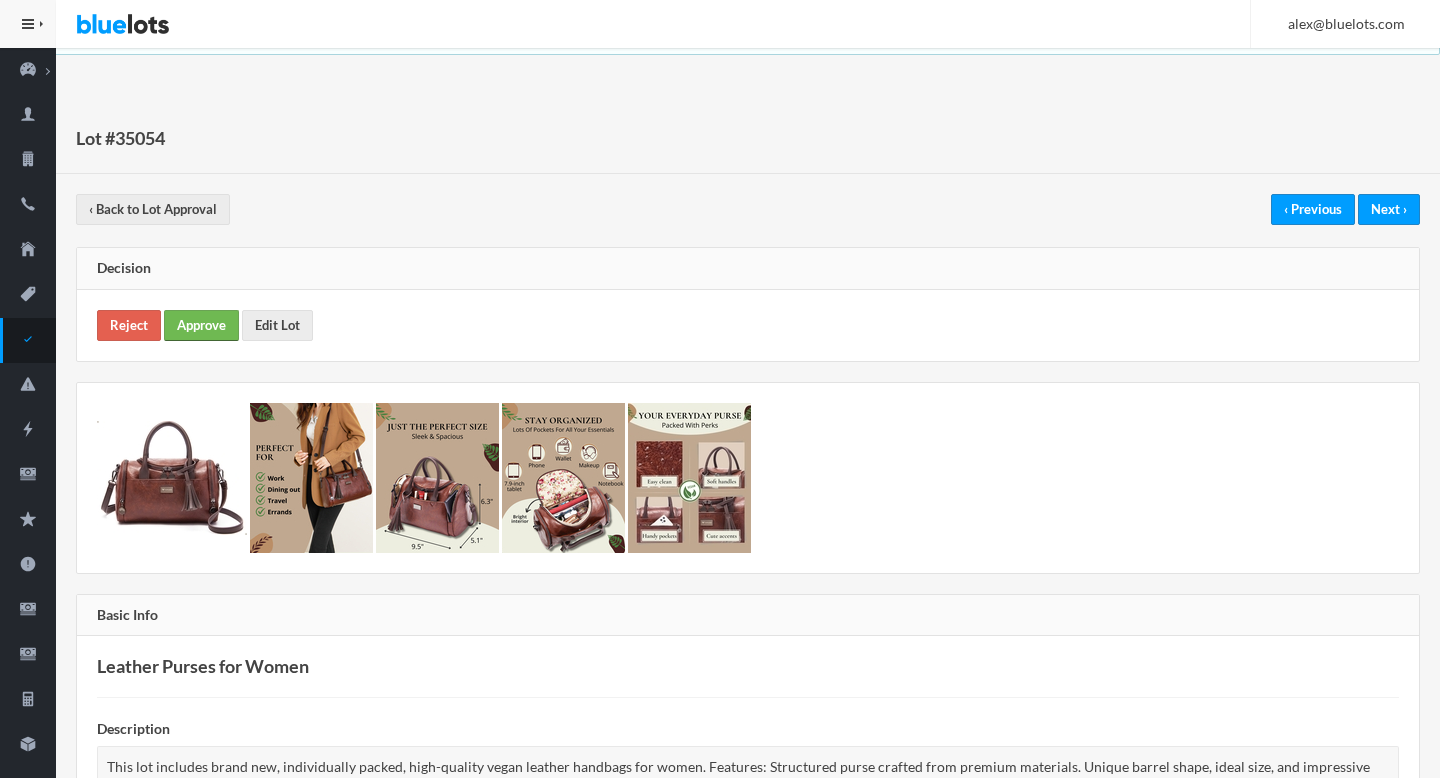 click on "Approve" at bounding box center [201, 325] 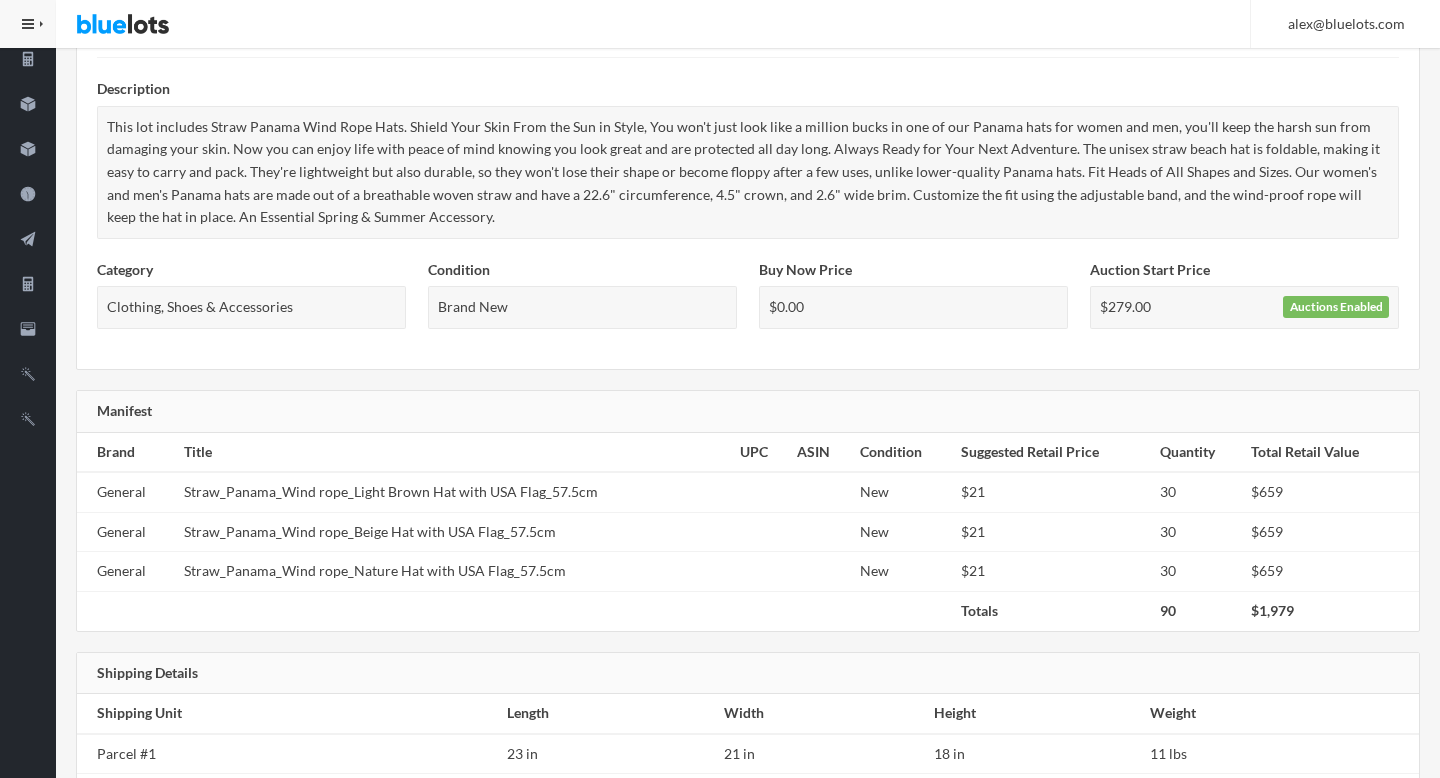 scroll, scrollTop: 123, scrollLeft: 0, axis: vertical 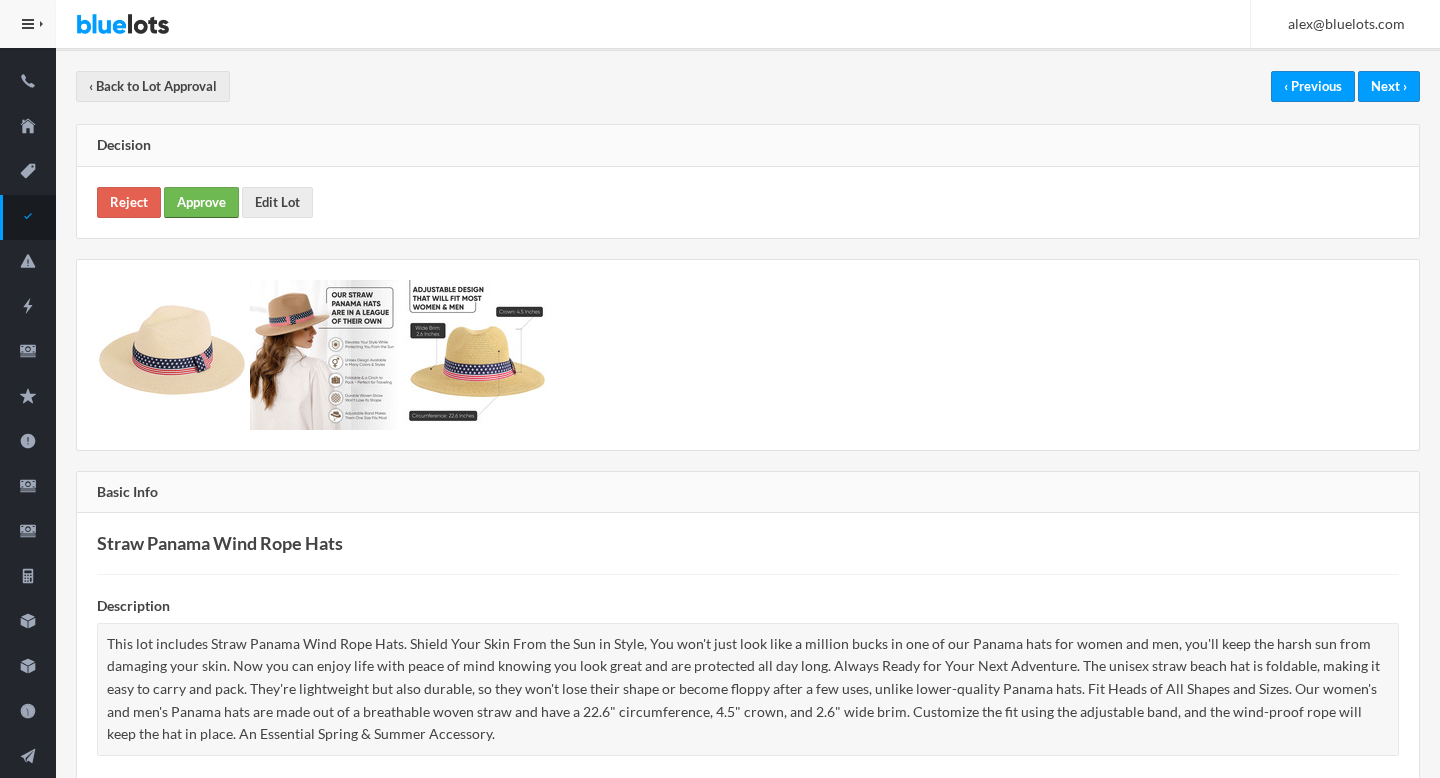 click on "Approve" at bounding box center [201, 202] 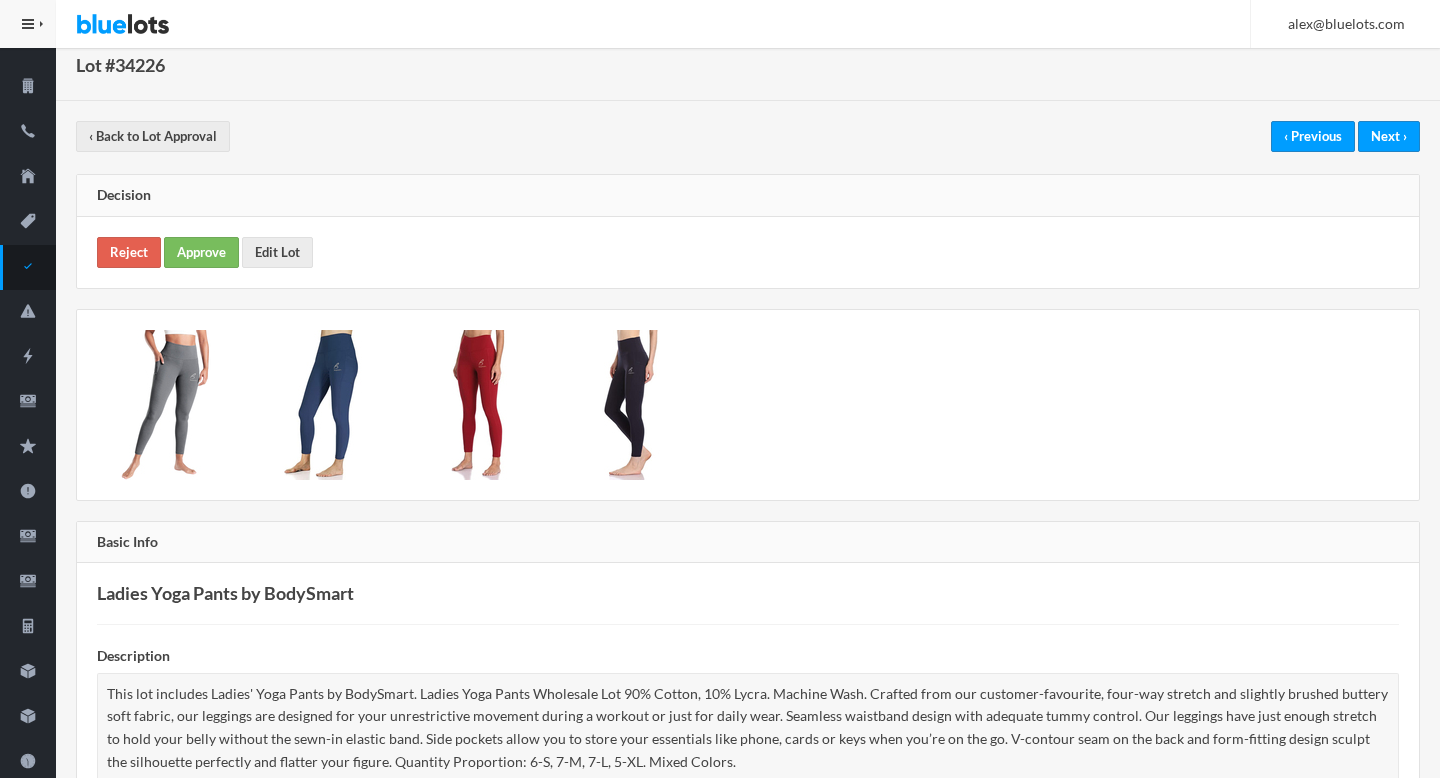 scroll, scrollTop: 18, scrollLeft: 0, axis: vertical 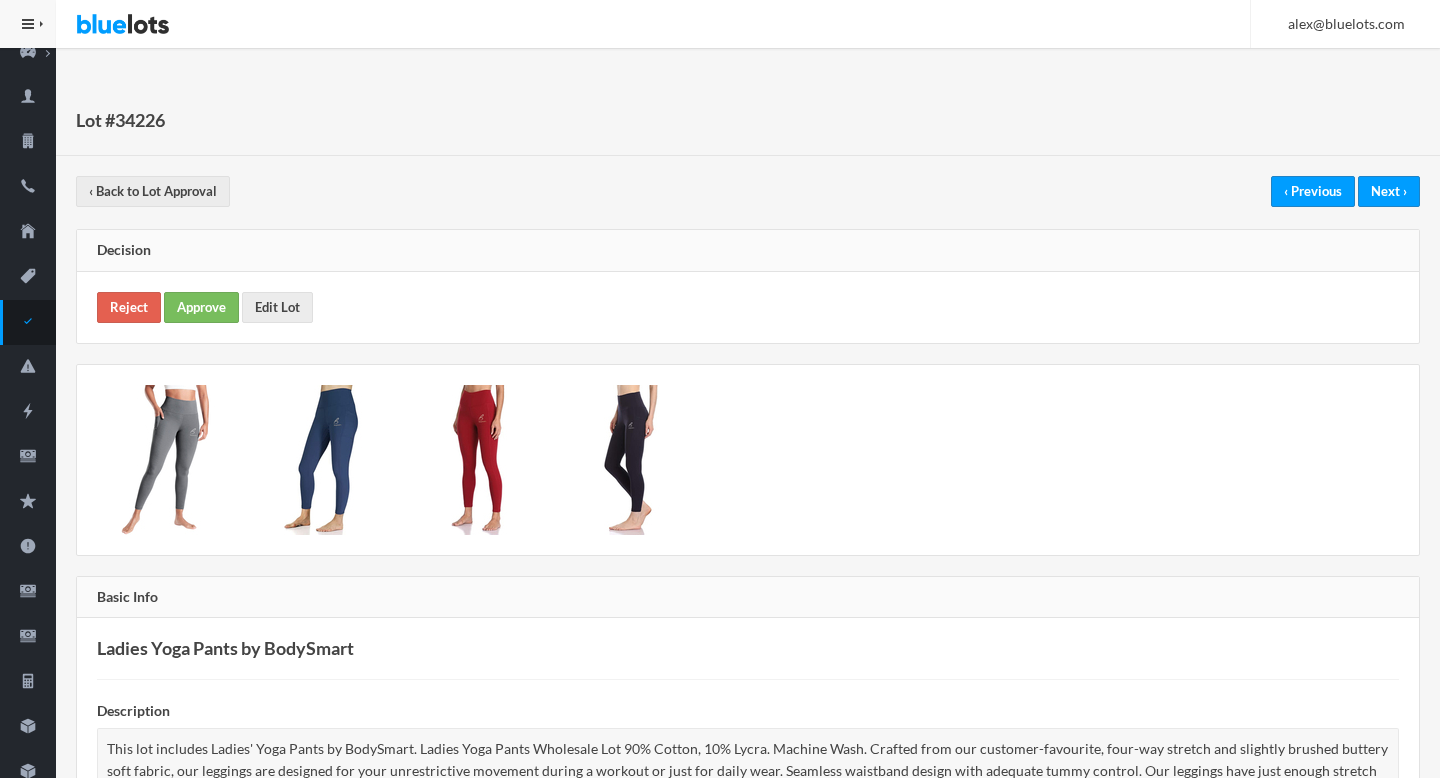 click on "Reject
Approve
Edit Lot" at bounding box center (748, 307) 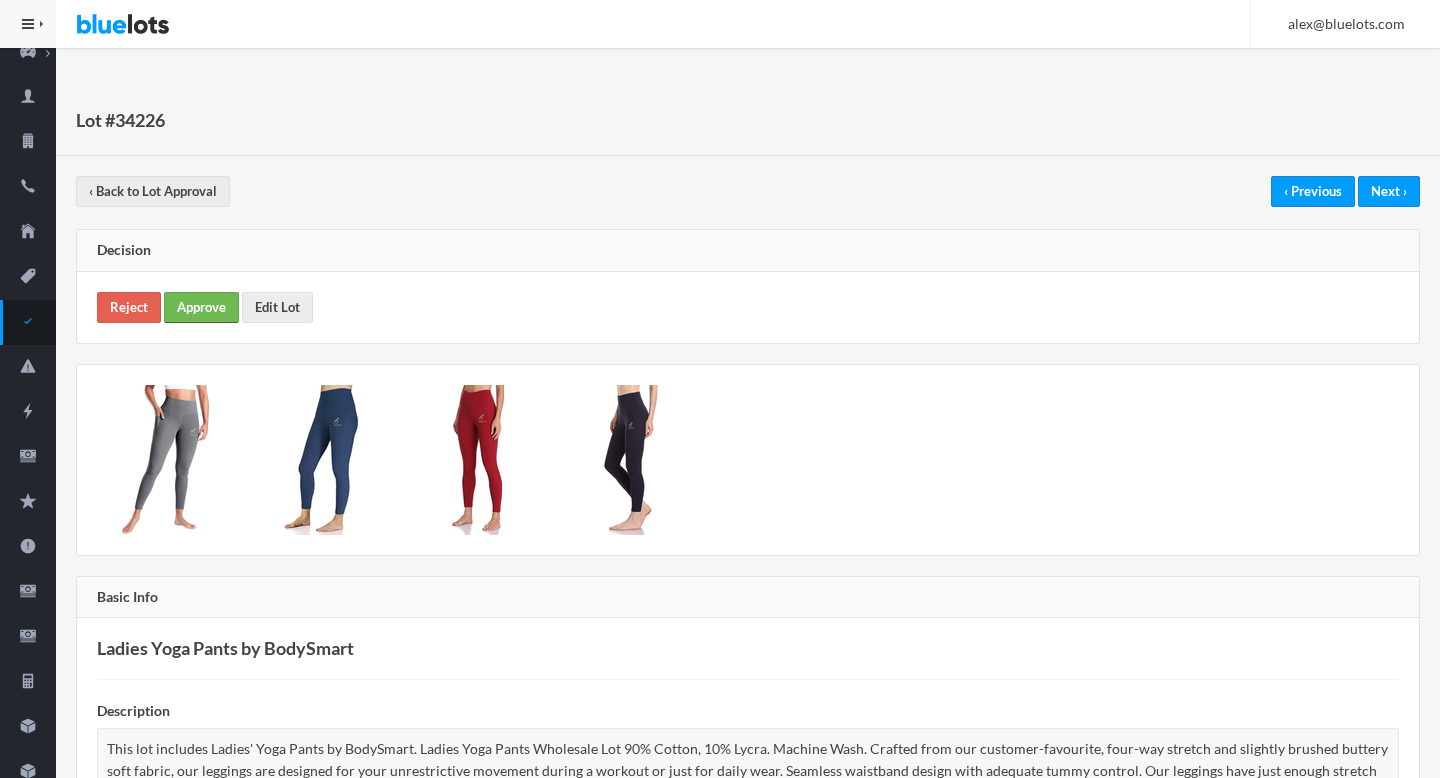 click on "Approve" at bounding box center (201, 307) 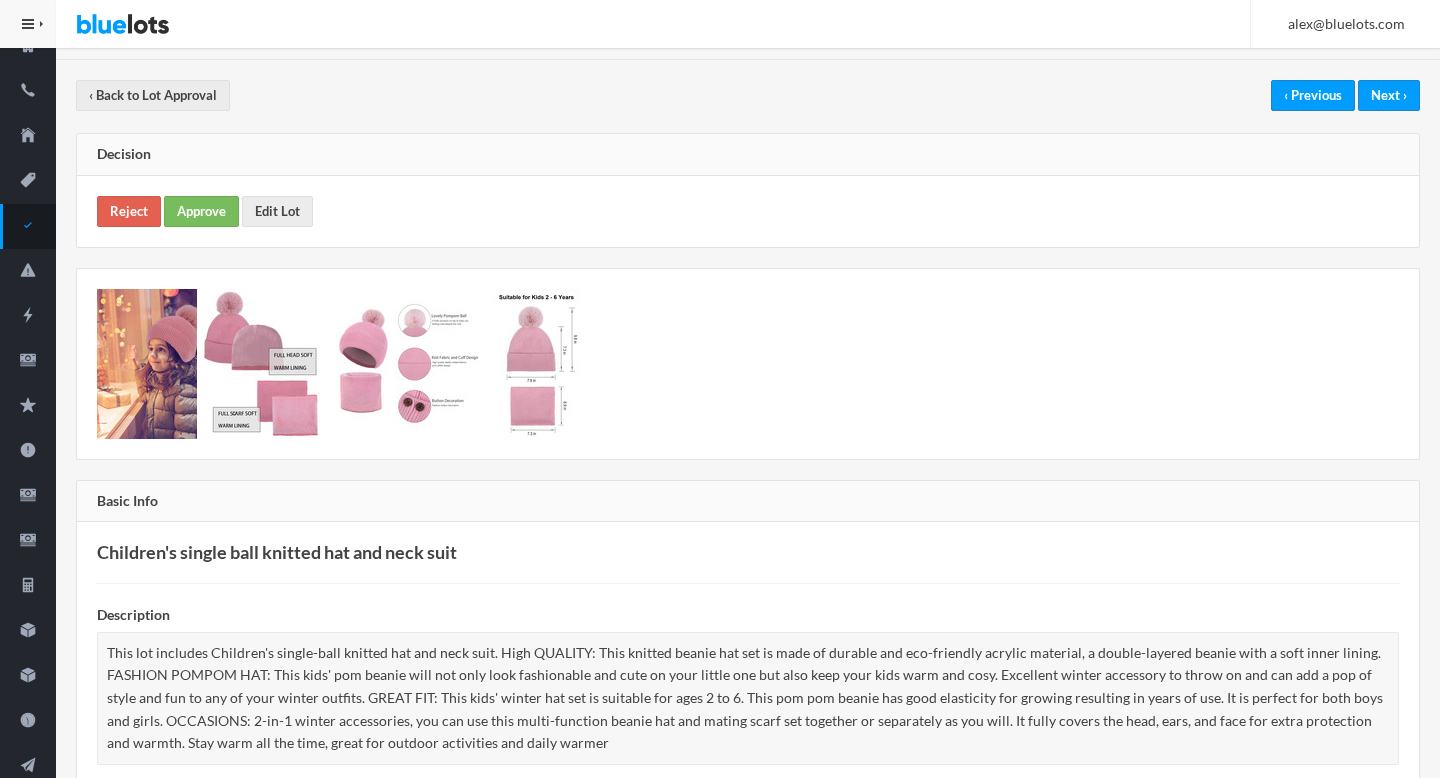 scroll, scrollTop: 28, scrollLeft: 0, axis: vertical 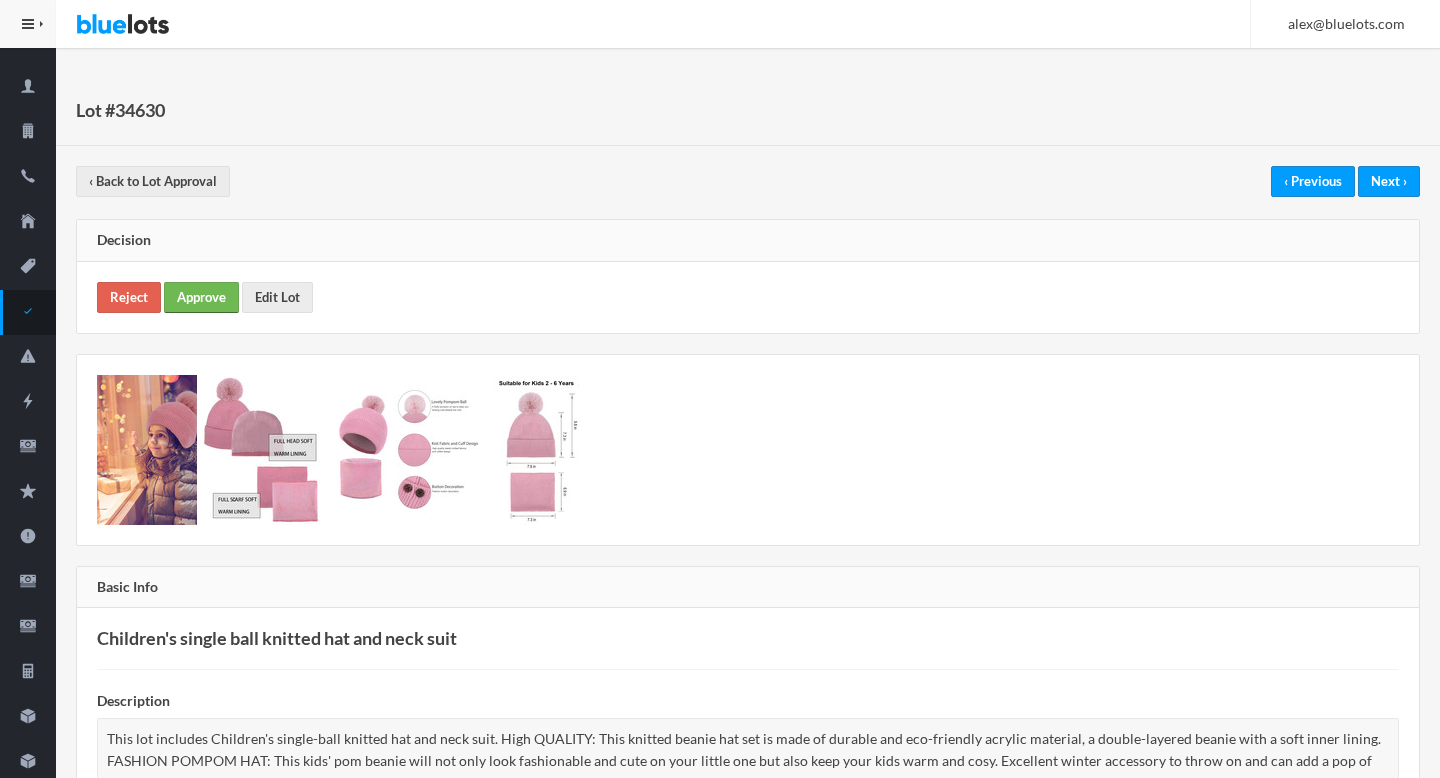 click on "Approve" at bounding box center [201, 297] 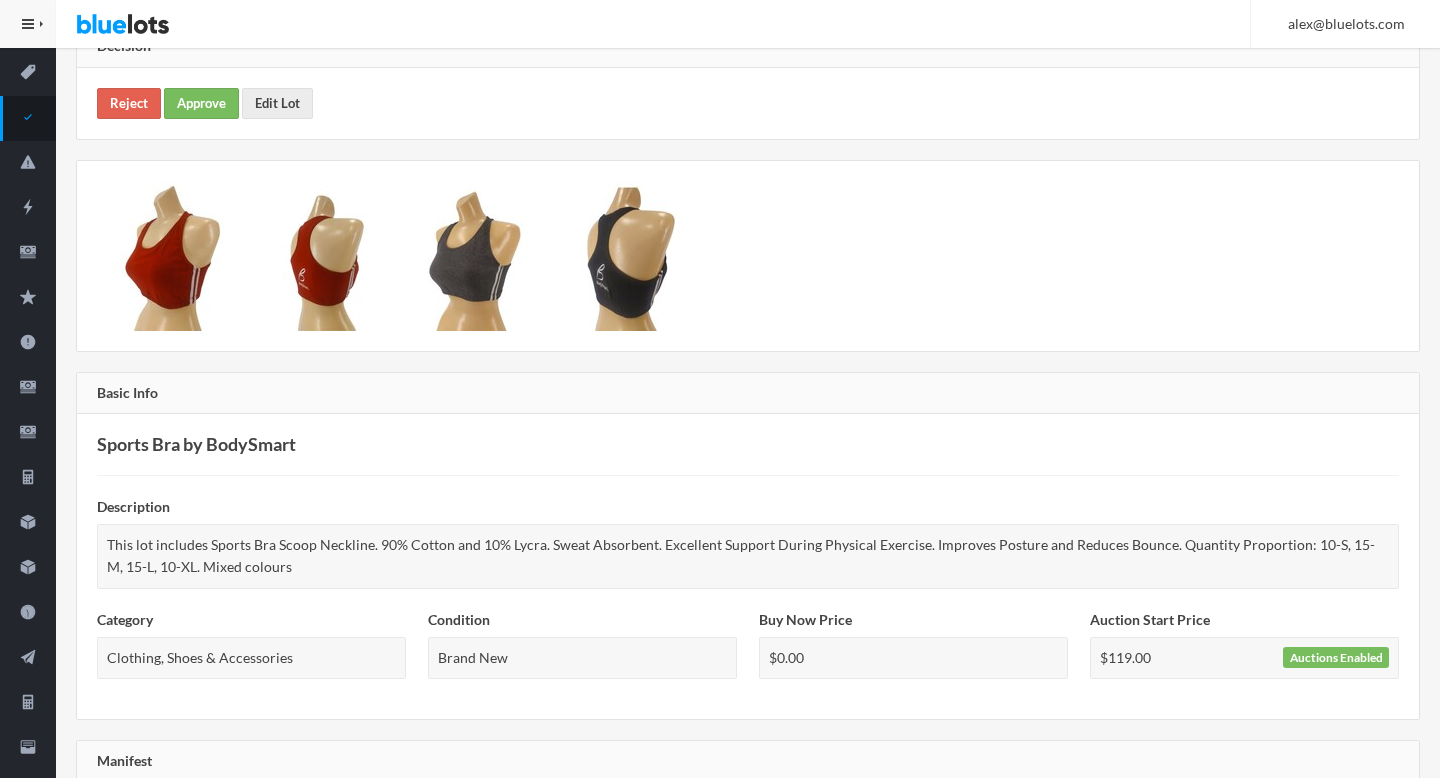 scroll, scrollTop: 0, scrollLeft: 0, axis: both 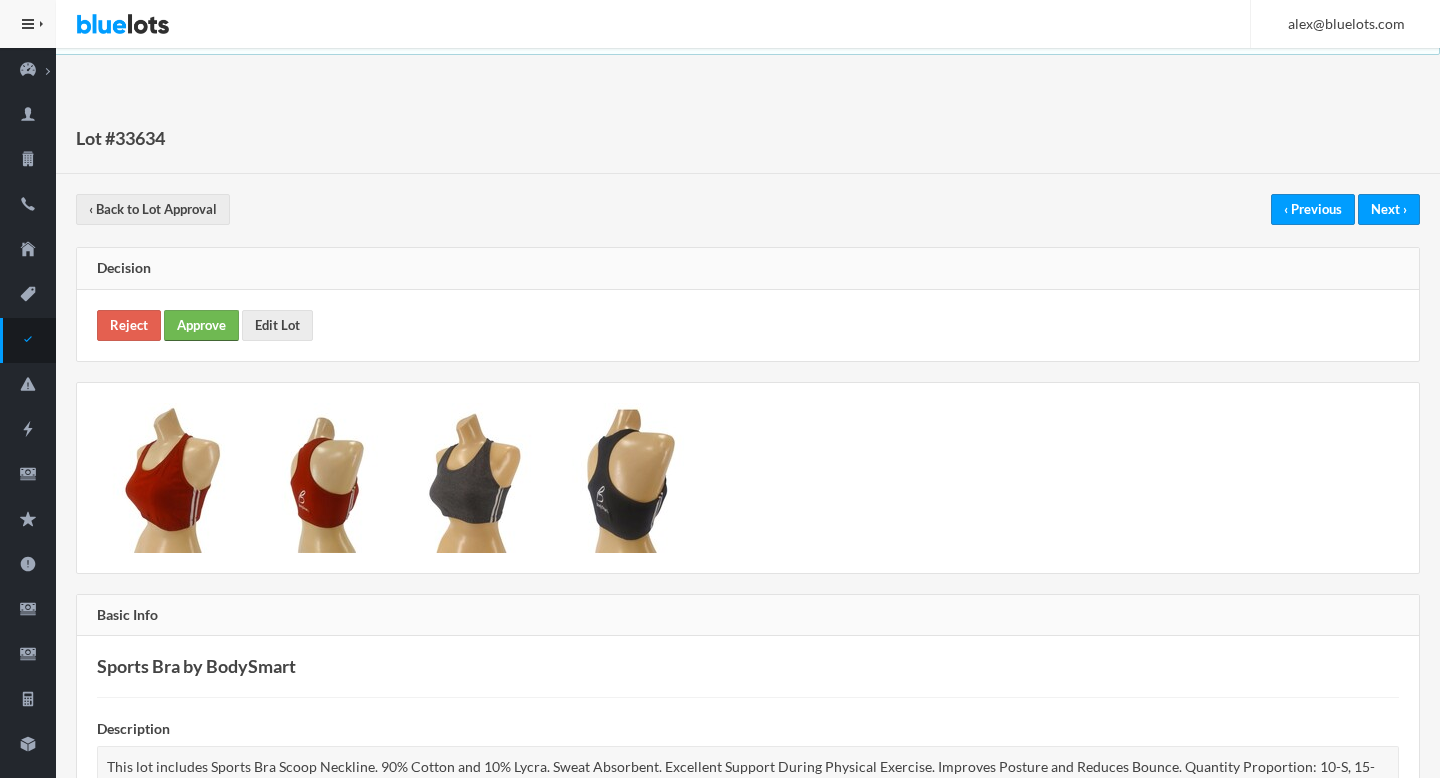 click on "Approve" at bounding box center [201, 325] 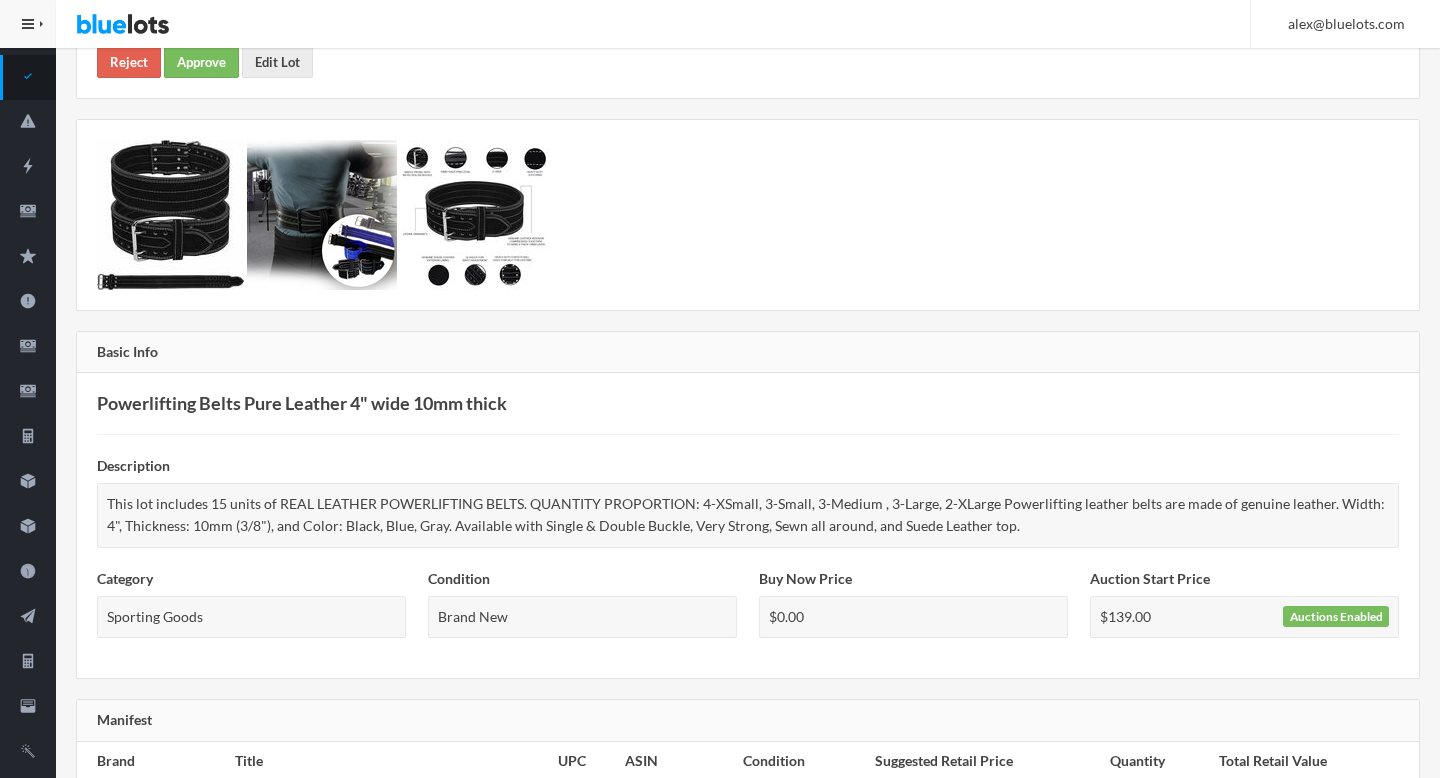scroll, scrollTop: 0, scrollLeft: 0, axis: both 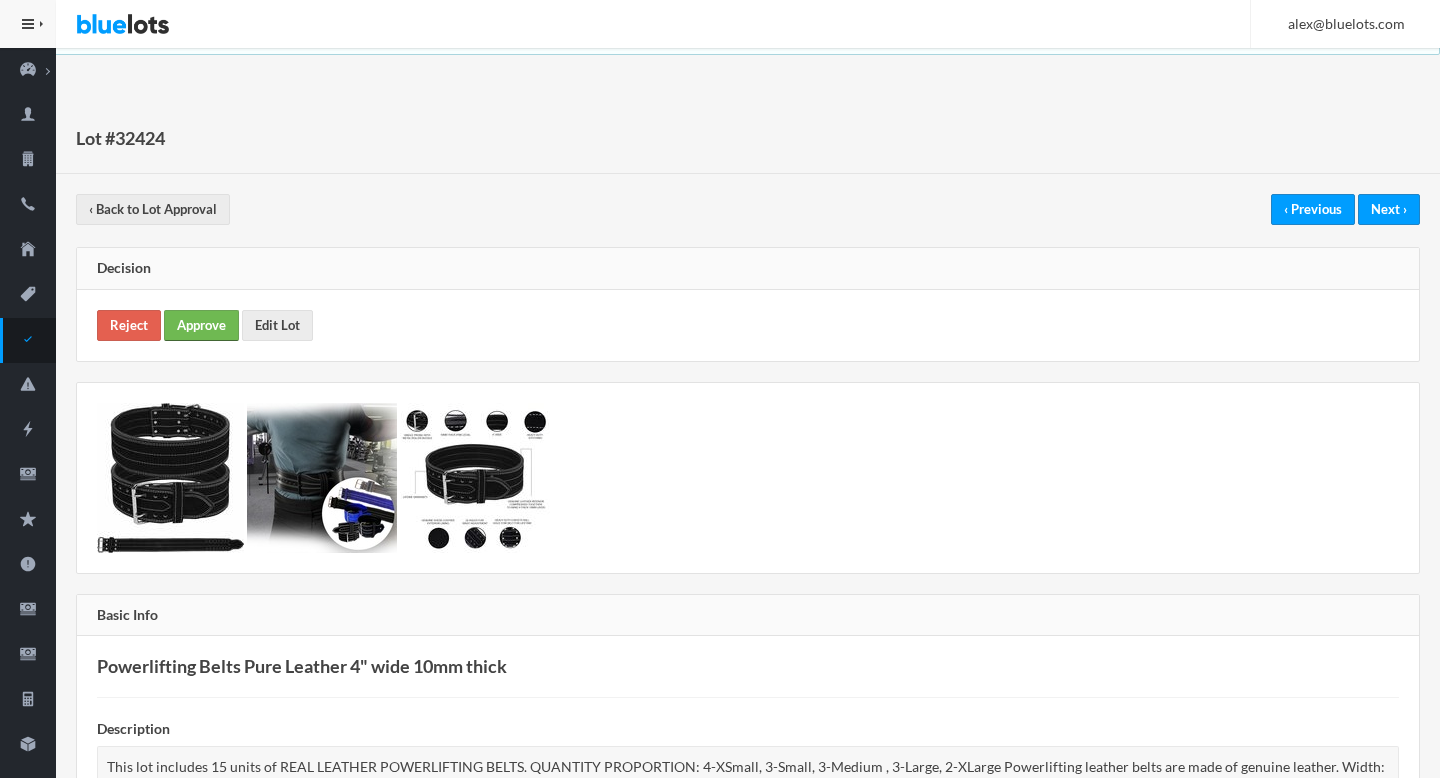 click on "Approve" at bounding box center [201, 325] 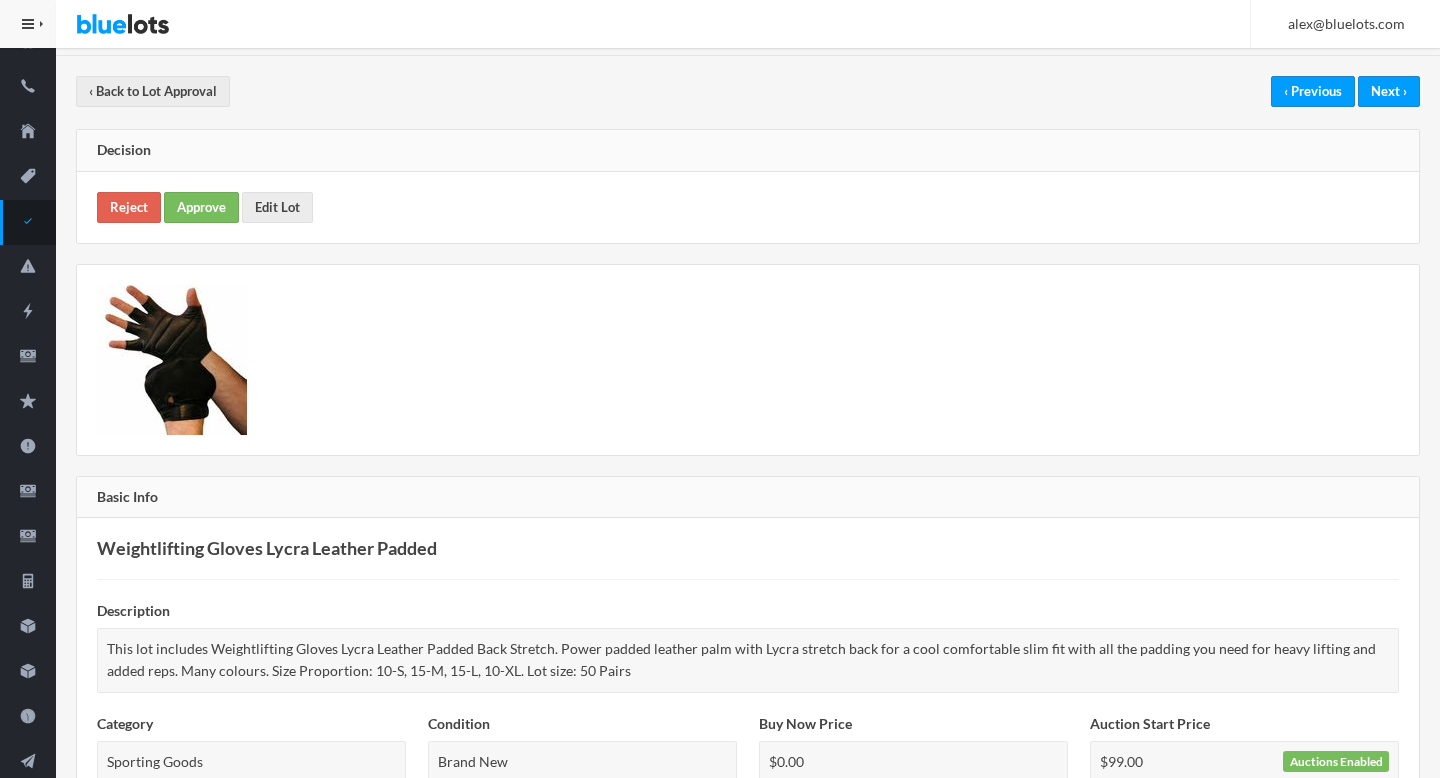 scroll, scrollTop: 0, scrollLeft: 0, axis: both 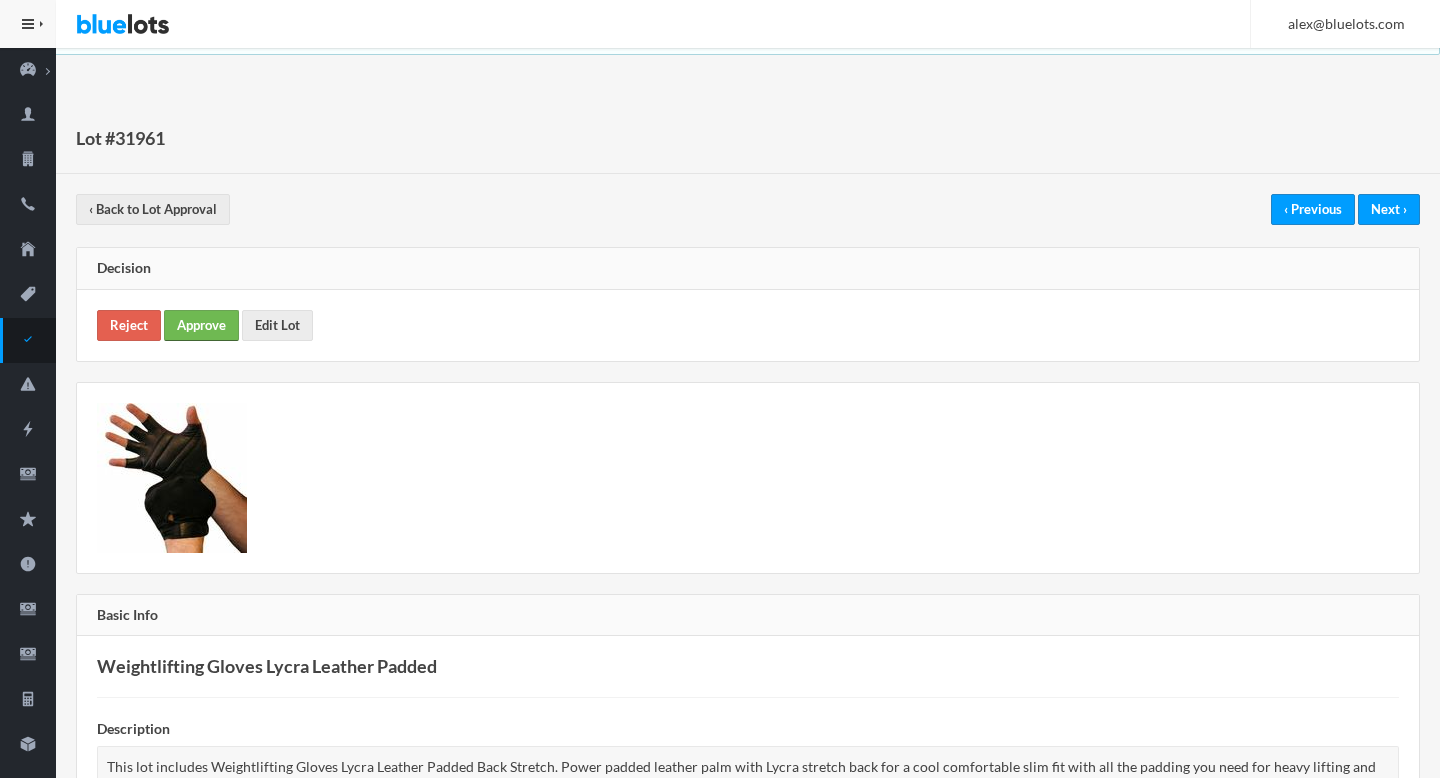 click on "Approve" at bounding box center (201, 325) 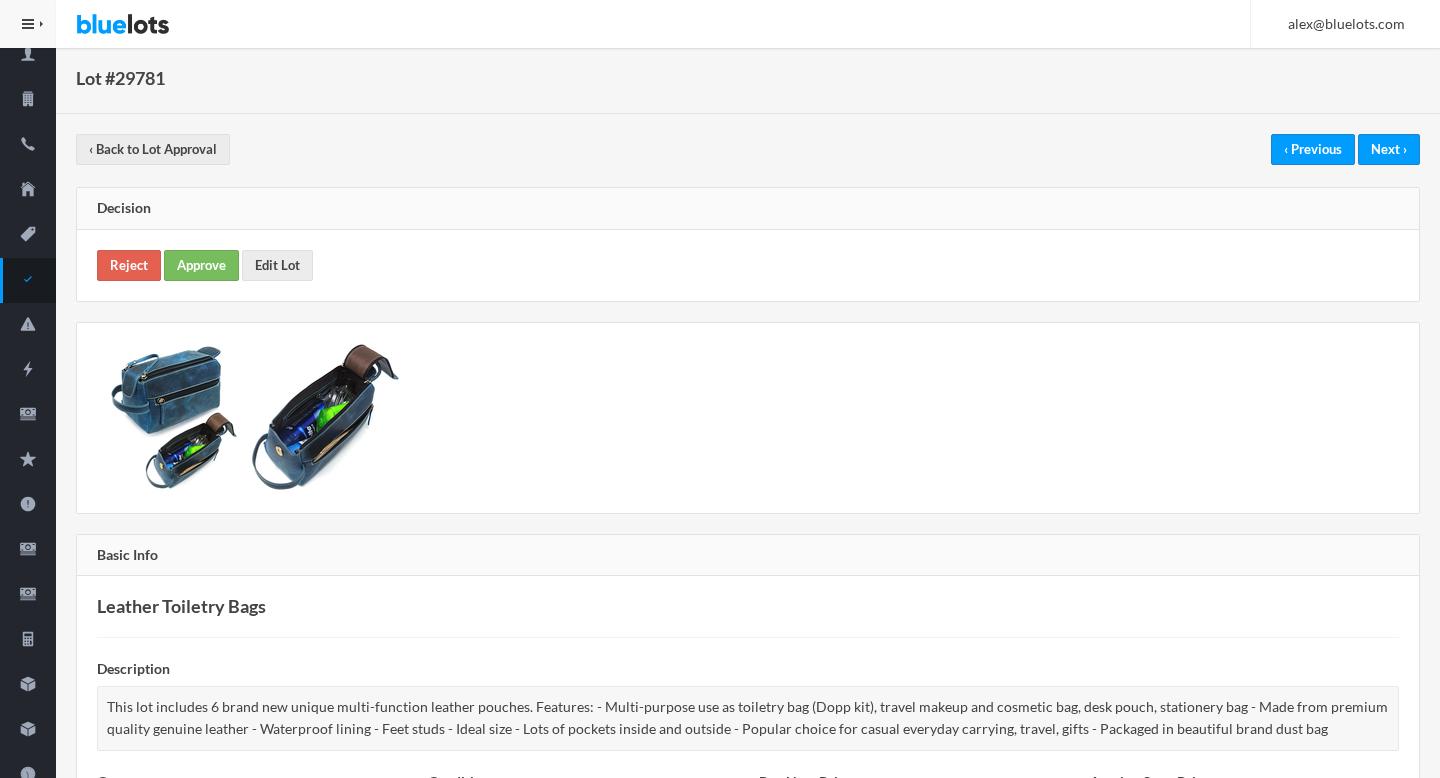 scroll, scrollTop: 0, scrollLeft: 0, axis: both 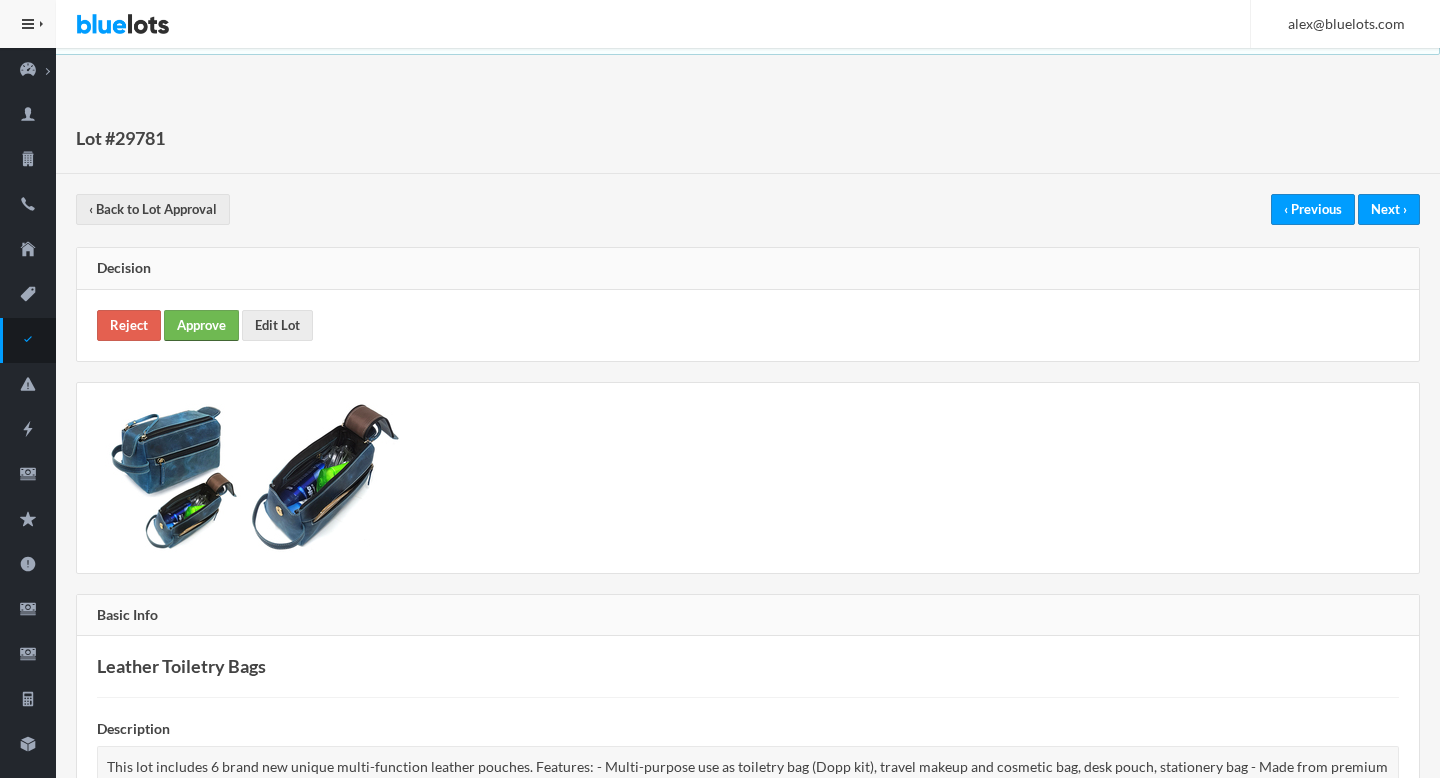 click on "Approve" at bounding box center (201, 325) 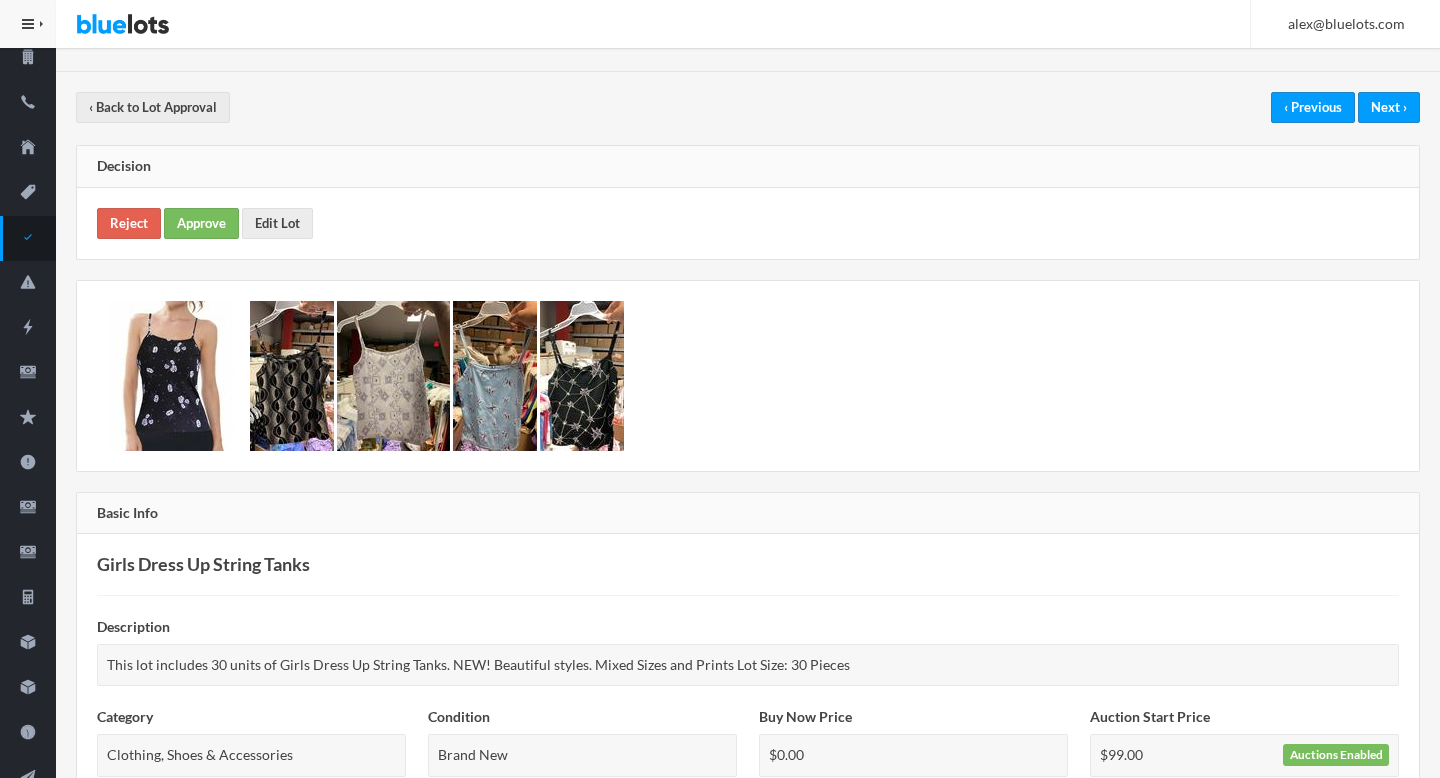 scroll, scrollTop: 0, scrollLeft: 0, axis: both 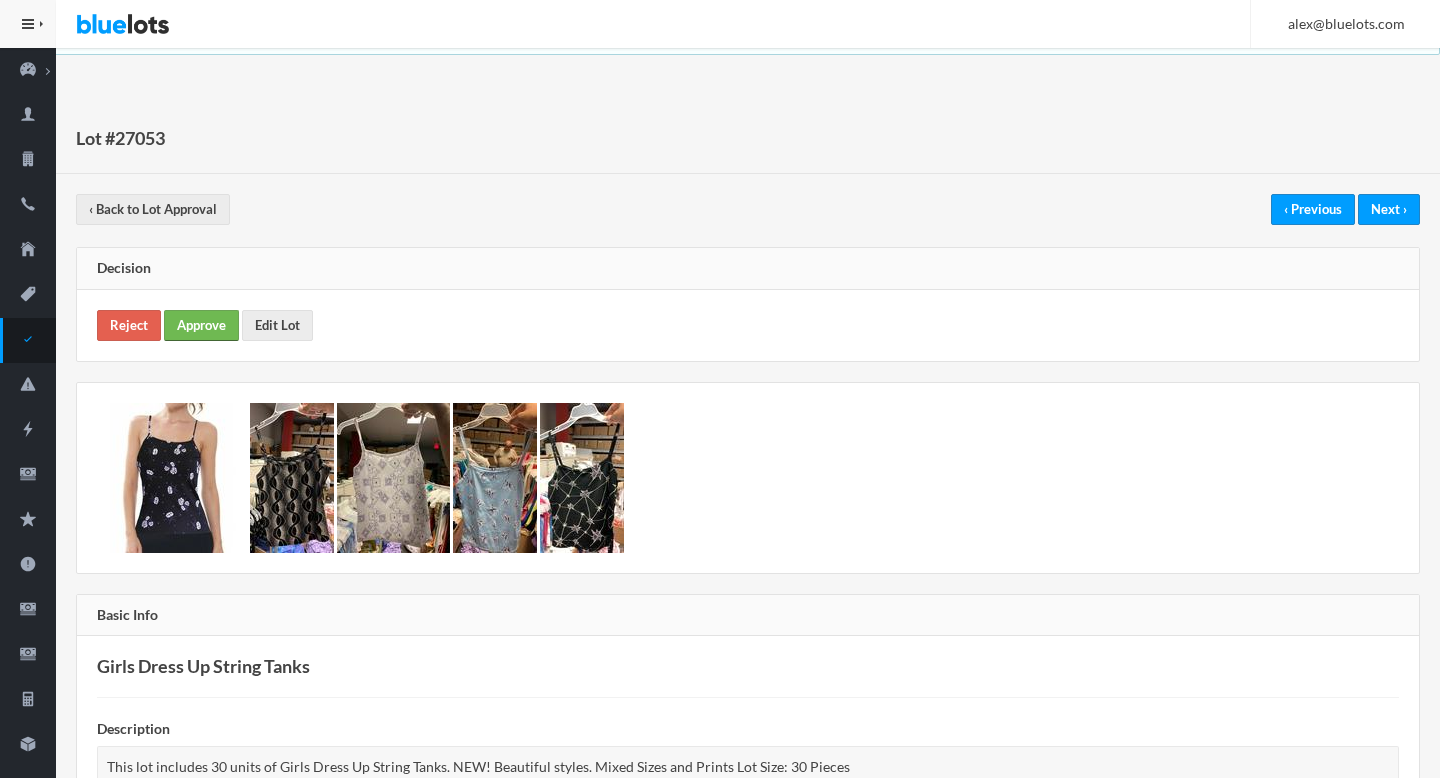 click on "Approve" at bounding box center (201, 325) 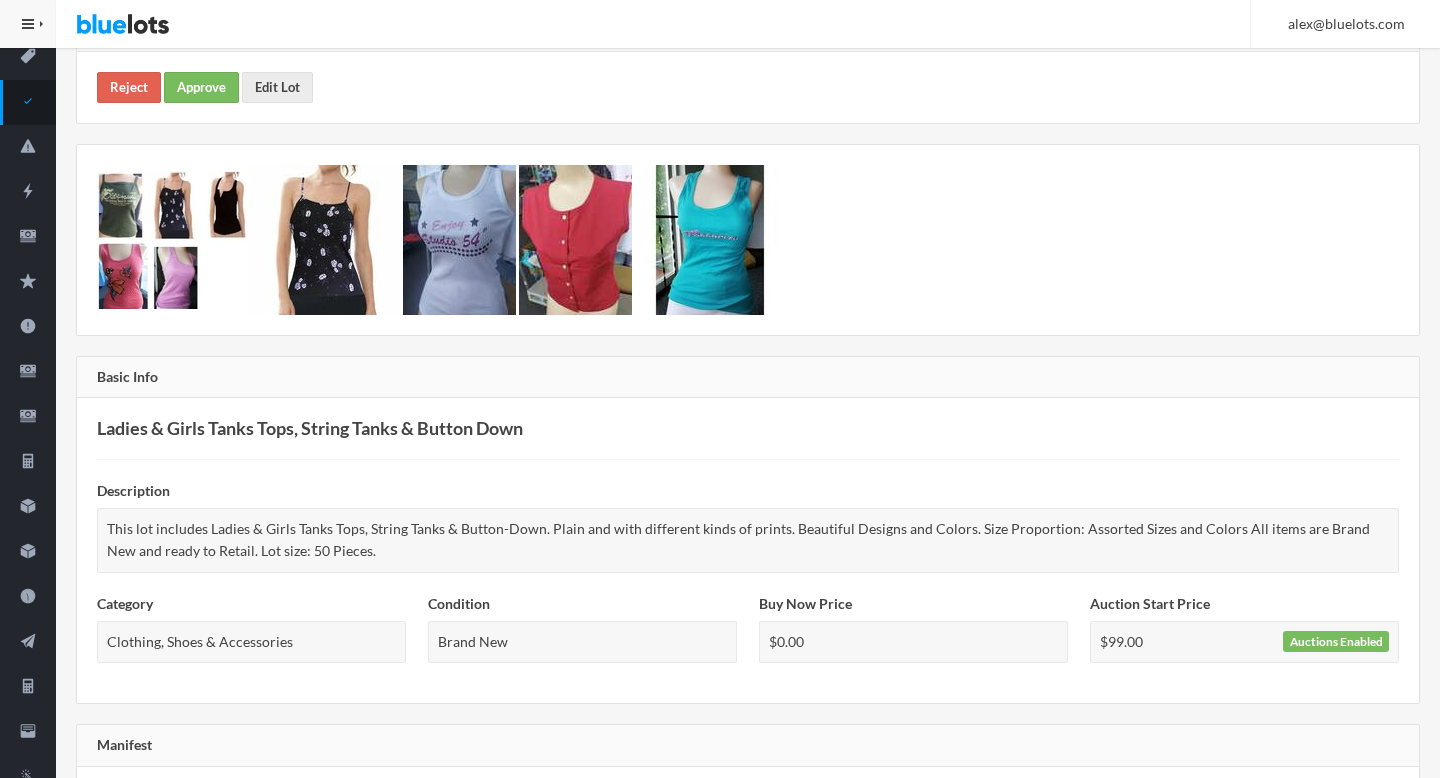 scroll, scrollTop: 0, scrollLeft: 0, axis: both 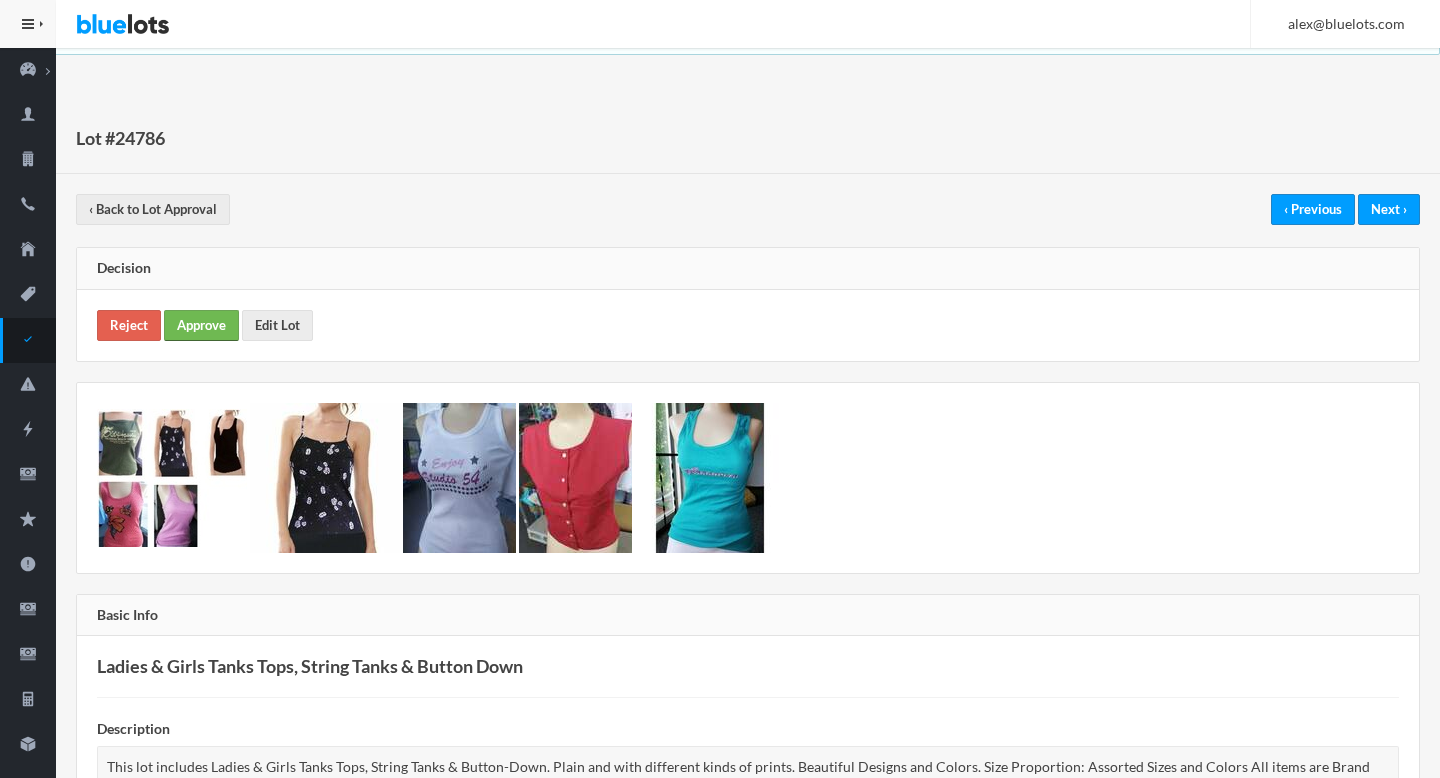 click on "Approve" at bounding box center [201, 325] 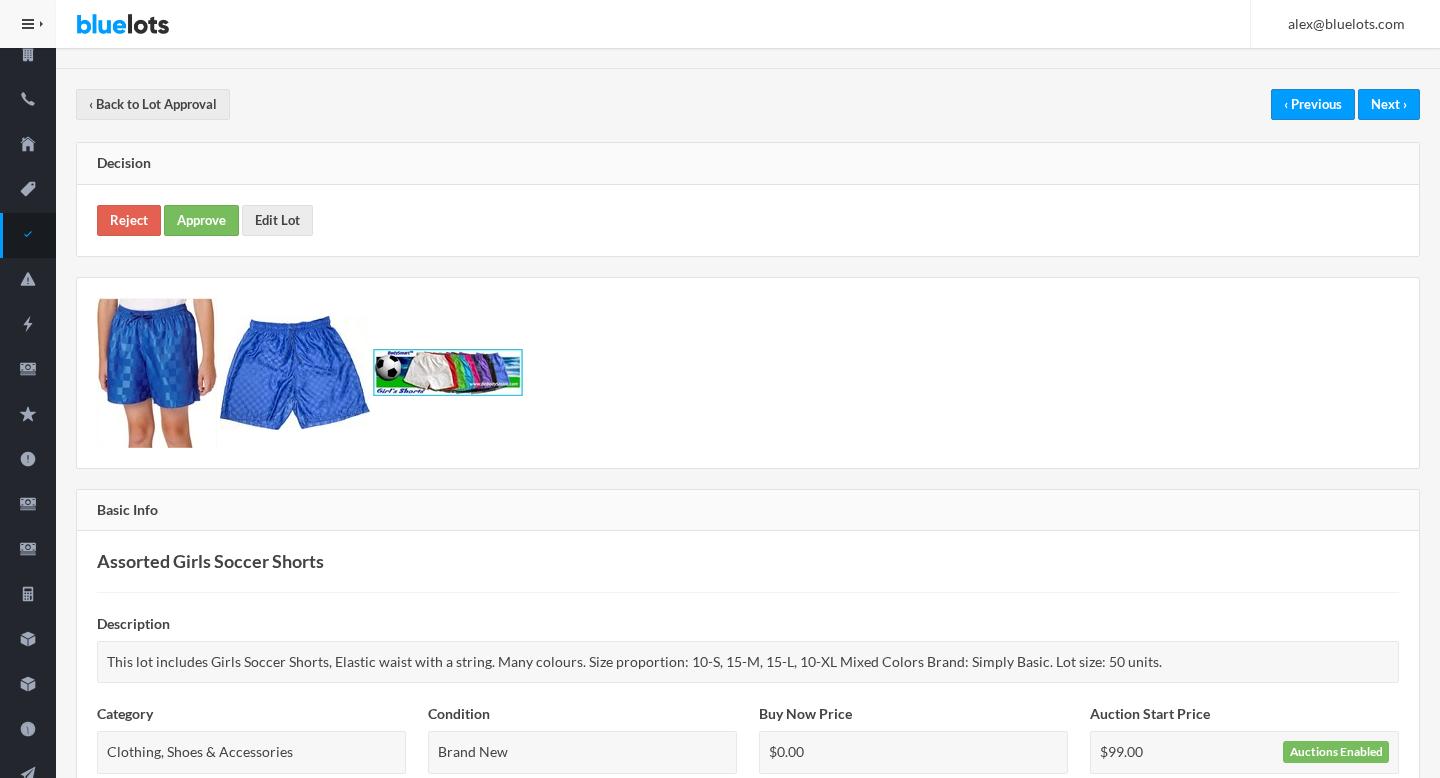 scroll, scrollTop: 0, scrollLeft: 0, axis: both 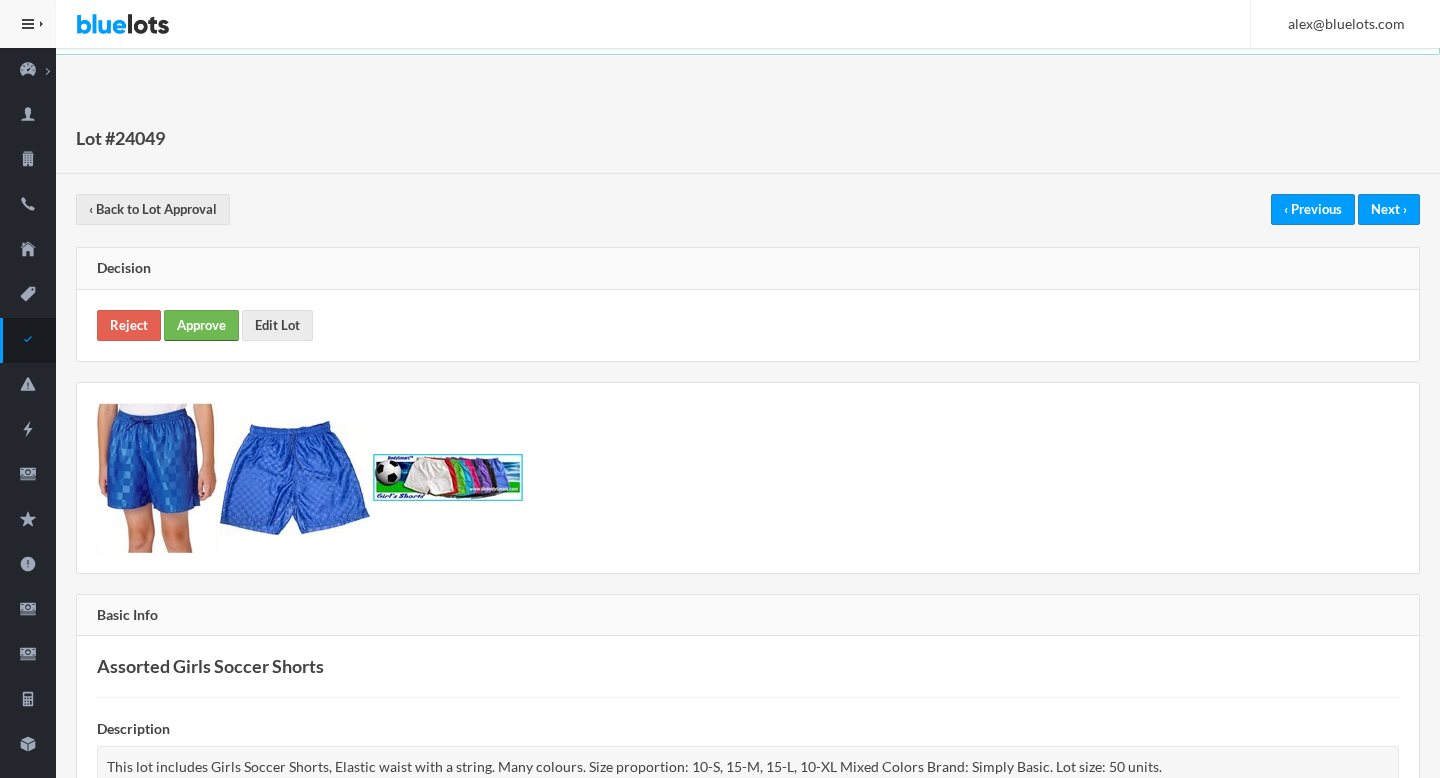 click on "Approve" at bounding box center [201, 325] 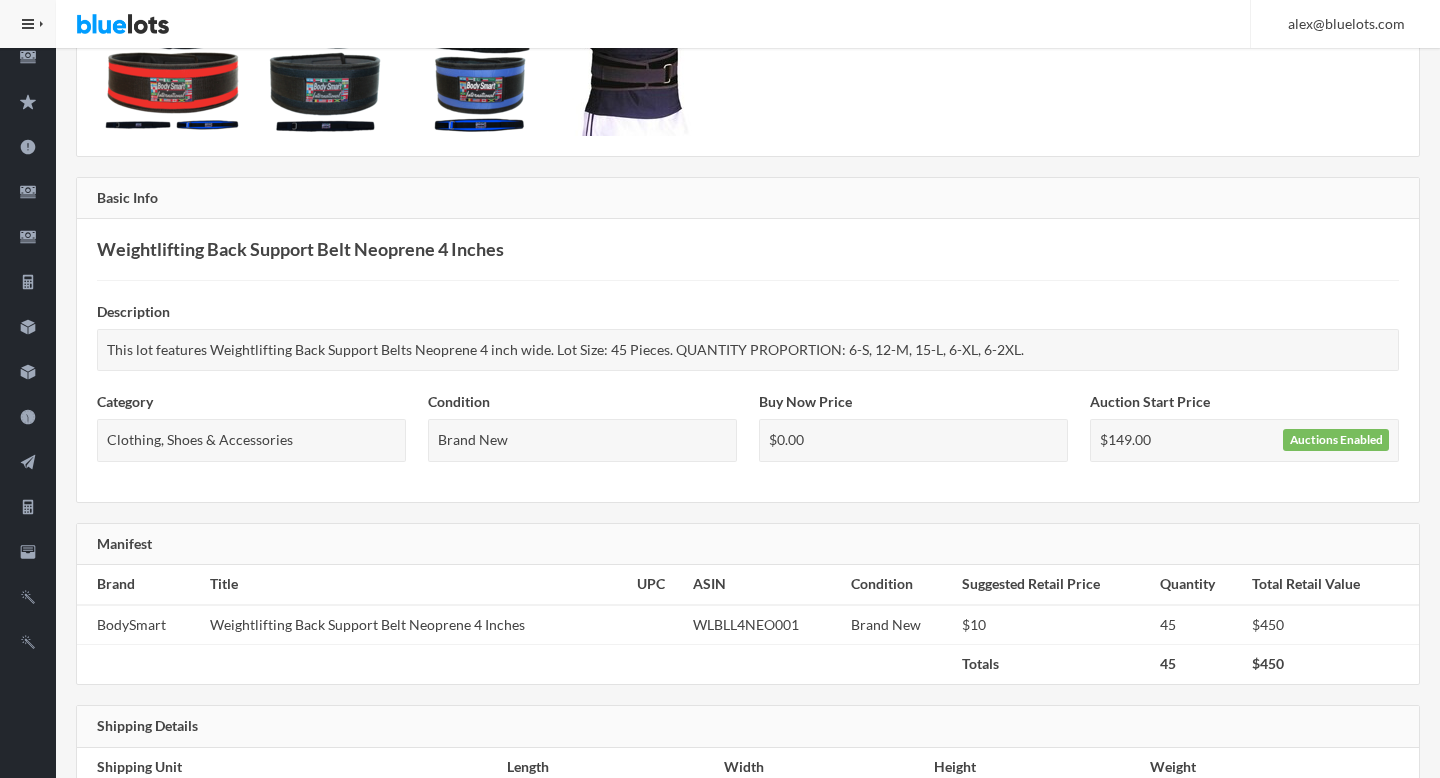 scroll, scrollTop: 0, scrollLeft: 0, axis: both 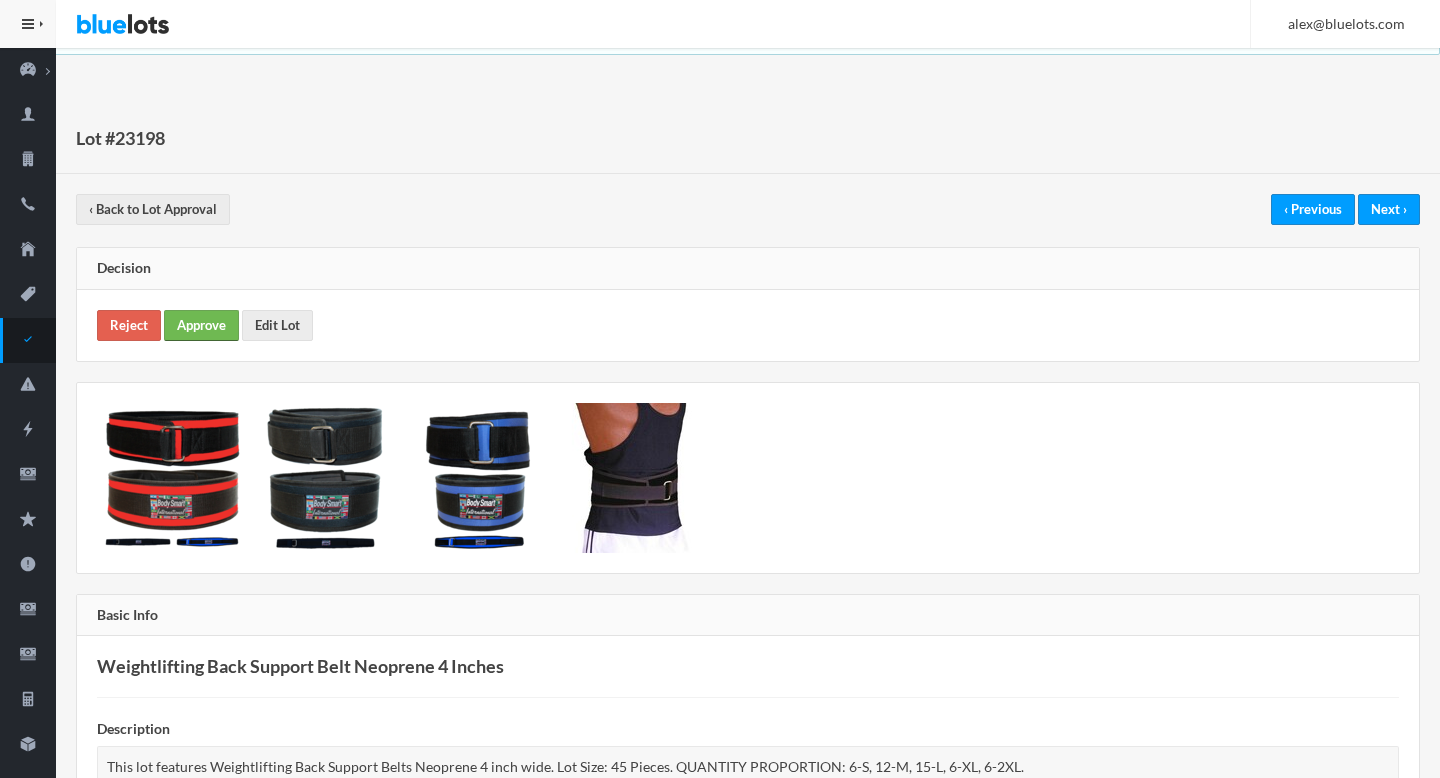click on "Approve" at bounding box center [201, 325] 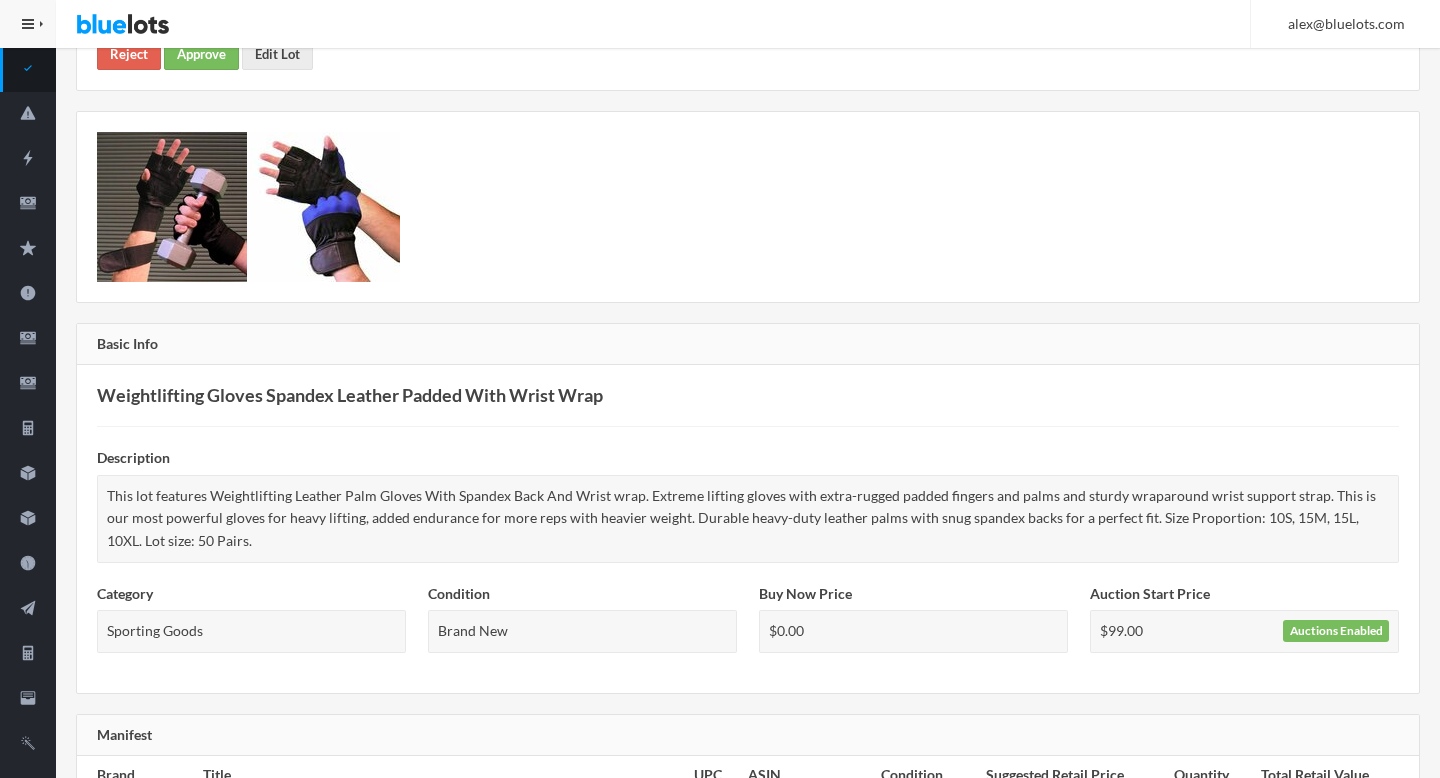 scroll, scrollTop: 0, scrollLeft: 0, axis: both 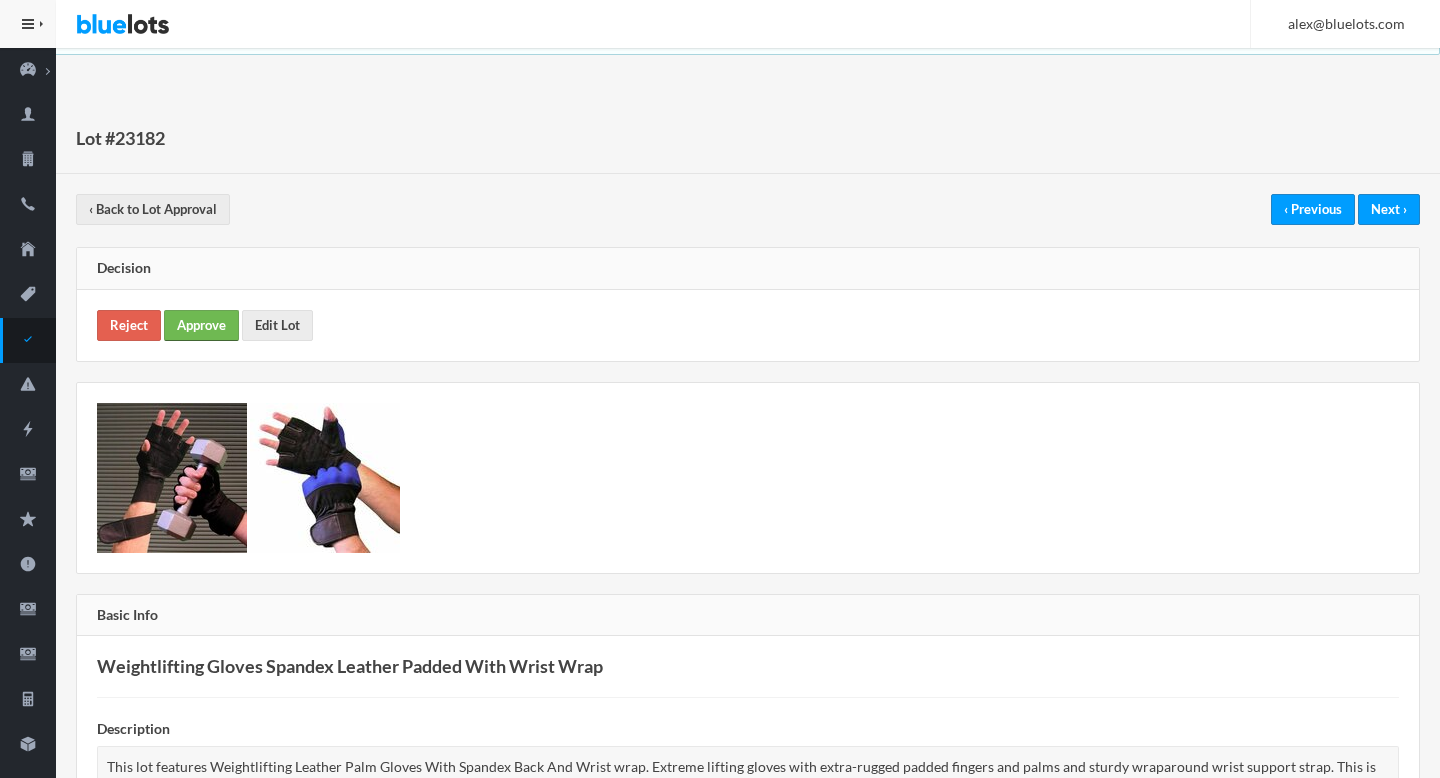 click on "Approve" at bounding box center (201, 325) 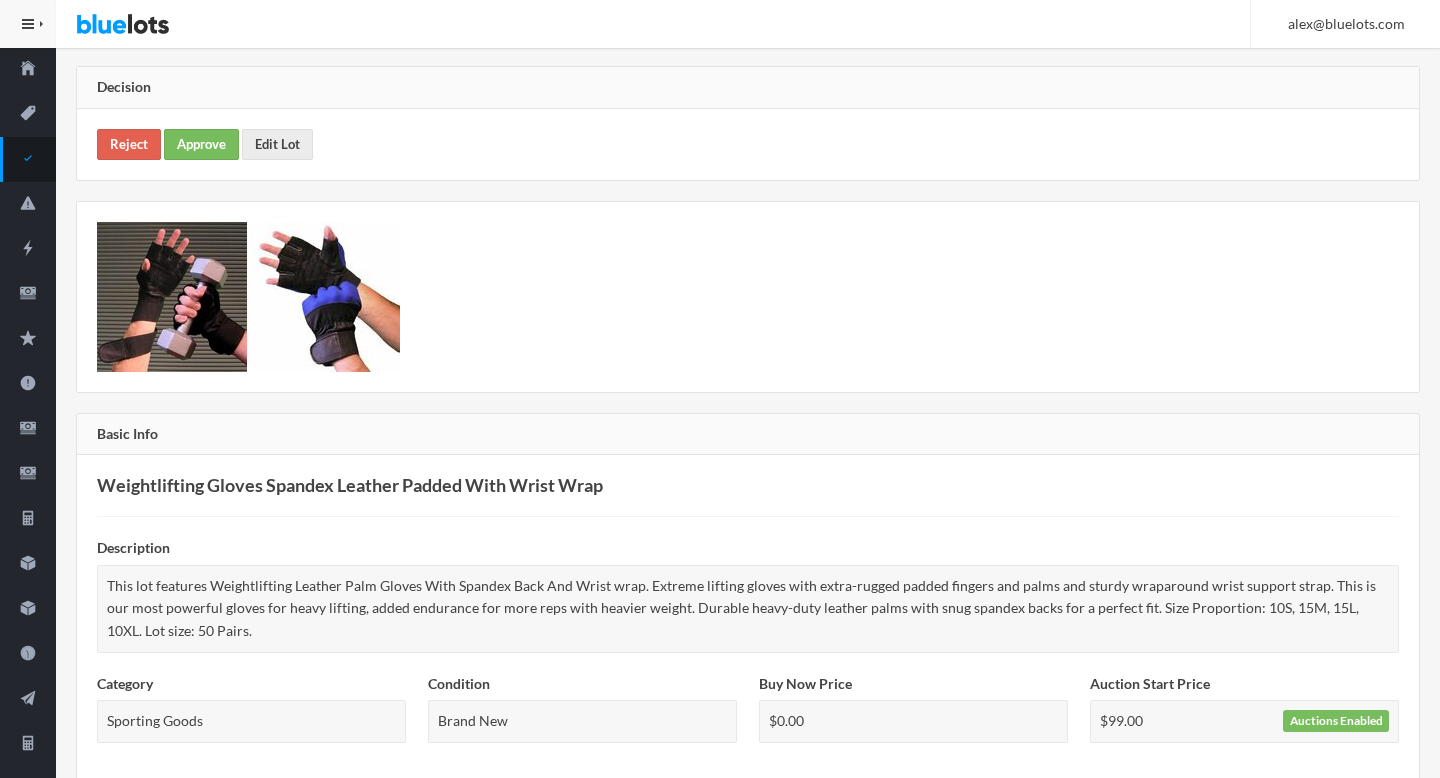 scroll, scrollTop: 0, scrollLeft: 0, axis: both 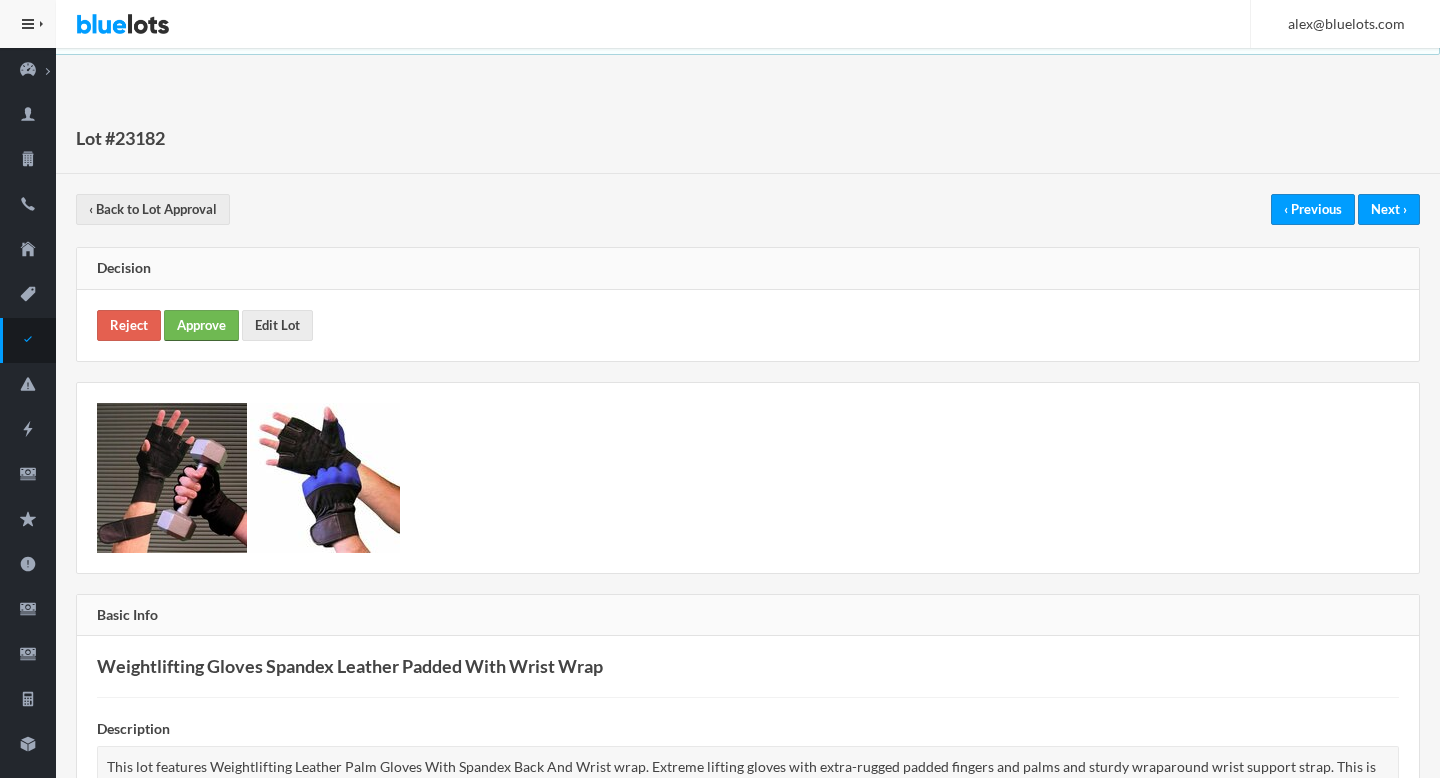 click on "Approve" at bounding box center (201, 325) 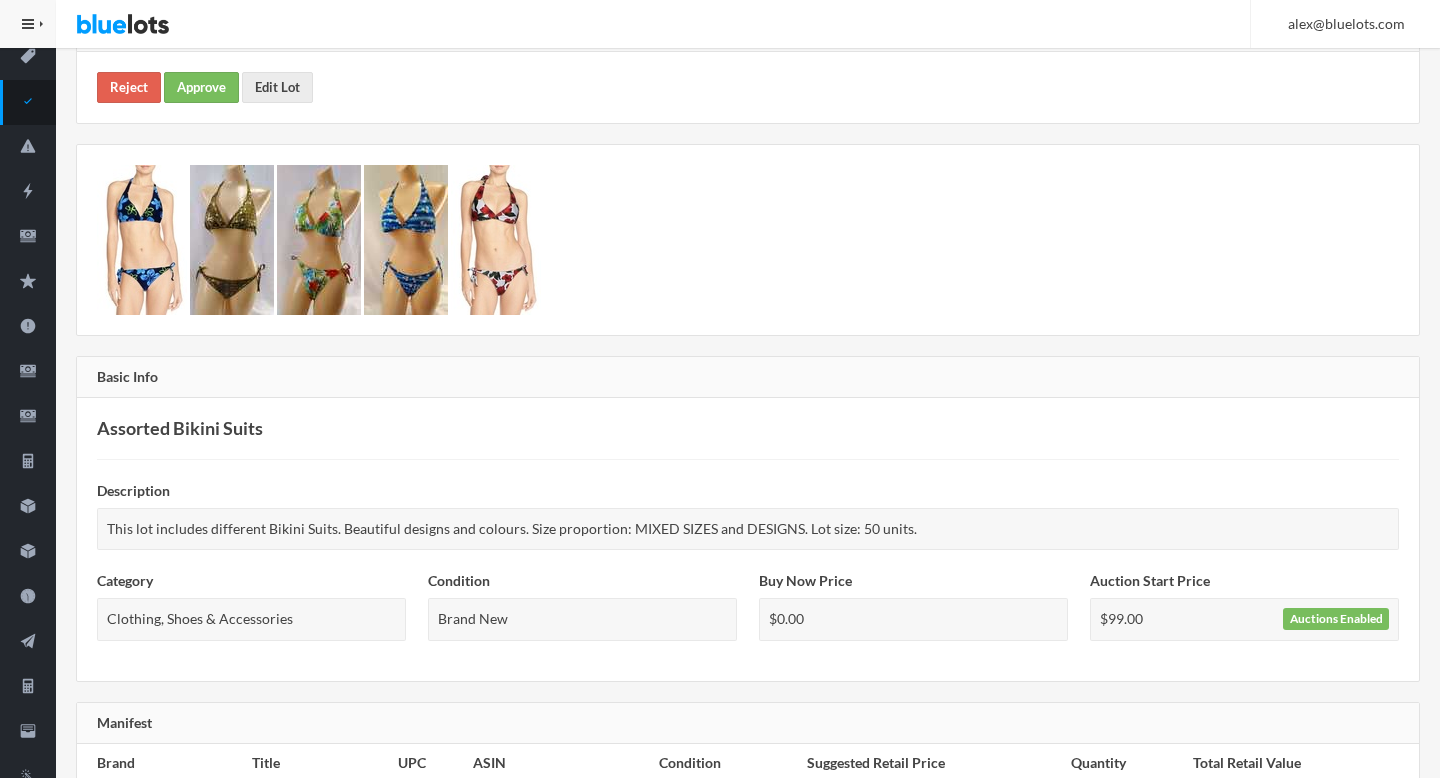 scroll, scrollTop: 234, scrollLeft: 0, axis: vertical 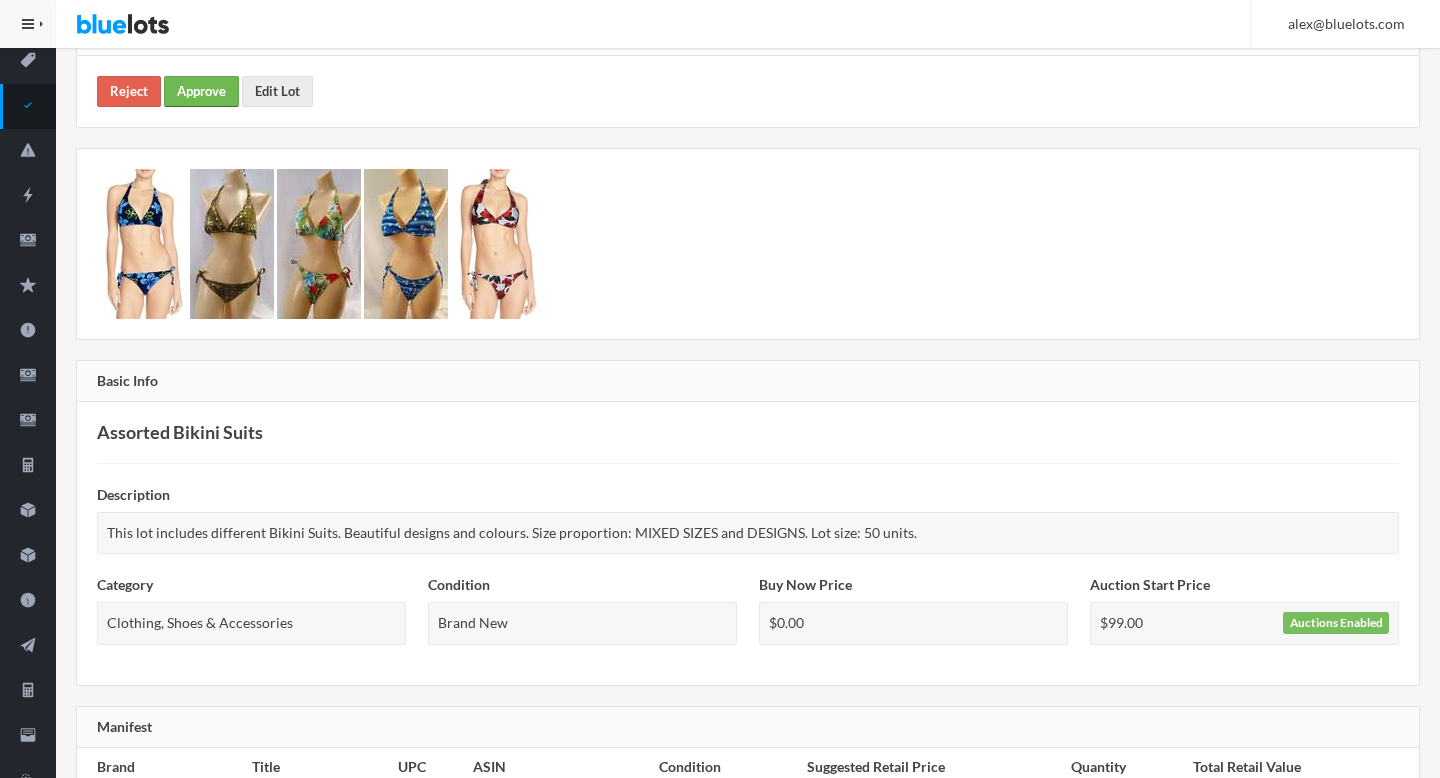 click on "Approve" at bounding box center [201, 91] 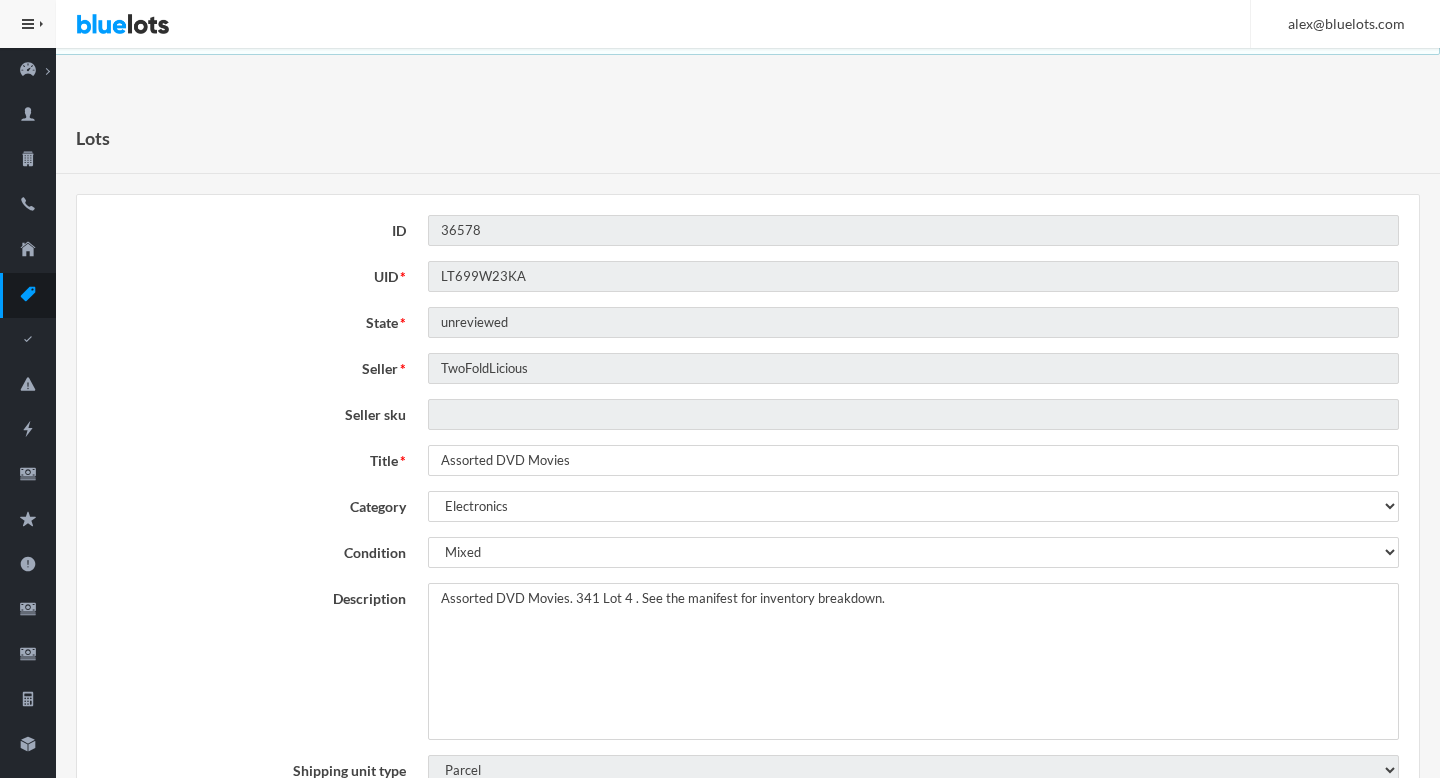 scroll, scrollTop: 0, scrollLeft: 0, axis: both 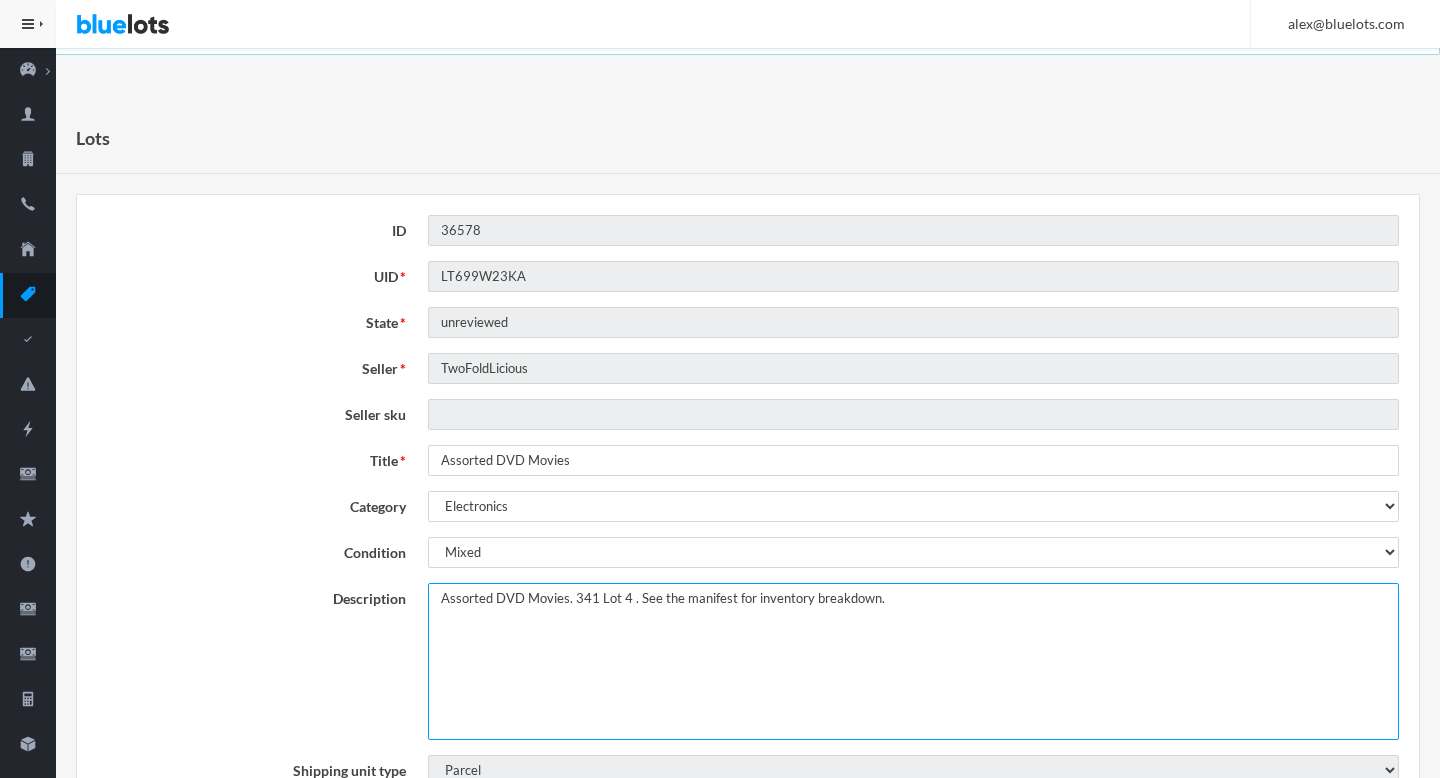 click on "Assorted DVD Movies. 341 Lot 4 . See the manifest for inventory breakdown." at bounding box center [913, 661] 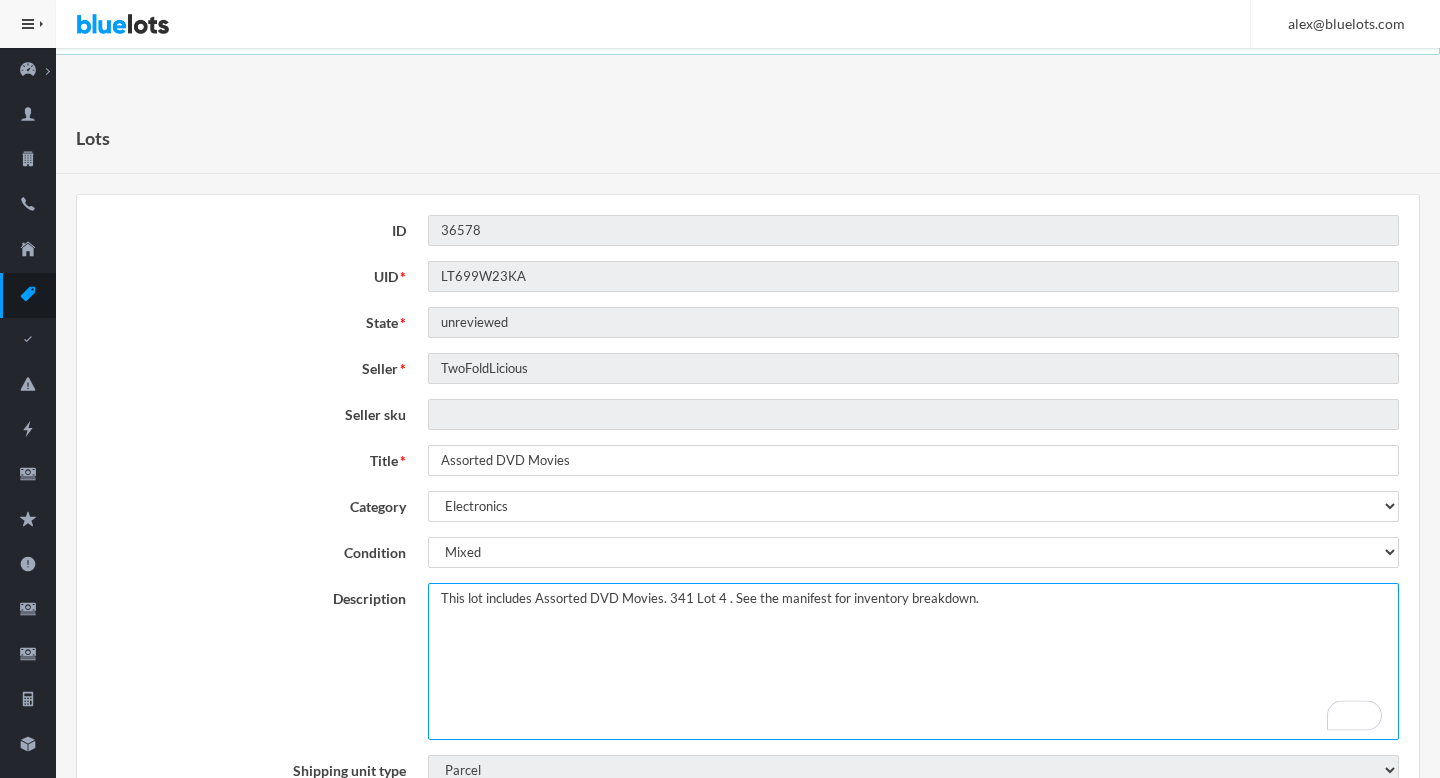 click on "Assorted DVD Movies. 341 Lot 4 . See the manifest for inventory breakdown." at bounding box center [913, 661] 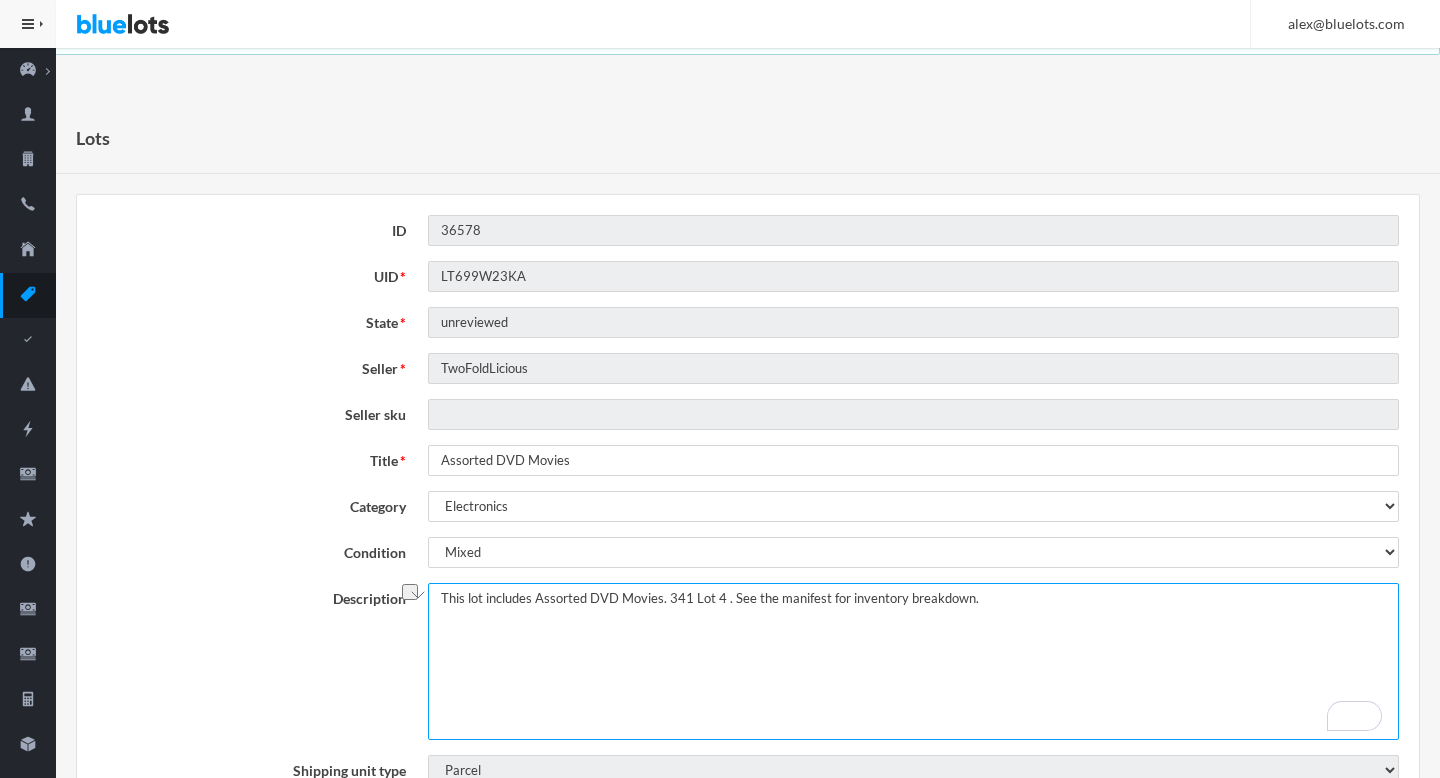 drag, startPoint x: 698, startPoint y: 597, endPoint x: 717, endPoint y: 597, distance: 19 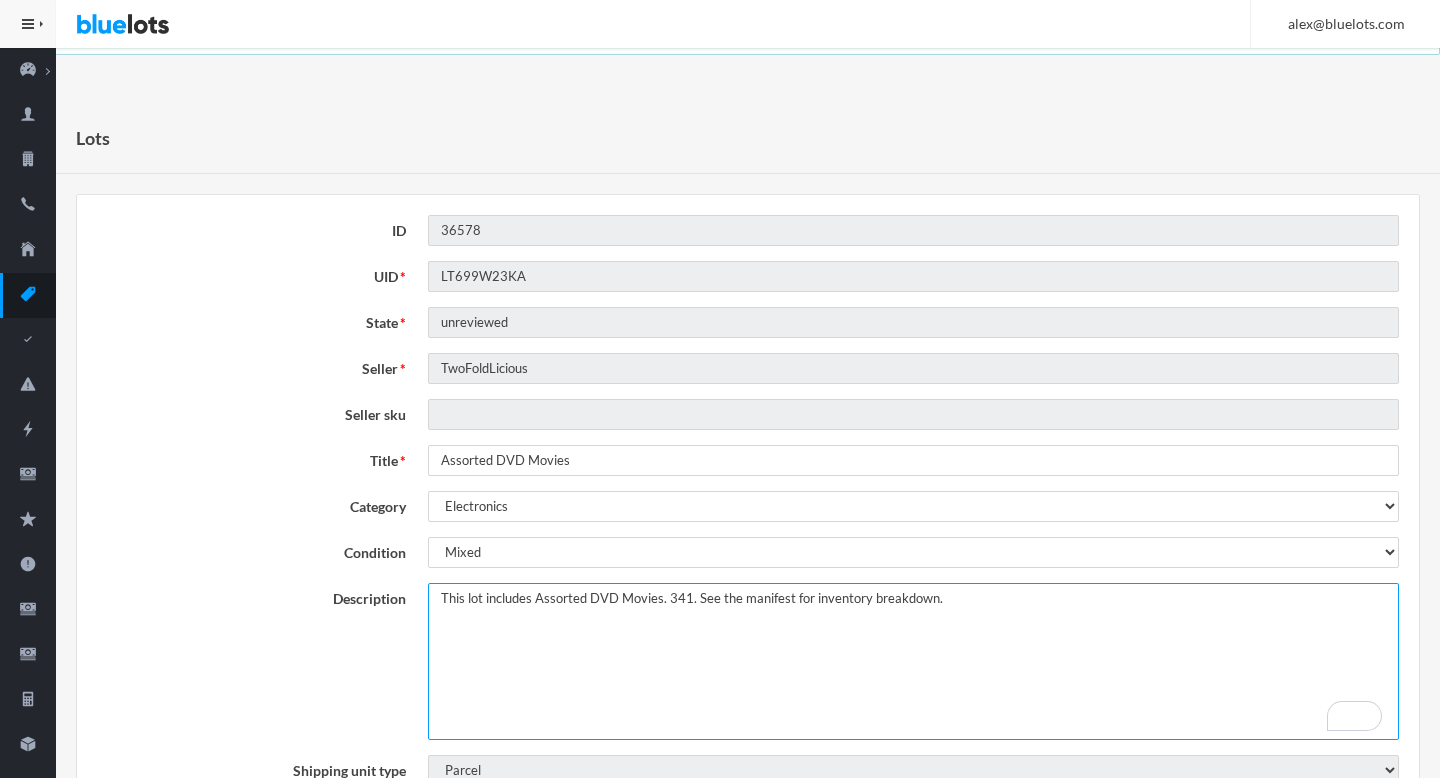 type on "This lot includes Assorted DVD Movies. 341. See the manifest for inventory breakdown." 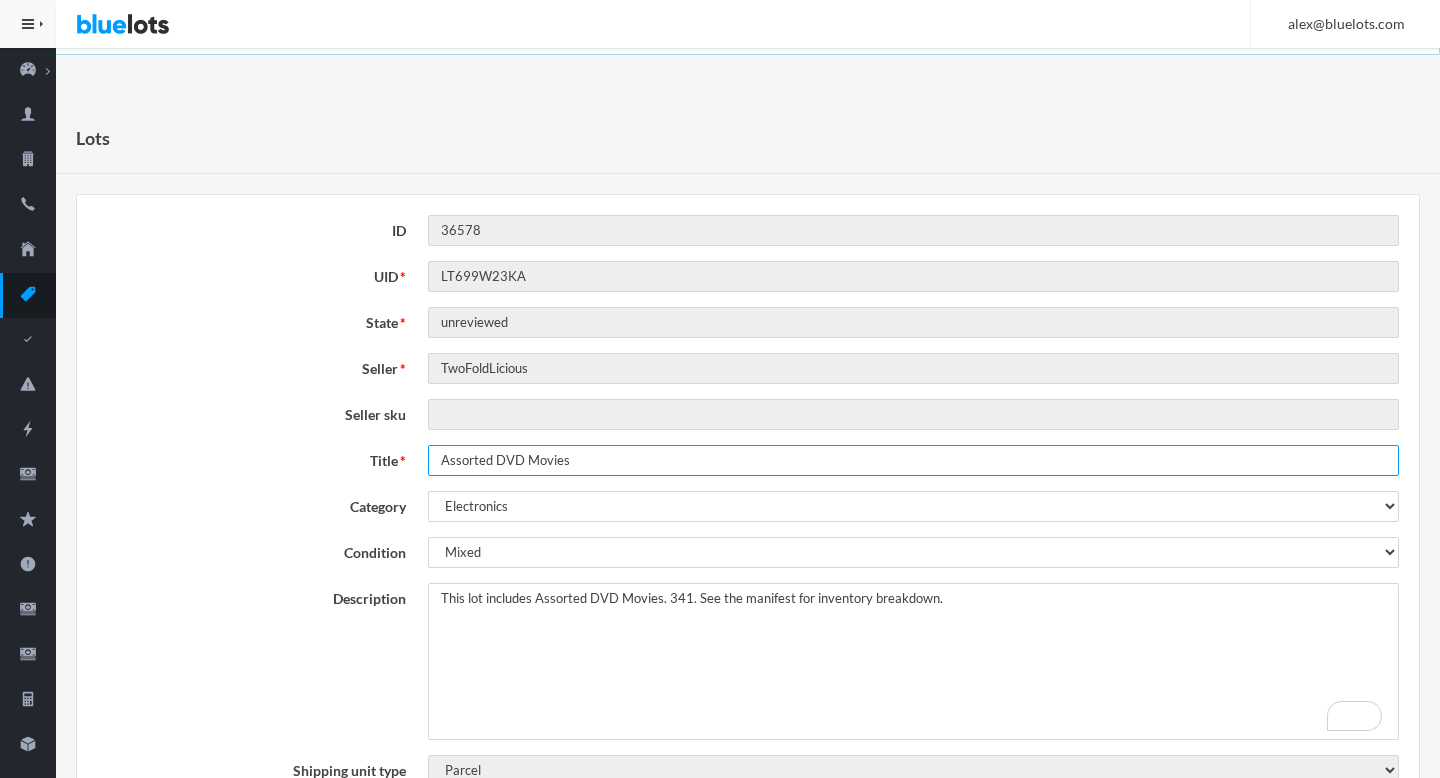 click on "Assorted DVD Movies" at bounding box center [913, 460] 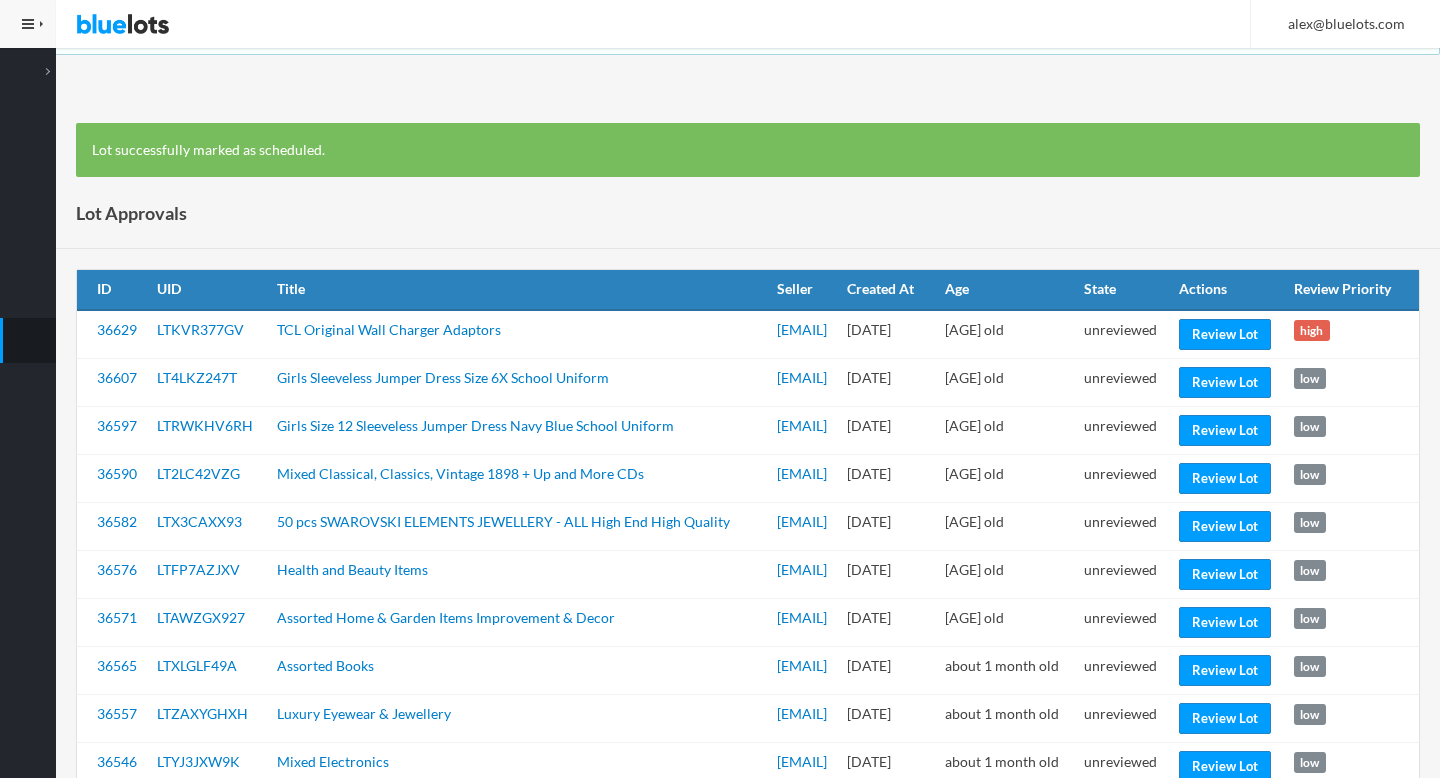 scroll, scrollTop: 0, scrollLeft: 0, axis: both 